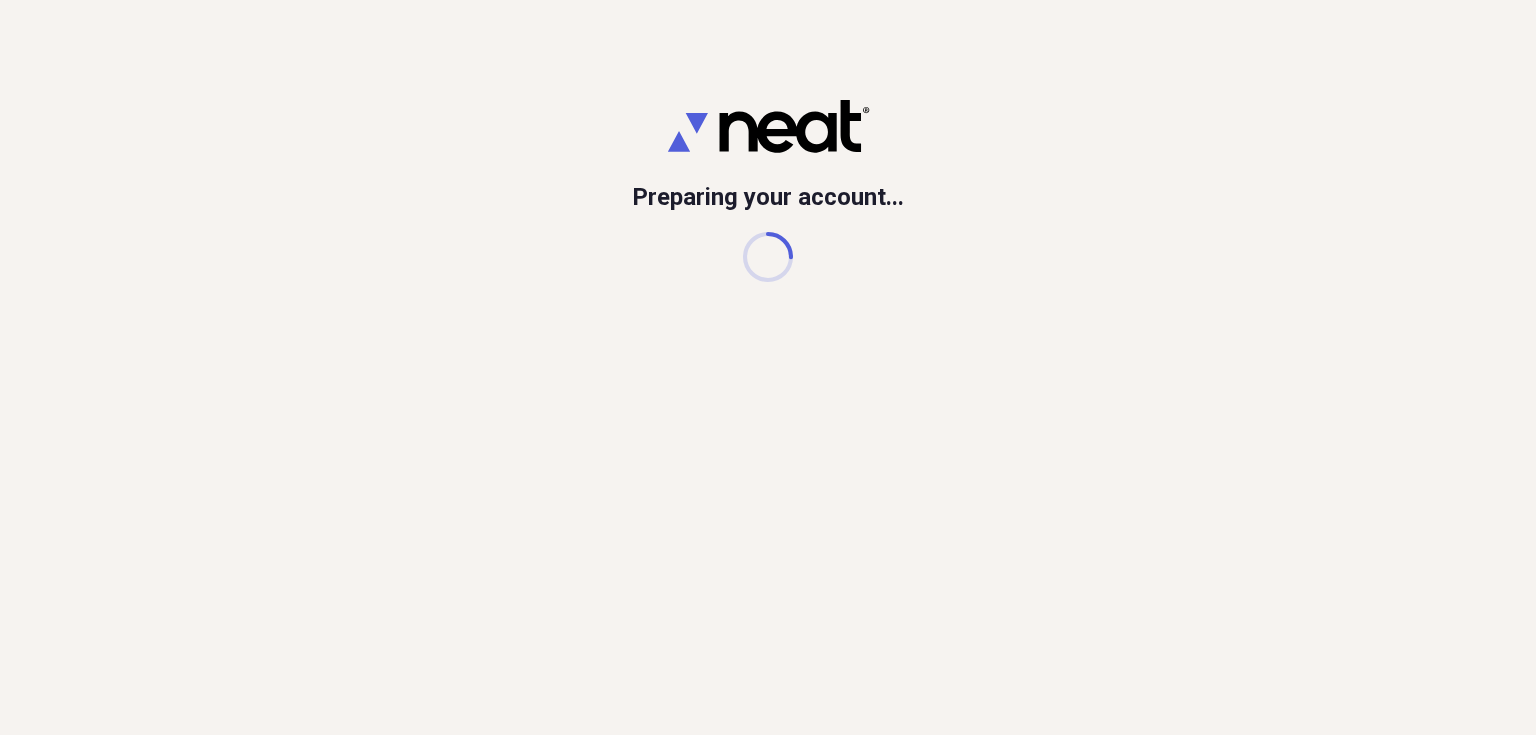 scroll, scrollTop: 0, scrollLeft: 0, axis: both 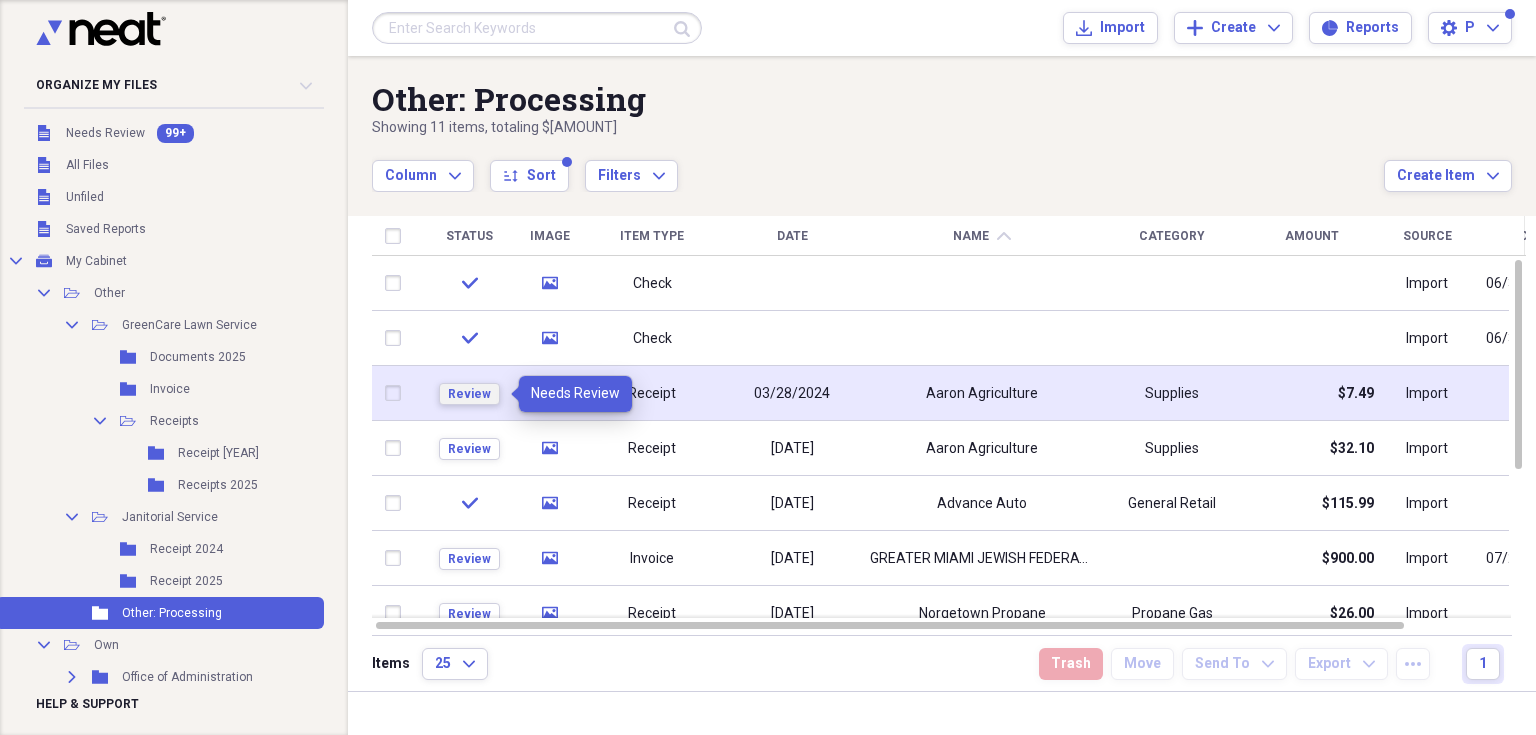 click on "Review" at bounding box center [469, 394] 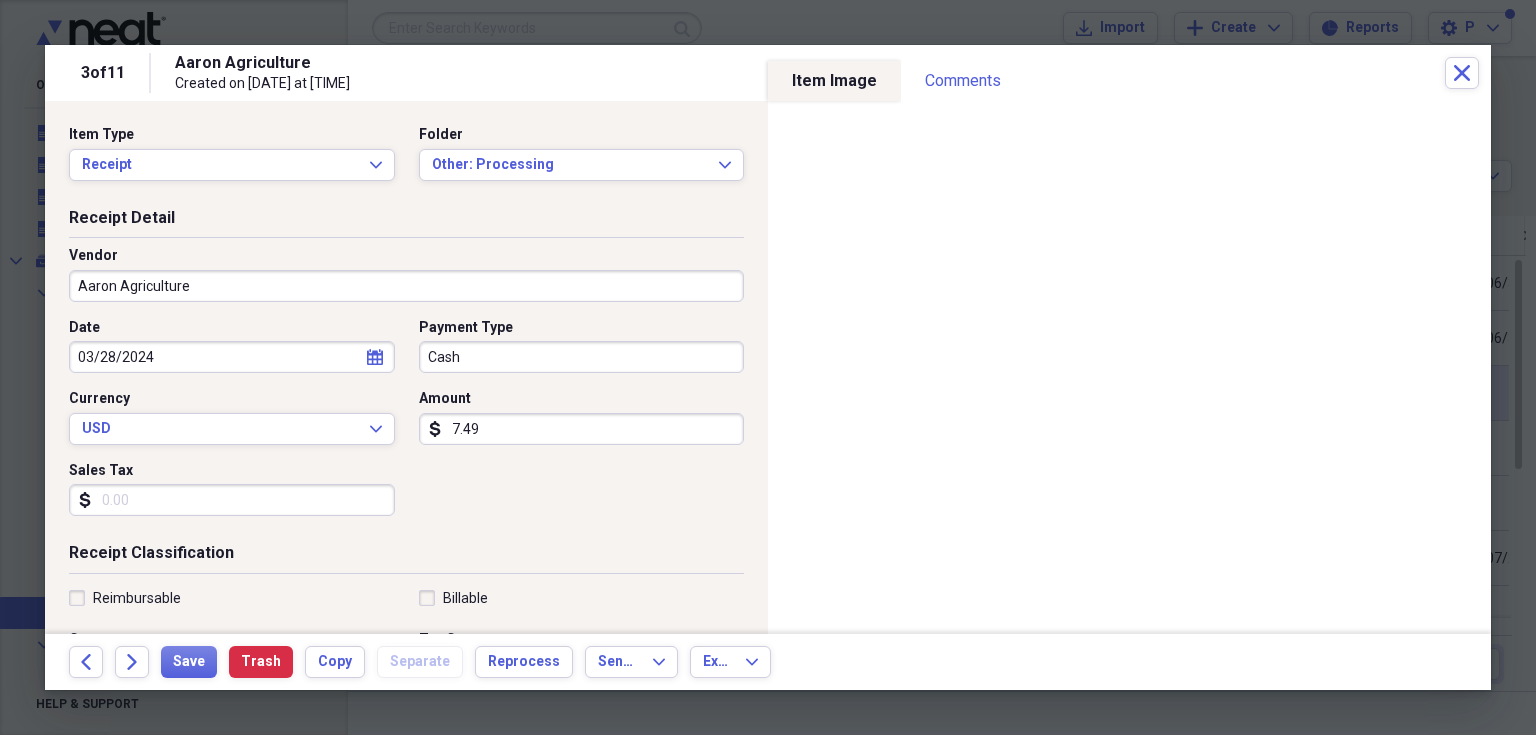 click on "Sales Tax" at bounding box center (232, 500) 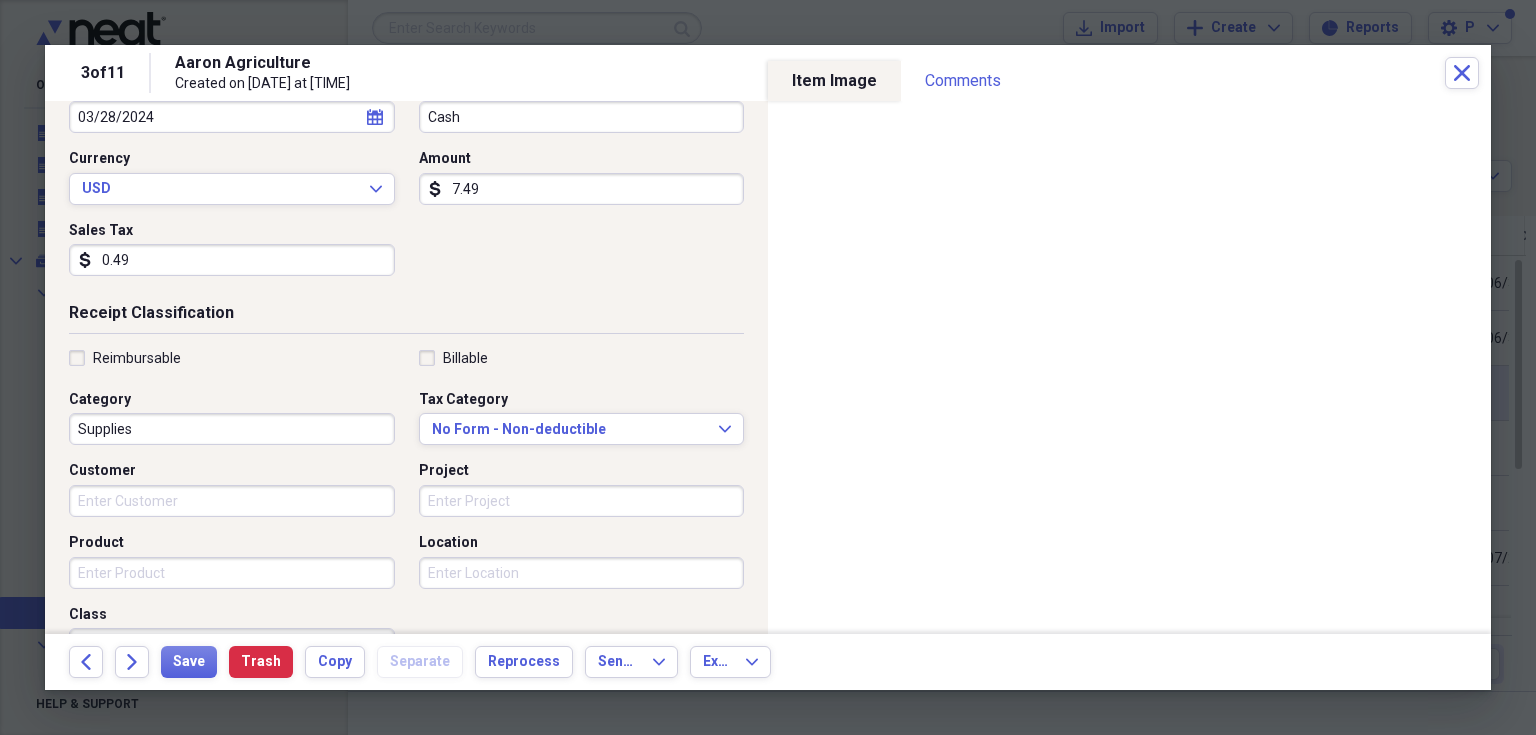 scroll, scrollTop: 266, scrollLeft: 0, axis: vertical 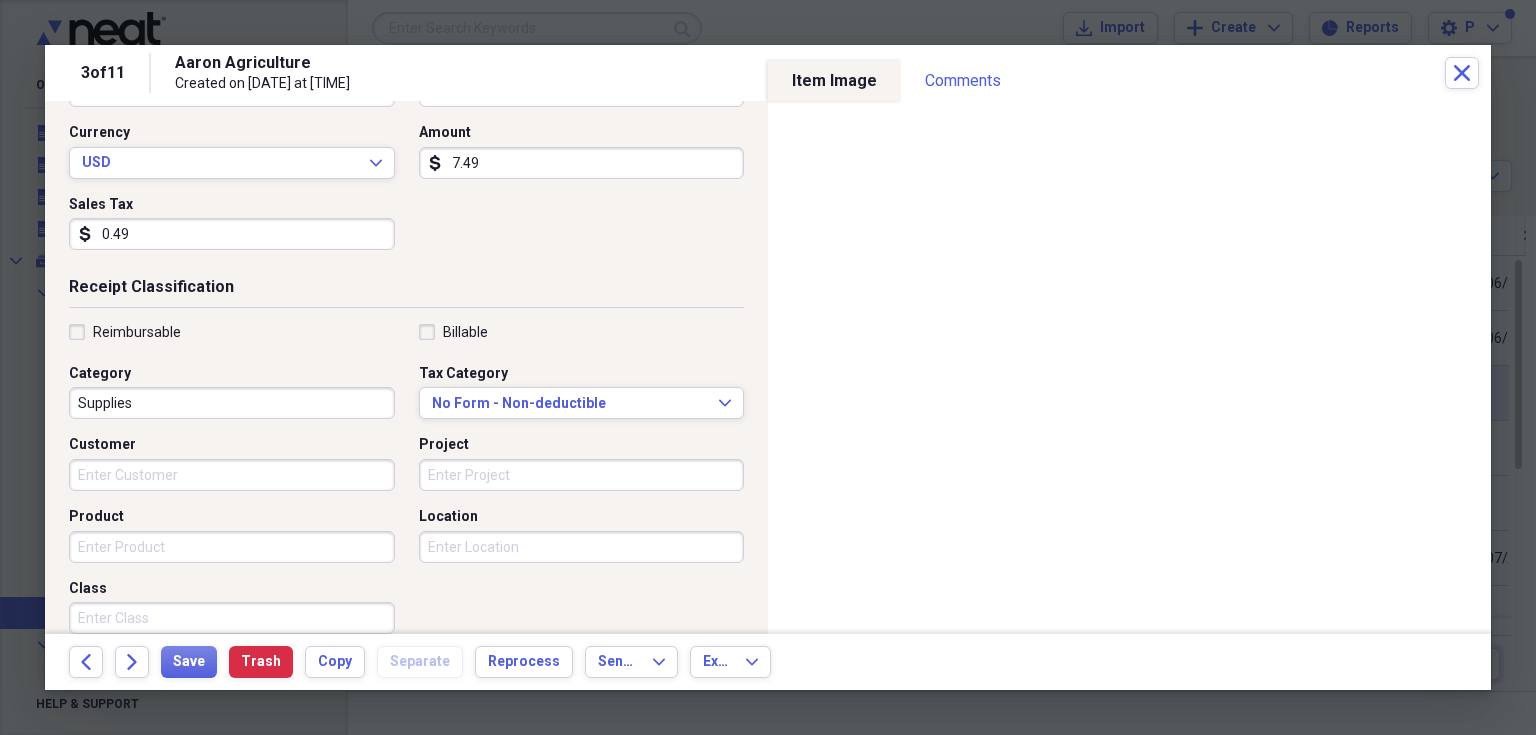 type on "0.49" 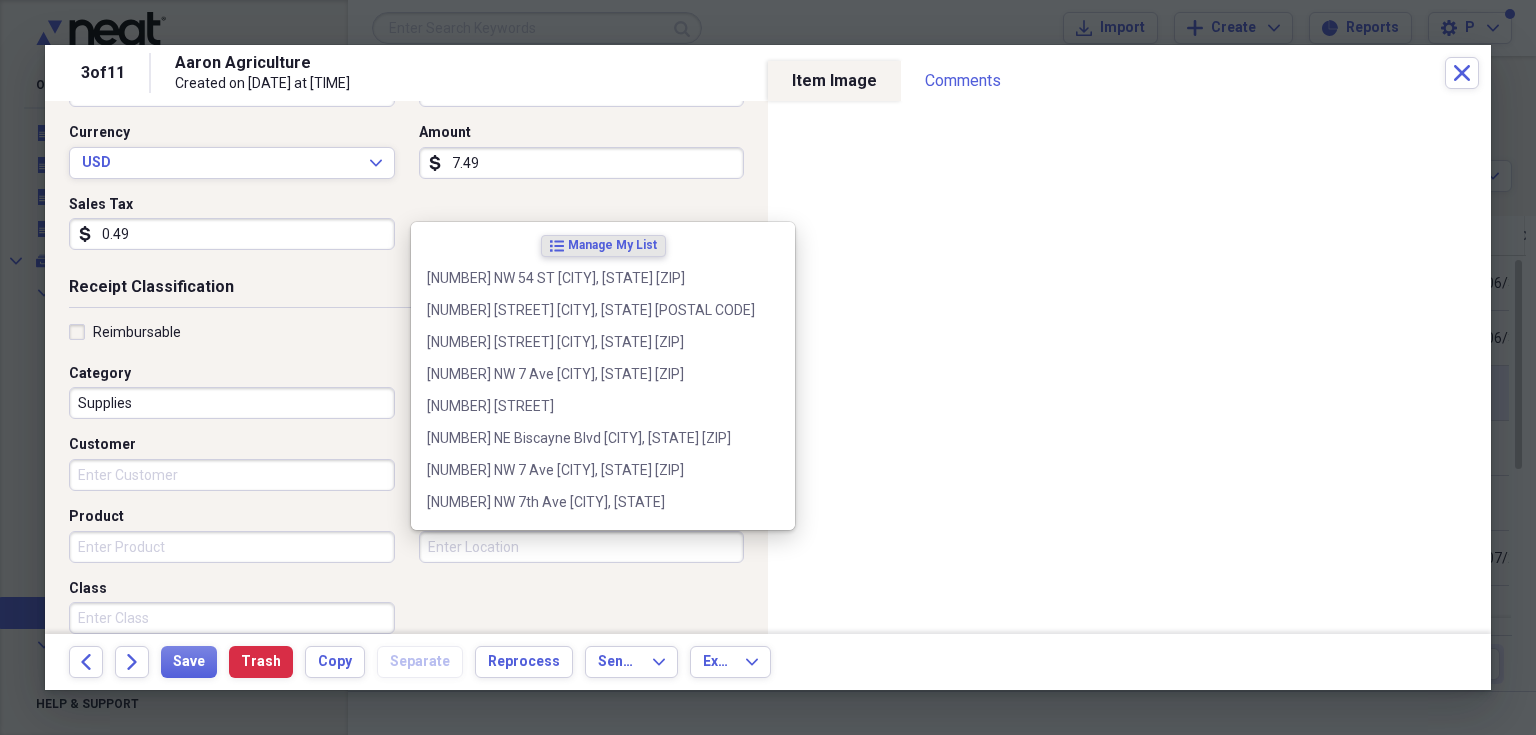 click on "Location" at bounding box center (582, 547) 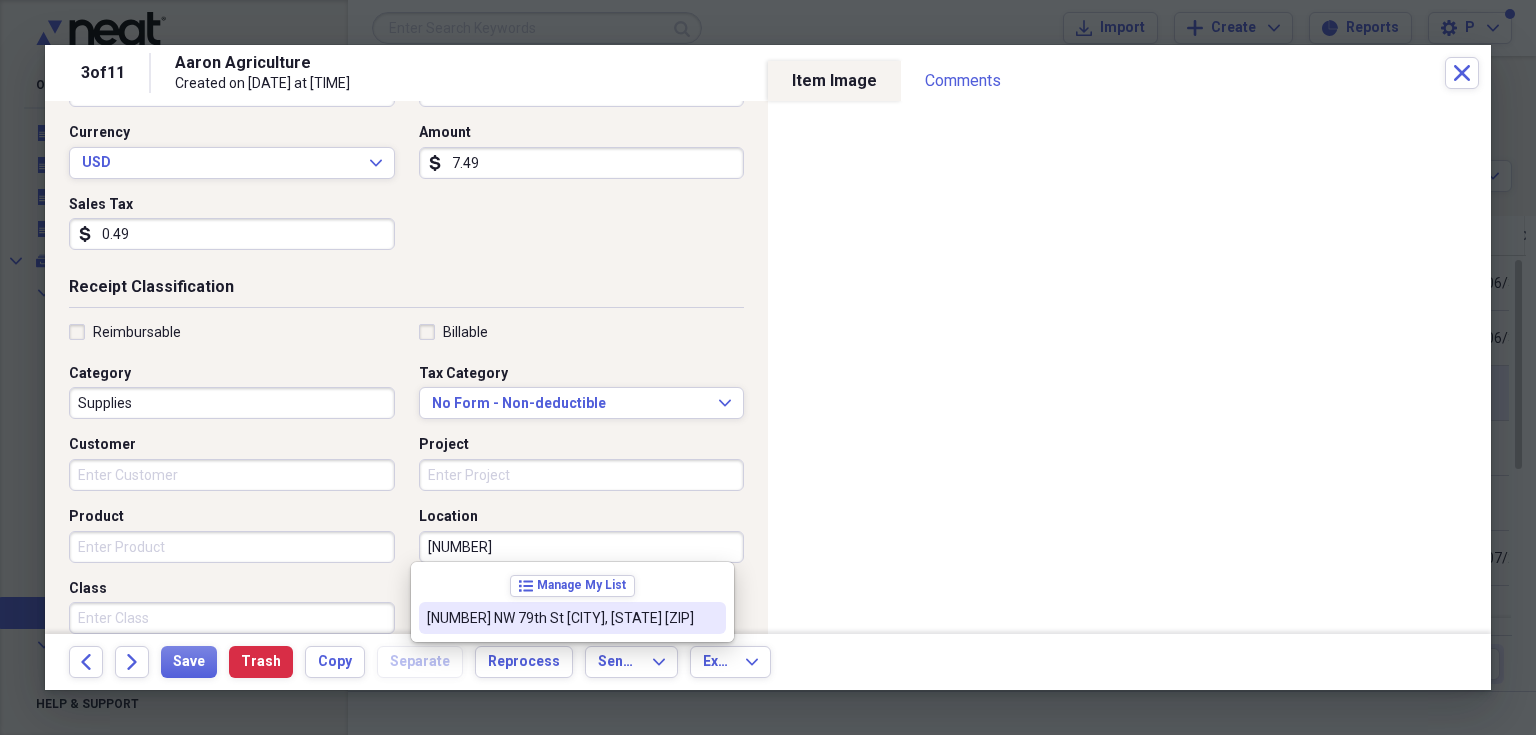 click on "[NUMBER] NW 79th St [CITY], [STATE] [ZIP]" at bounding box center (560, 618) 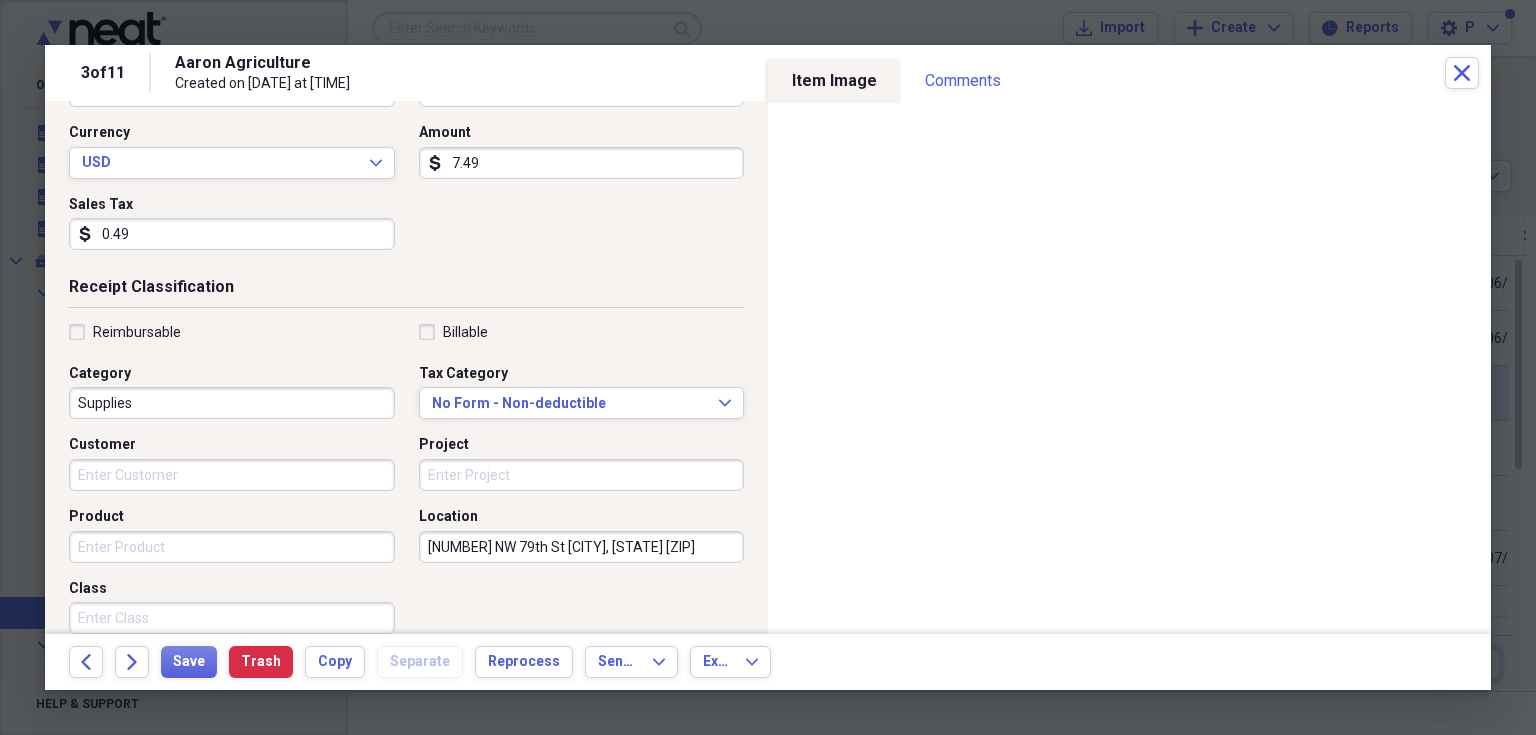 click on "[NUMBER] NW 79th St [CITY], [STATE] [ZIP]" at bounding box center [406, 468] 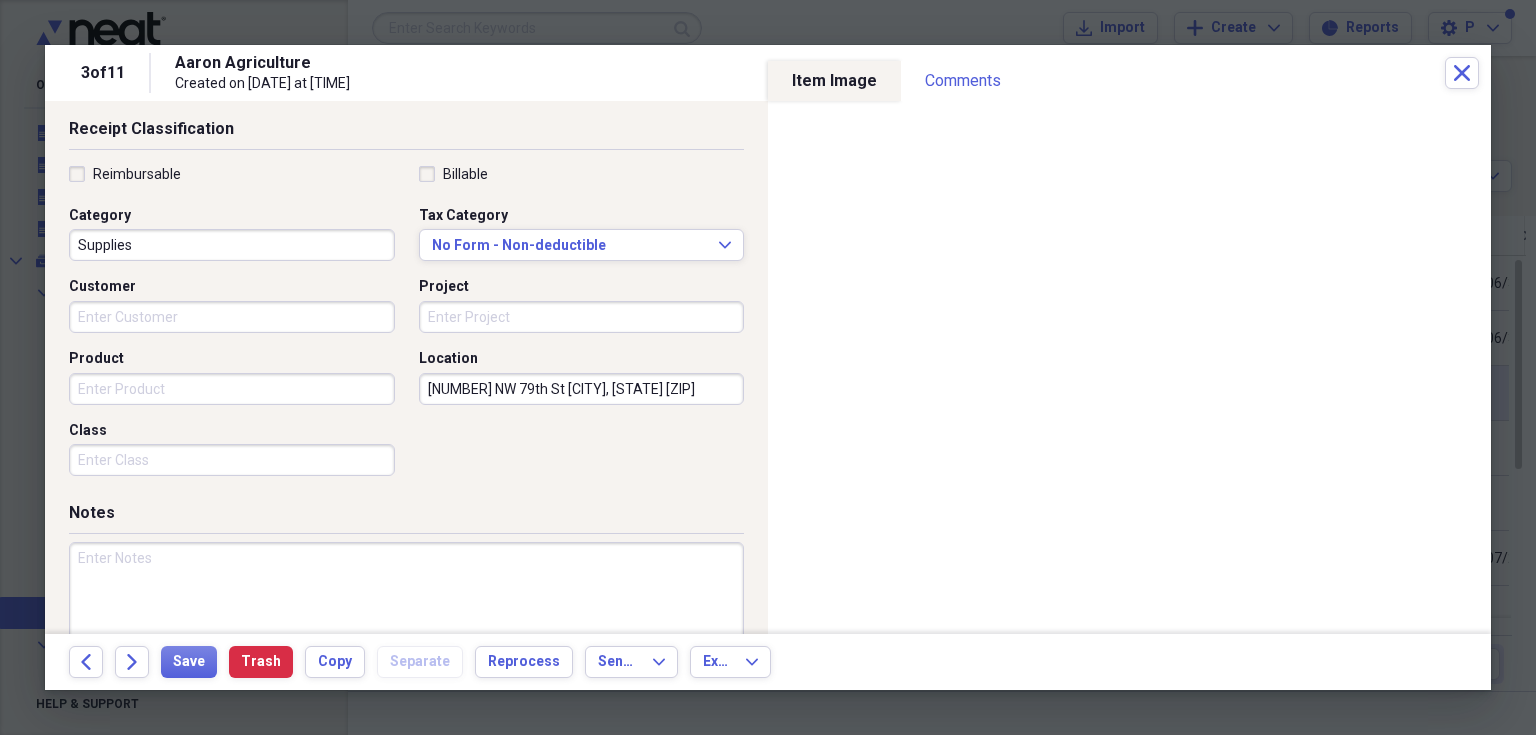 scroll, scrollTop: 486, scrollLeft: 0, axis: vertical 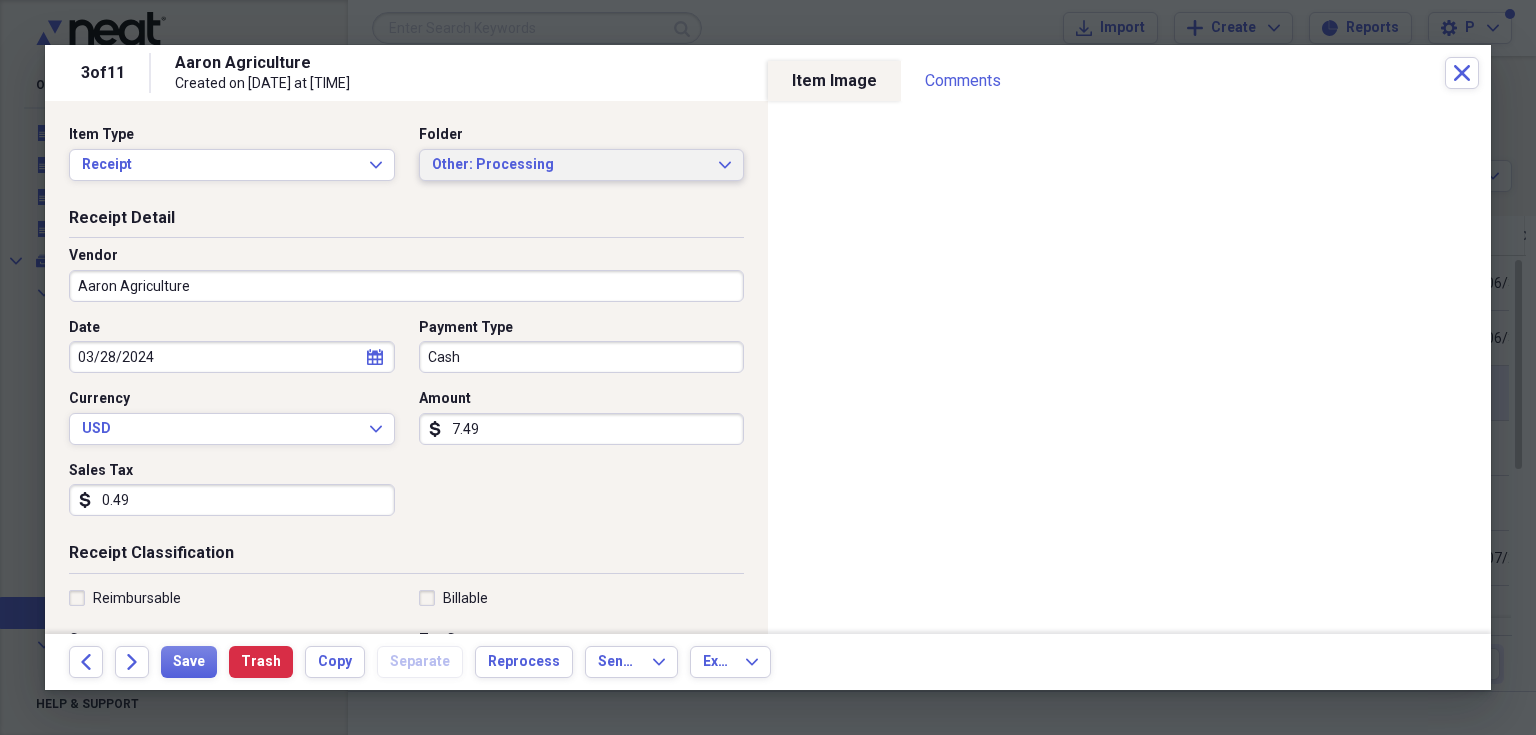 click on "Expand" 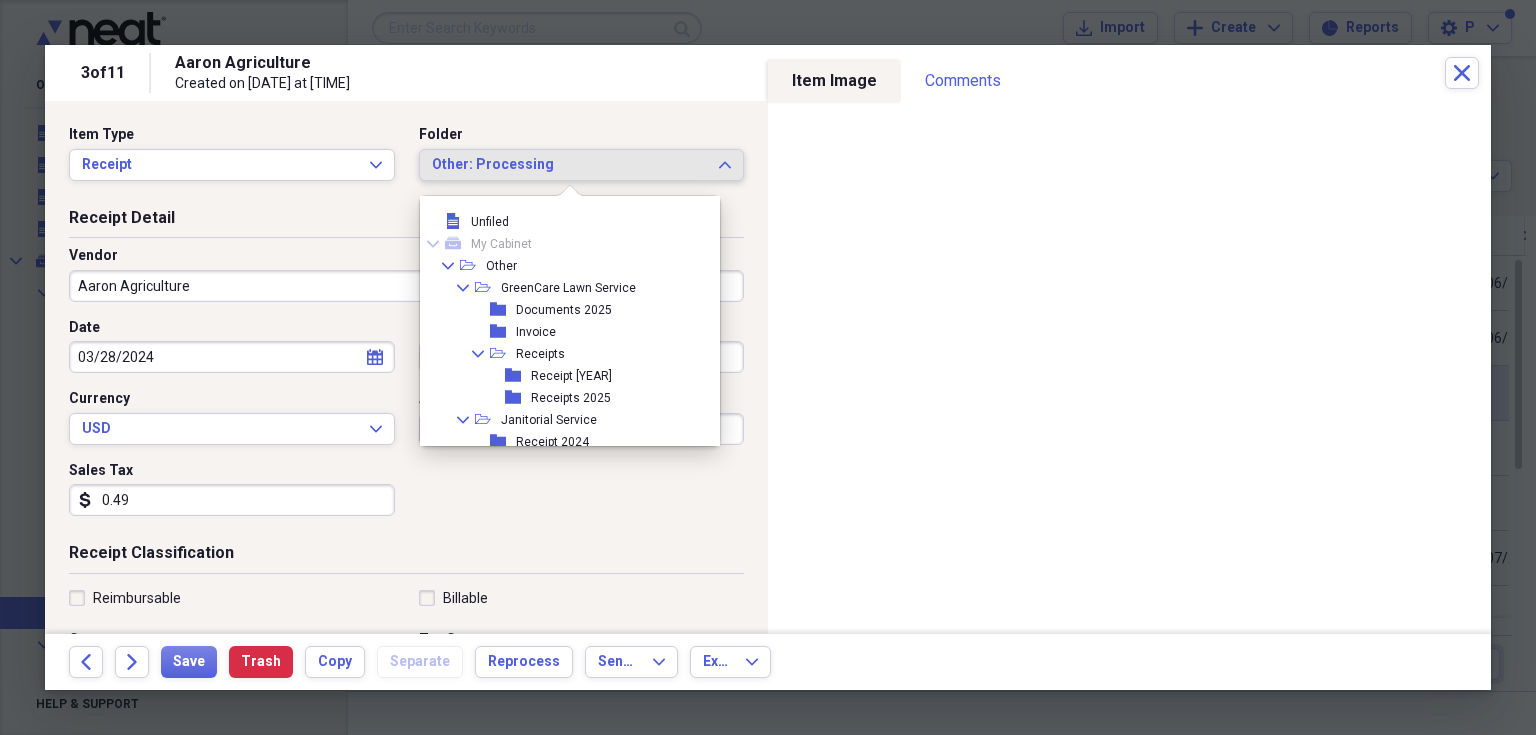 scroll, scrollTop: 94, scrollLeft: 0, axis: vertical 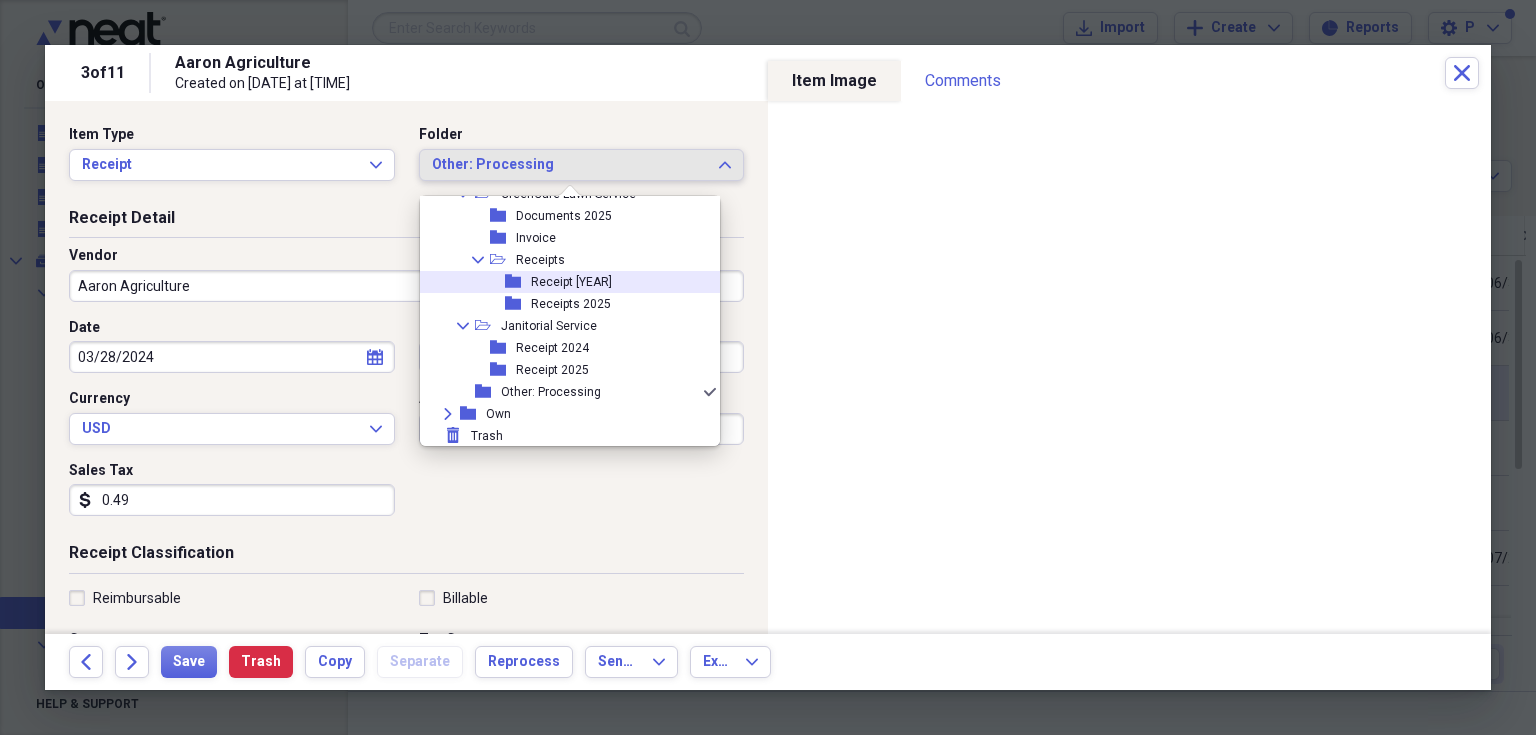 click on "folder Receipt  2024" at bounding box center (562, 282) 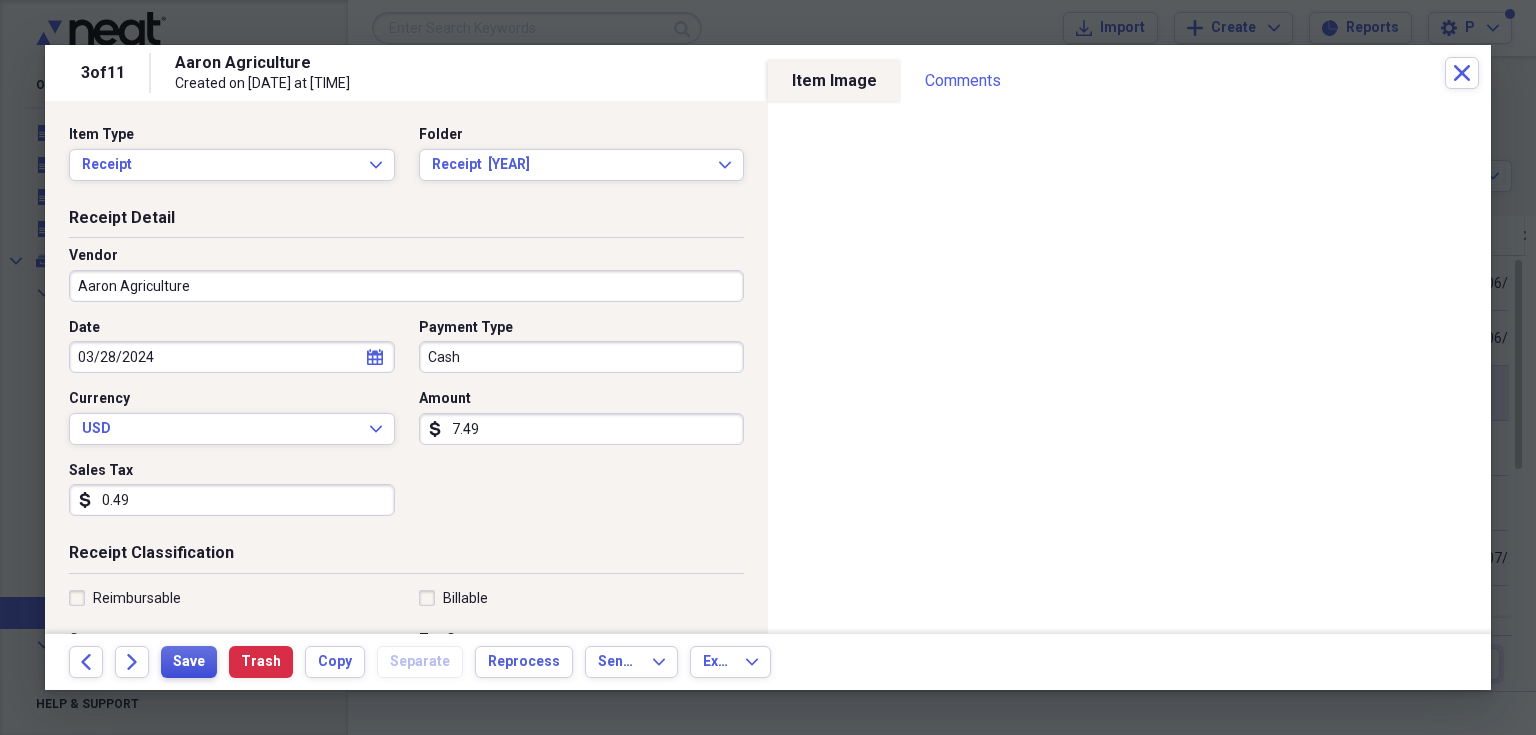 click on "Save" at bounding box center (189, 662) 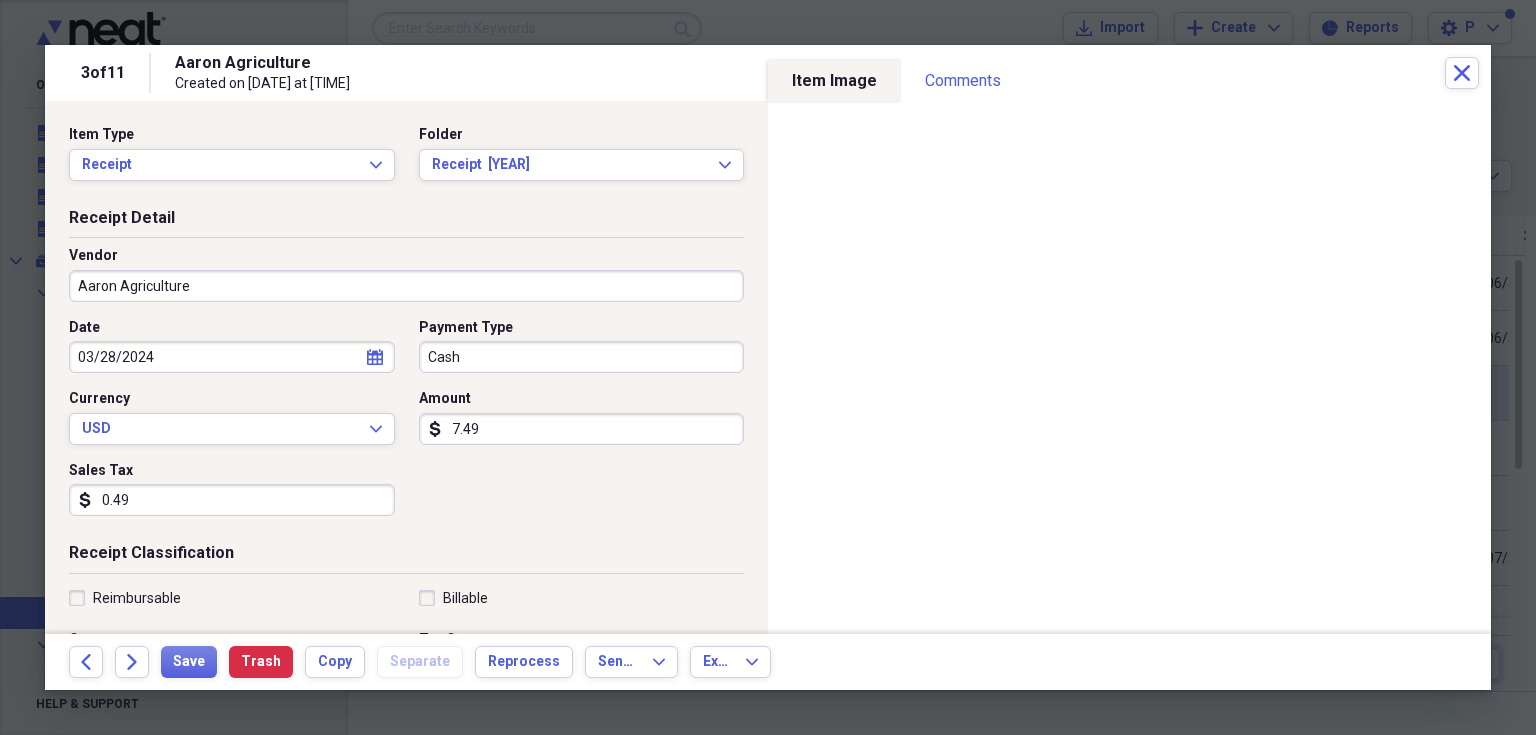 click on "Back Forward Save Trash Copy Separate Reprocess Send To Expand Export Expand" at bounding box center (768, 662) 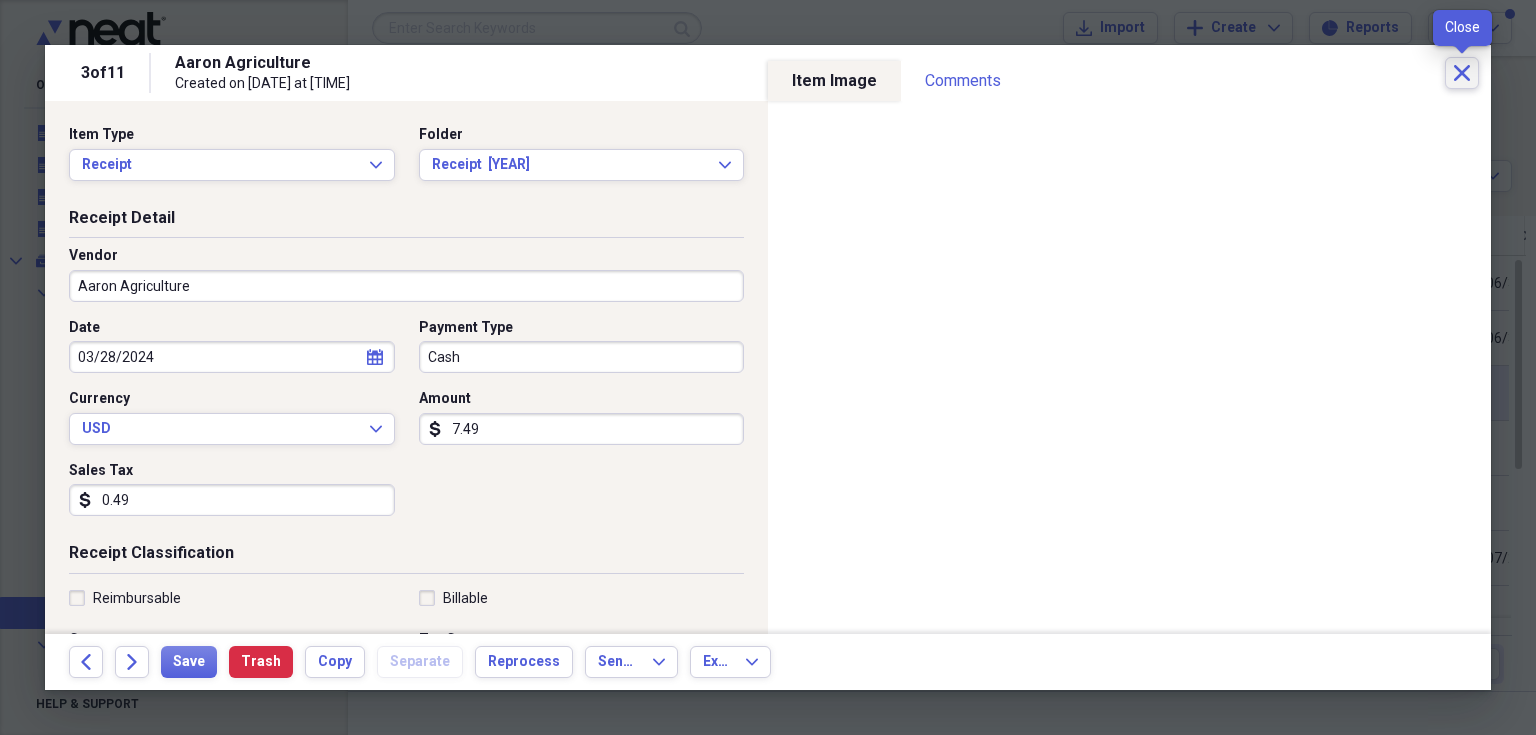 click on "Close" 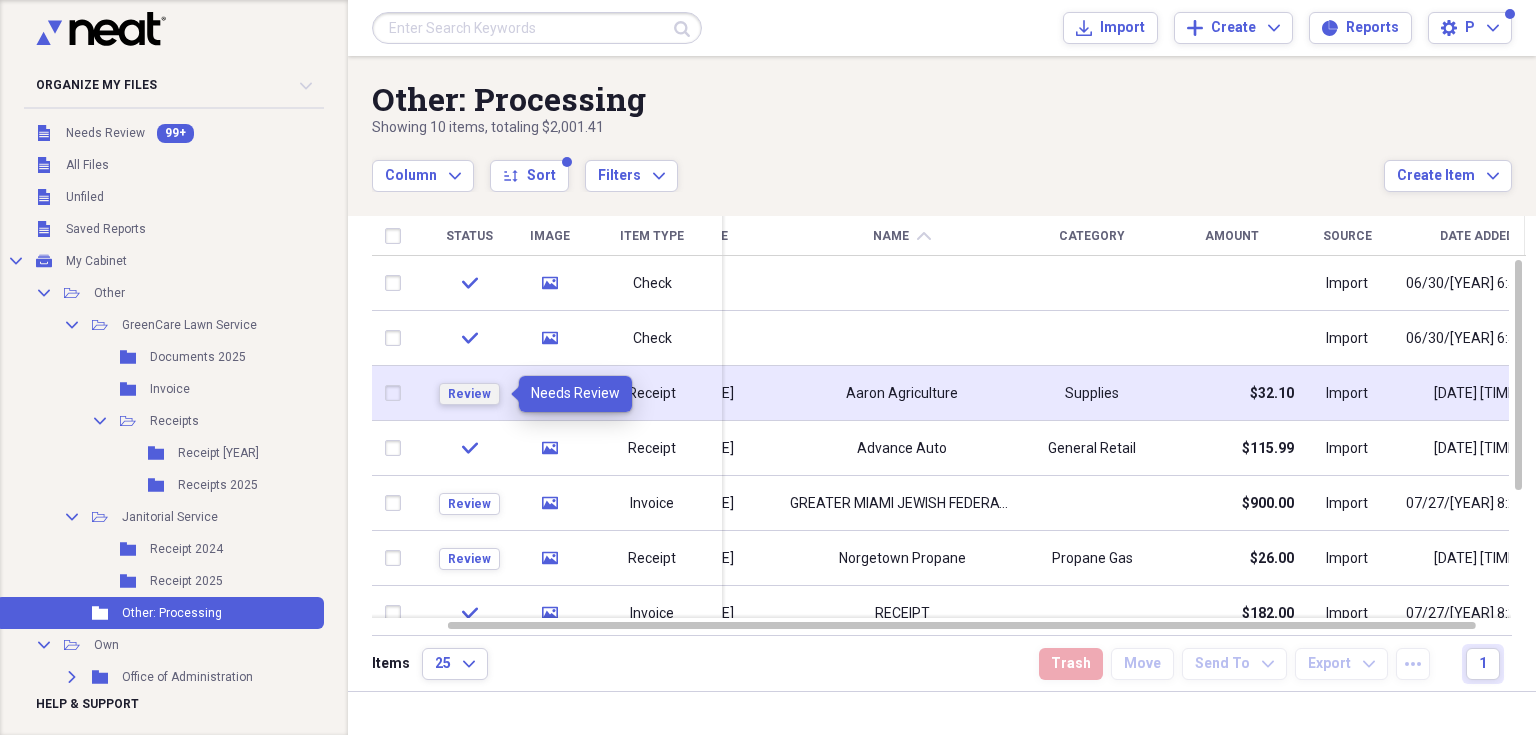 click on "Review" at bounding box center [469, 394] 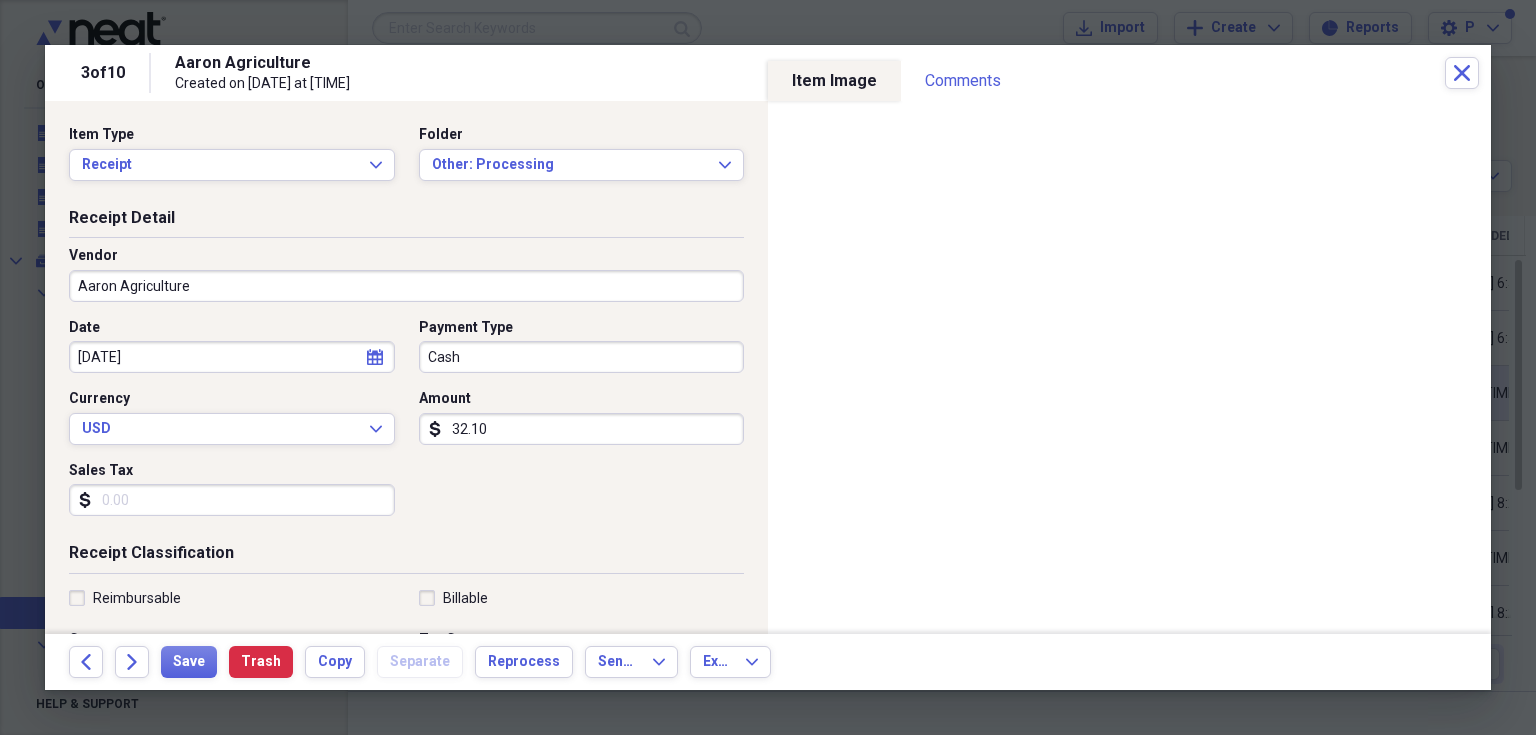 click on "Receipt Detail Vendor Aaron Agriculture Date [DATE] calendar Calendar Payment Type Cash Currency USD Expand Amount dollar-sign 32.10 Sales Tax dollar-sign" at bounding box center [406, 375] 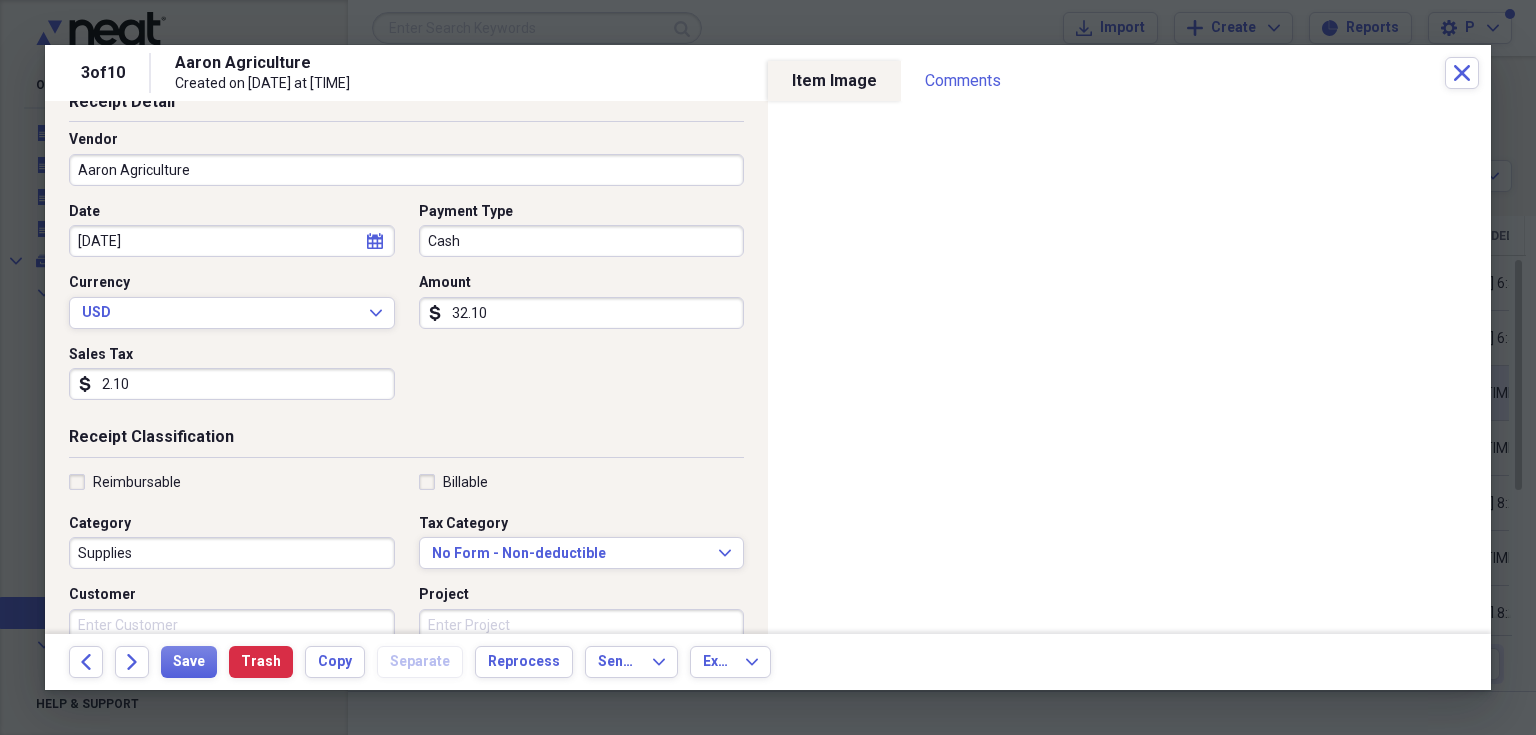 scroll, scrollTop: 240, scrollLeft: 0, axis: vertical 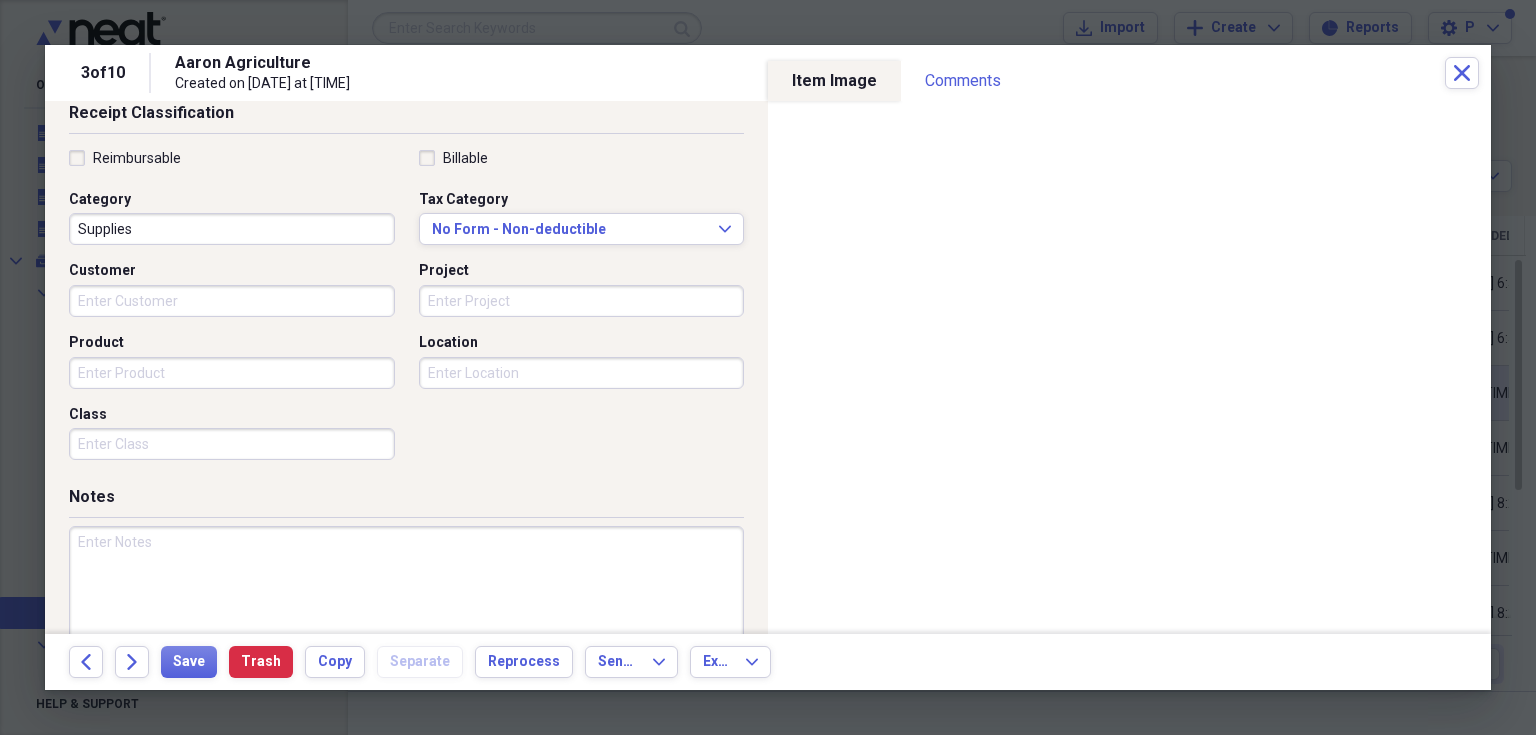 type on "2.10" 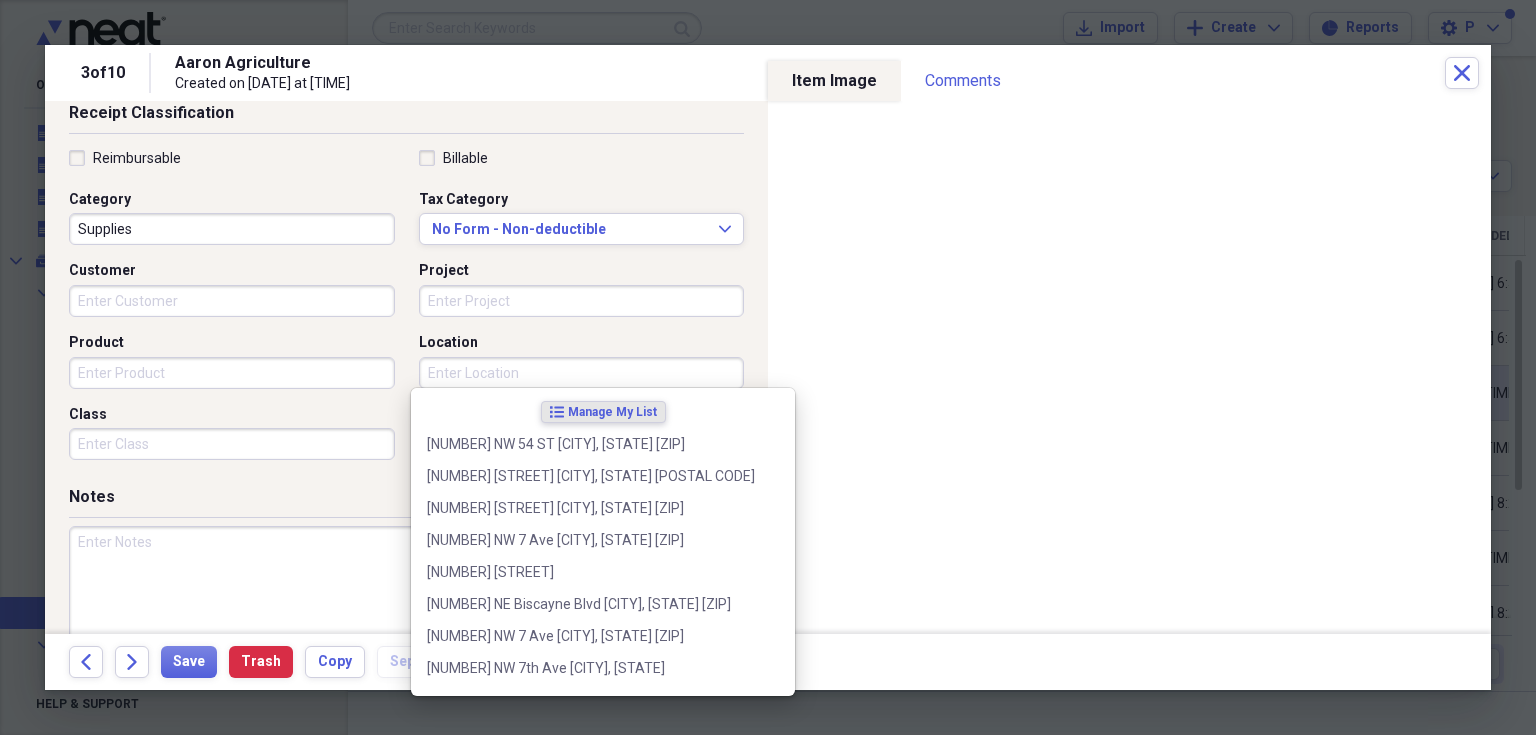 click on "Location" at bounding box center (582, 373) 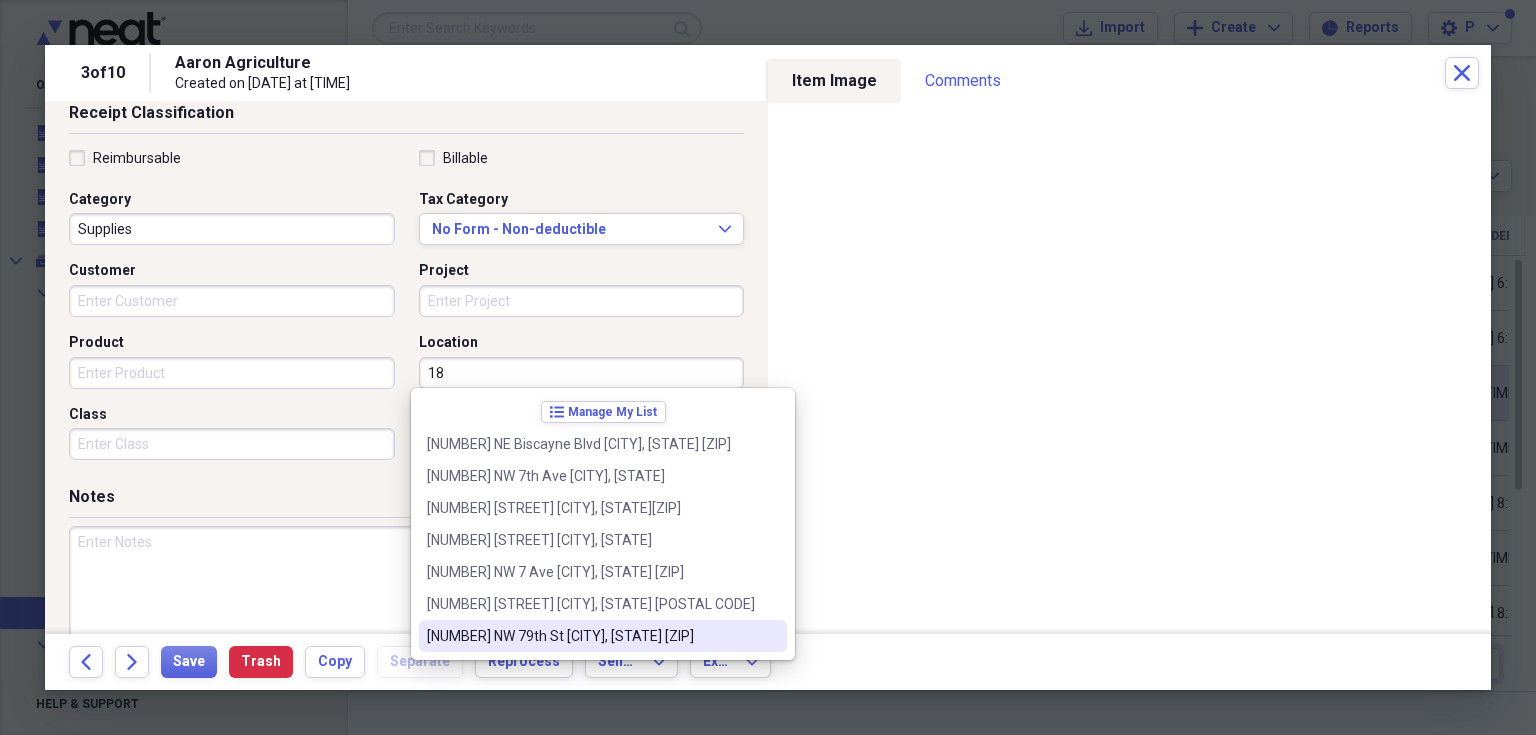 click on "[NUMBER] NW 79th St [CITY], [STATE] [ZIP]" at bounding box center [591, 636] 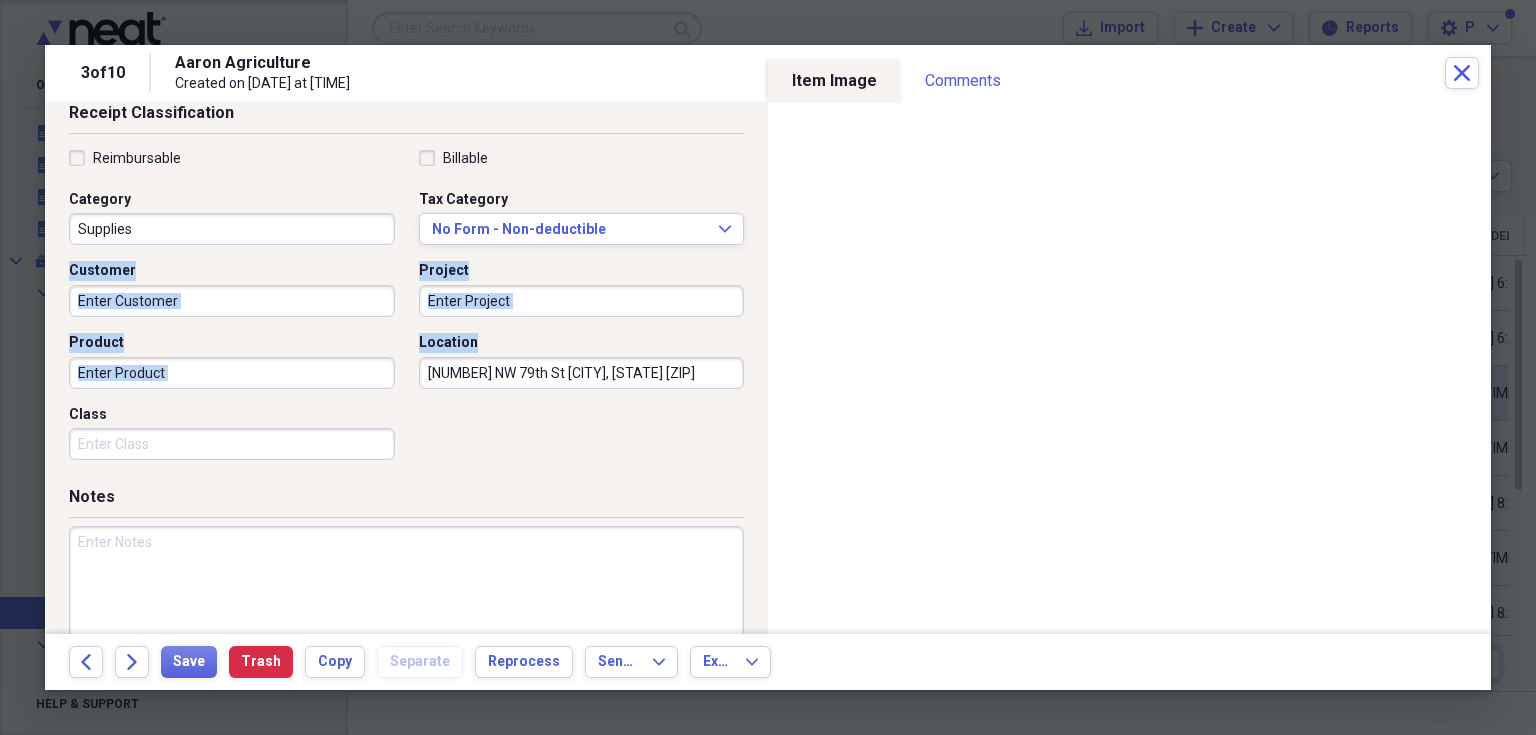 drag, startPoint x: 743, startPoint y: 375, endPoint x: 756, endPoint y: 243, distance: 132.63861 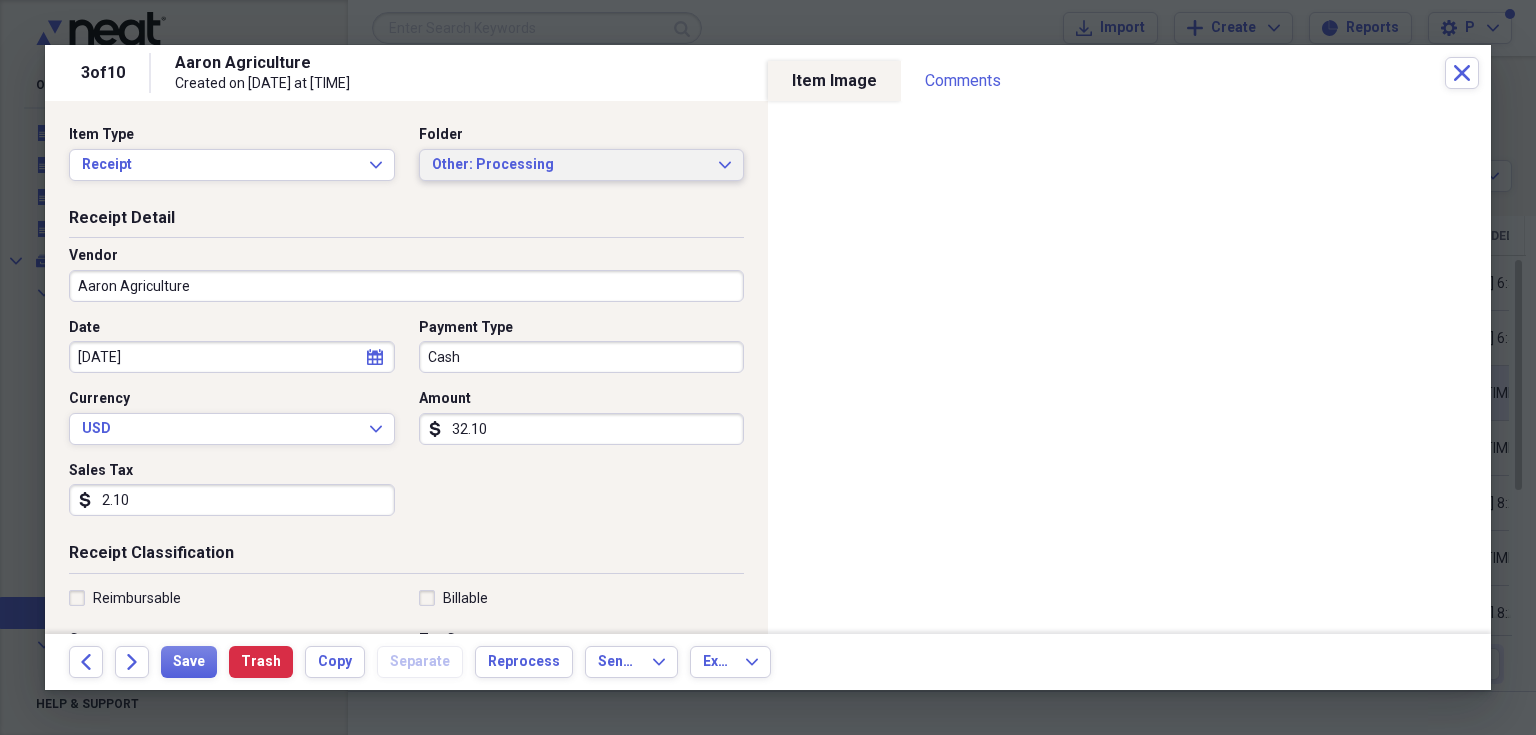 click on "Expand" 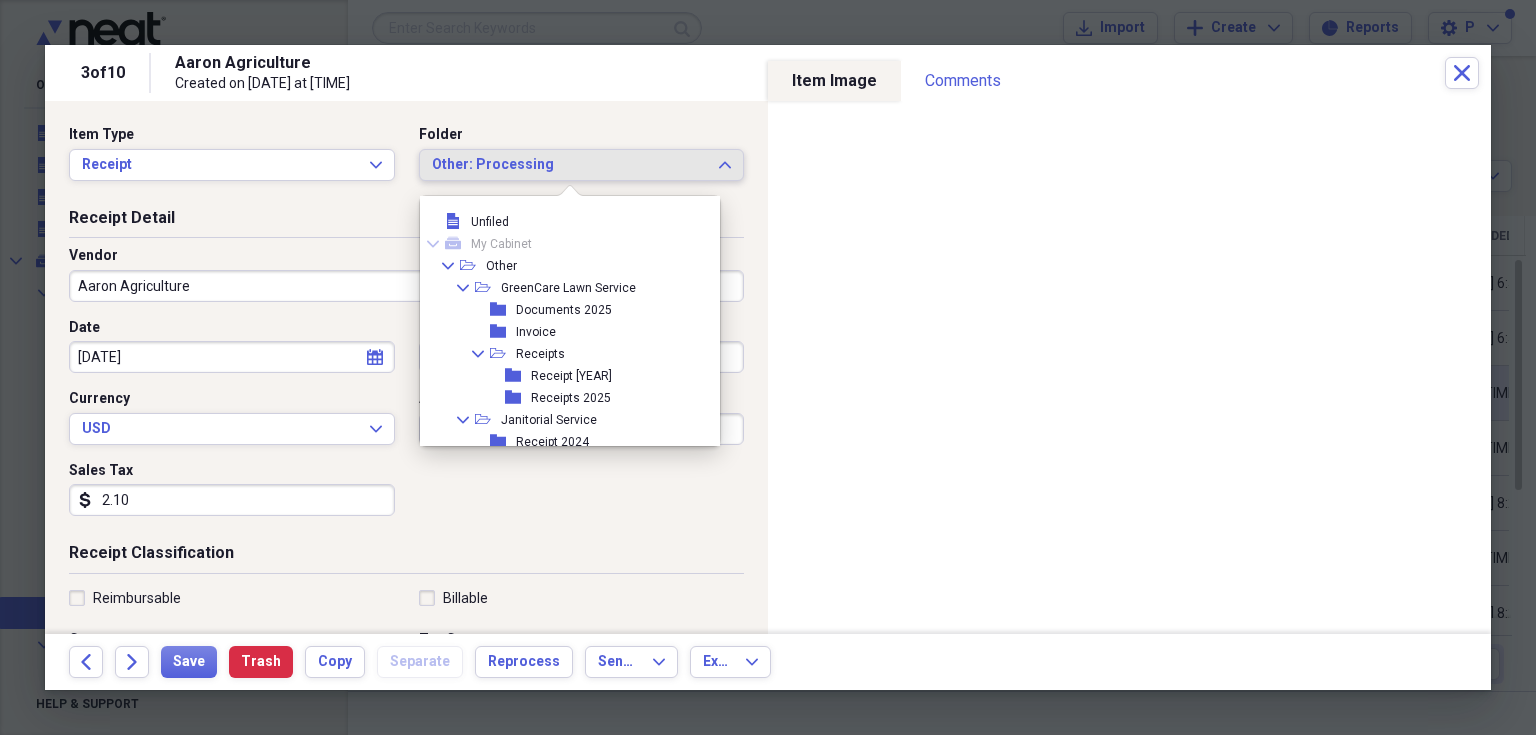 scroll, scrollTop: 94, scrollLeft: 0, axis: vertical 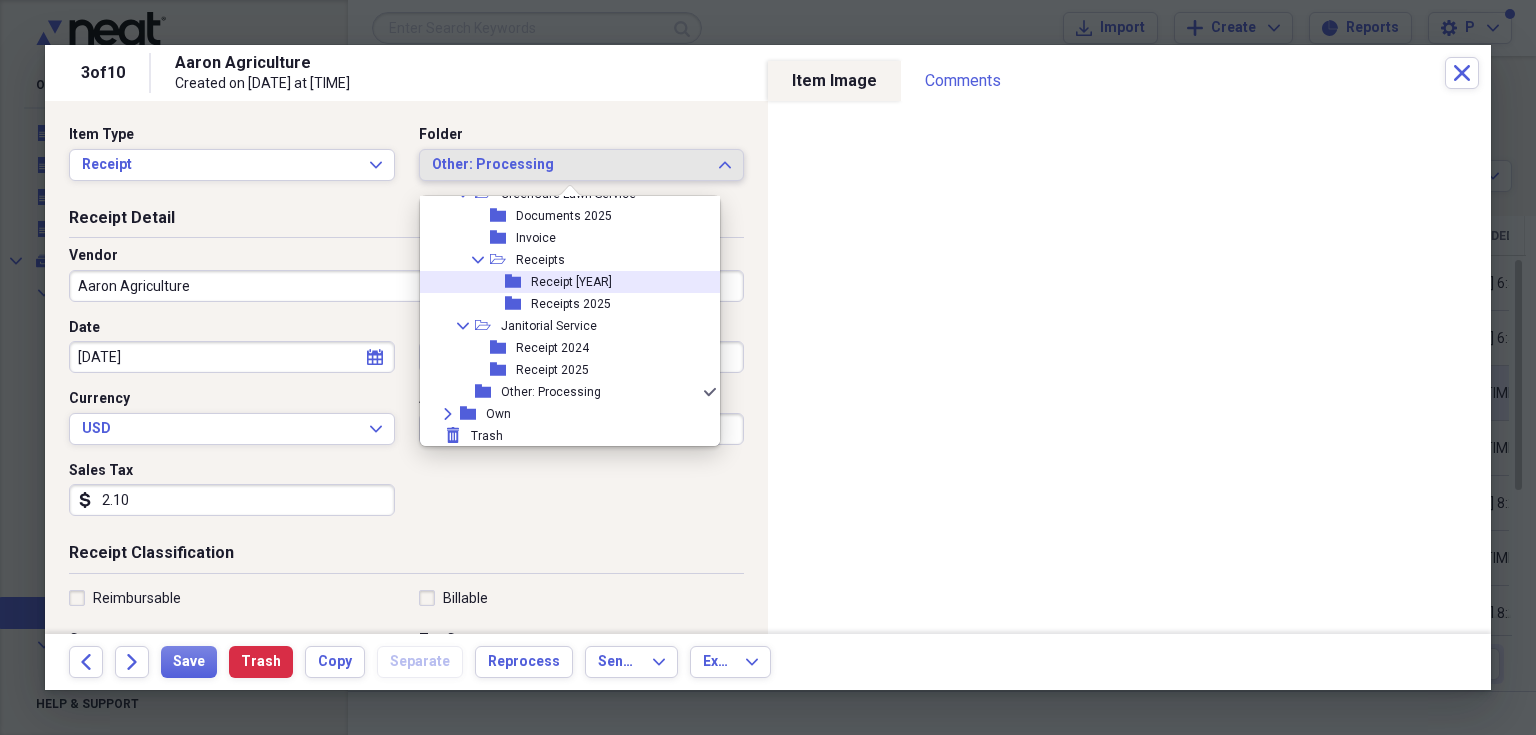 click on "folder Receipt  2024" at bounding box center [562, 282] 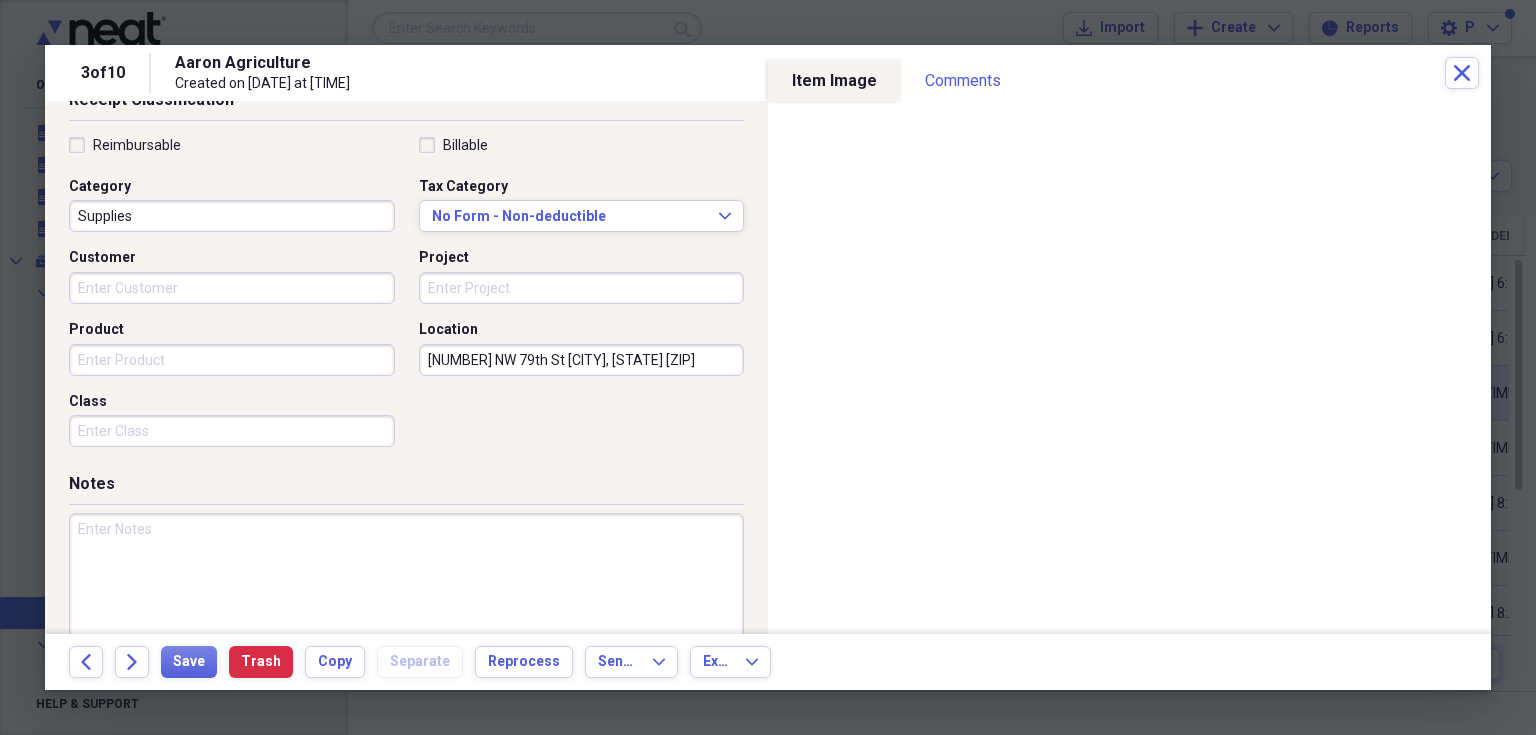 scroll, scrollTop: 486, scrollLeft: 0, axis: vertical 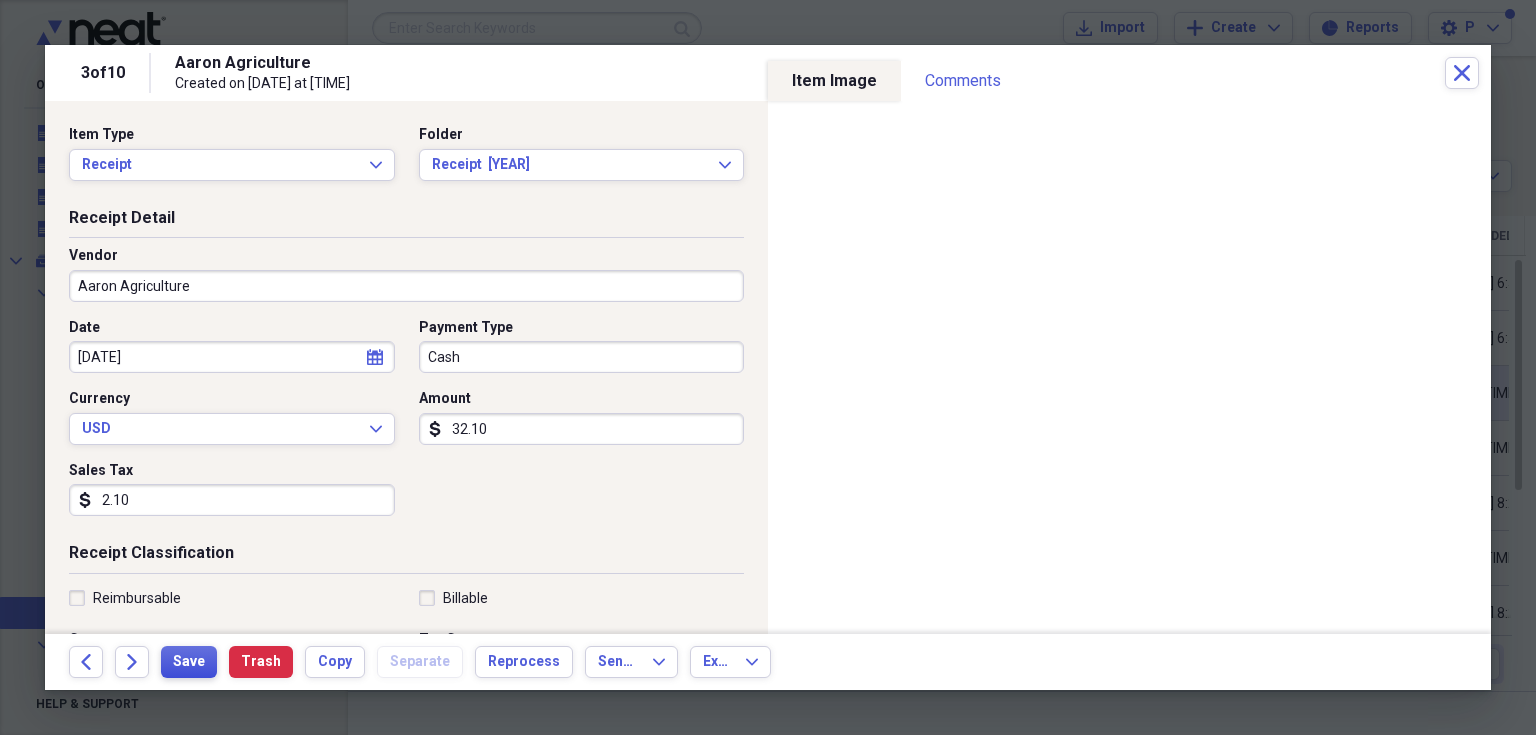 click on "Save" at bounding box center (189, 662) 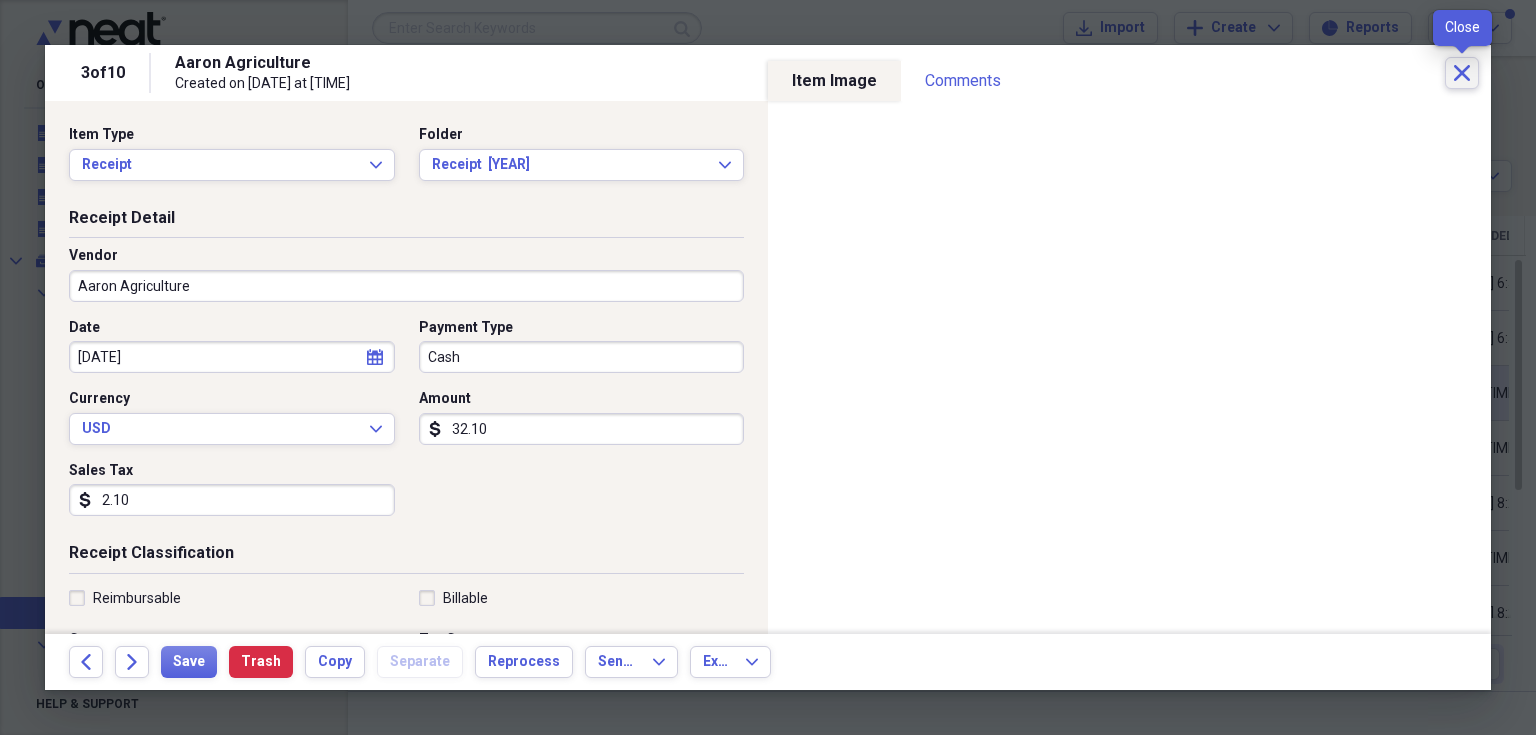 click on "Close" 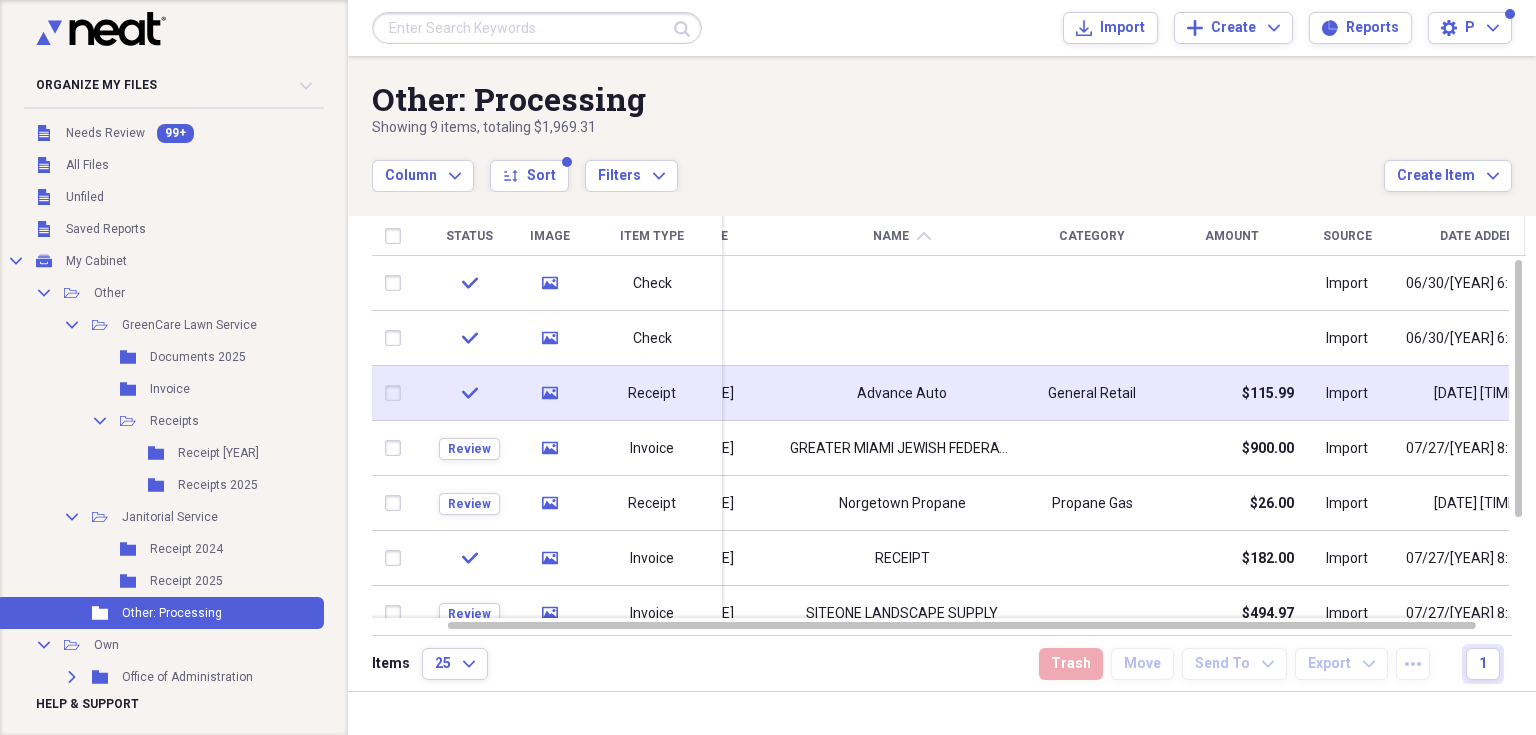 click on "Other: Processing Showing 9 items , totaling $1,969.31 Column Expand sort Sort Filters  Expand Create Item Expand" at bounding box center (942, 124) 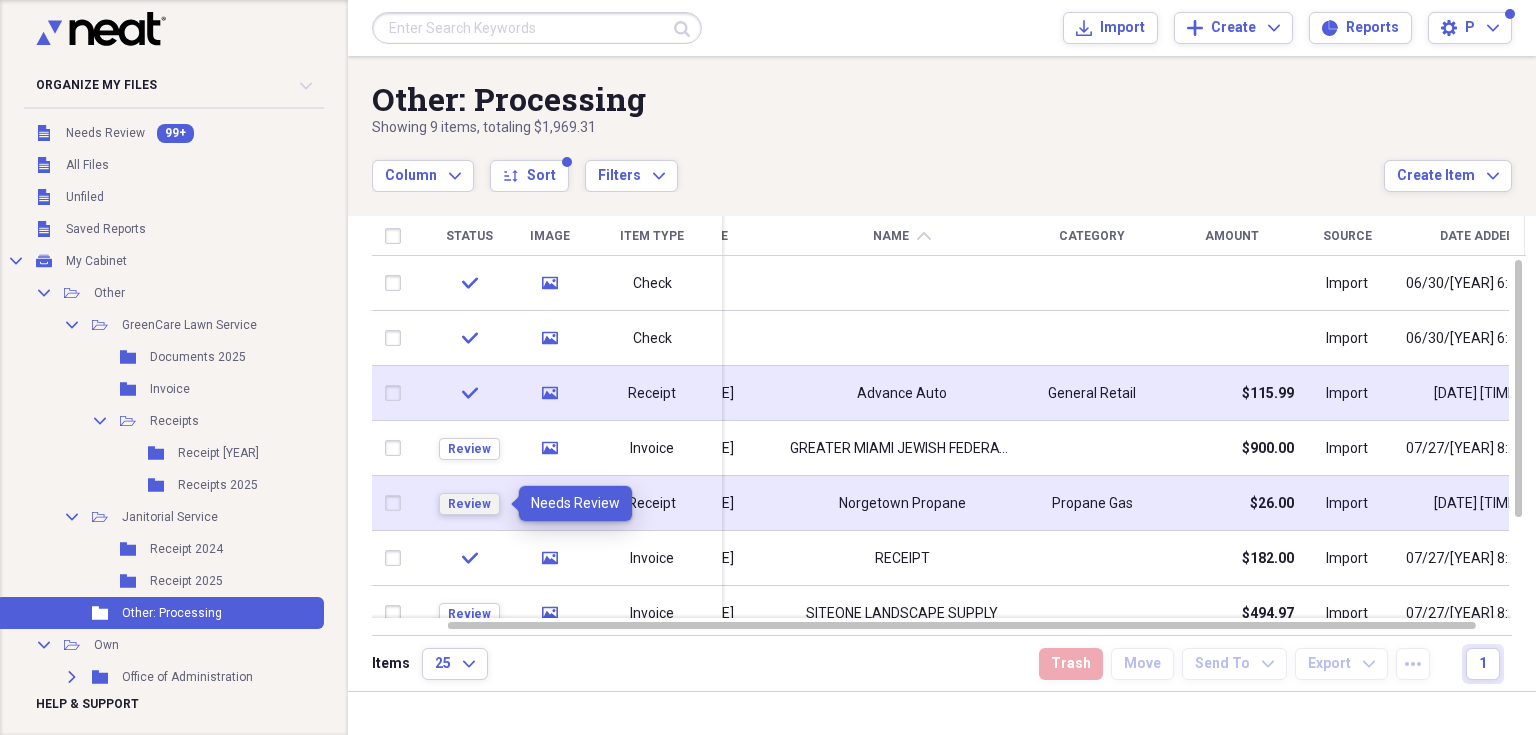 click on "Review" at bounding box center [469, 504] 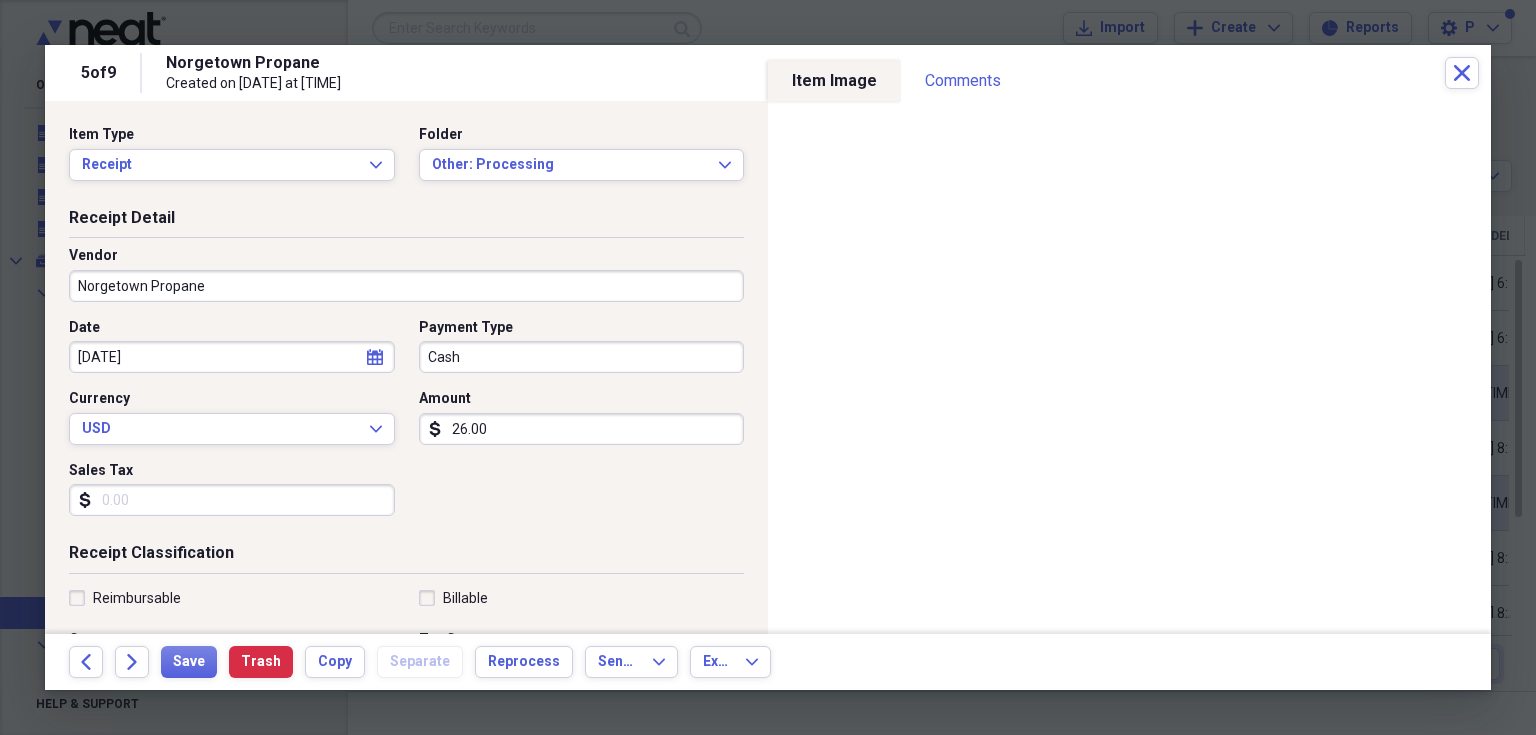 click on "Back Forward Save Trash Copy Separate Reprocess Send To Expand Export Expand" at bounding box center [768, 662] 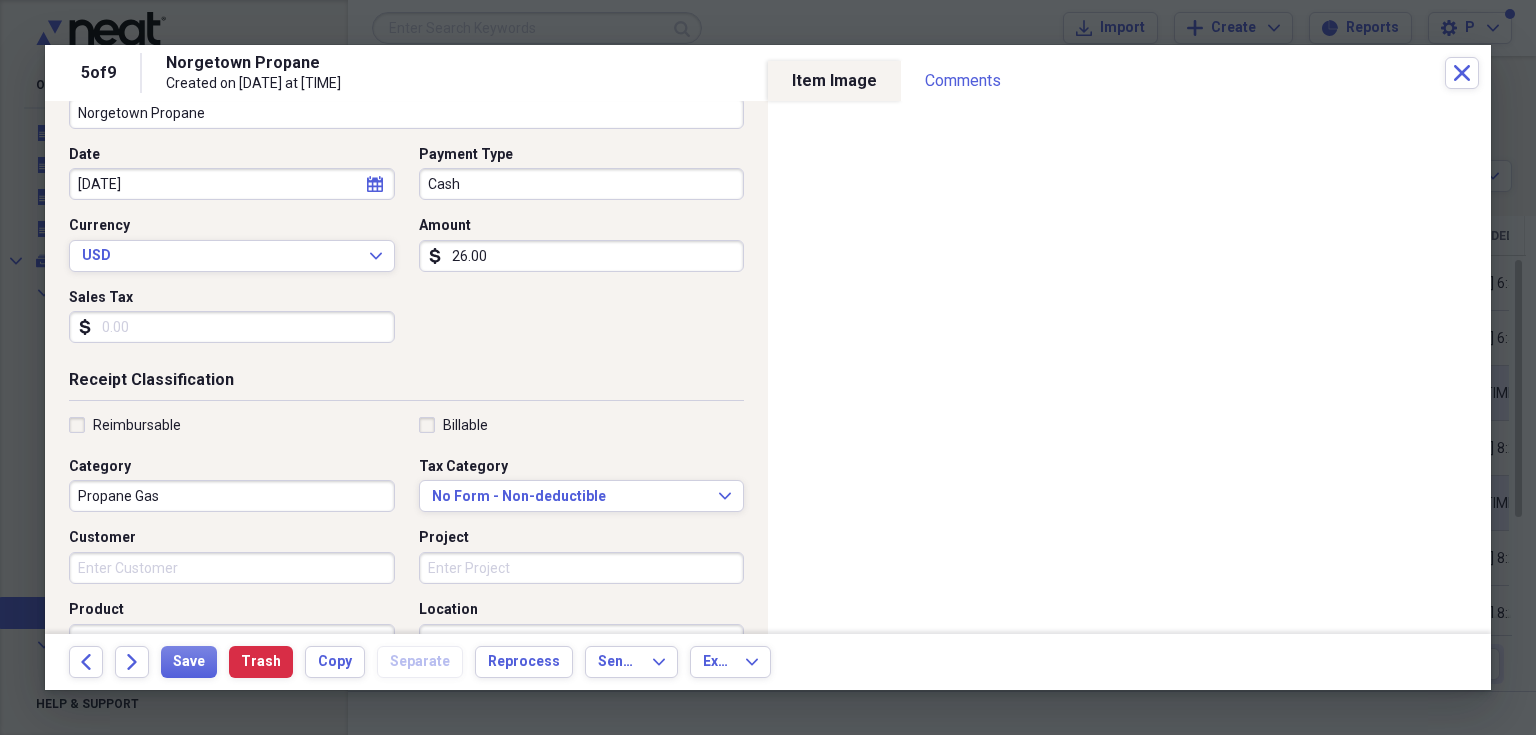 scroll, scrollTop: 200, scrollLeft: 0, axis: vertical 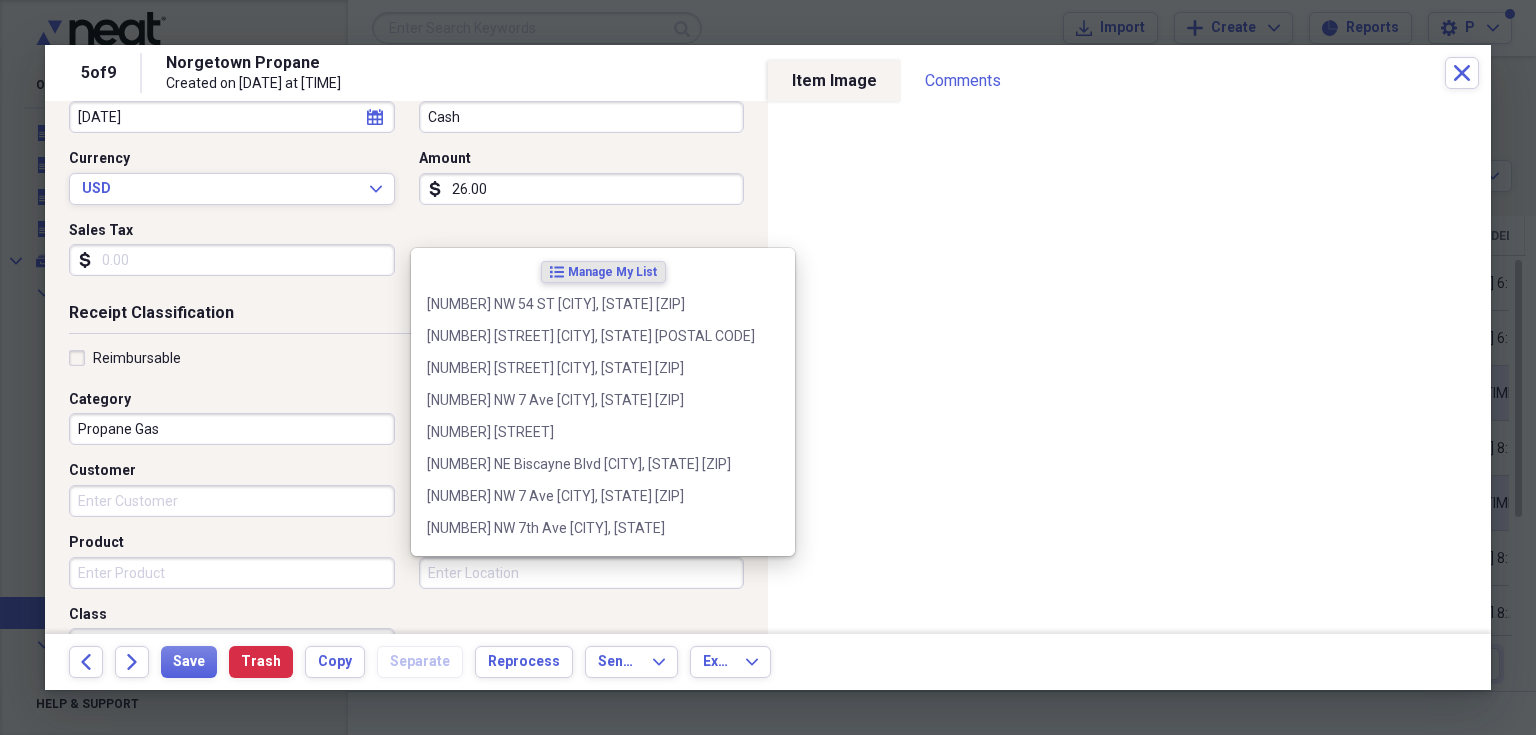 click on "Location" at bounding box center (582, 573) 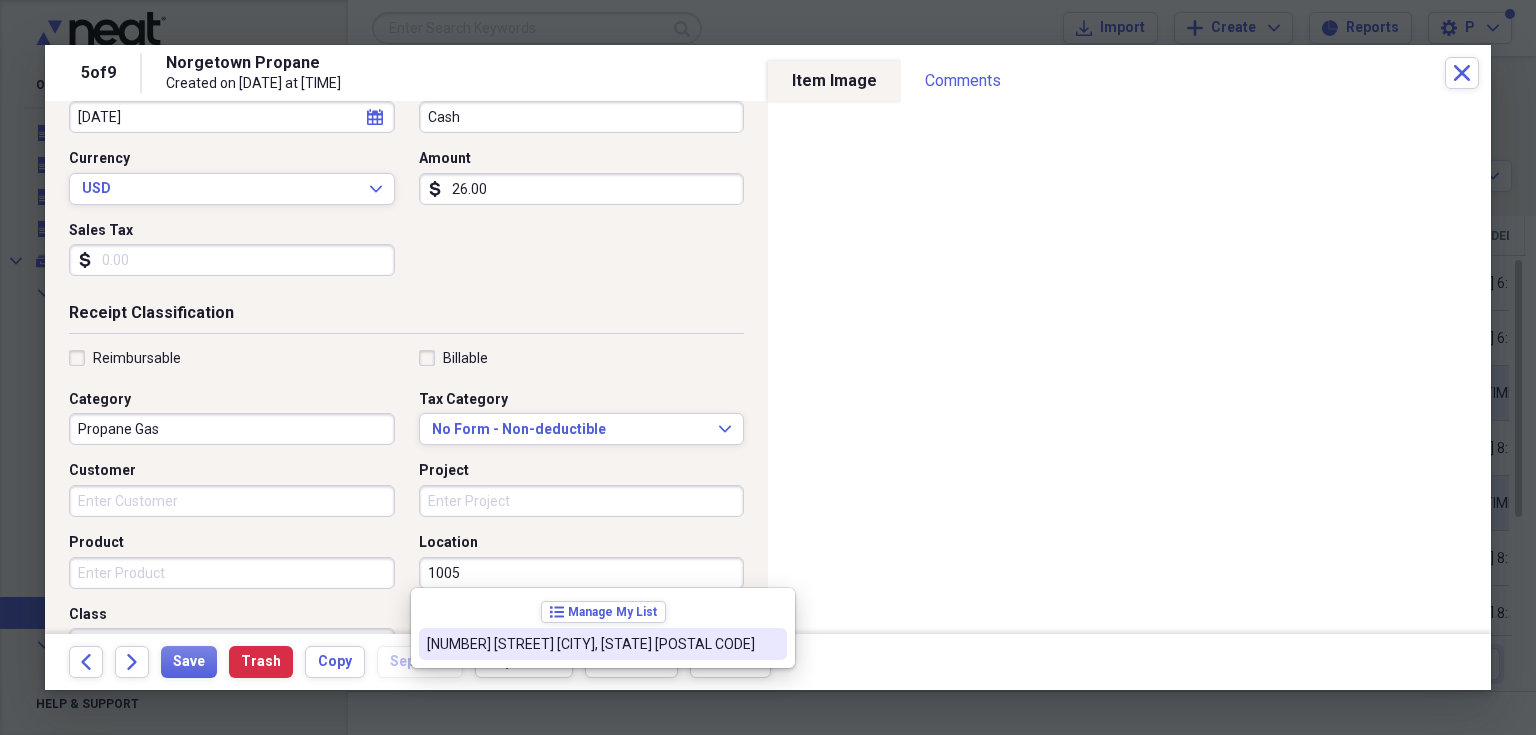 click on "[NUMBER] [STREET] [CITY], [STATE] [POSTAL CODE]" at bounding box center [591, 644] 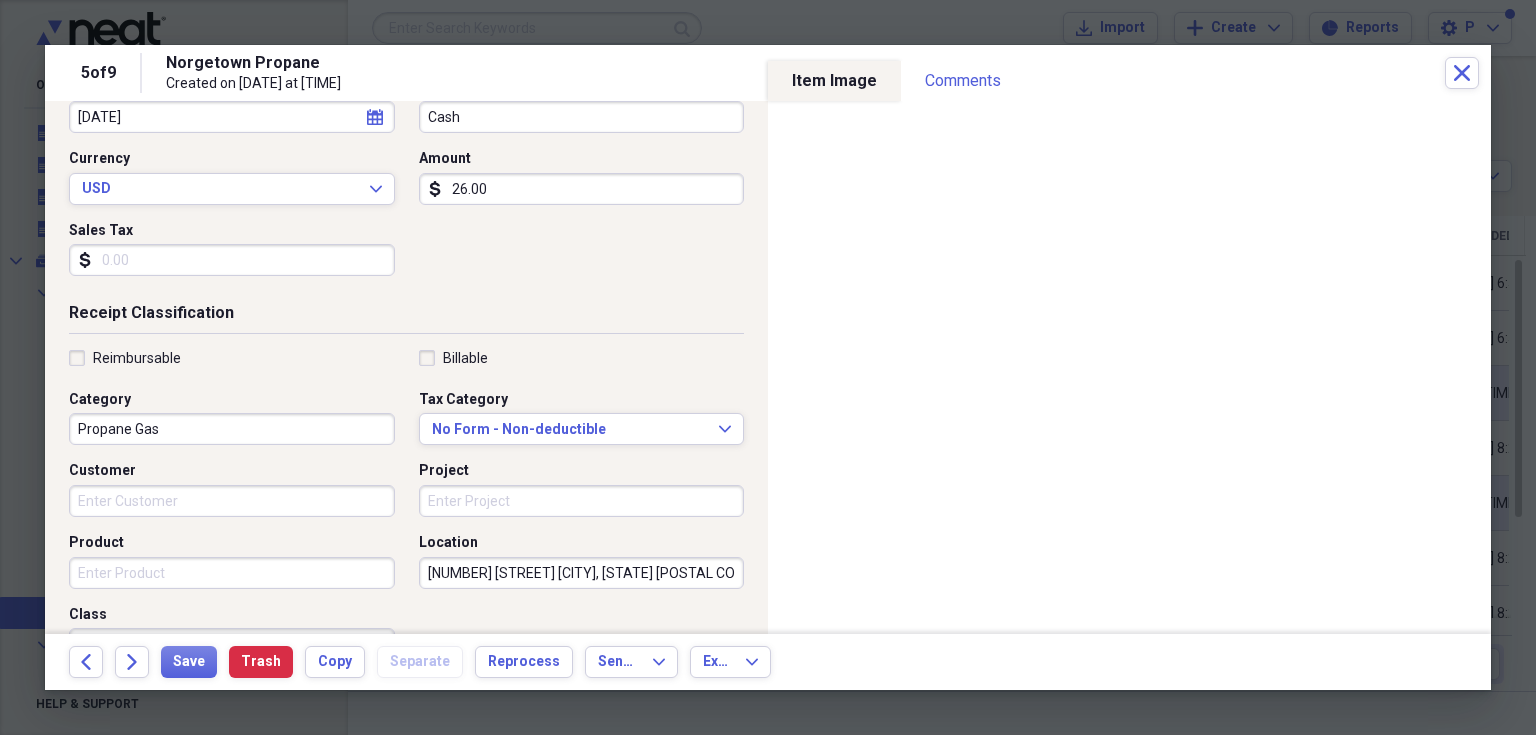scroll, scrollTop: 0, scrollLeft: 0, axis: both 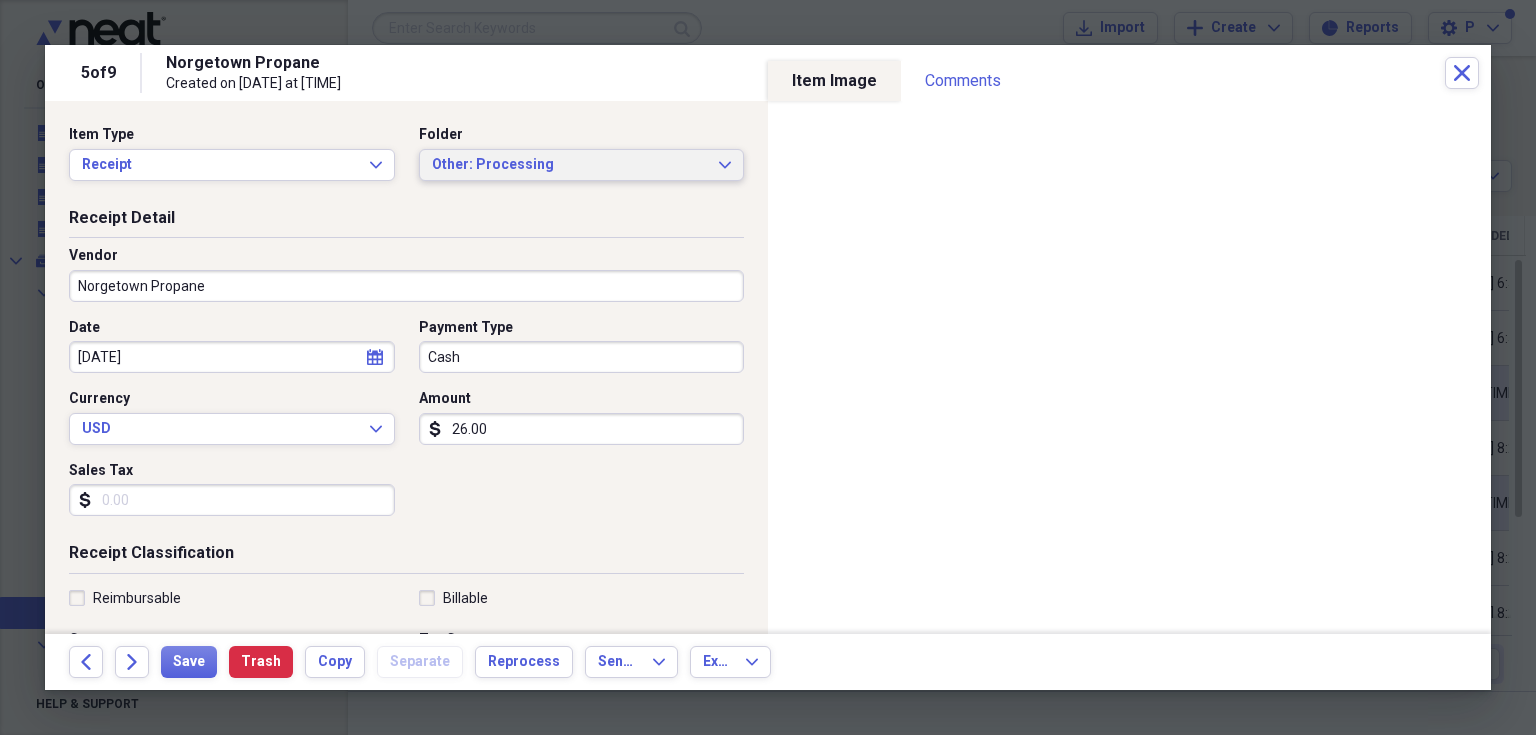 click on "Expand" 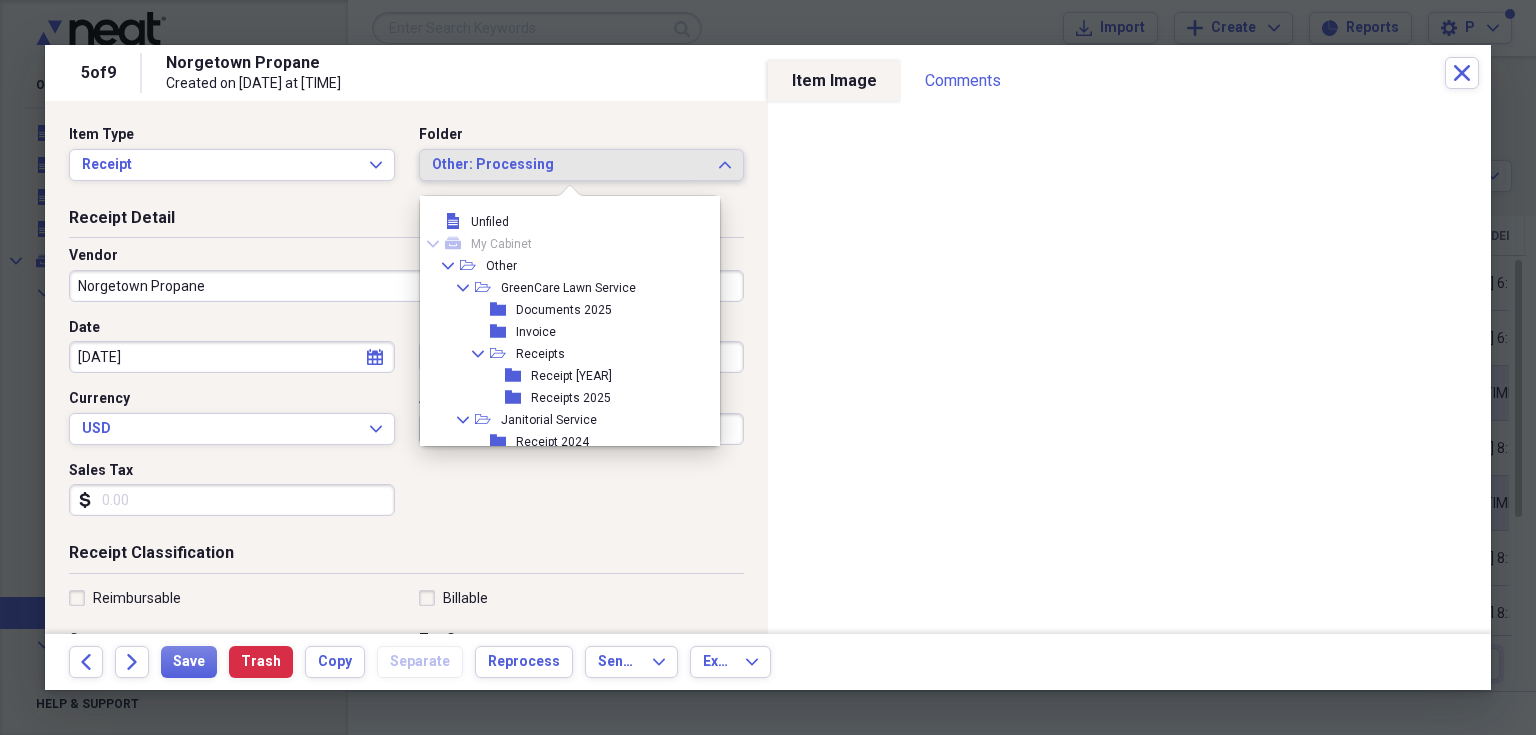 scroll, scrollTop: 94, scrollLeft: 0, axis: vertical 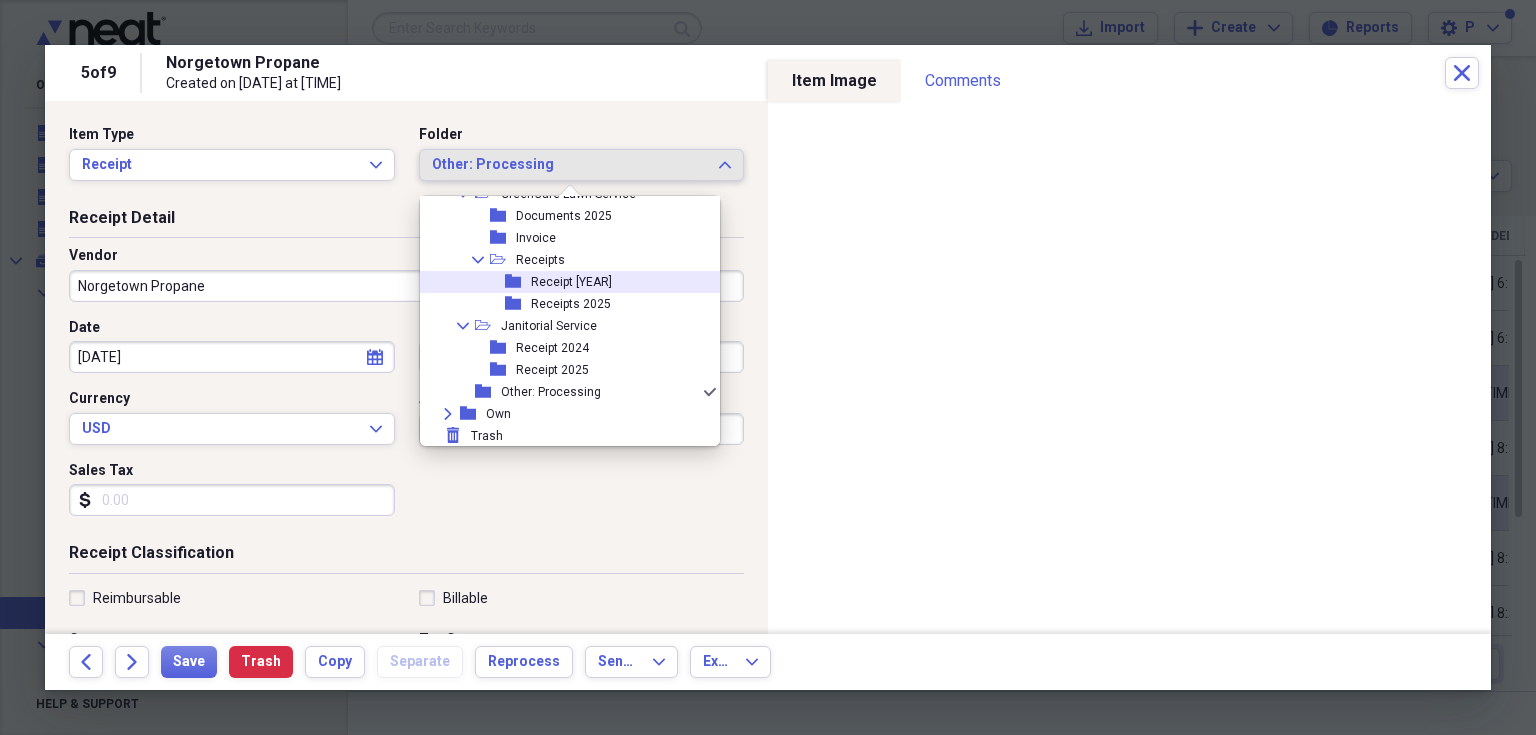 click on "folder Receipt  2024" at bounding box center (562, 282) 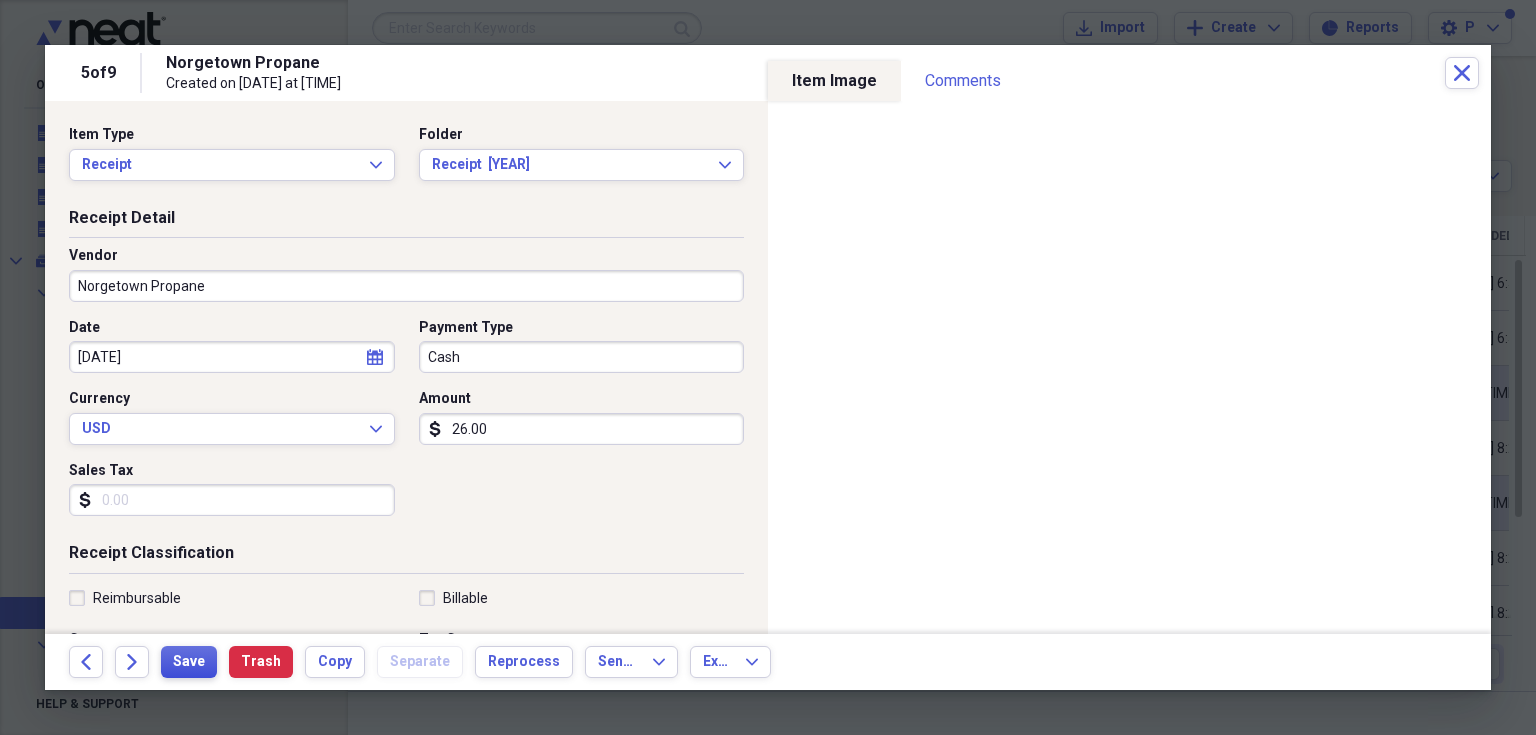 click on "Save" at bounding box center (189, 662) 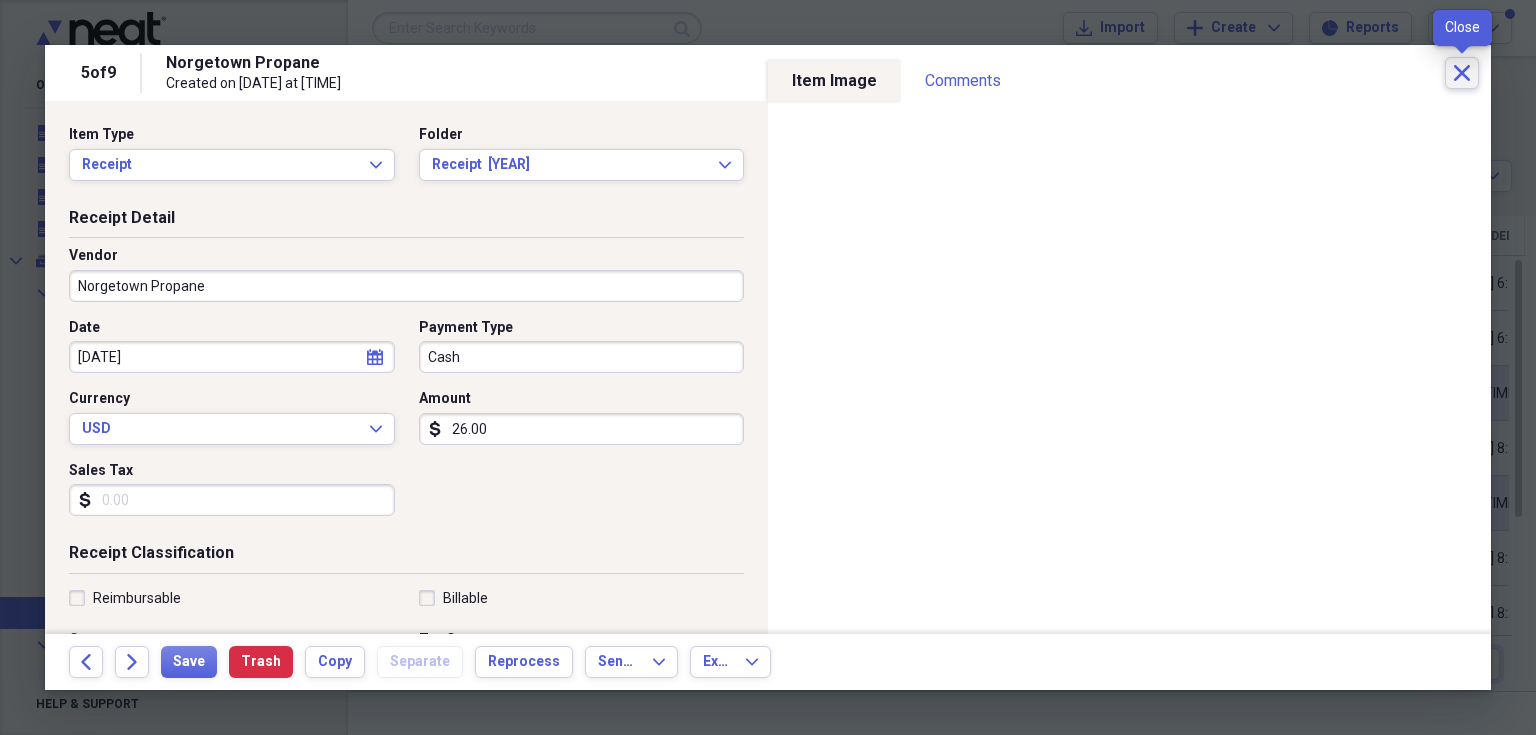 click on "Close" 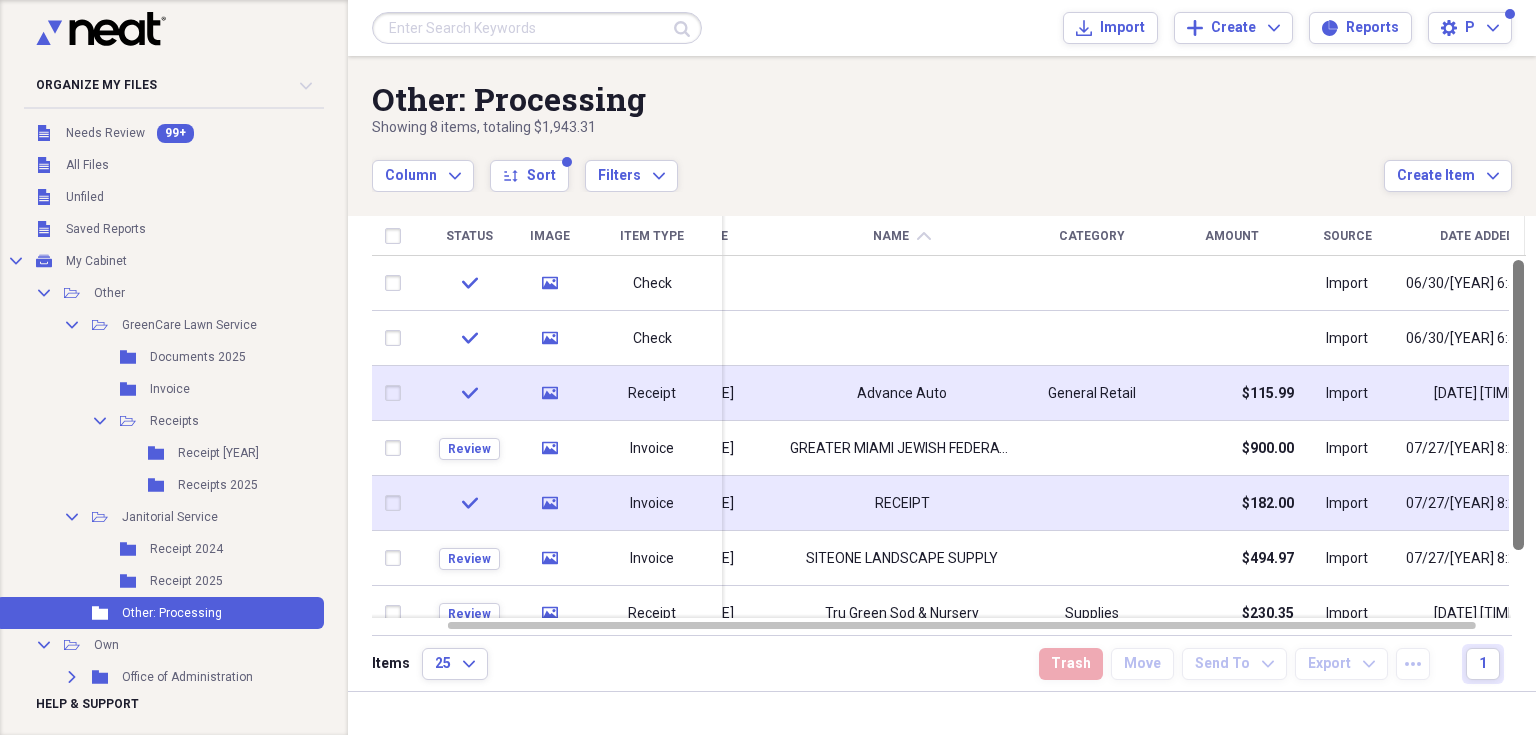 click at bounding box center (1518, 437) 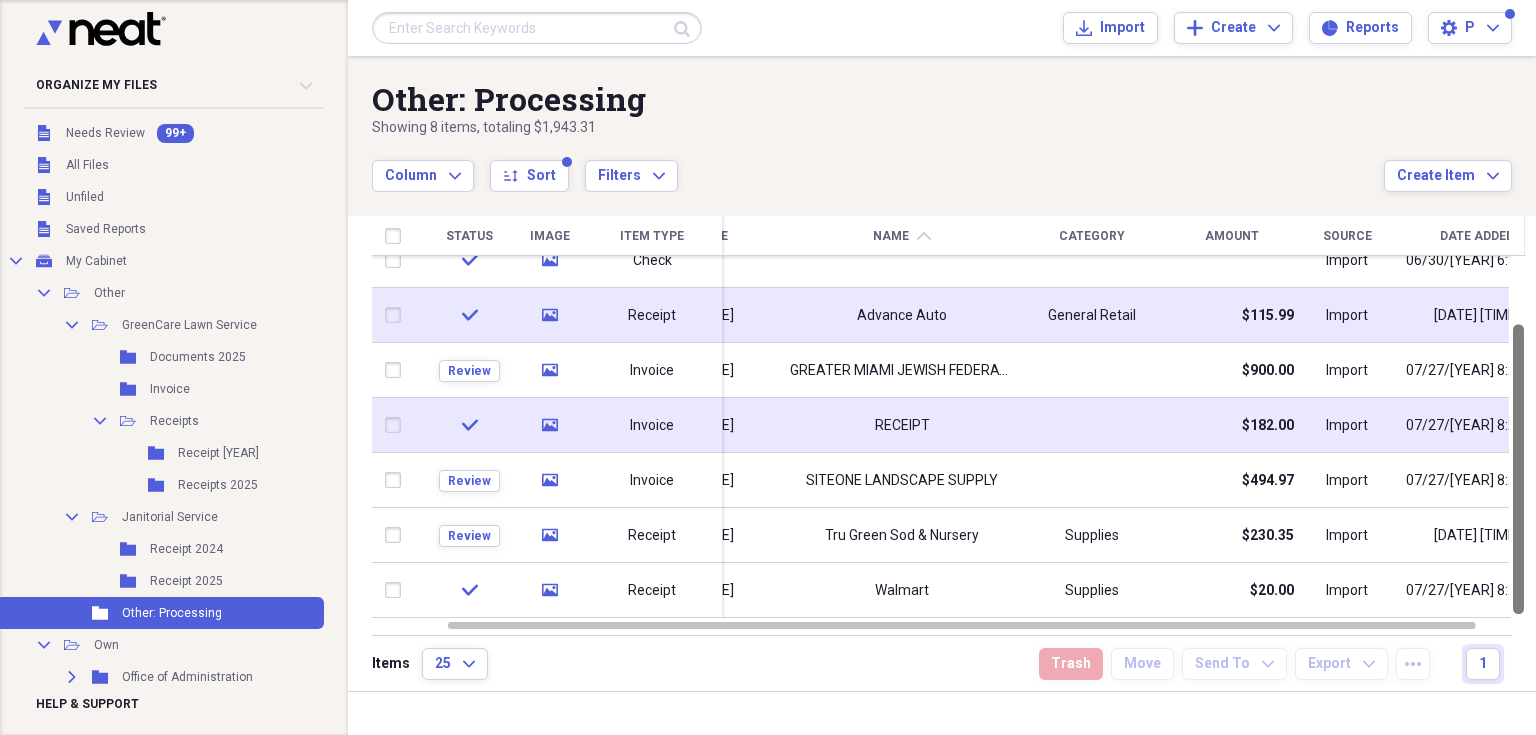 click at bounding box center (1518, 469) 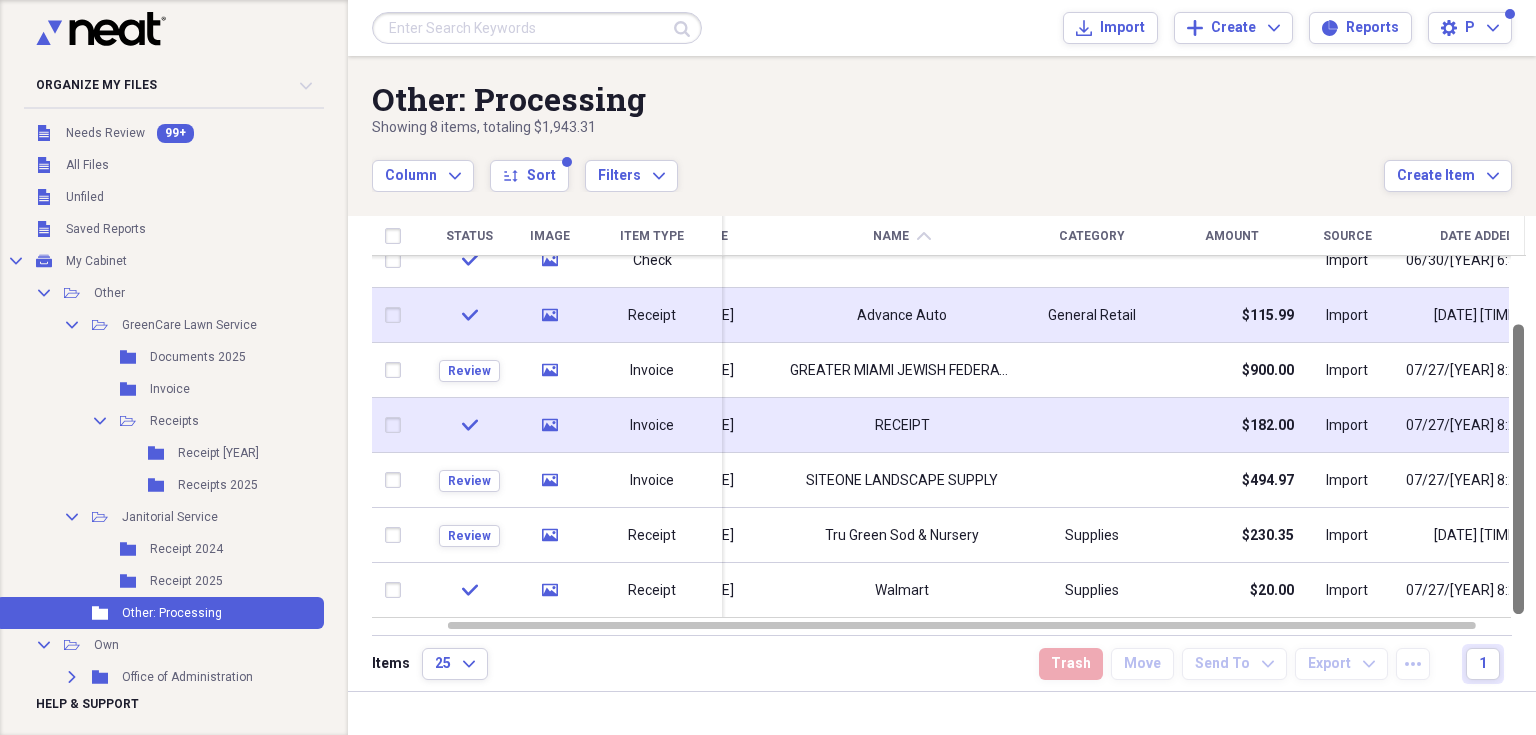 click at bounding box center [1518, 469] 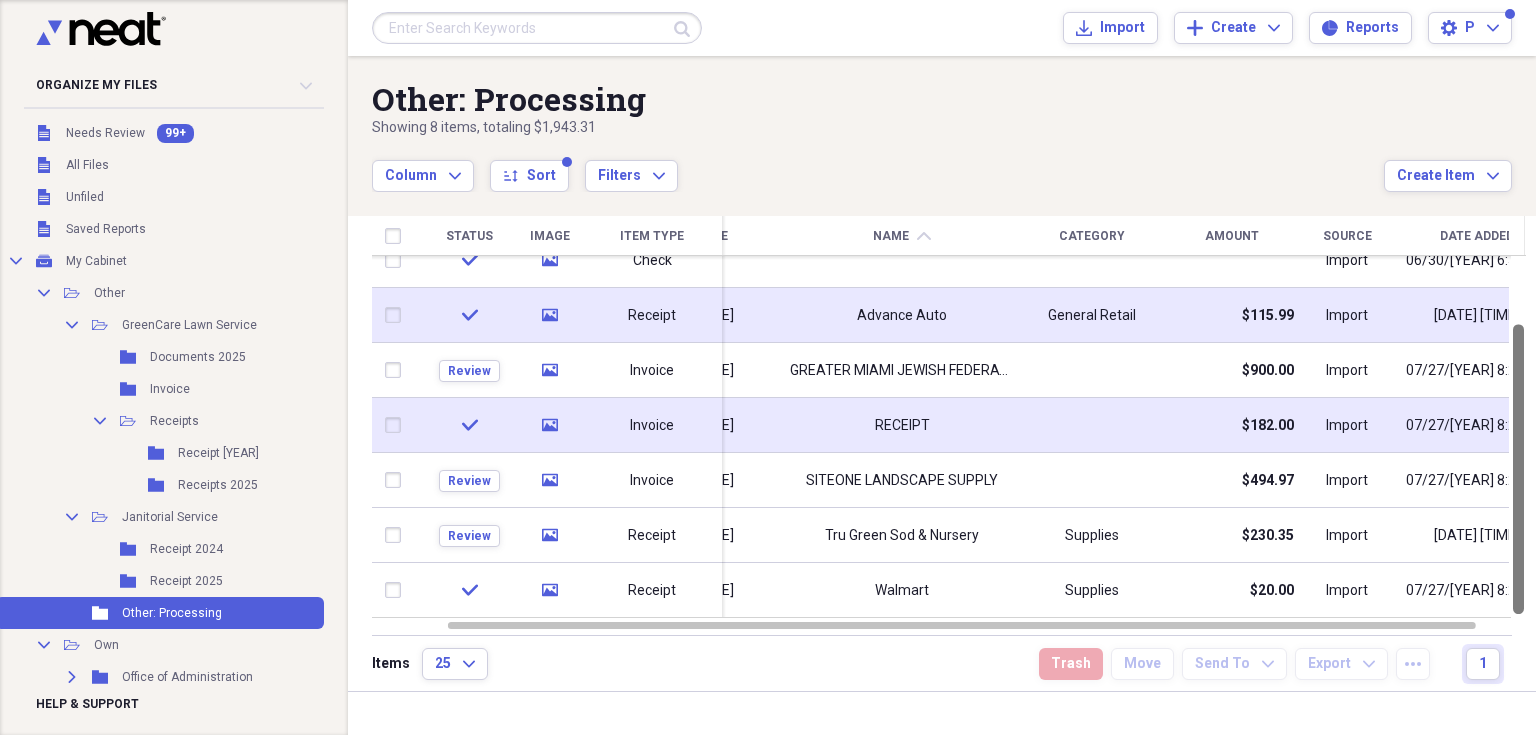 click at bounding box center (1518, 469) 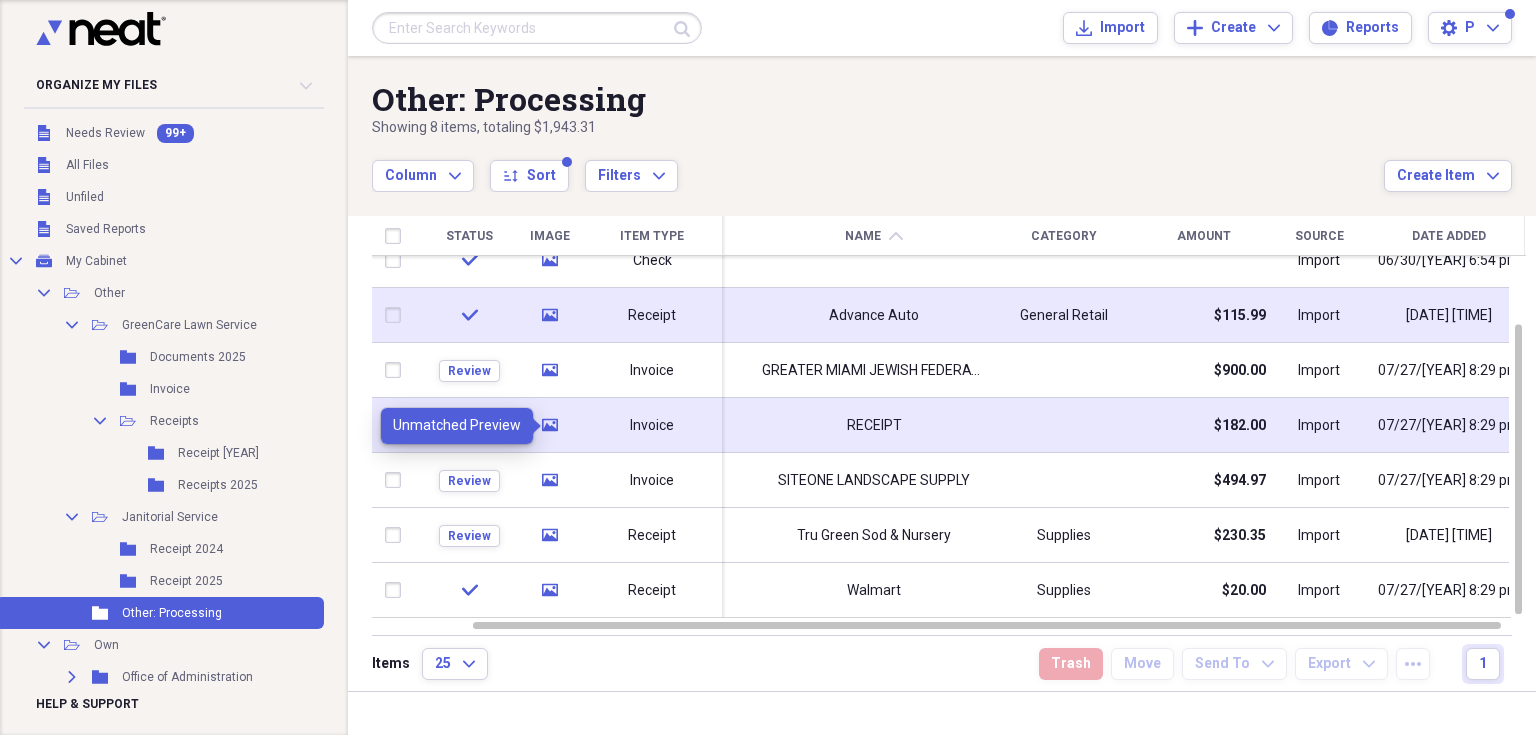 click 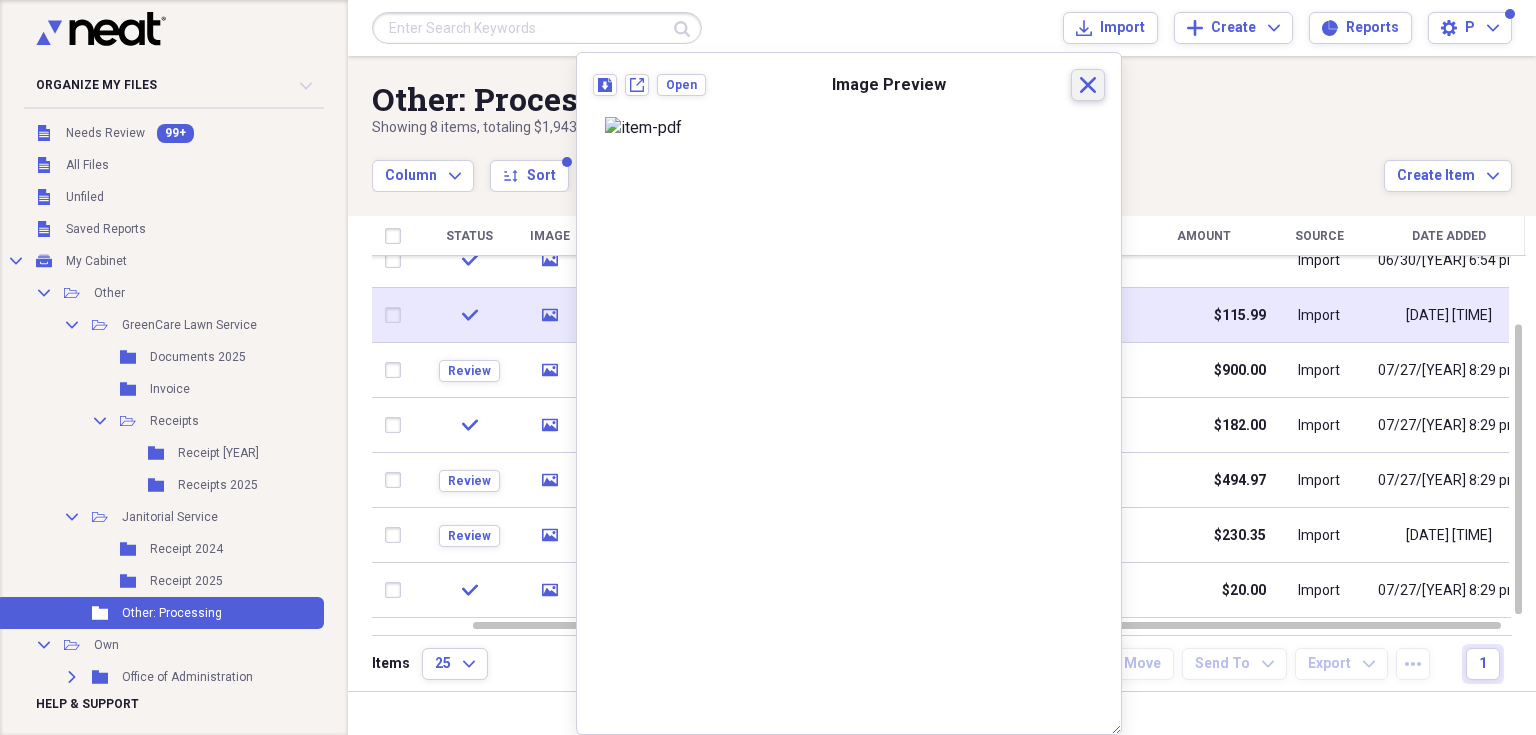 click 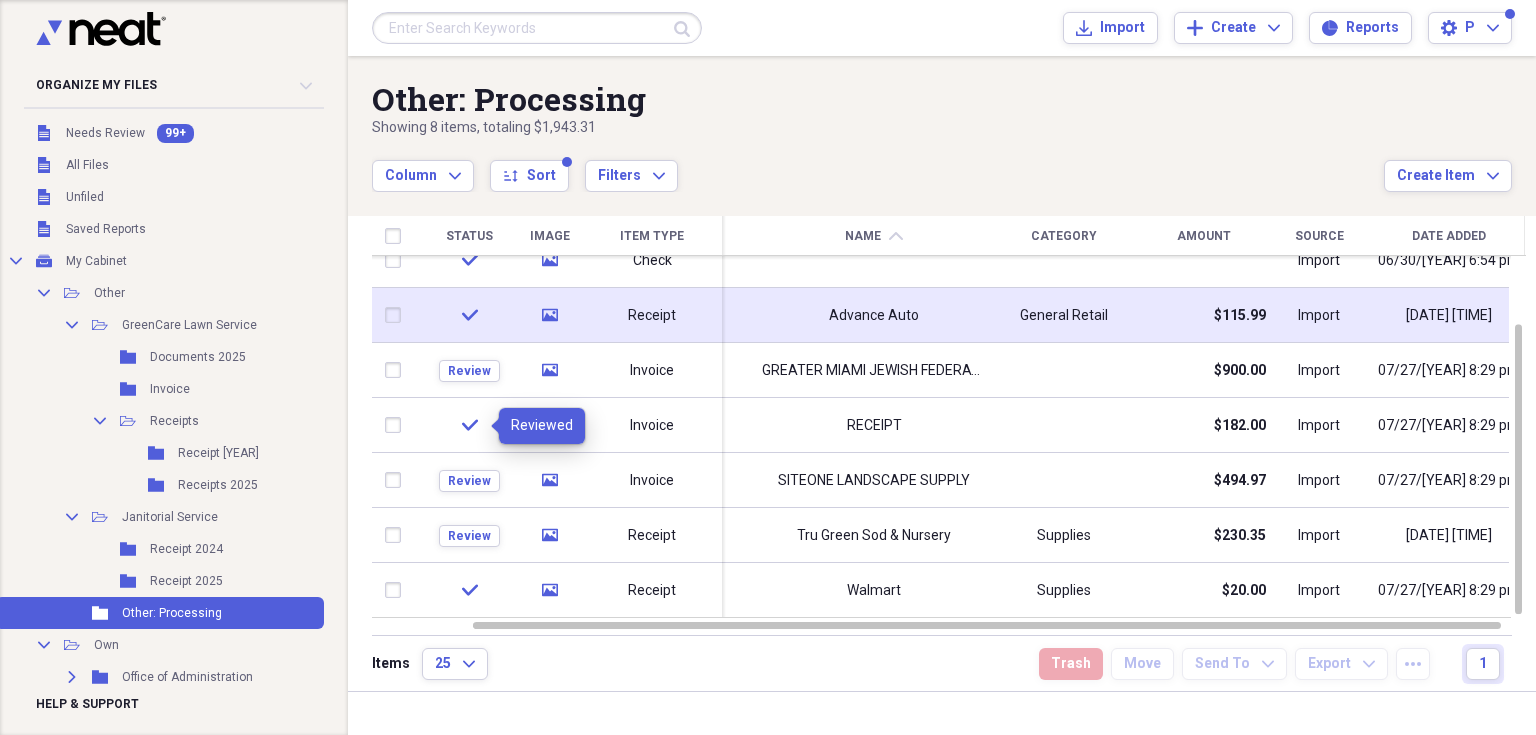 click on "check" 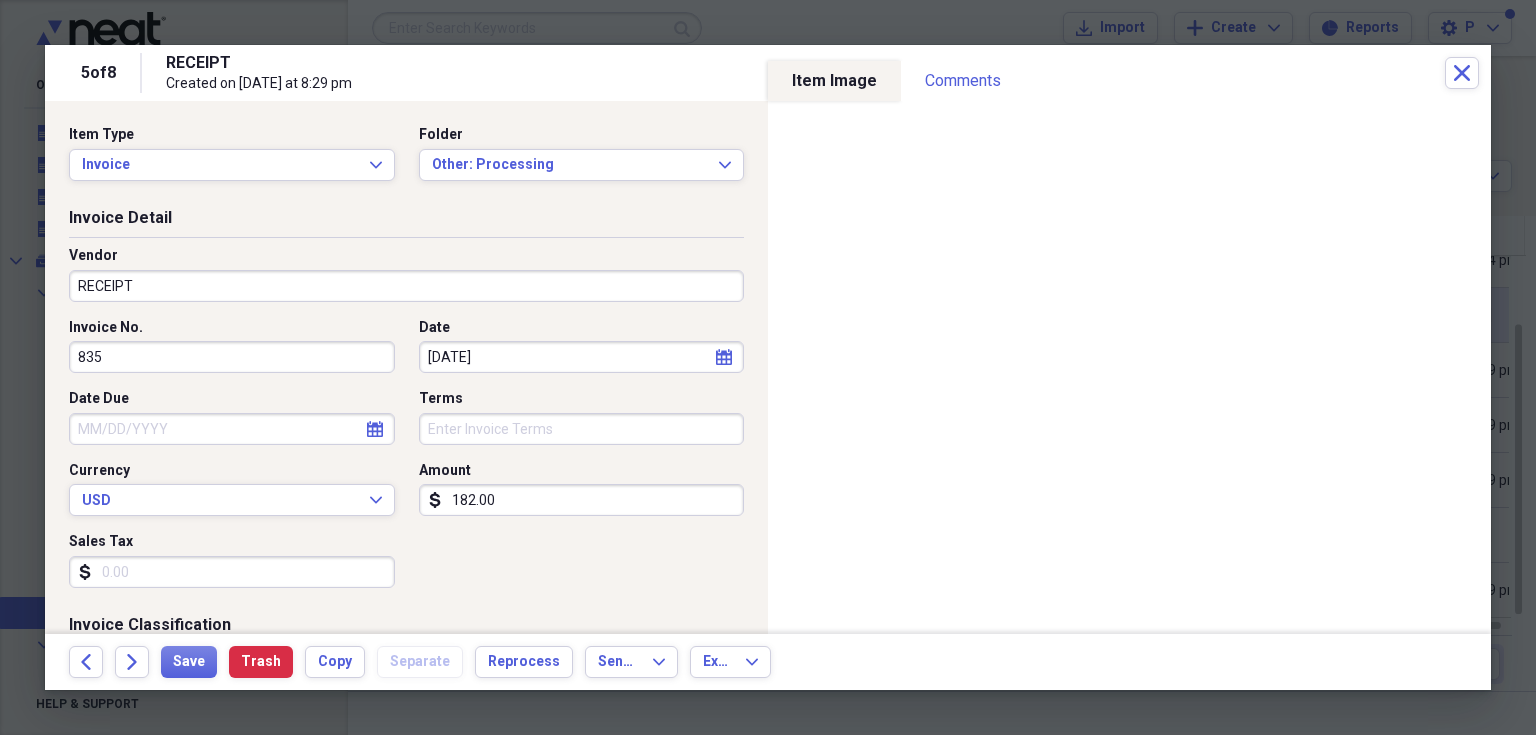 click on "Terms" at bounding box center [582, 429] 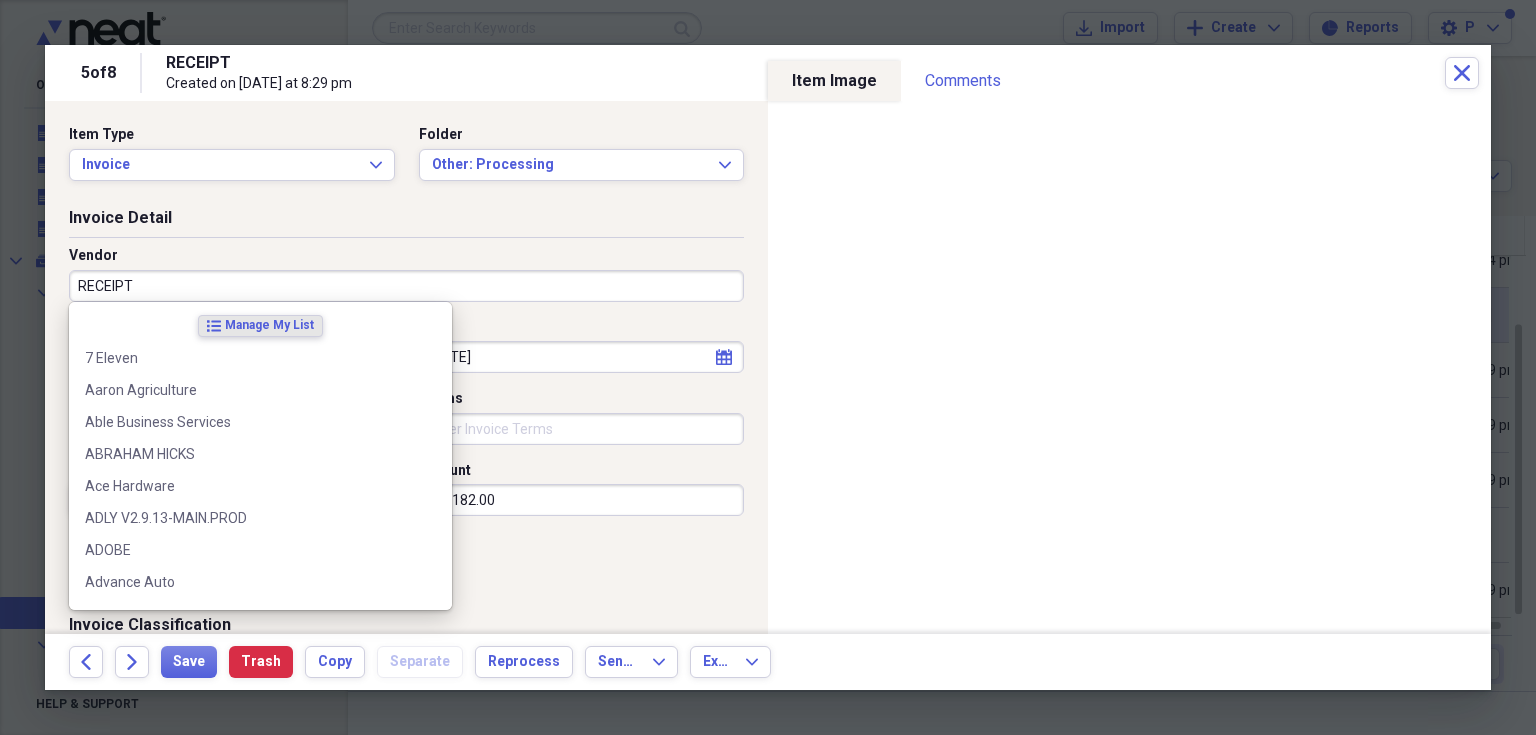 click on "RECEIPT" at bounding box center (406, 286) 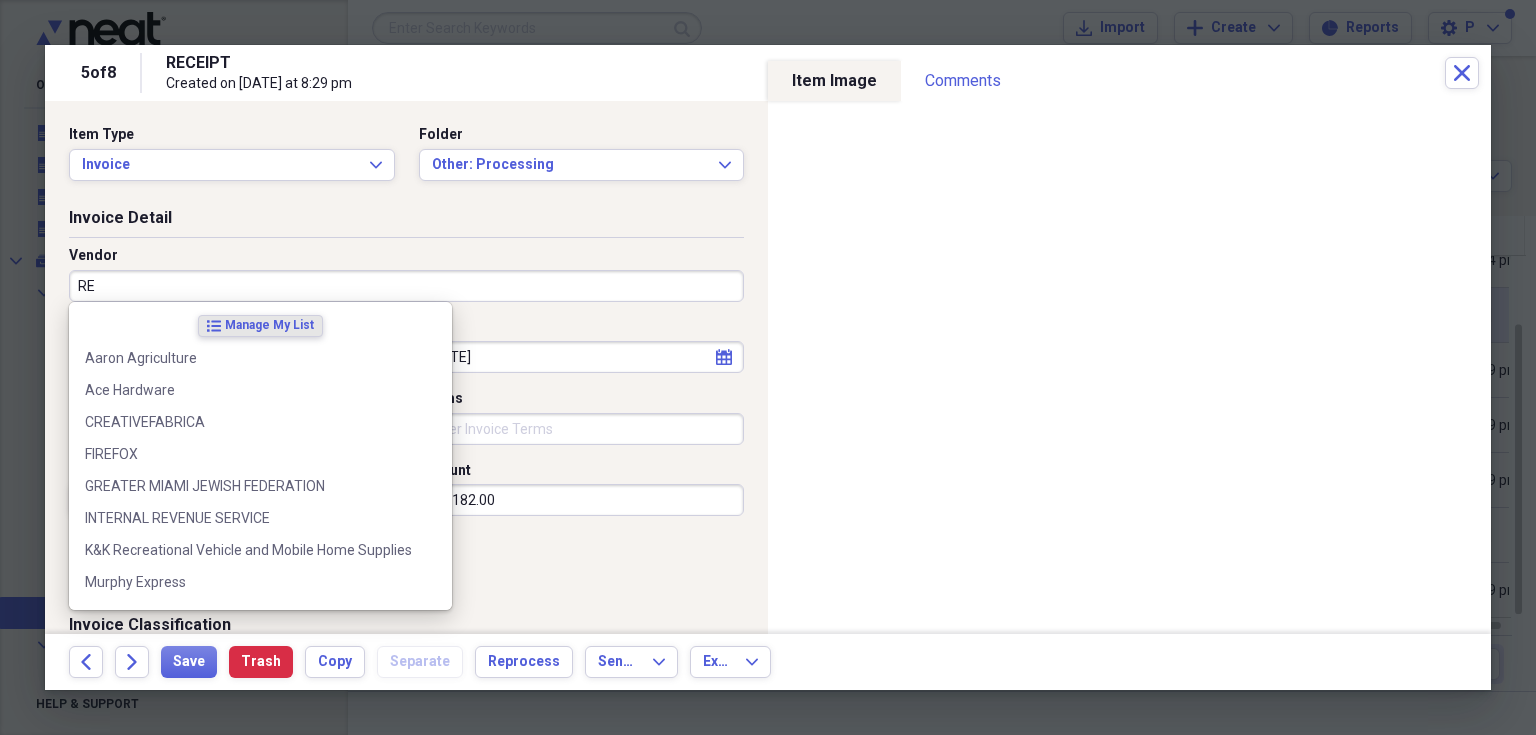 type on "R" 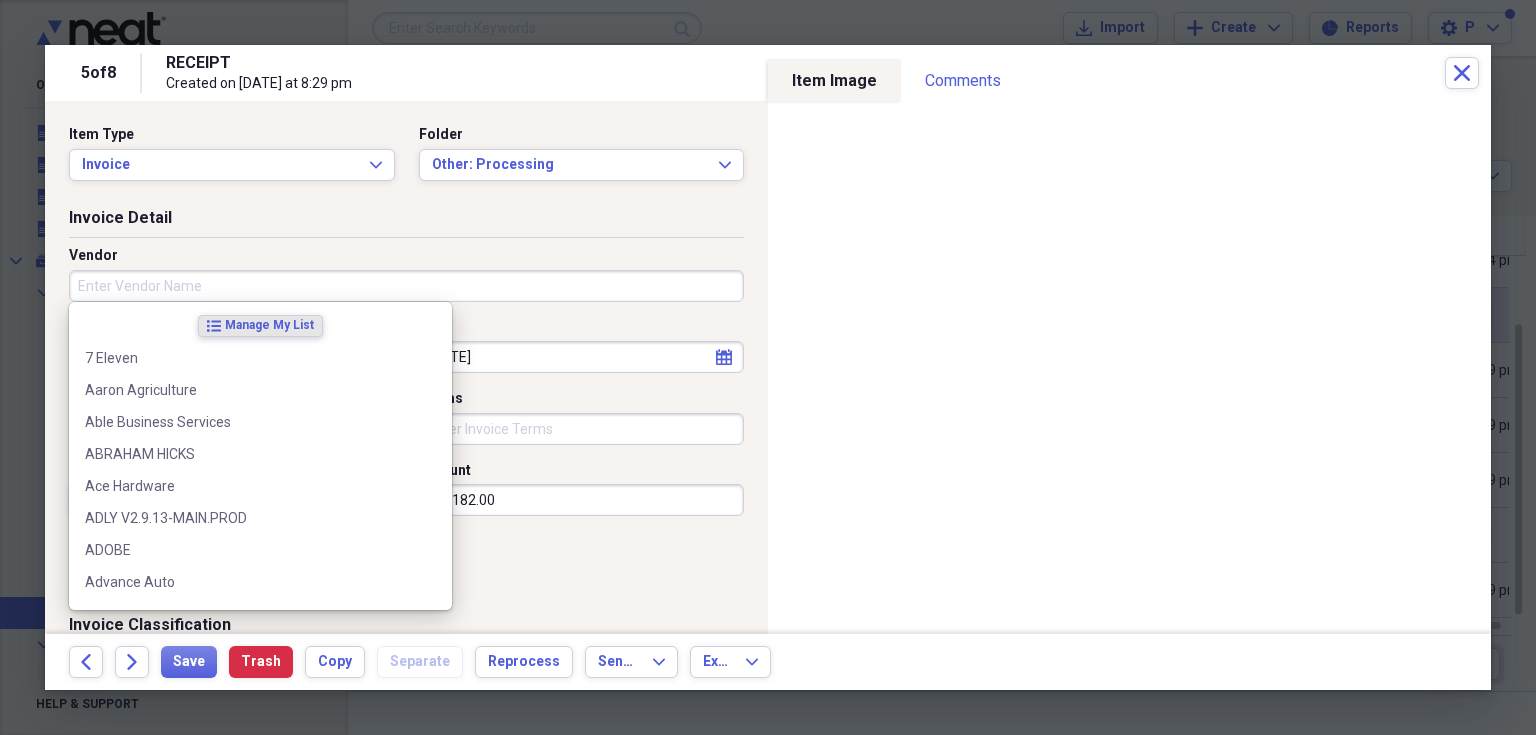 type on "u" 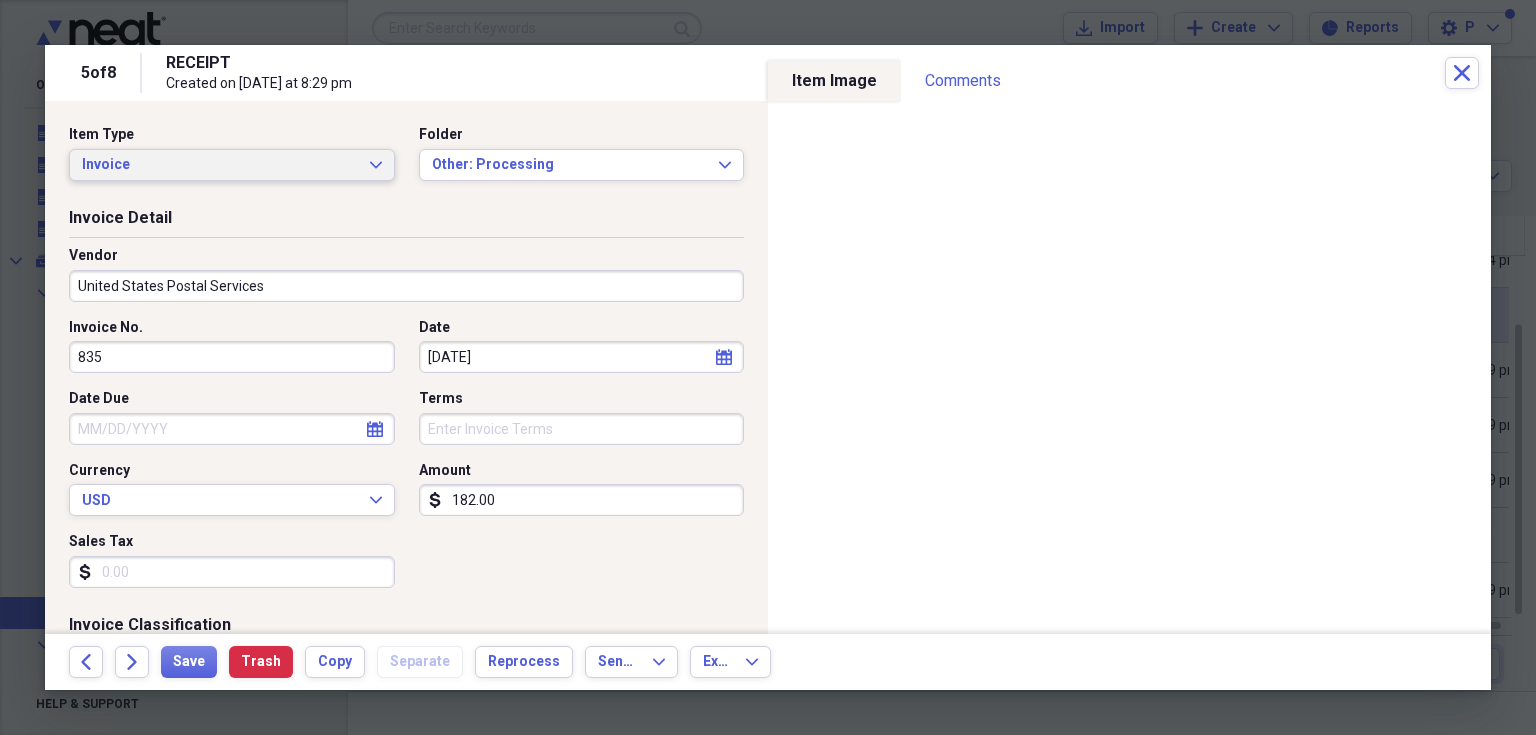 type on "United States Postal Services" 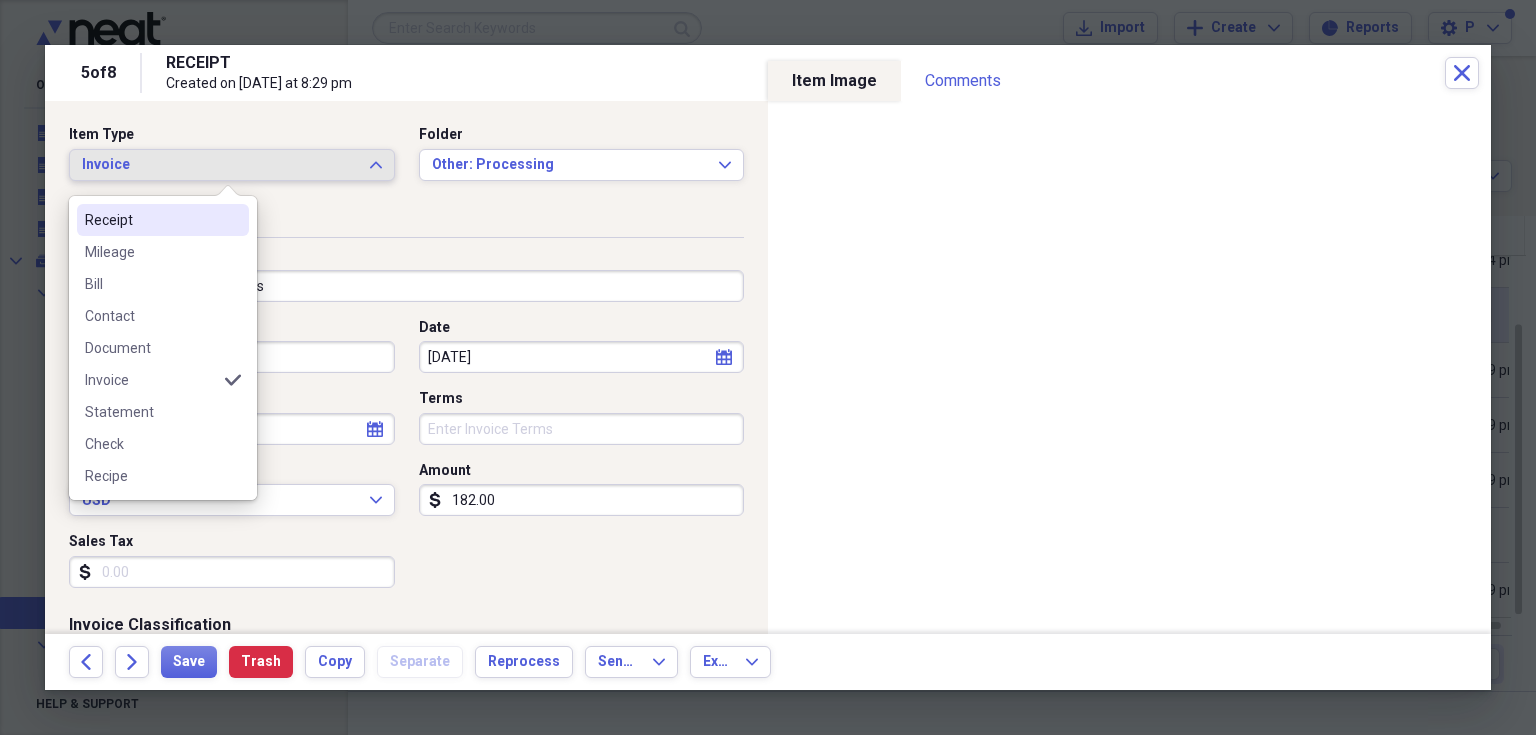 click on "Receipt" at bounding box center [151, 220] 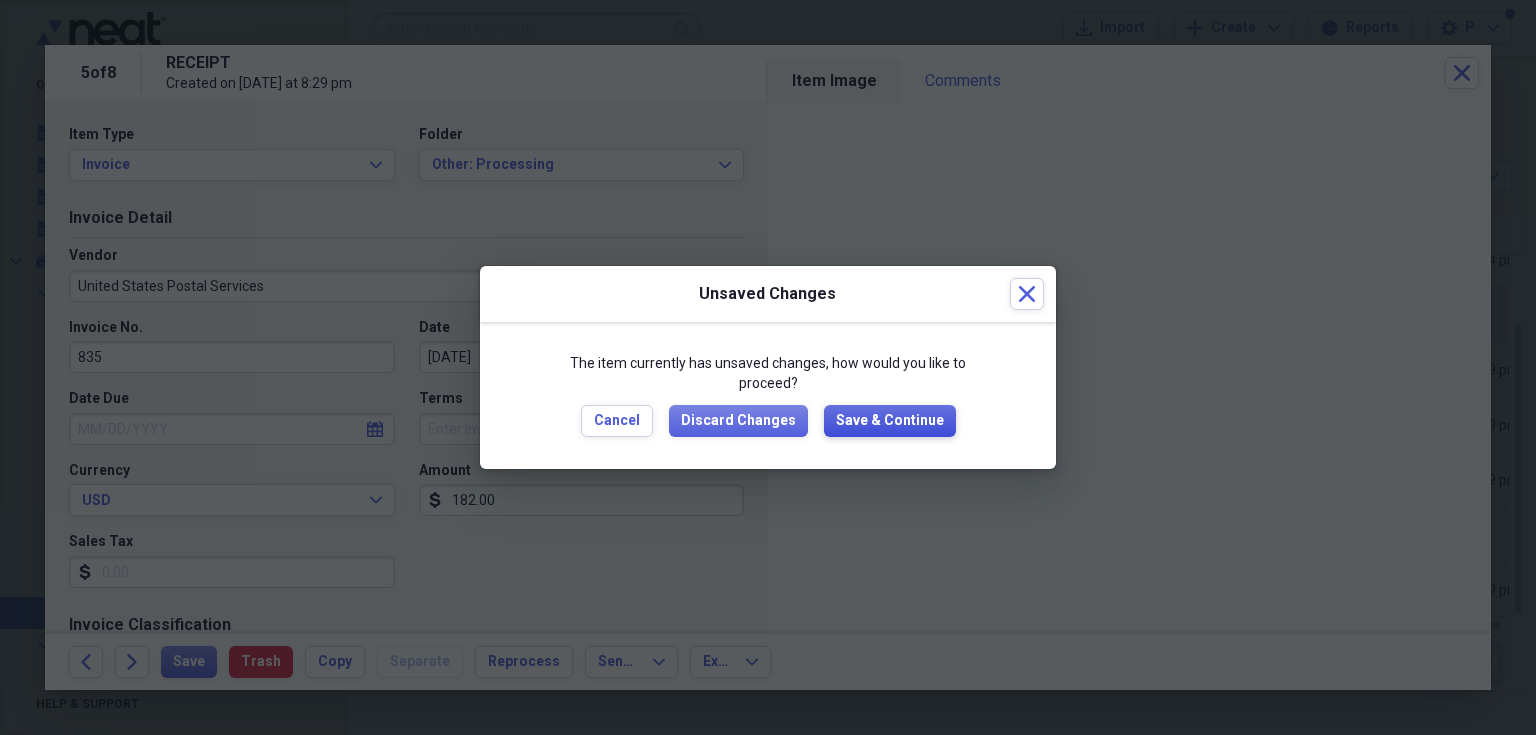 click on "Save & Continue" at bounding box center (890, 421) 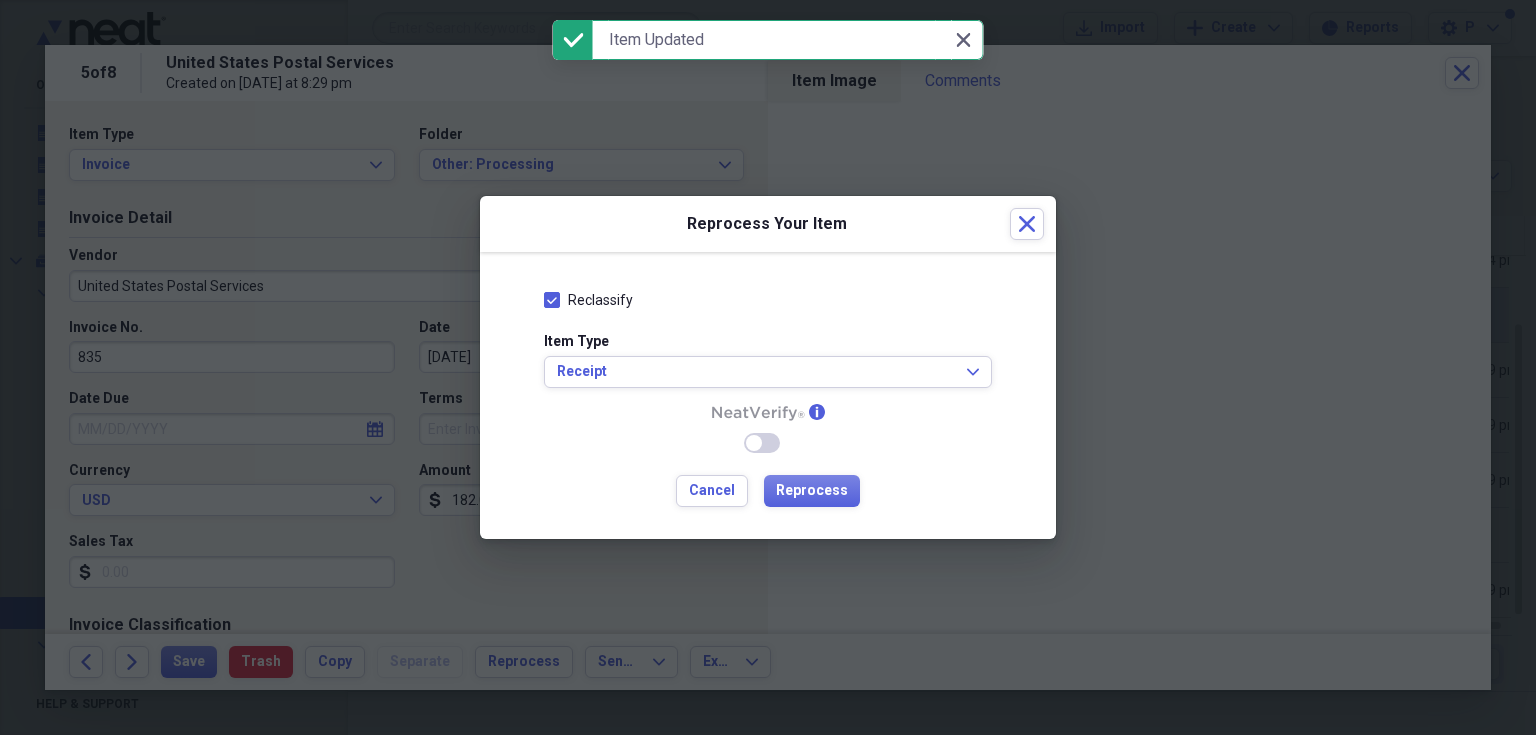 click on "info Enable Neat Verify" at bounding box center [768, 431] 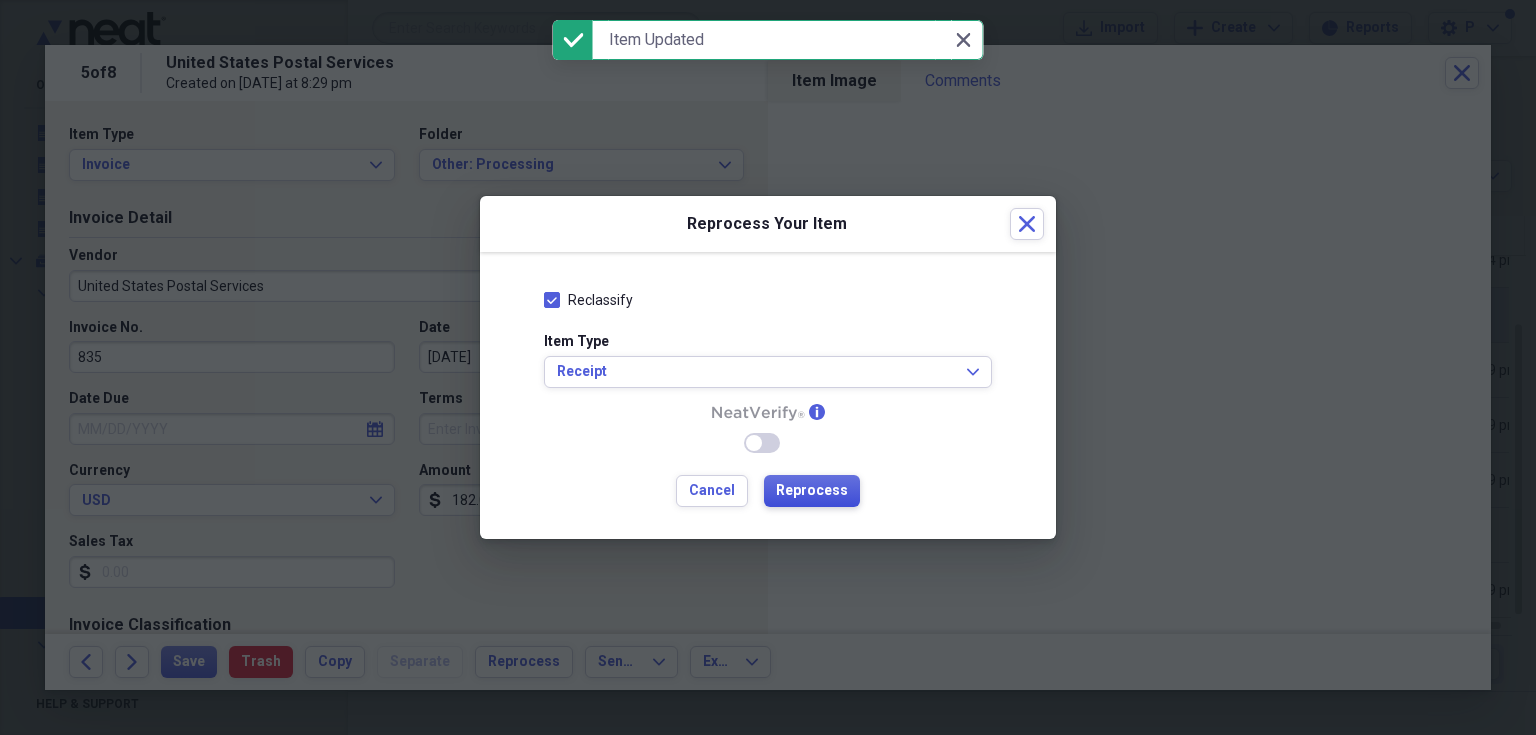 click on "Reprocess" at bounding box center [812, 491] 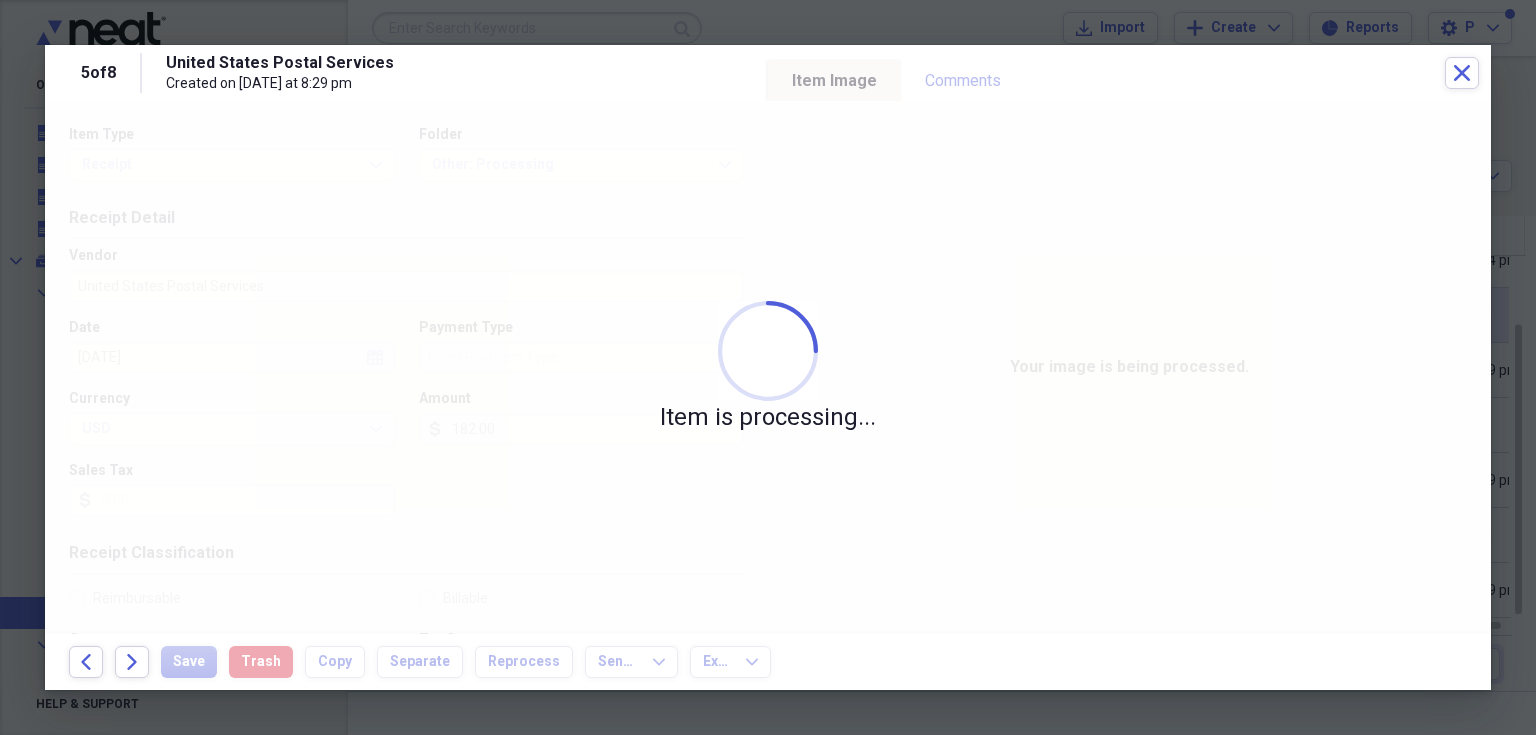 type on "Debit" 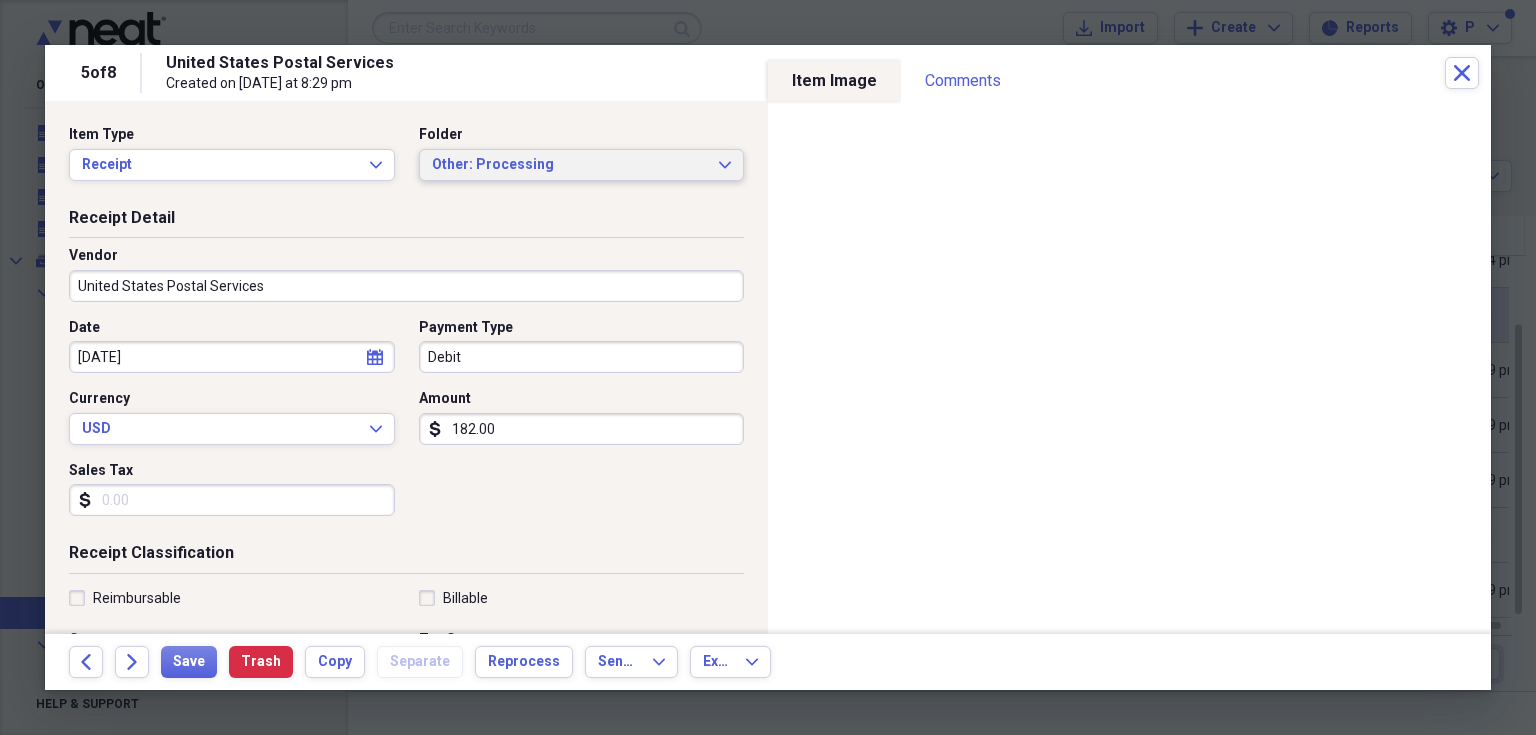 click on "Expand" 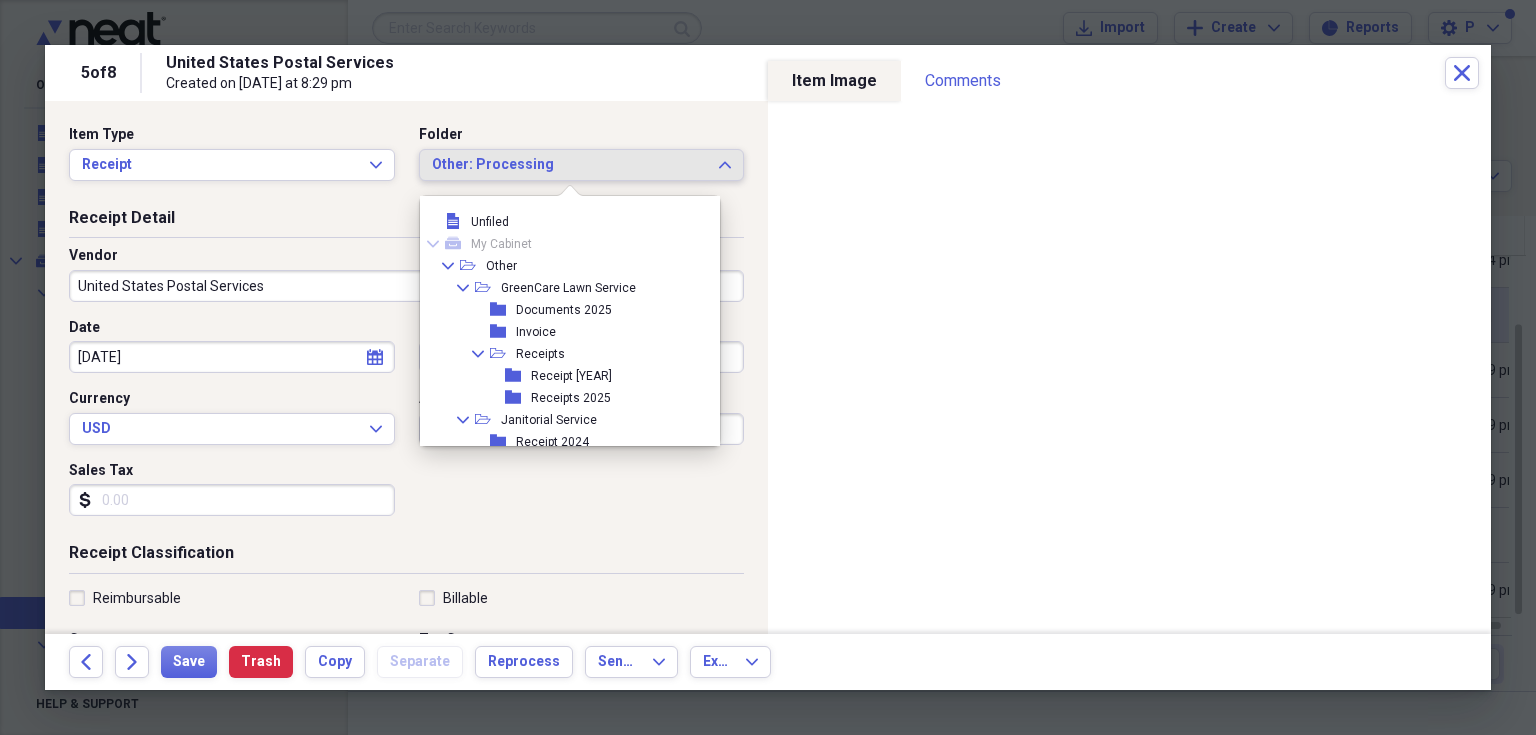 scroll, scrollTop: 94, scrollLeft: 0, axis: vertical 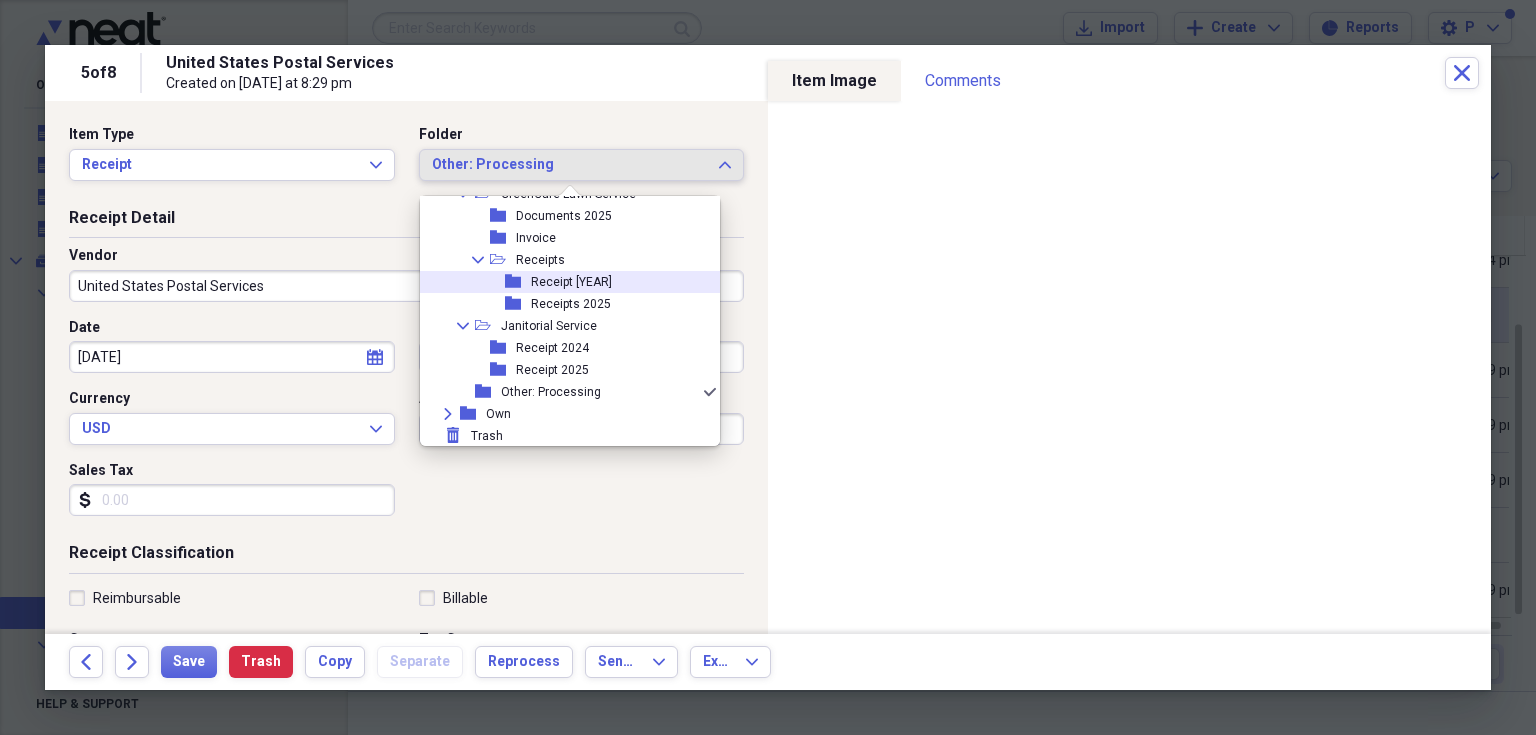 click on "folder Receipt  2024" at bounding box center [562, 282] 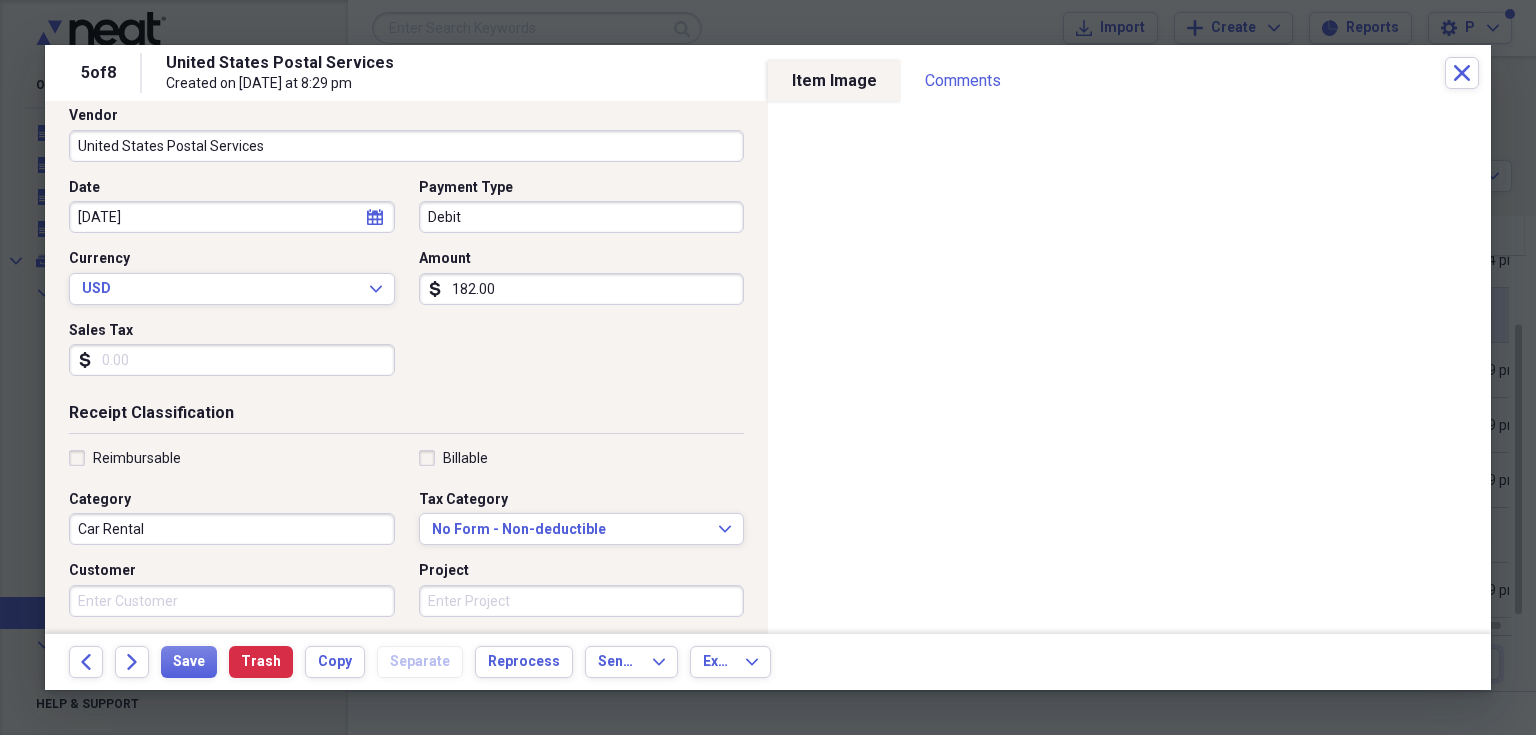 scroll, scrollTop: 160, scrollLeft: 0, axis: vertical 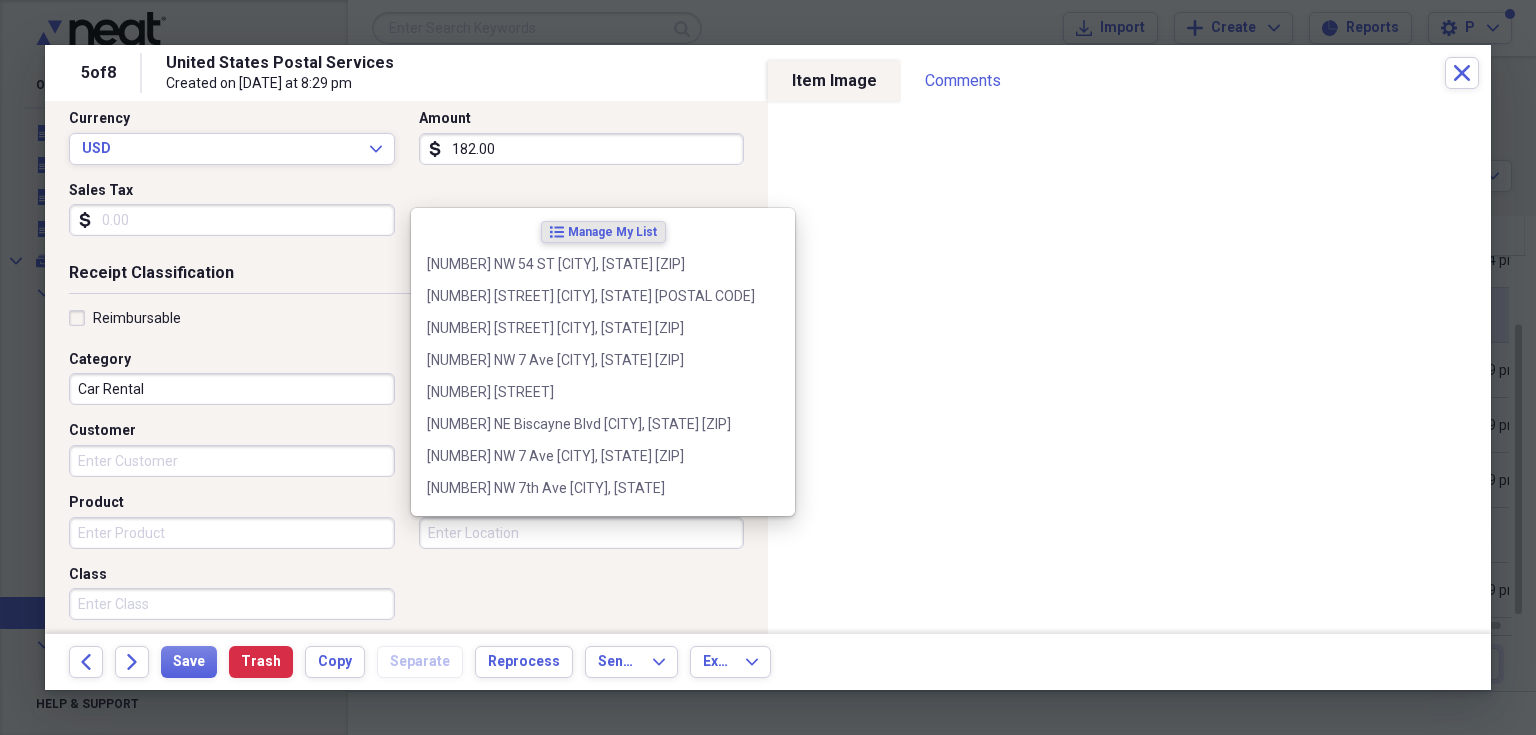 click on "Location" at bounding box center [582, 533] 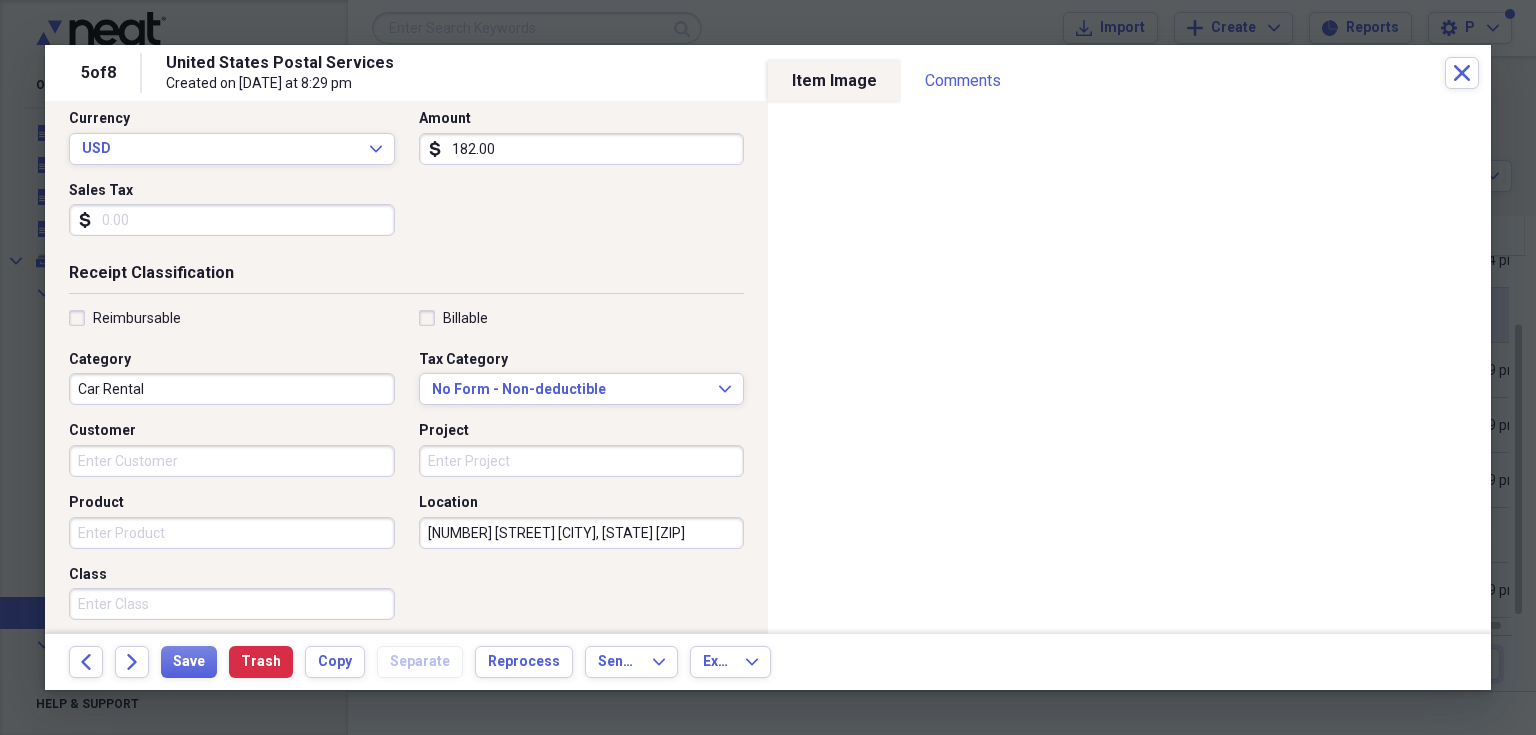 drag, startPoint x: 624, startPoint y: 536, endPoint x: 647, endPoint y: 579, distance: 48.76474 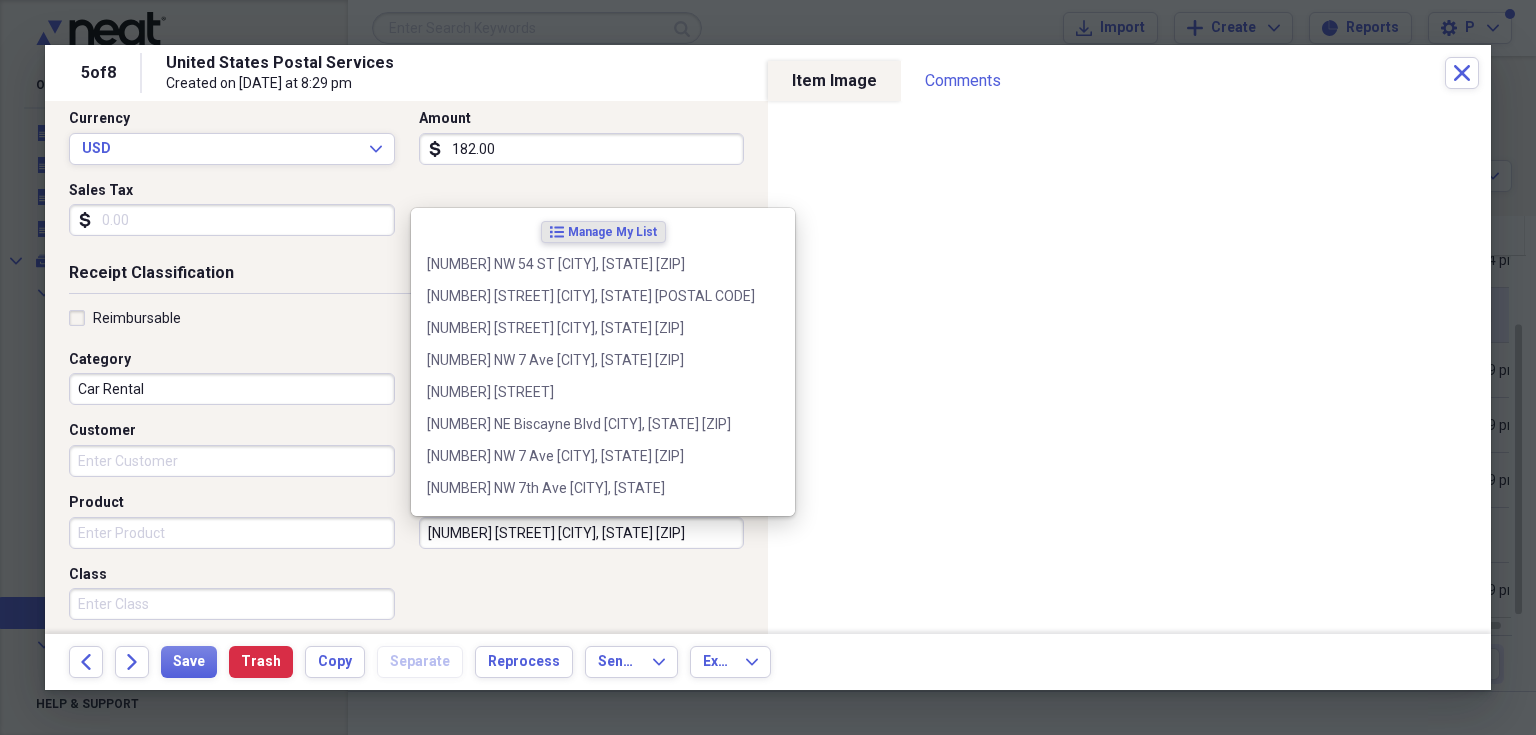 click on "[NUMBER] [STREET] [CITY], [STATE] [ZIP]" at bounding box center (582, 533) 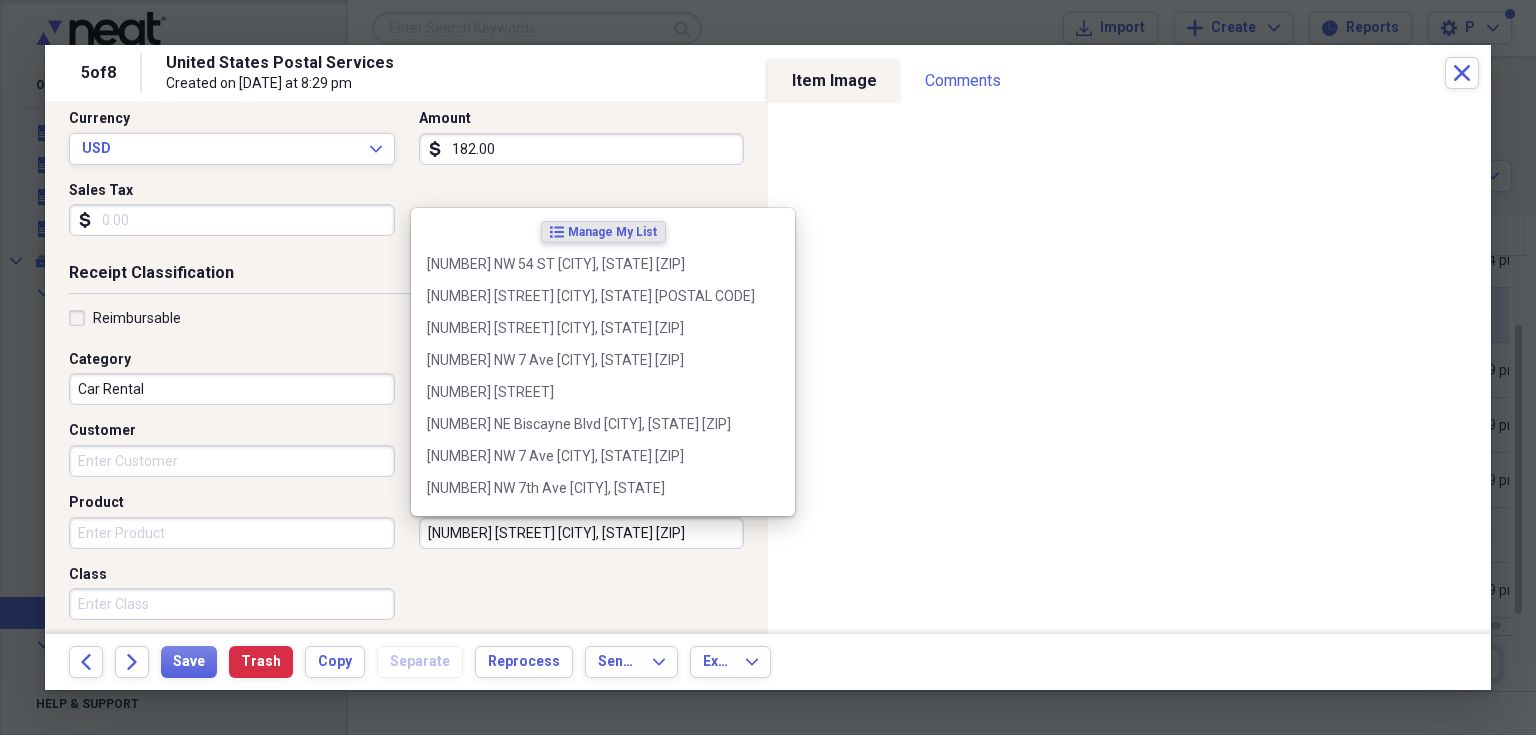 click on "[NUMBER] [STREET] [CITY], [STATE] [ZIP]" at bounding box center (582, 533) 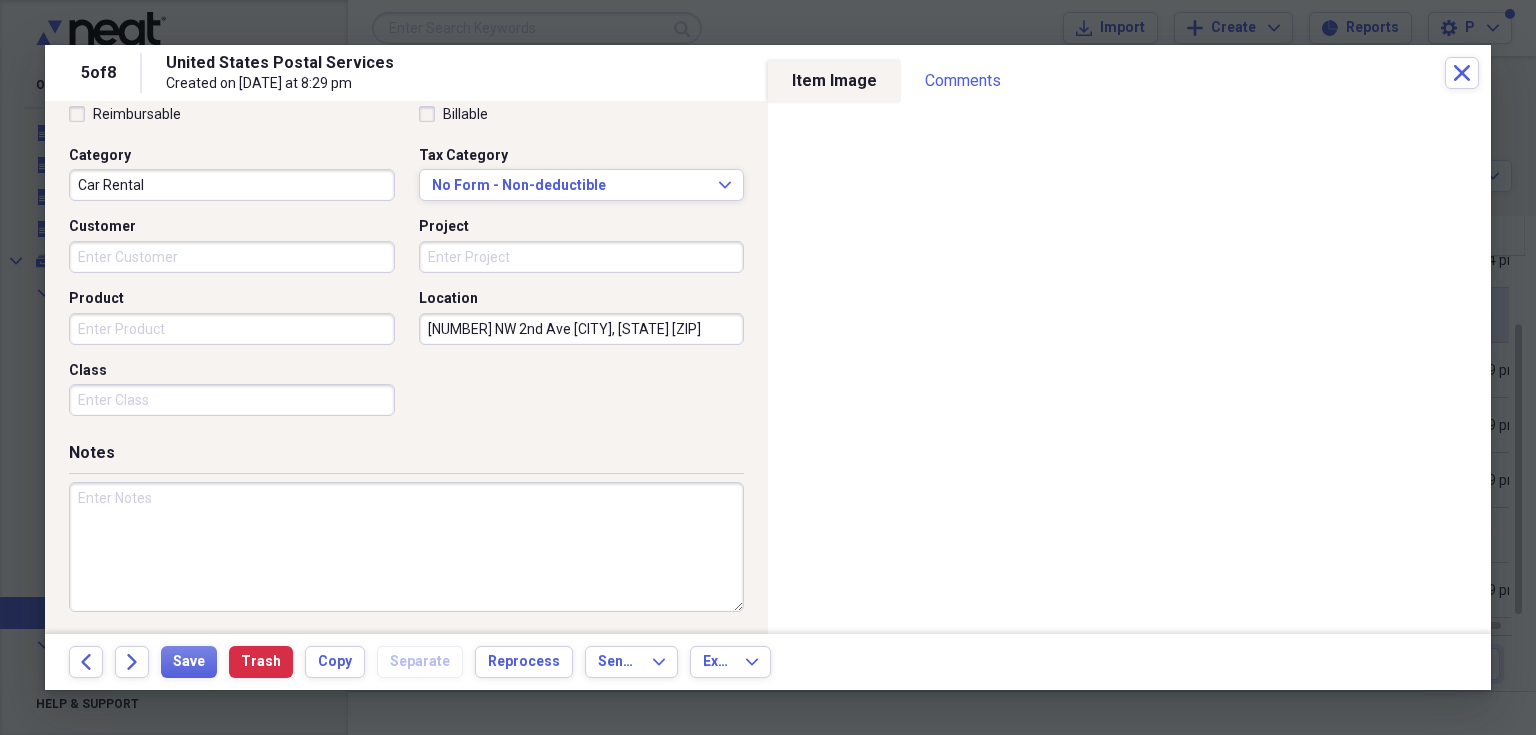 scroll, scrollTop: 486, scrollLeft: 0, axis: vertical 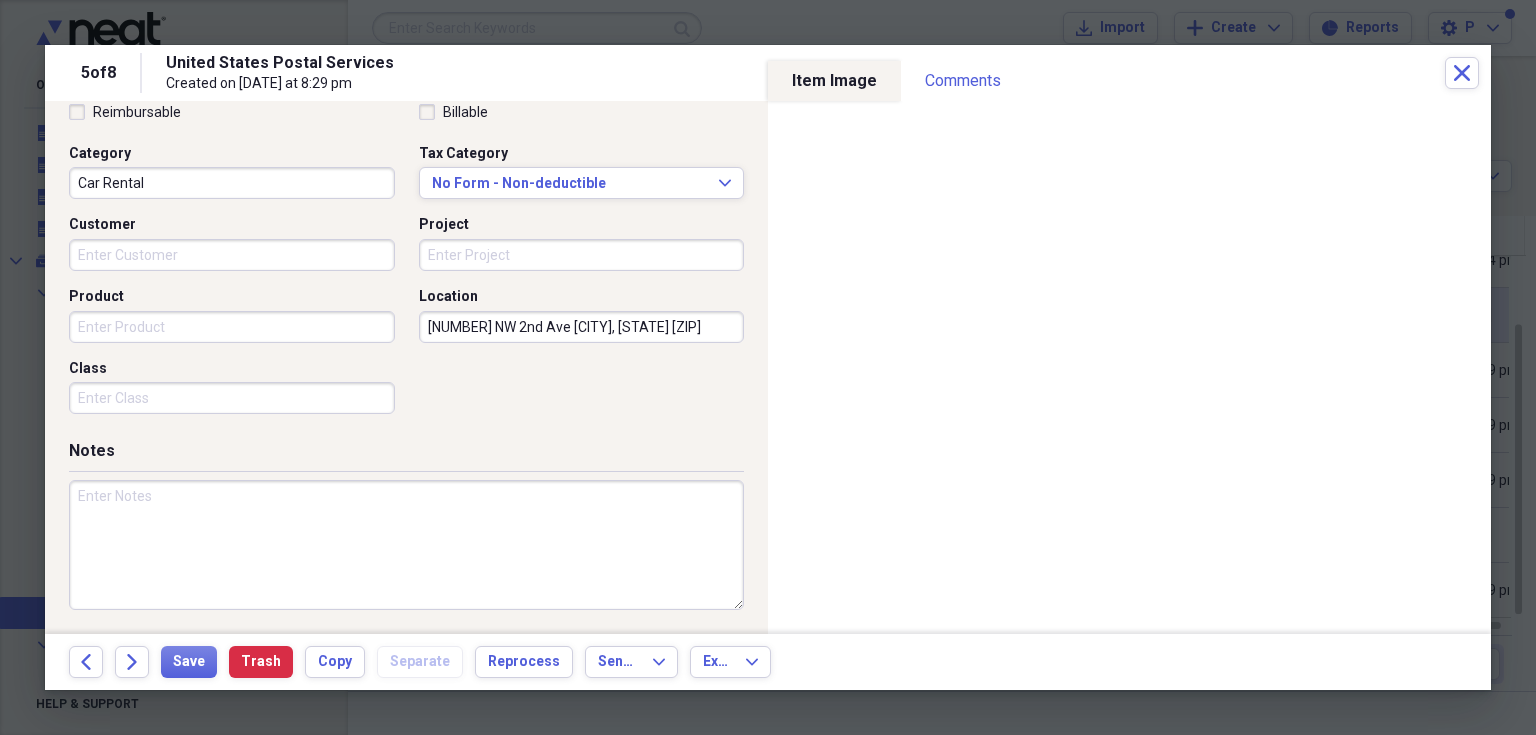 type on "[NUMBER] NW 2nd Ave [CITY], [STATE] [ZIP]" 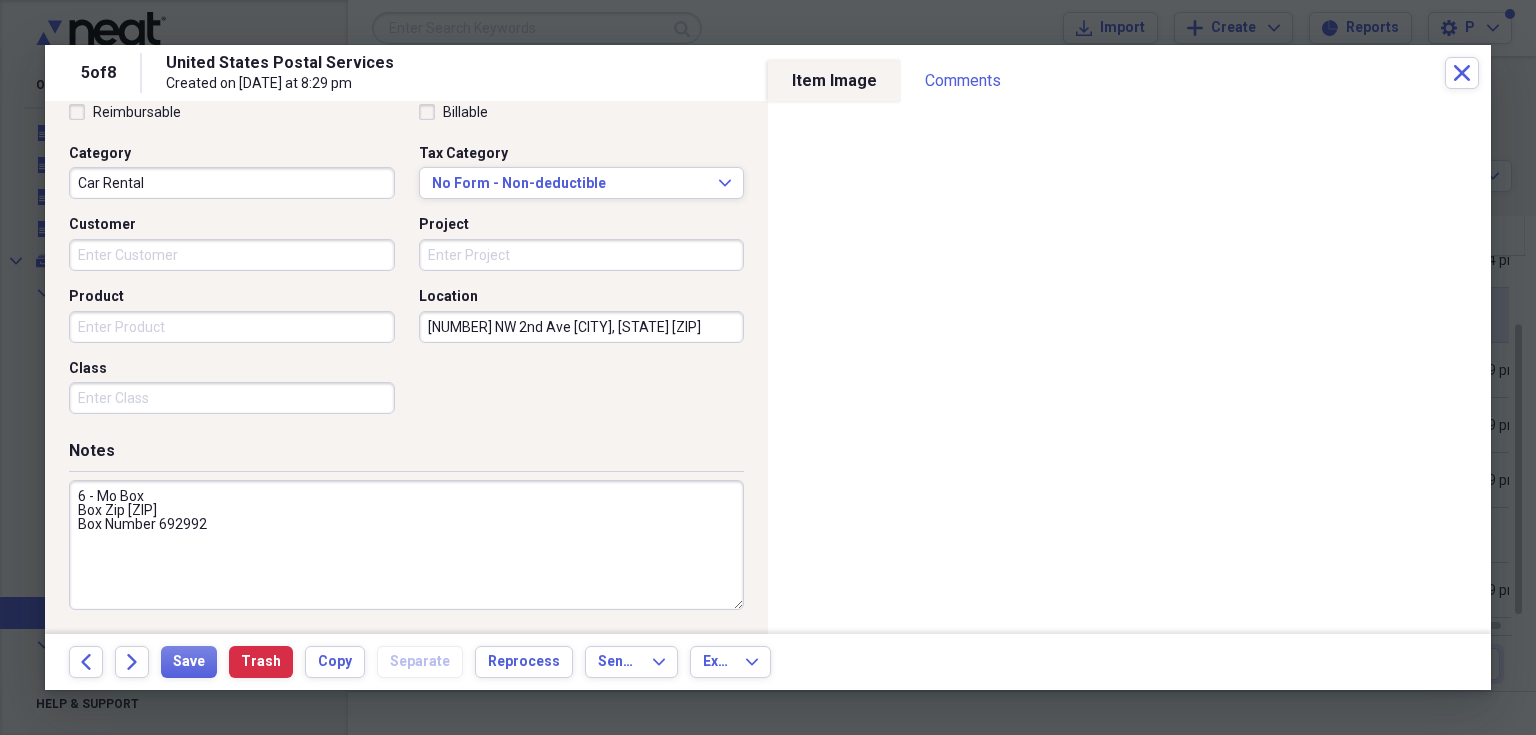 type on "6 - Mo Box
Box Zip [ZIP]
Box Number 692992" 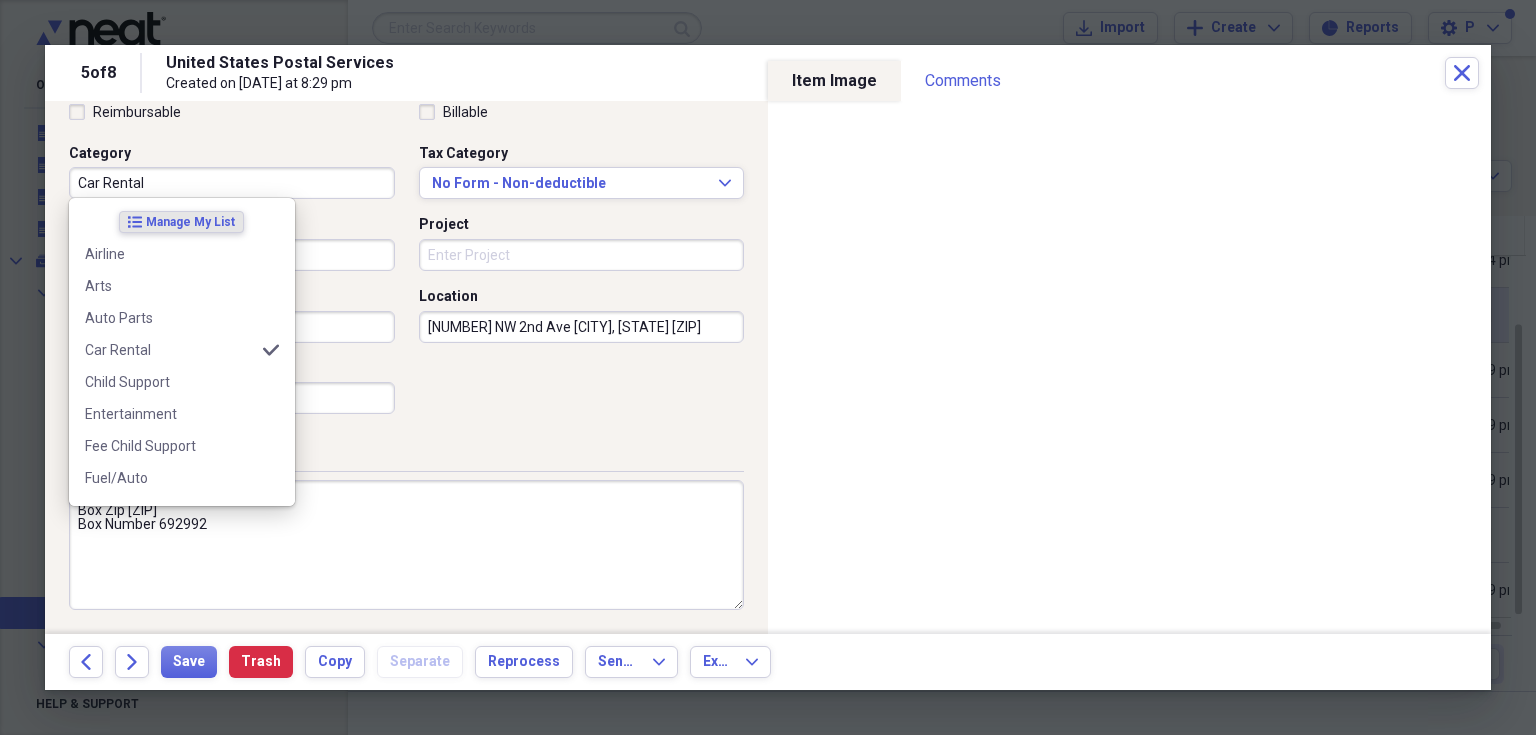 click on "Car Rental" at bounding box center (232, 183) 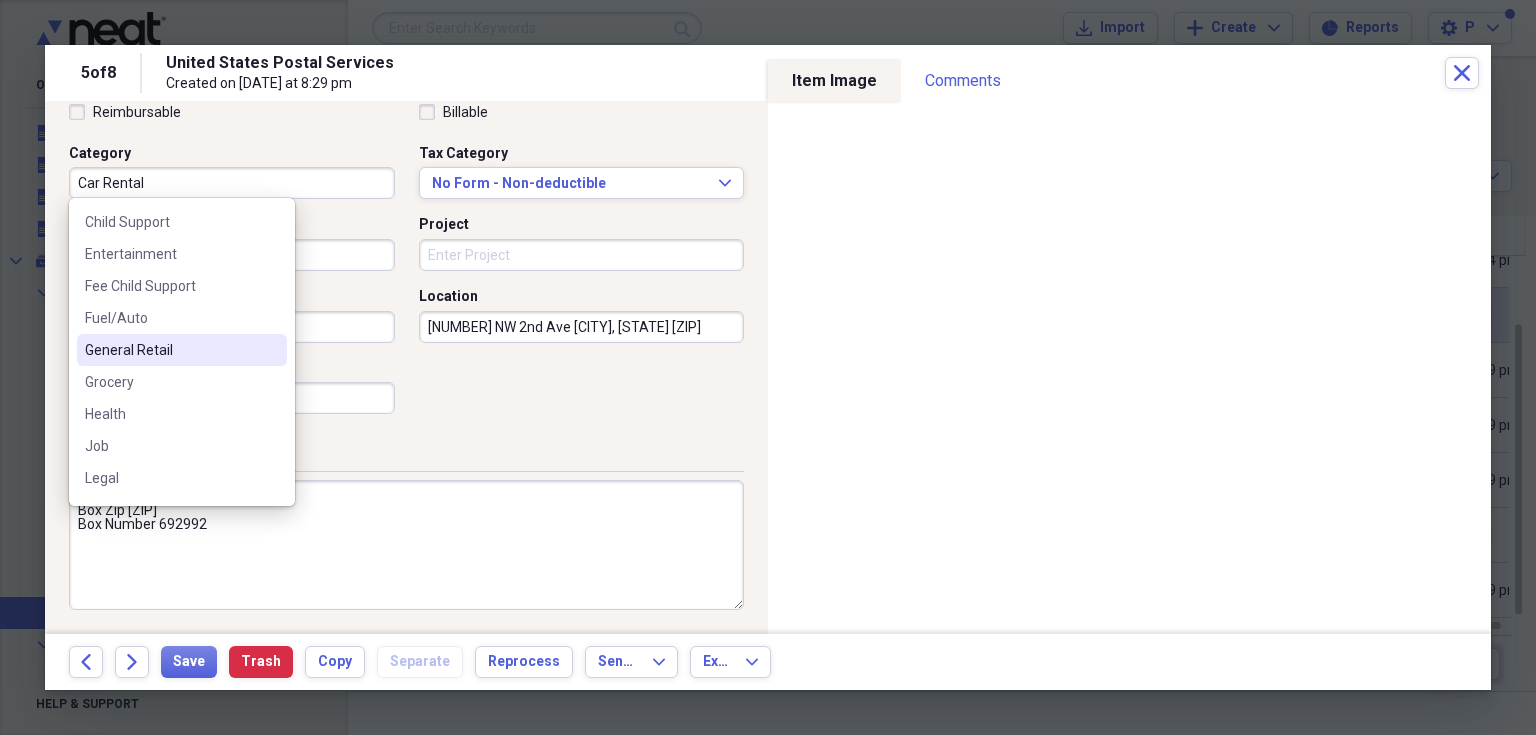 scroll, scrollTop: 200, scrollLeft: 0, axis: vertical 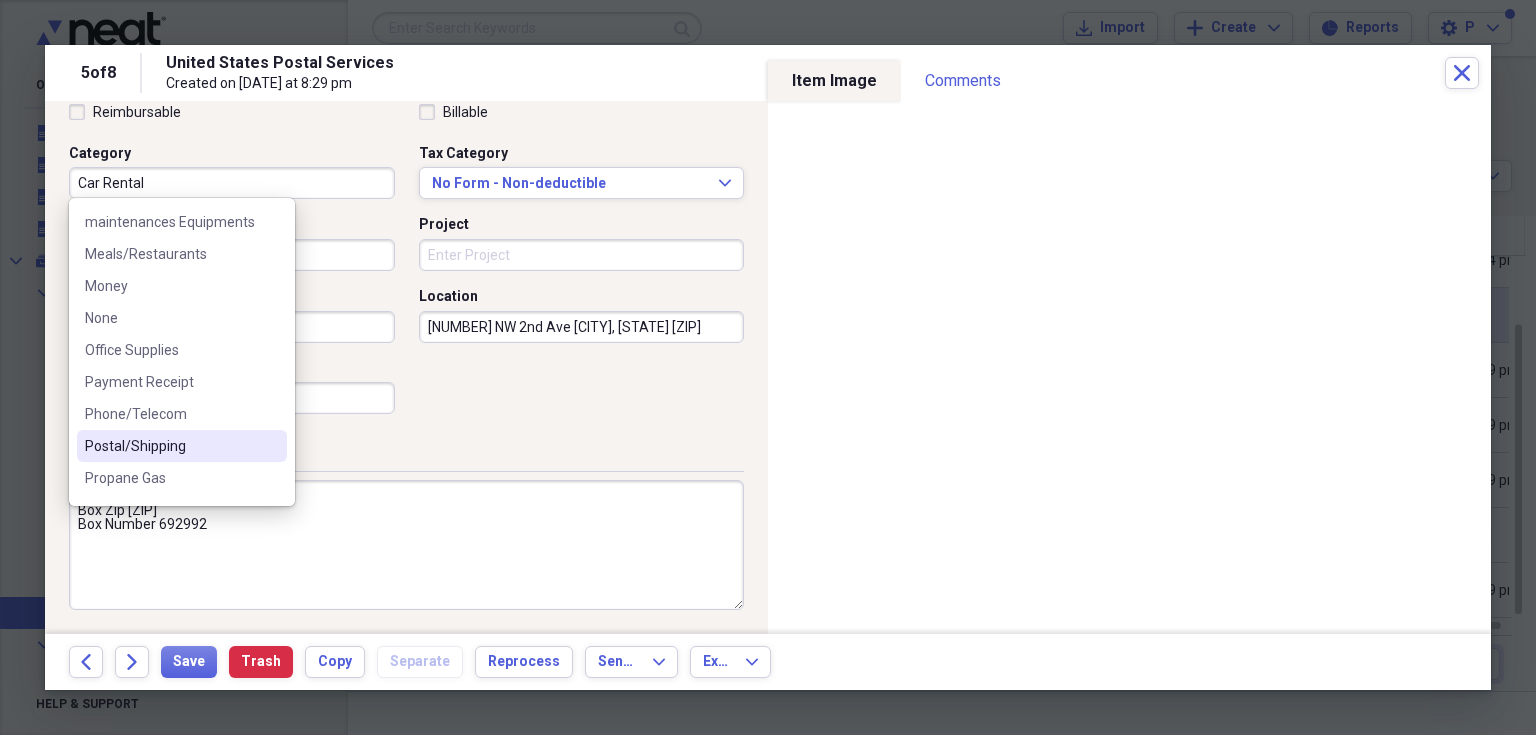 click on "Postal/Shipping" at bounding box center [170, 446] 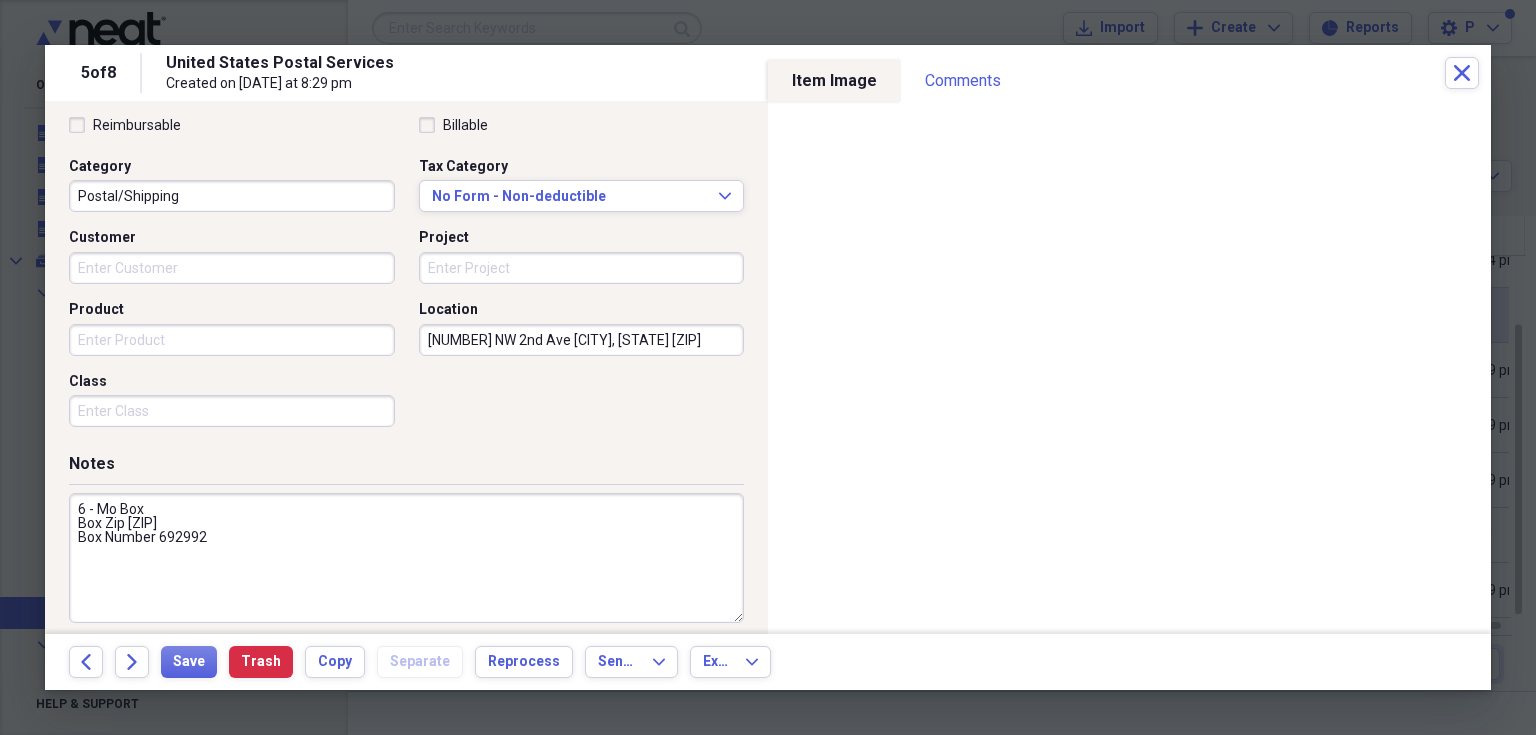 scroll, scrollTop: 486, scrollLeft: 0, axis: vertical 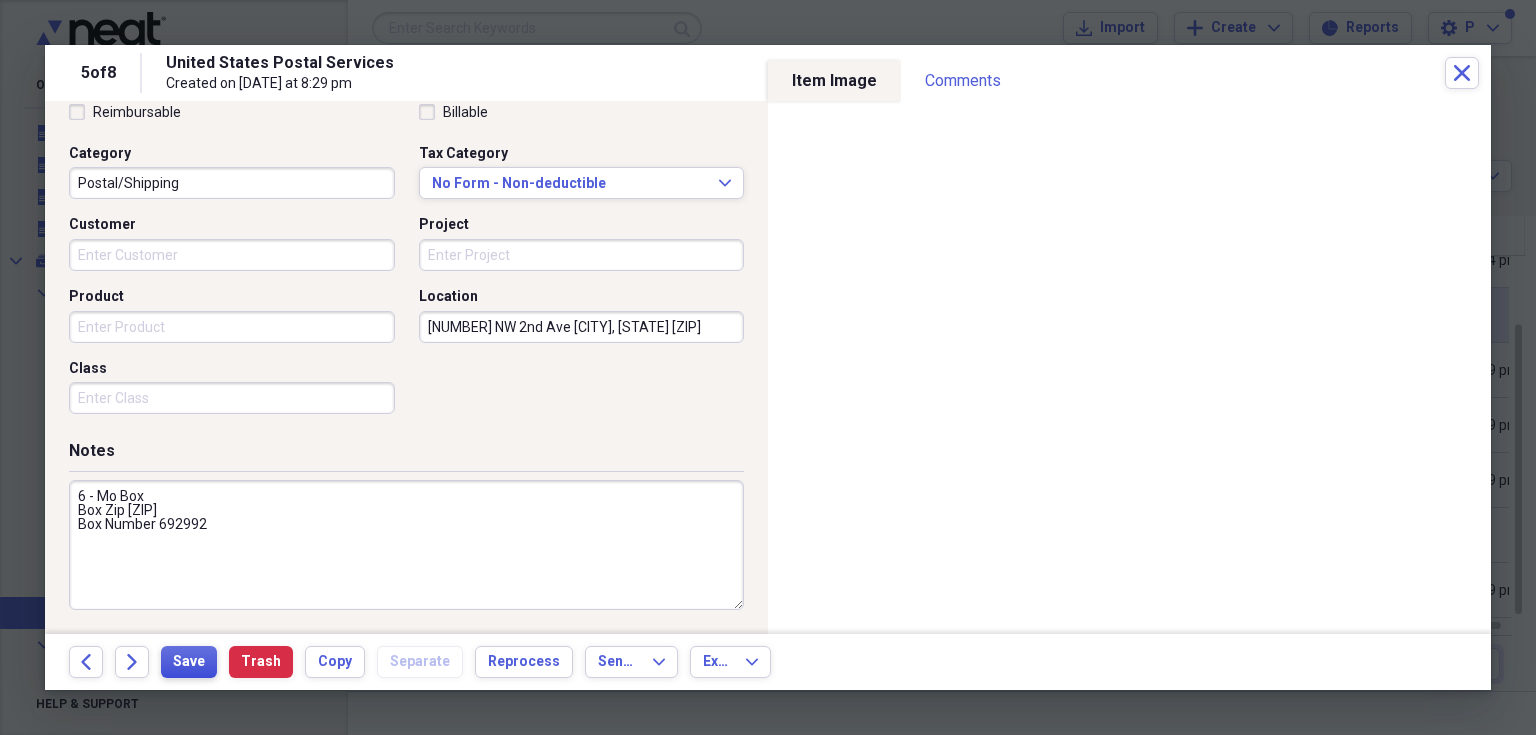 click on "Save" at bounding box center [189, 662] 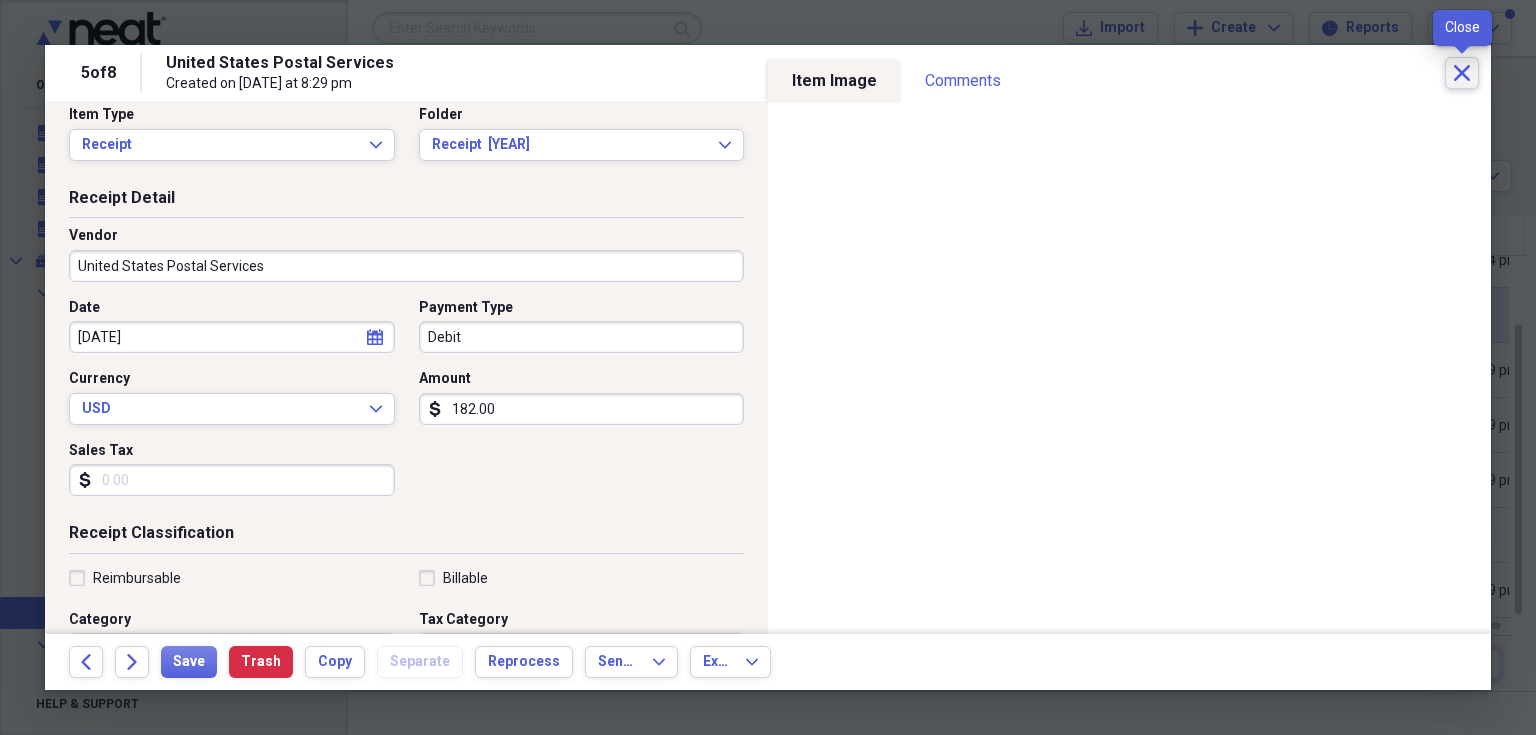click 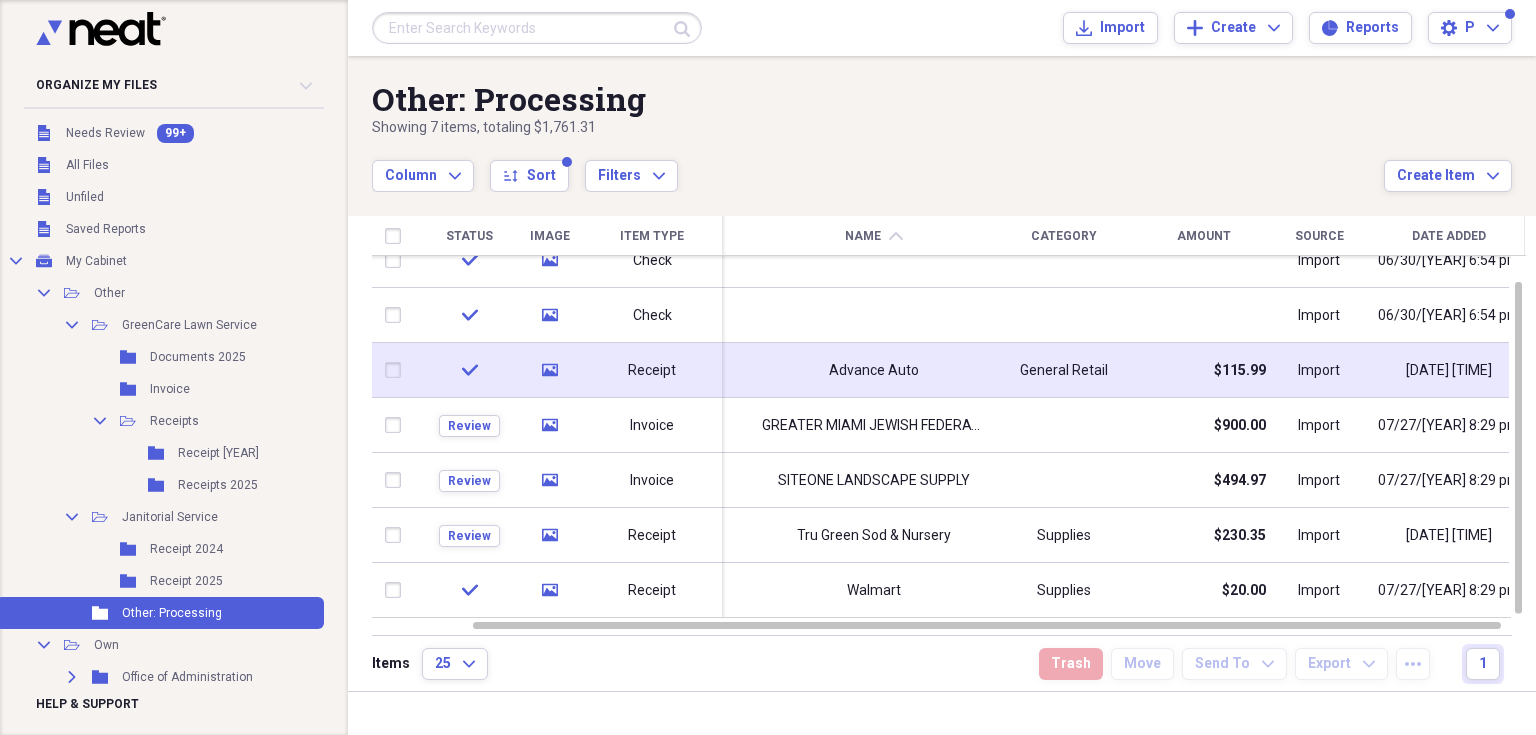 click on "Other: Processing Showing 7 items , totaling $[AMOUNT] Column Expand sort Sort Filters  Expand Create Item Expand" at bounding box center [942, 124] 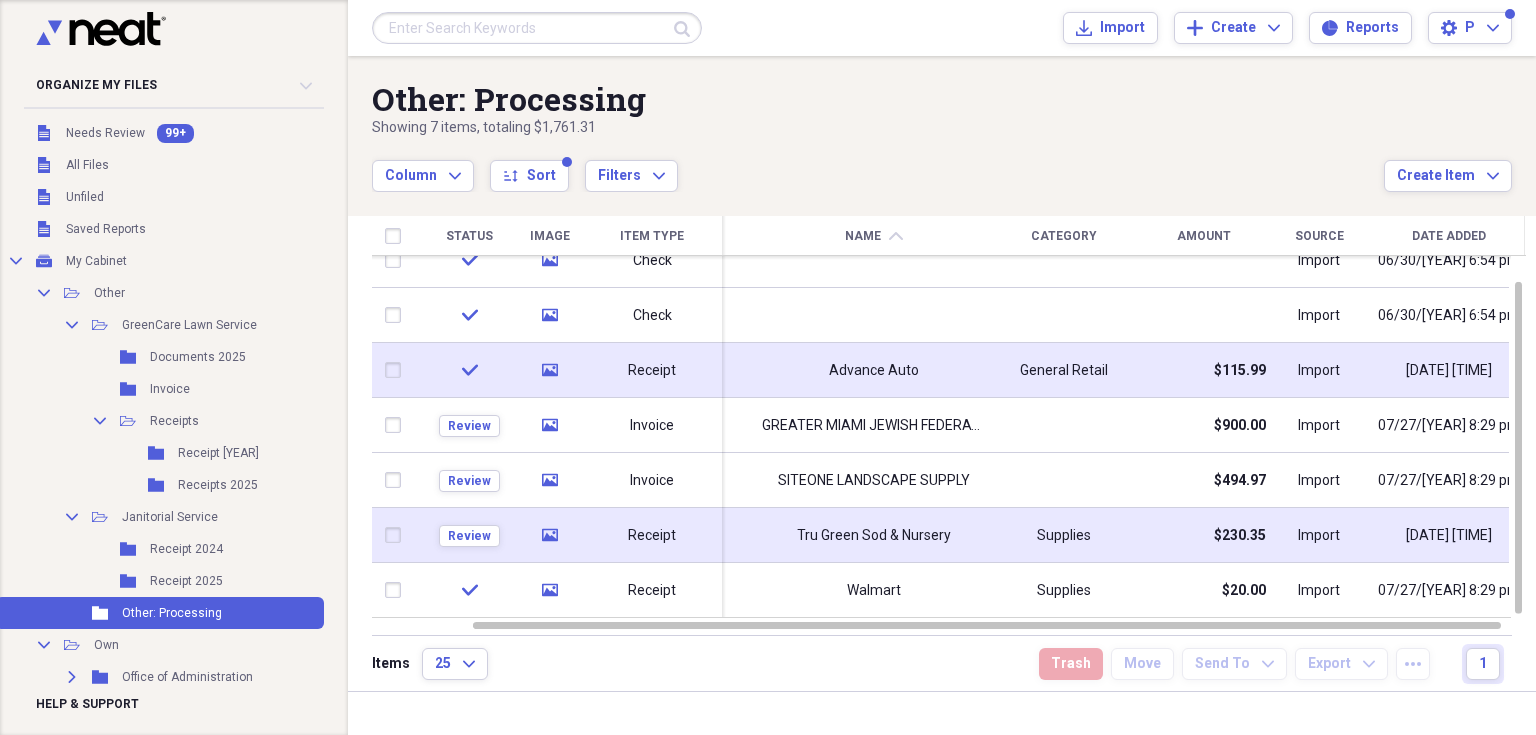 click on "media" at bounding box center [549, 535] 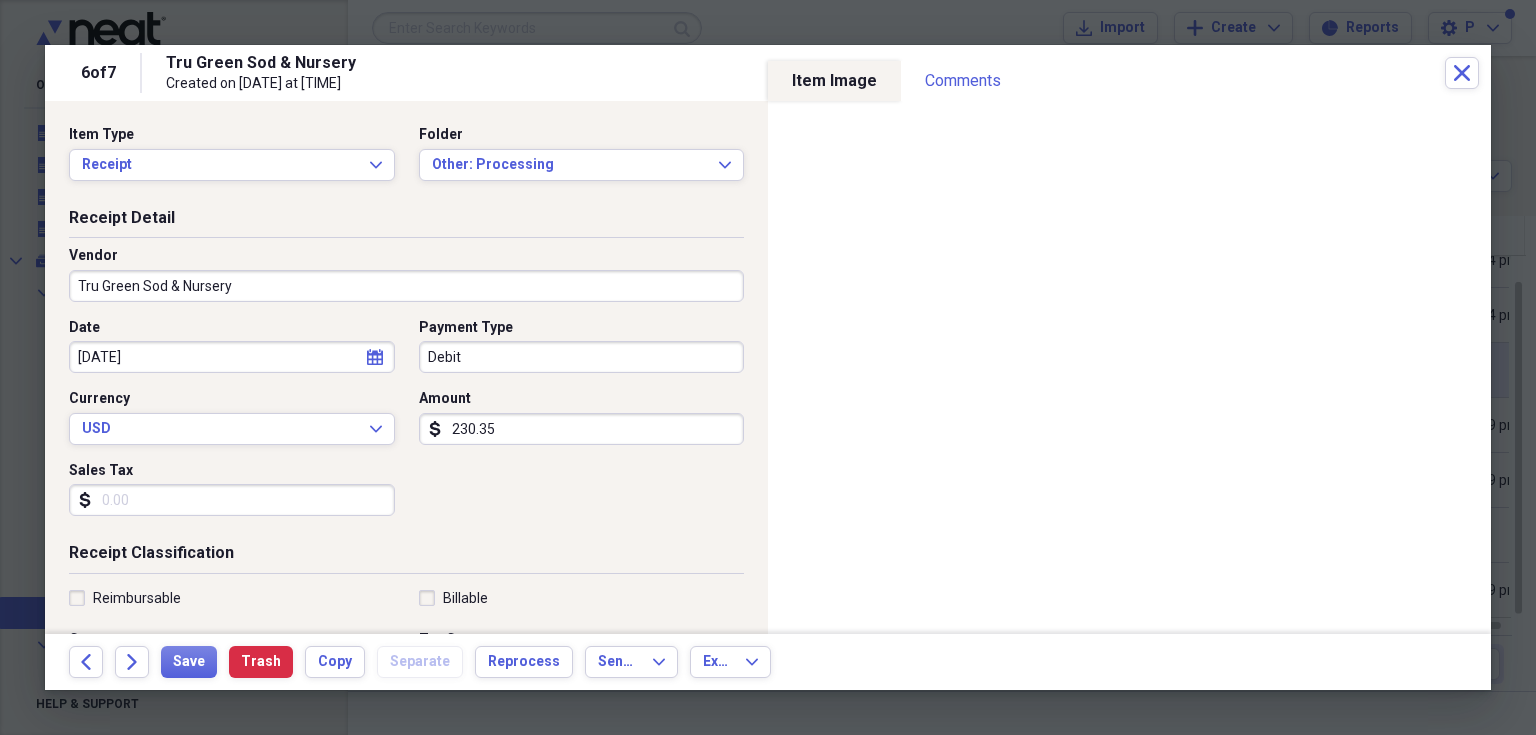 click on "[DATE] [TYPE] [CURRENCY] [AMOUNT] [TAX] [CURRENCY]" at bounding box center (406, 425) 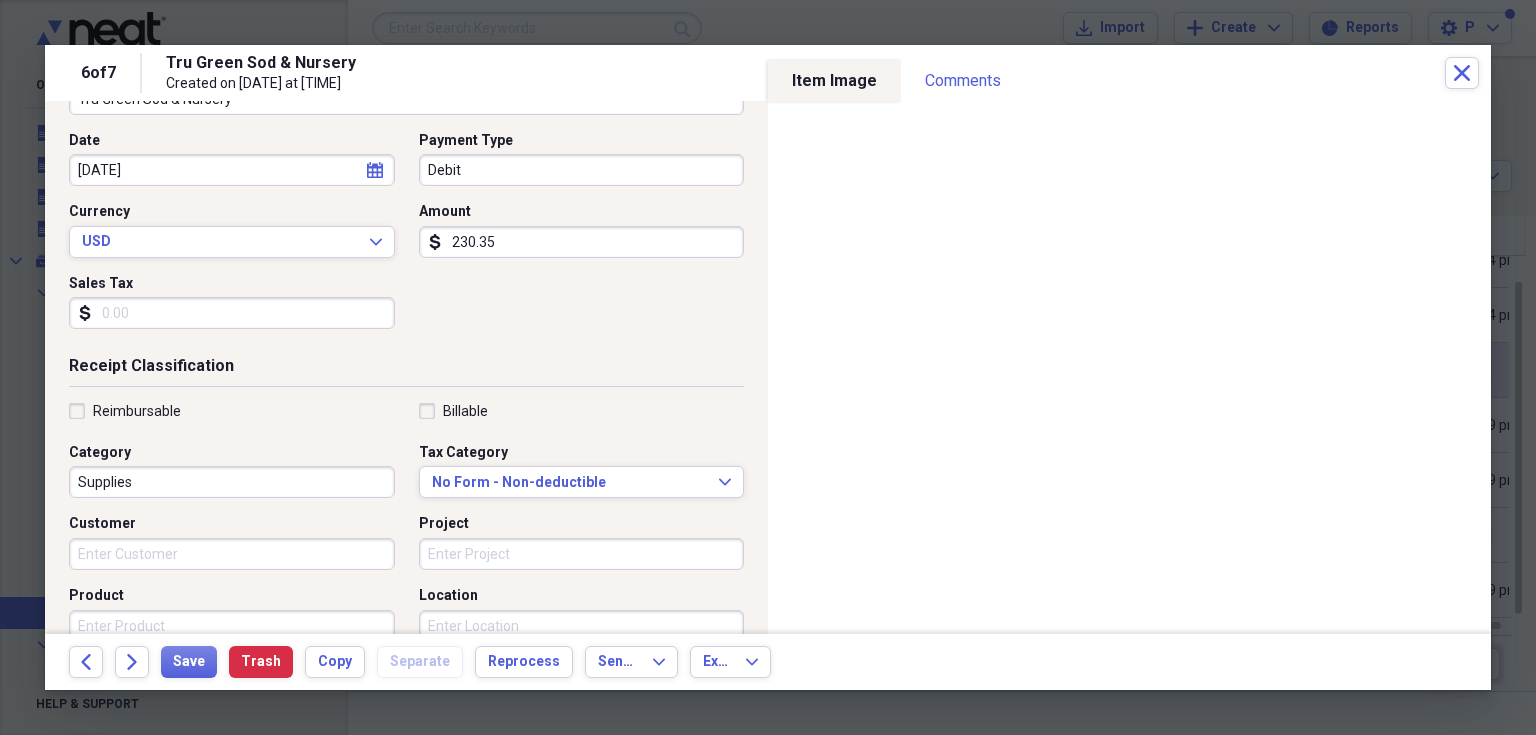 scroll, scrollTop: 240, scrollLeft: 0, axis: vertical 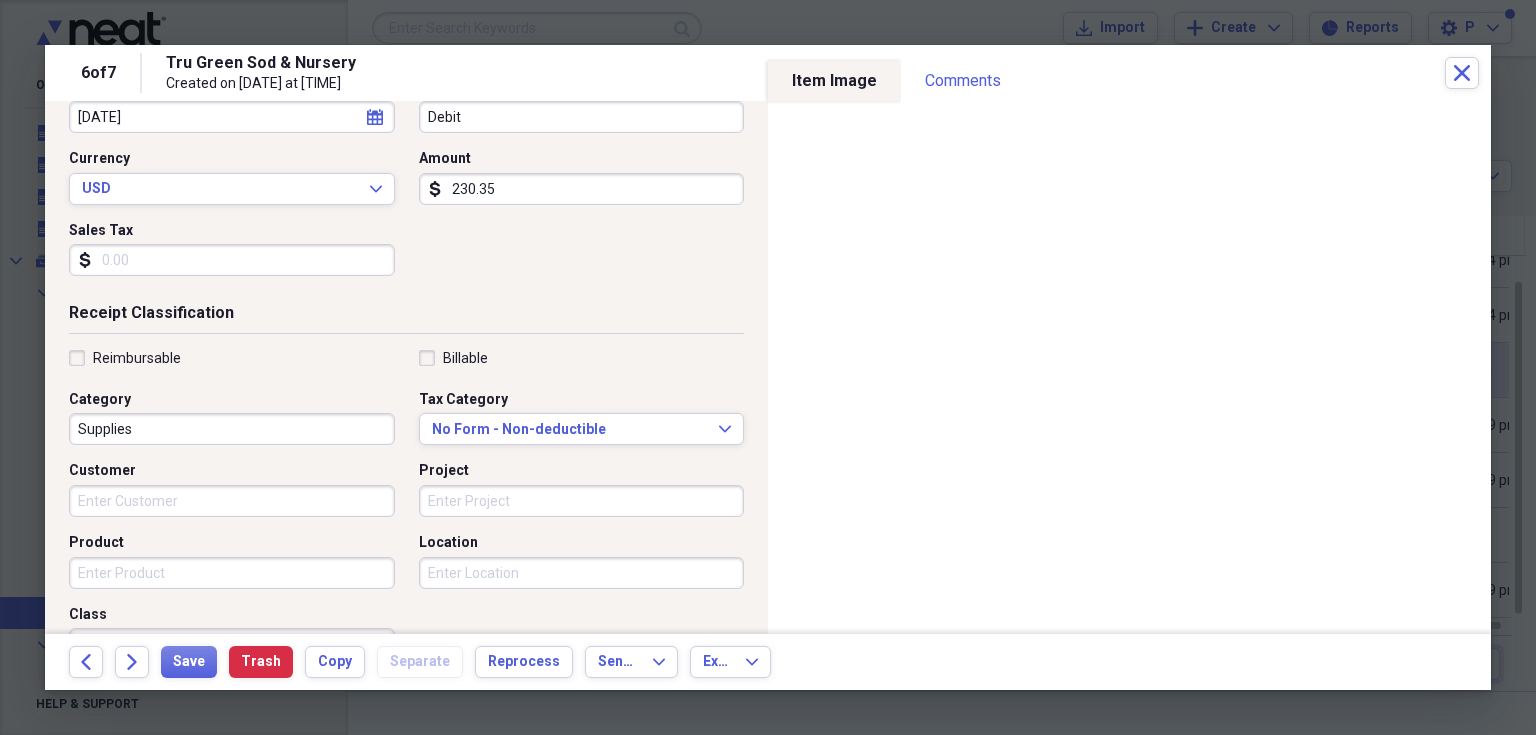 click on "Sales Tax" at bounding box center [232, 260] 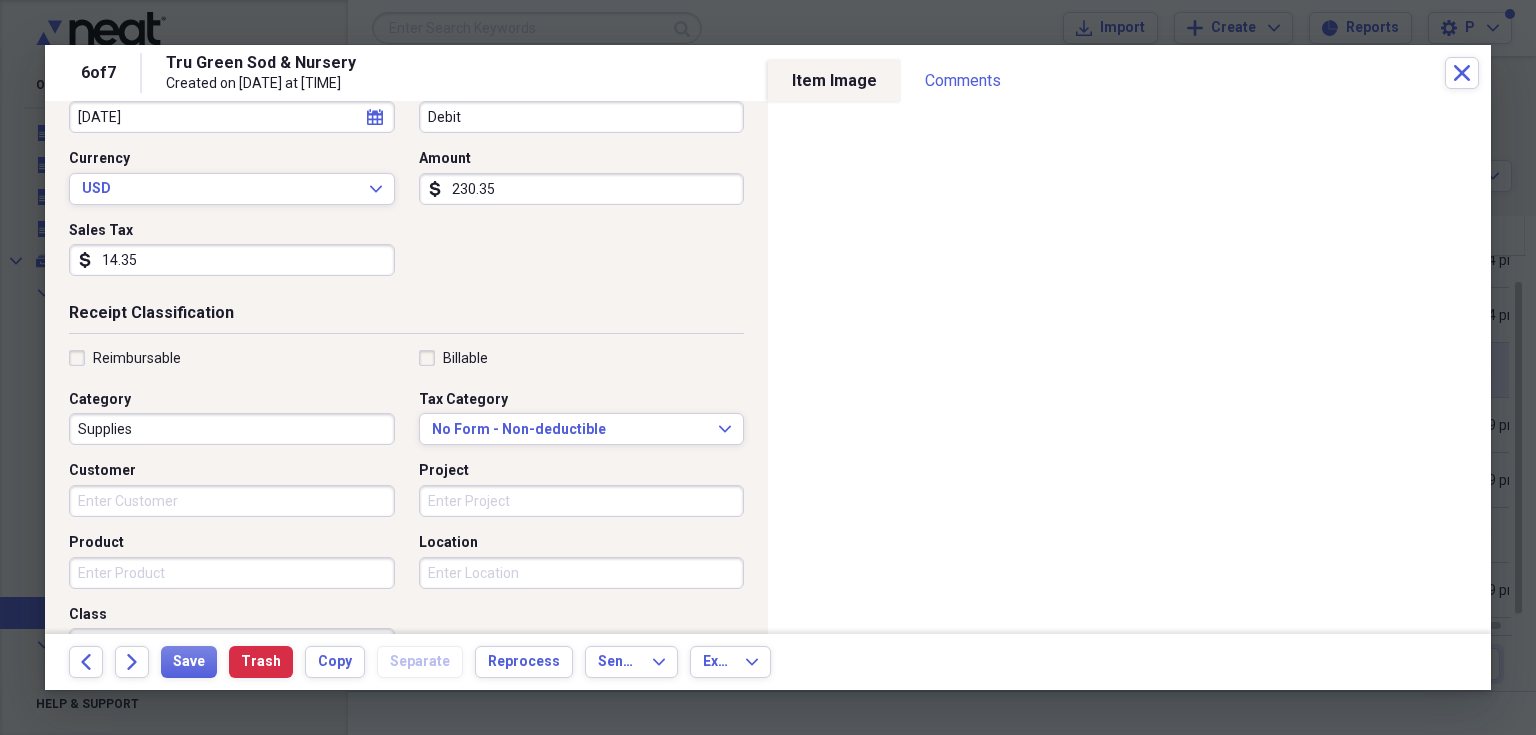 type on "14.35" 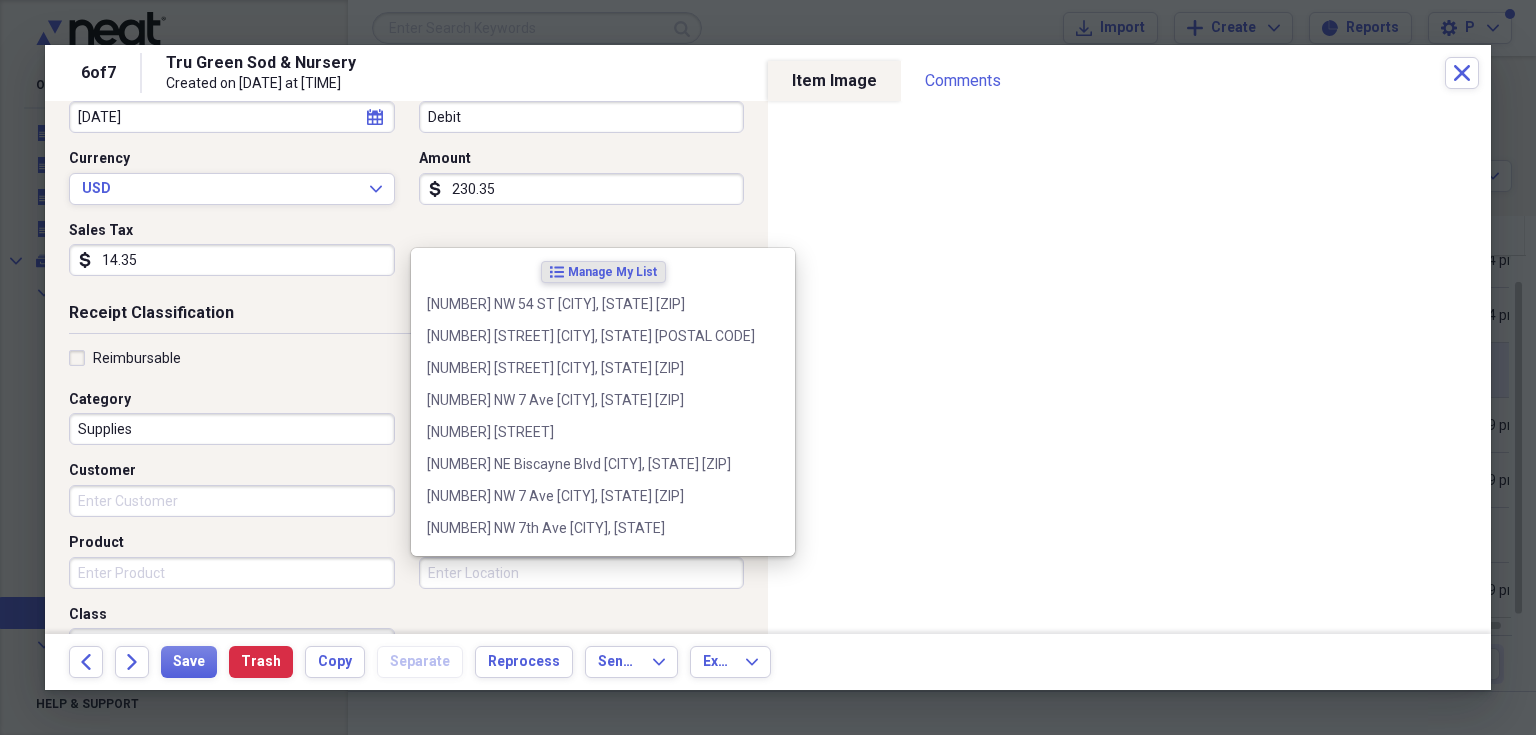 click on "Location" at bounding box center (582, 573) 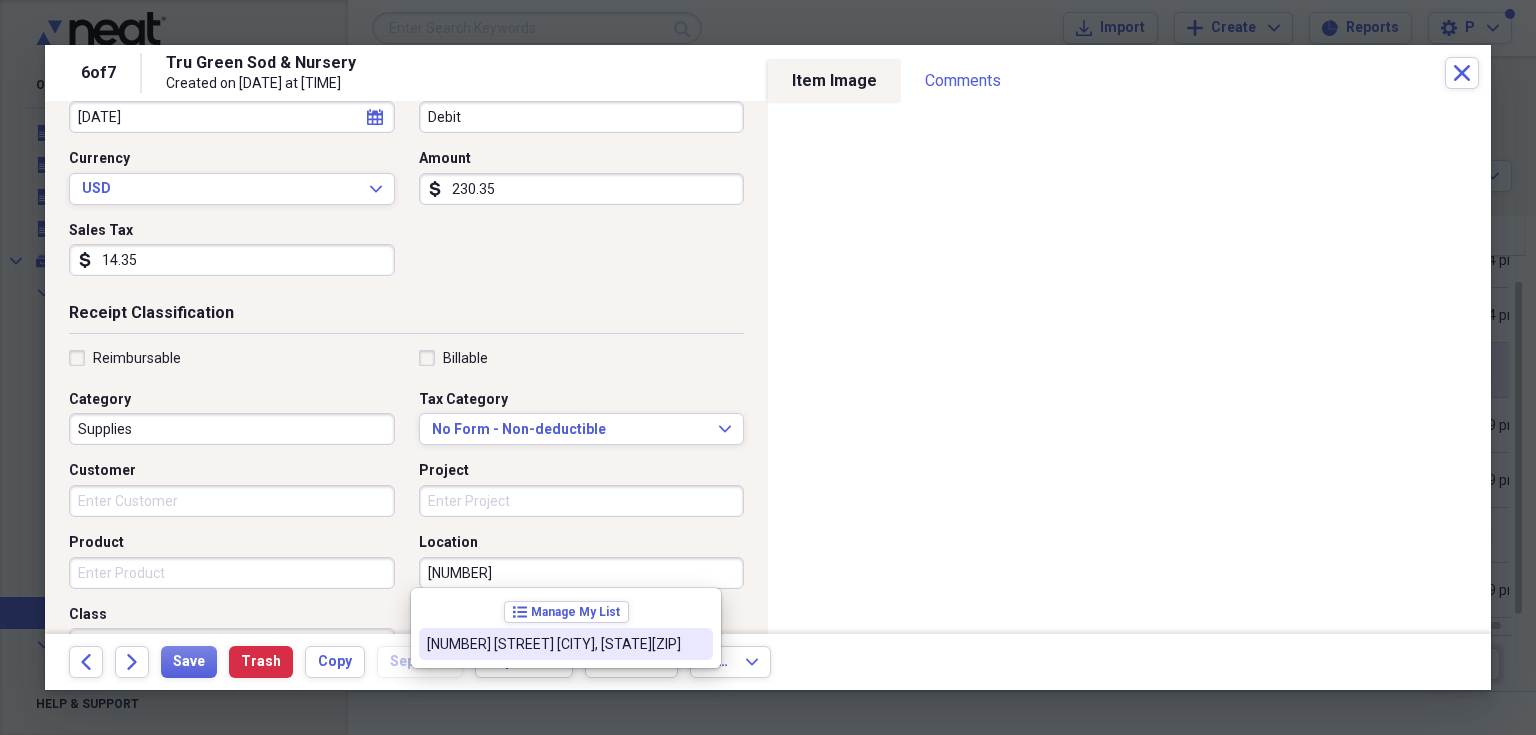 click on "[NUMBER] [STREET] [CITY], [STATE][ZIP]" at bounding box center [554, 644] 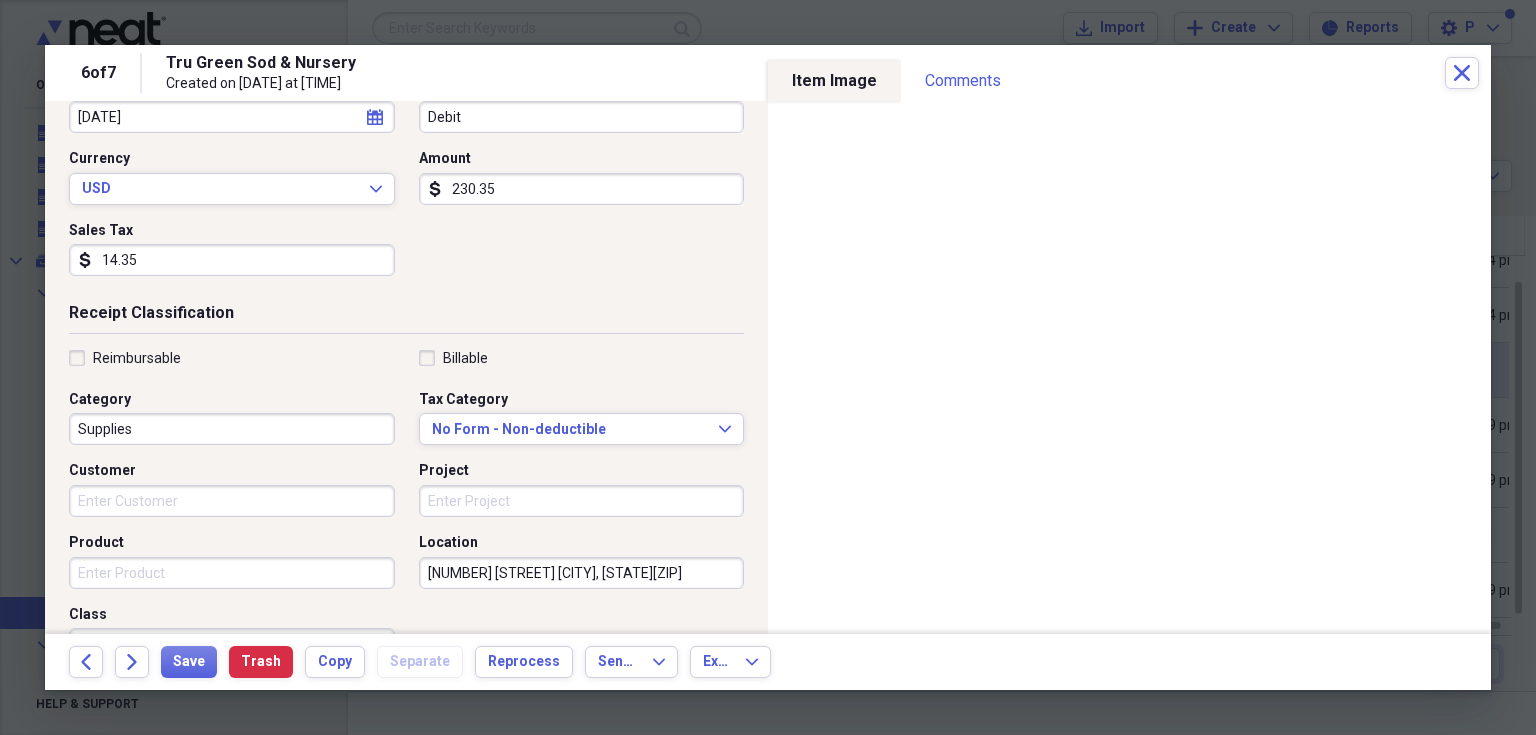scroll, scrollTop: 8, scrollLeft: 0, axis: vertical 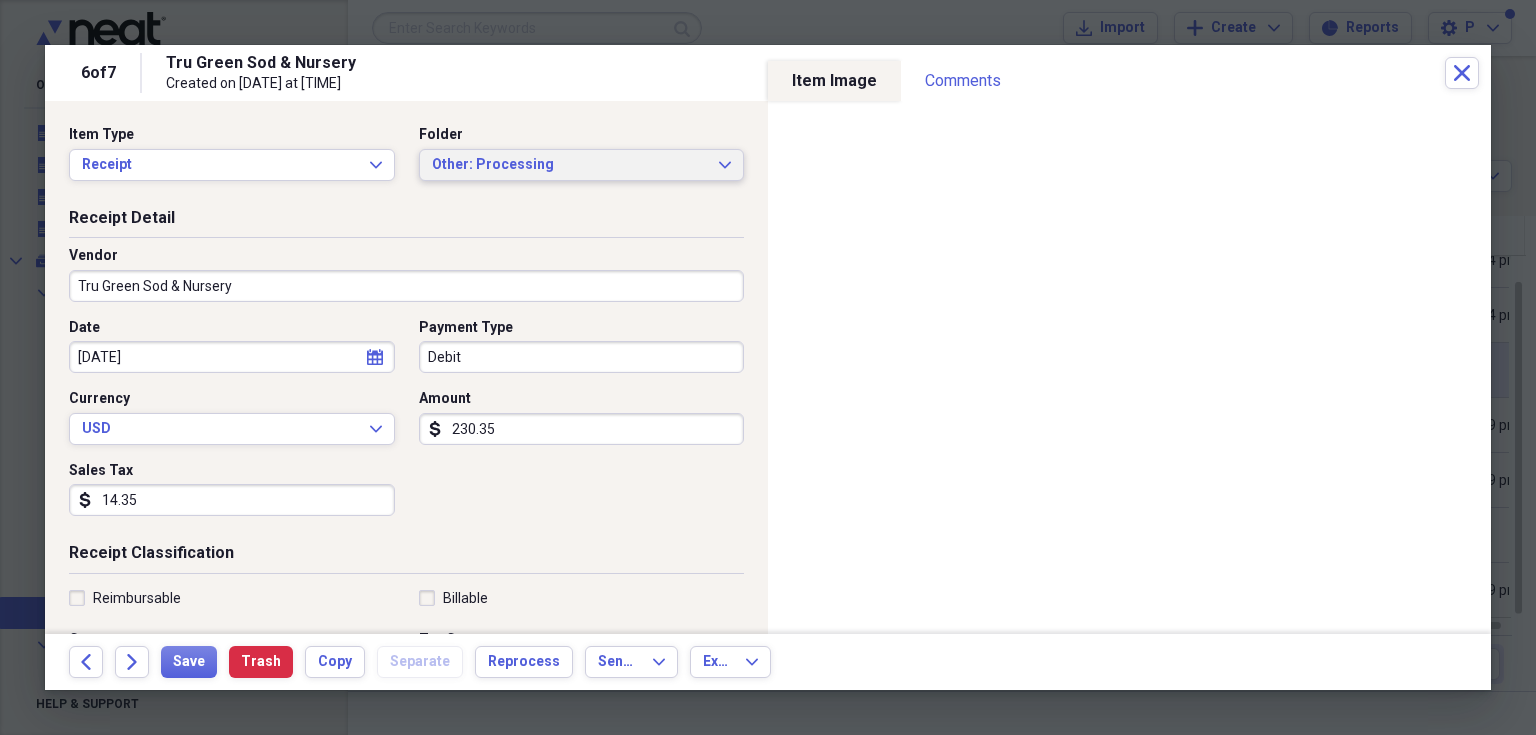 click on "Expand" 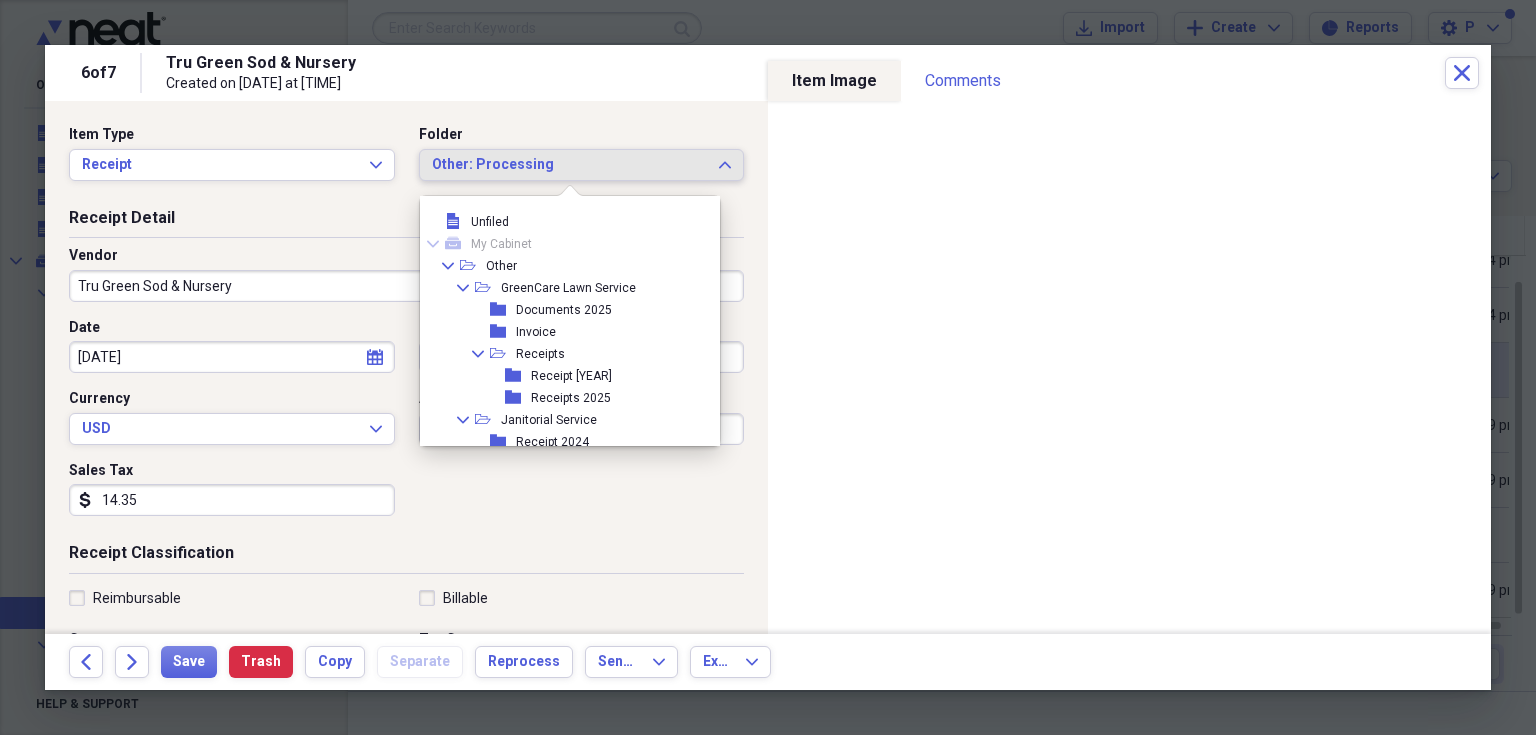 scroll, scrollTop: 94, scrollLeft: 0, axis: vertical 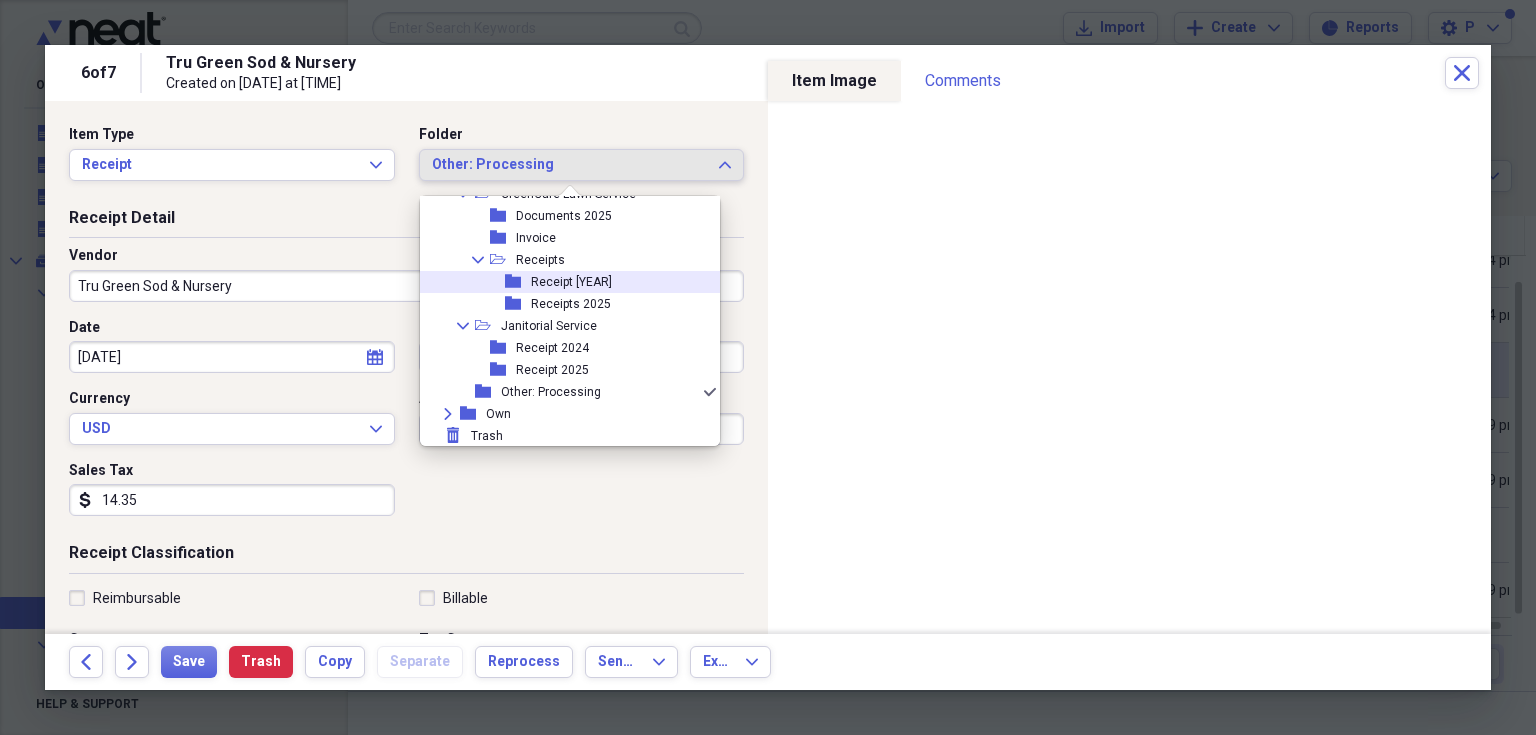 click on "folder Receipt  2024" at bounding box center [562, 282] 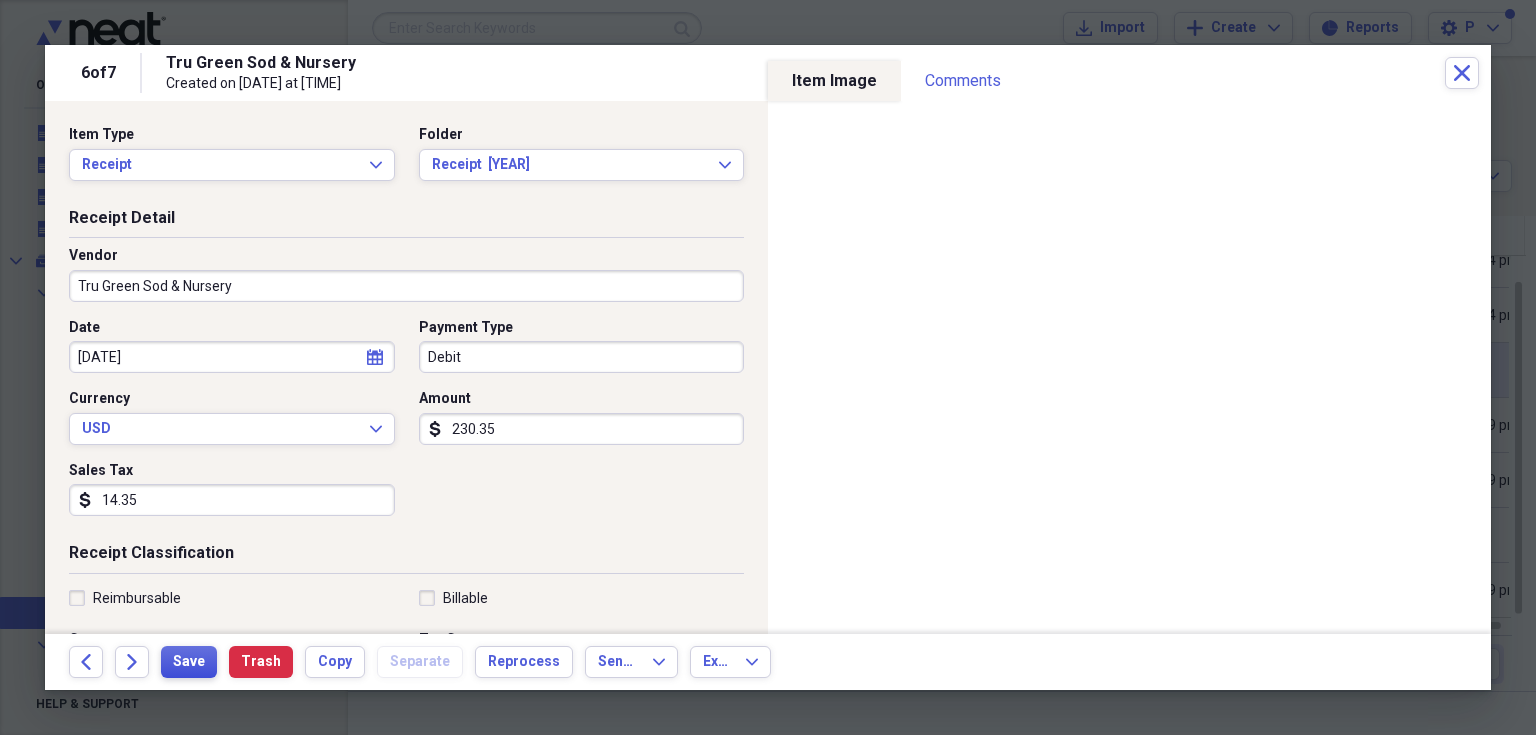 click on "Save" at bounding box center (189, 662) 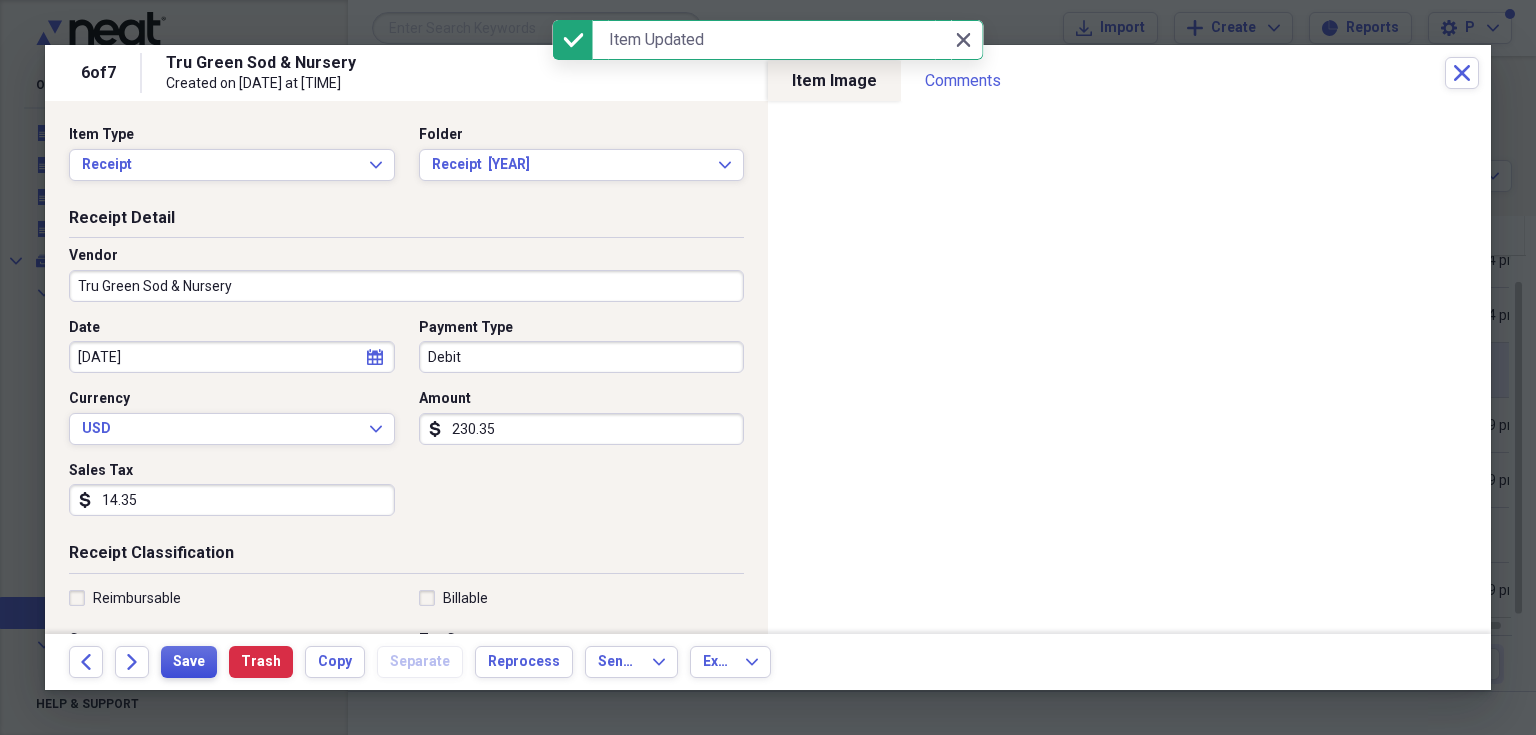 click on "Save" at bounding box center [189, 662] 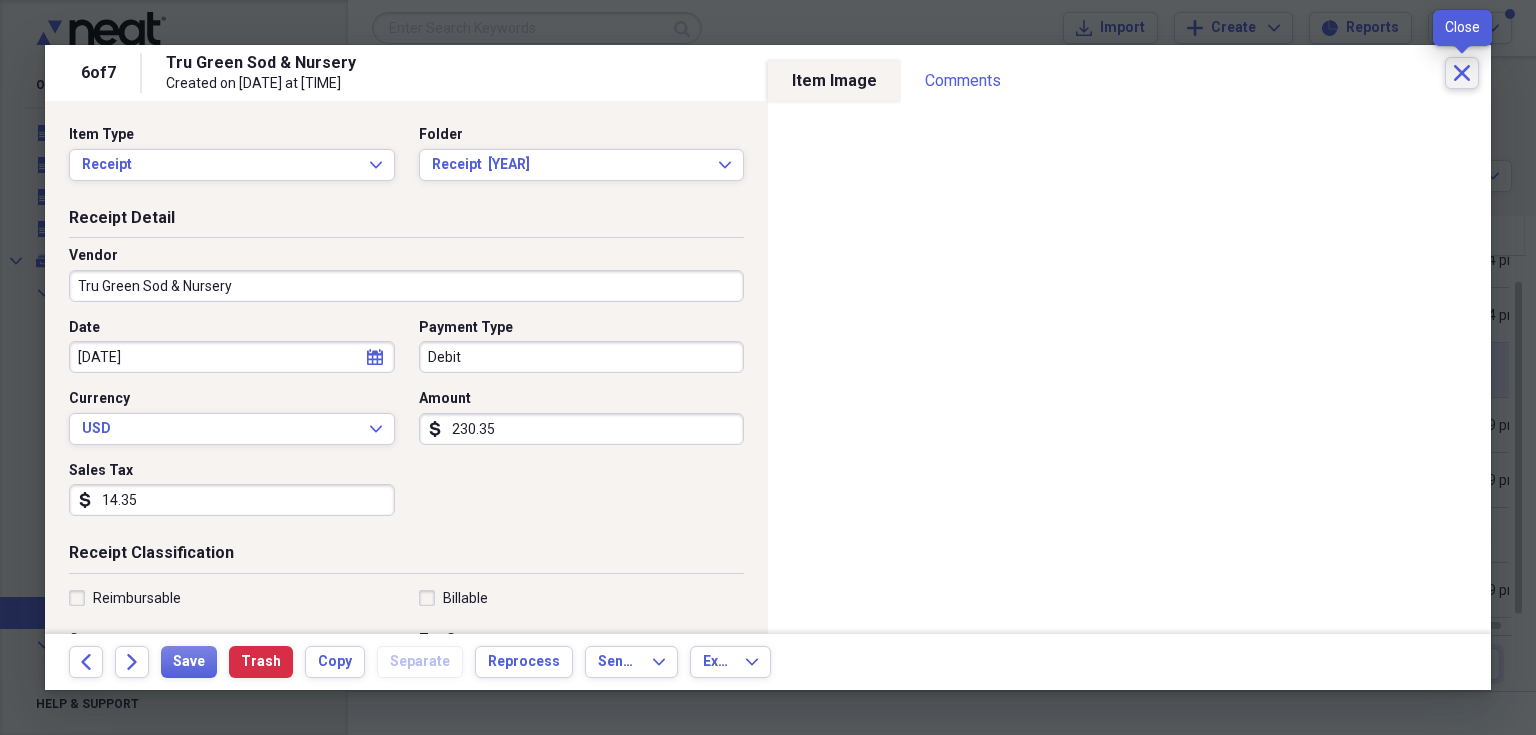 click on "Close" 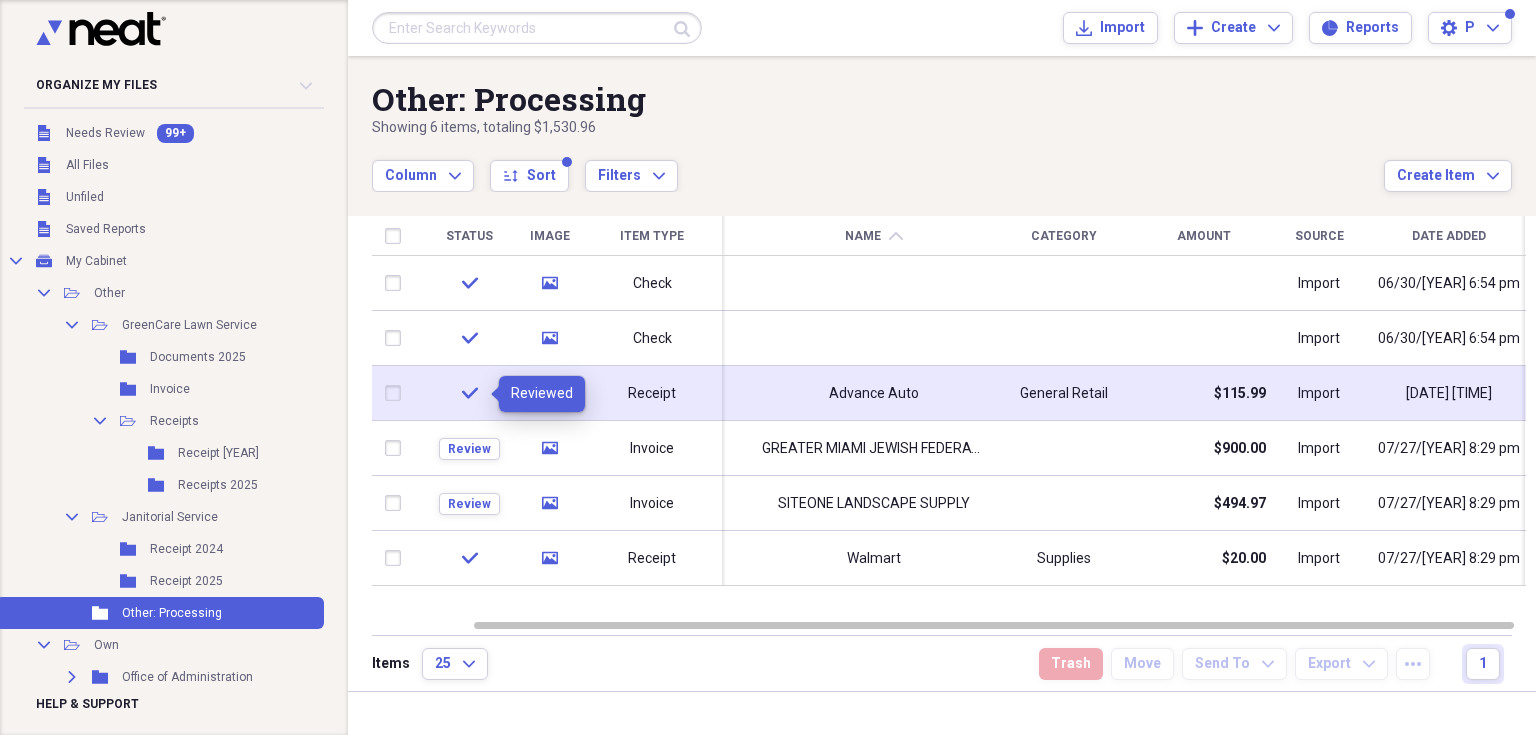 click 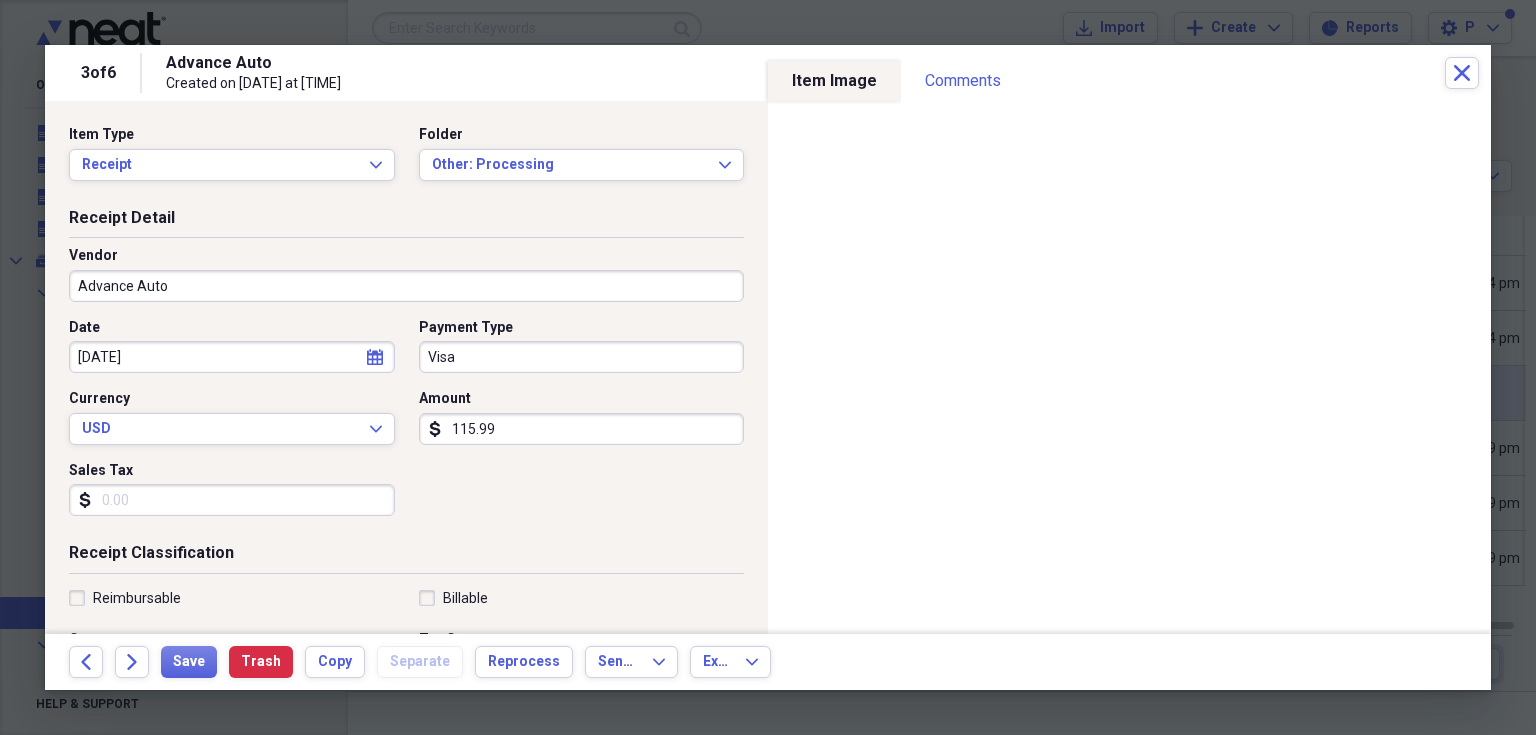 click on "Amount" at bounding box center (582, 399) 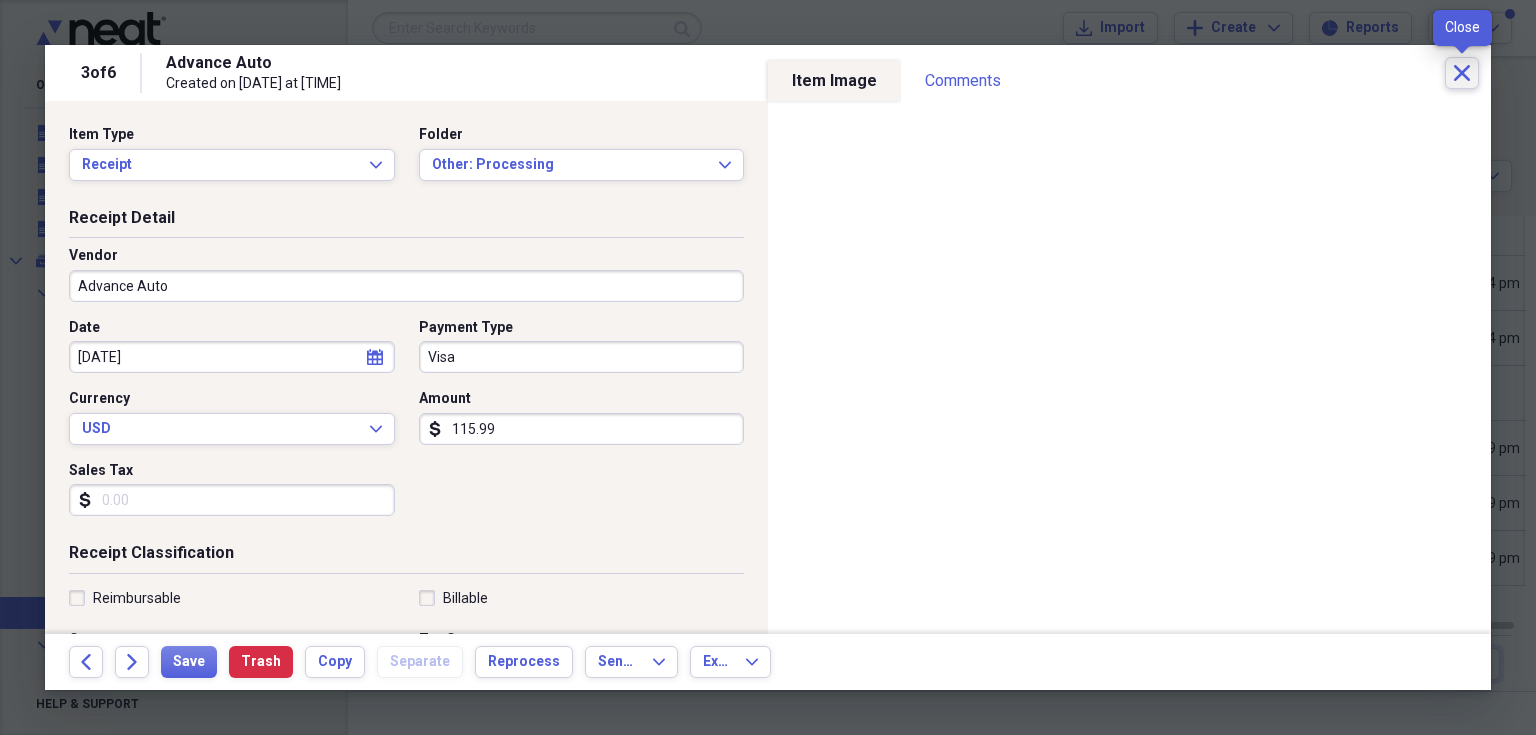 click 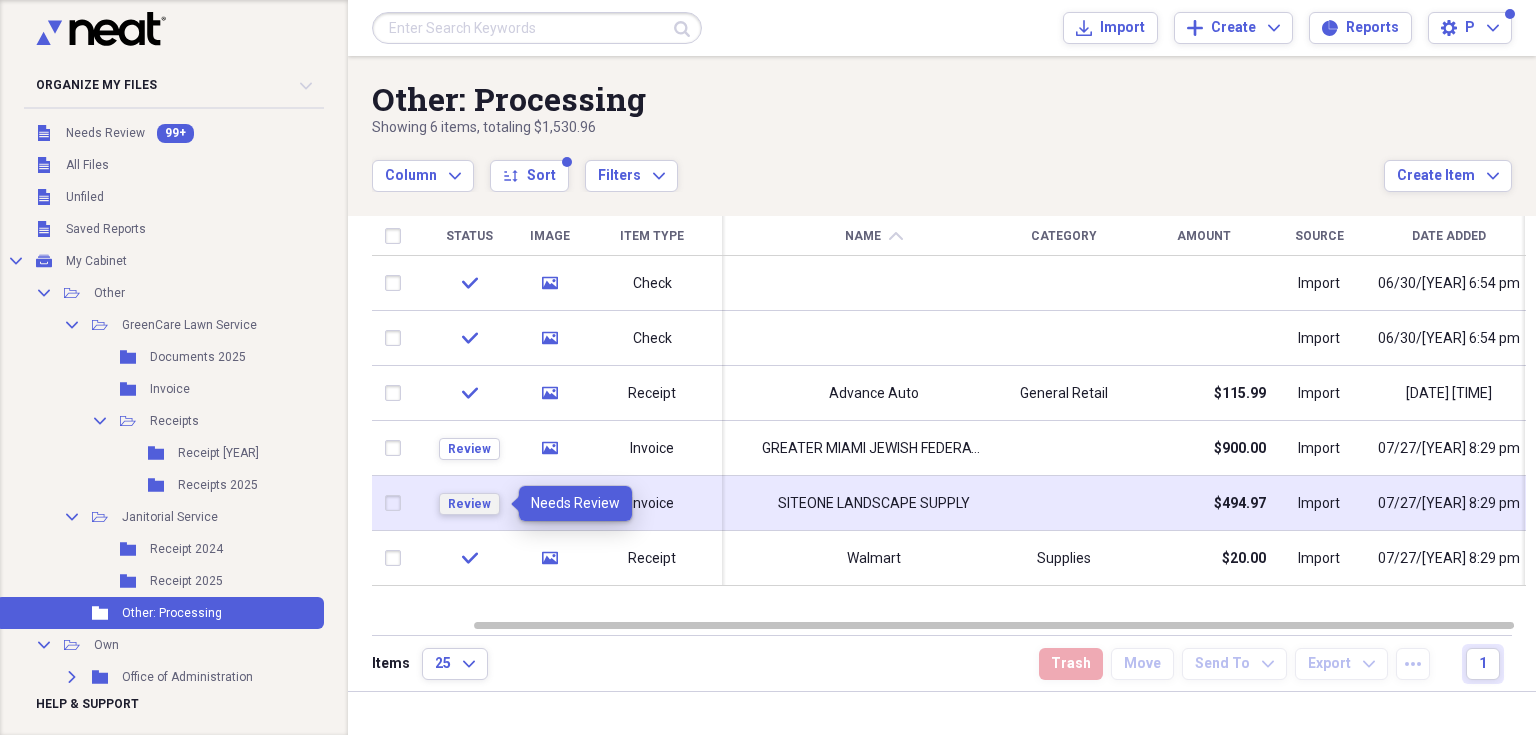click on "Review" at bounding box center (469, 504) 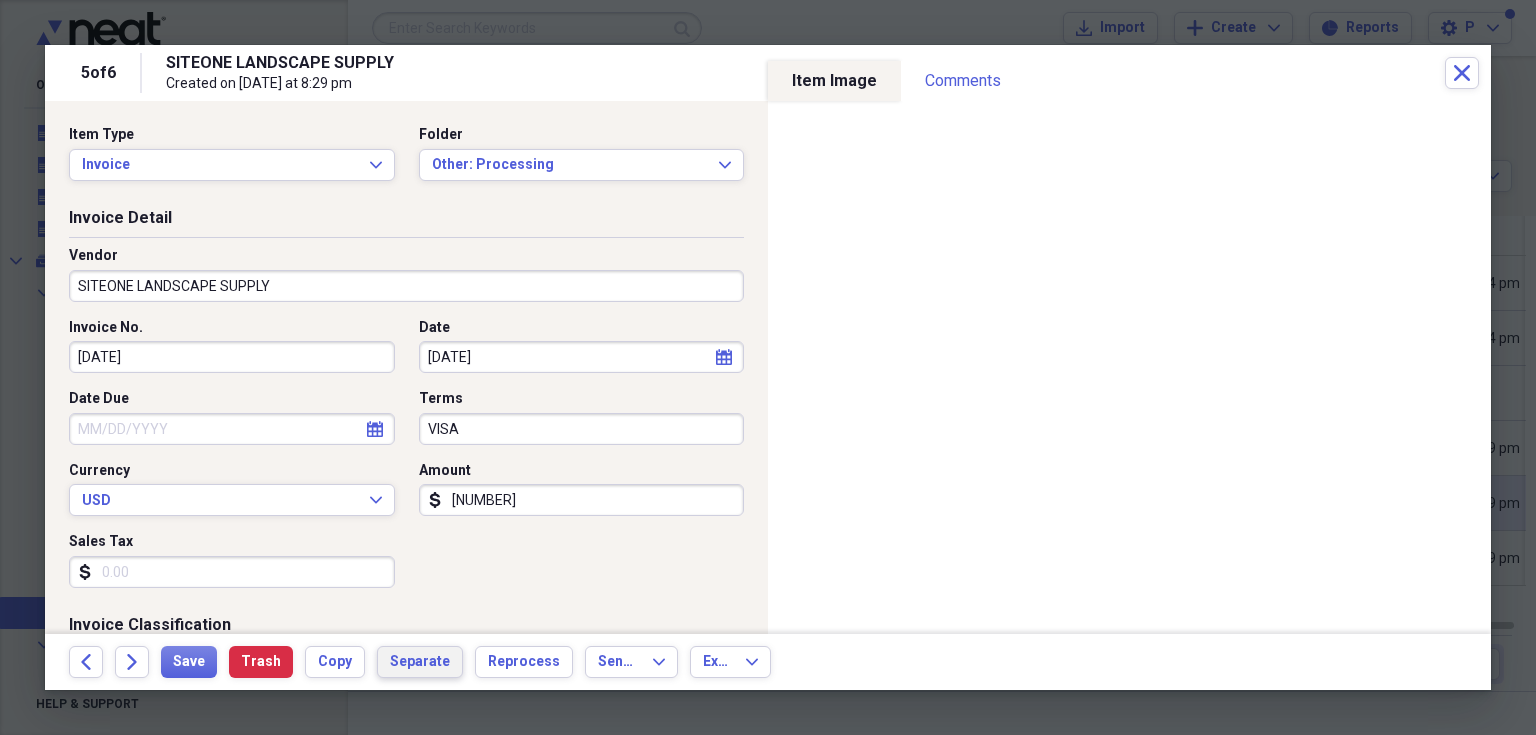 click on "Separate" at bounding box center (420, 662) 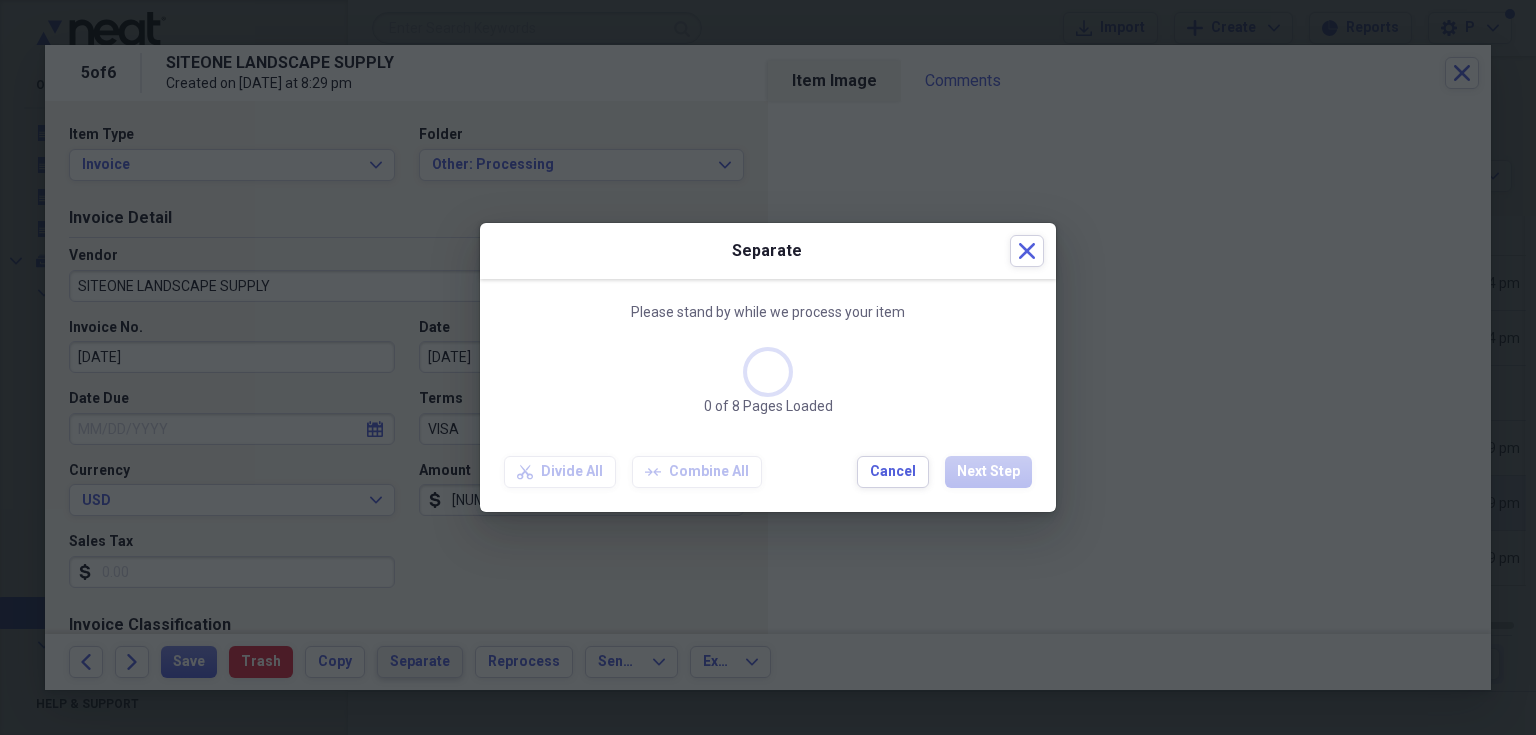 click at bounding box center (768, 367) 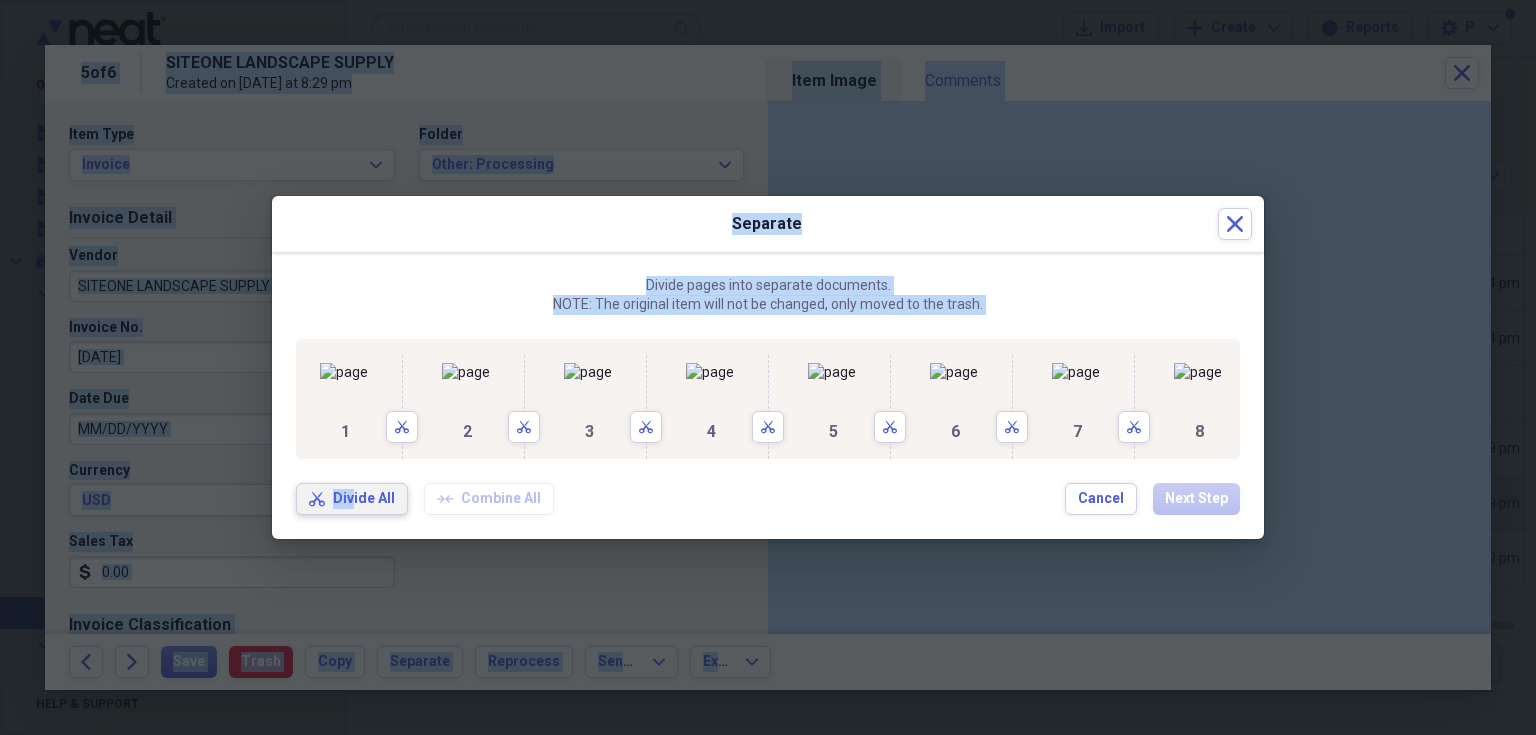 drag, startPoint x: 336, startPoint y: 576, endPoint x: 484, endPoint y: 759, distance: 235.35718 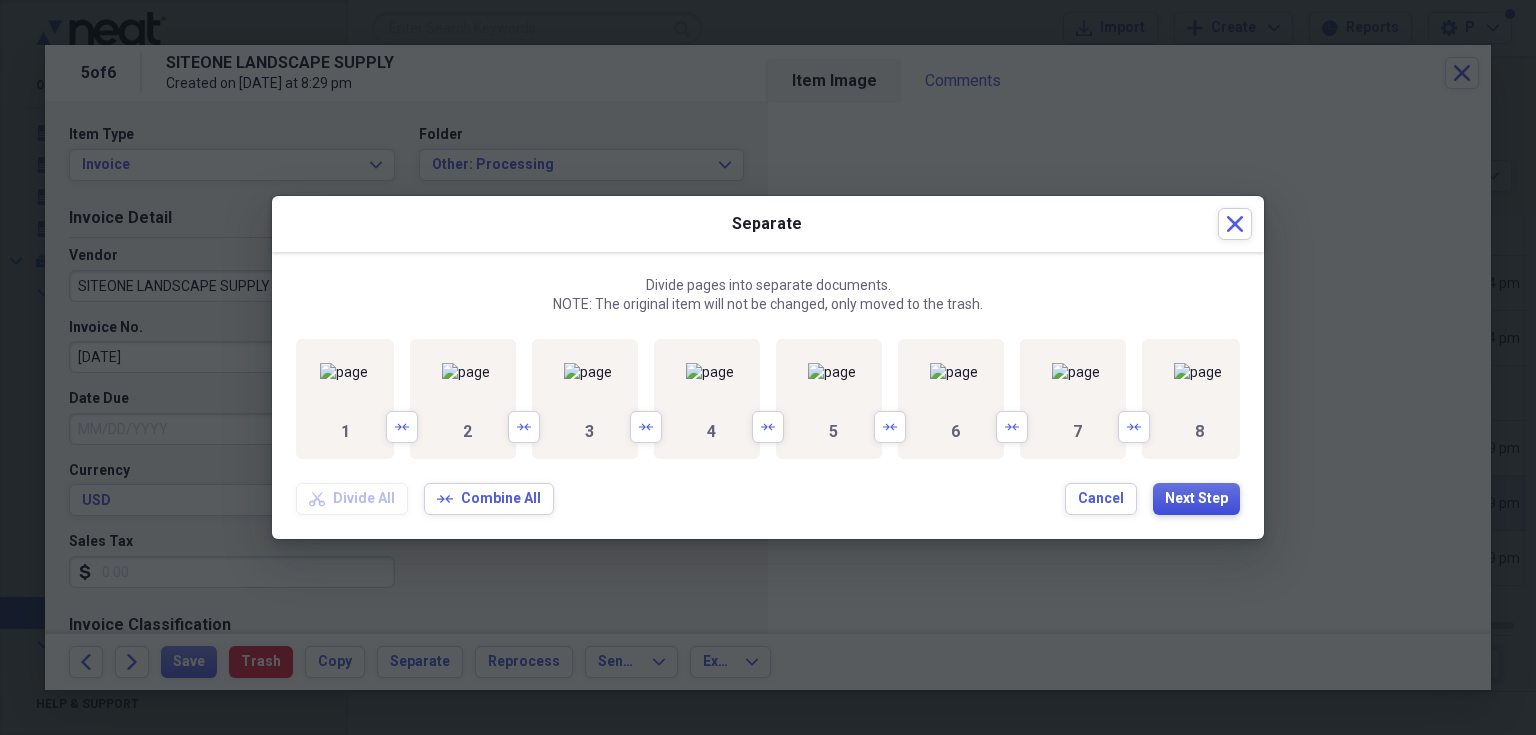 click on "Next Step" at bounding box center (1196, 499) 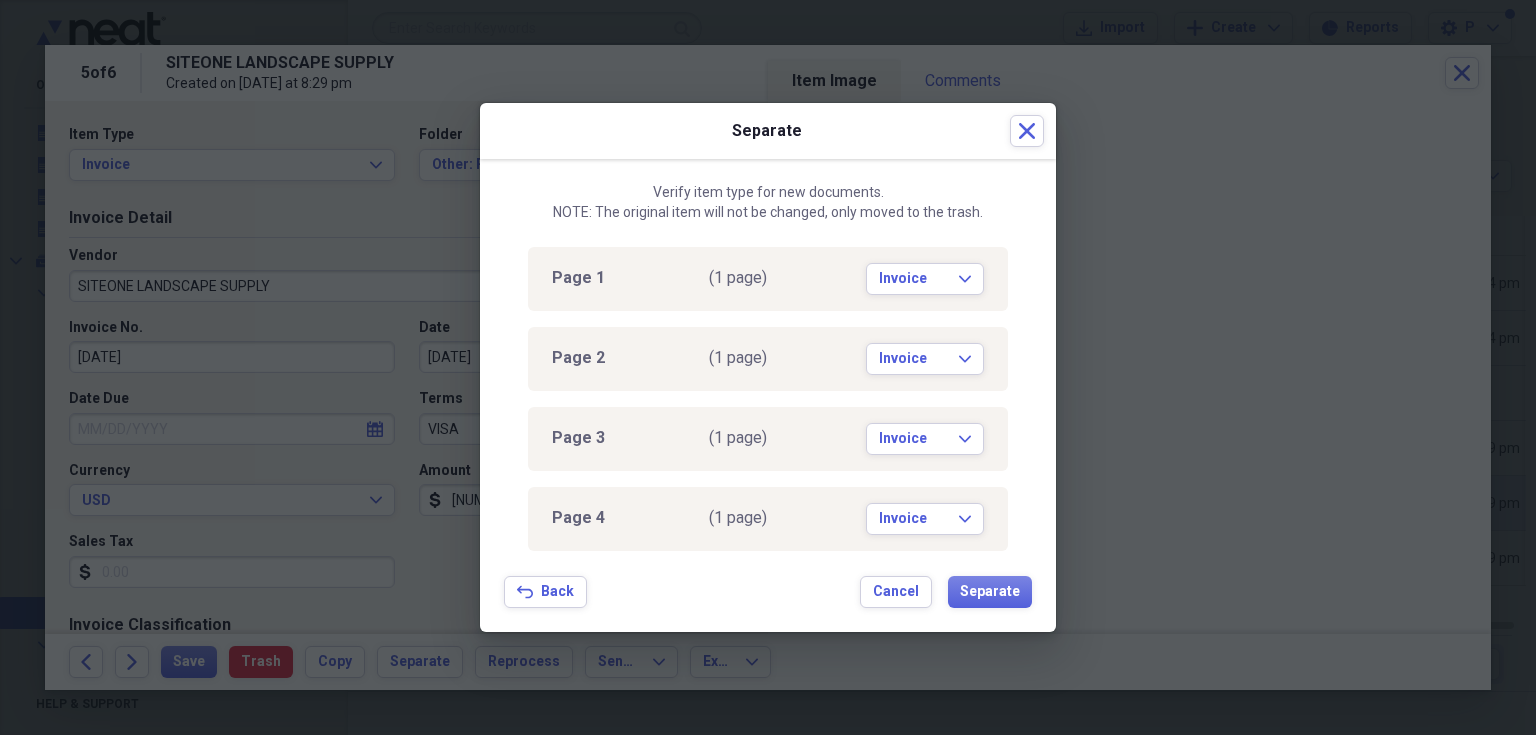 click on "Verify item type for new documents. NOTE: The original item will not be changed, only moved to the trash. Page 1 (1 page) Invoice Expand Page 2 (1 page) Invoice Expand Page 3 (1 page) Invoice Expand Page 4 (1 page) Invoice Expand Page 5 (1 page) Invoice Expand Page 6 (1 page) Invoice Expand Page 7 (1 page) Invoice Expand Page 8 (1 page) Invoice Expand Back Back Cancel Separate" at bounding box center [768, 395] 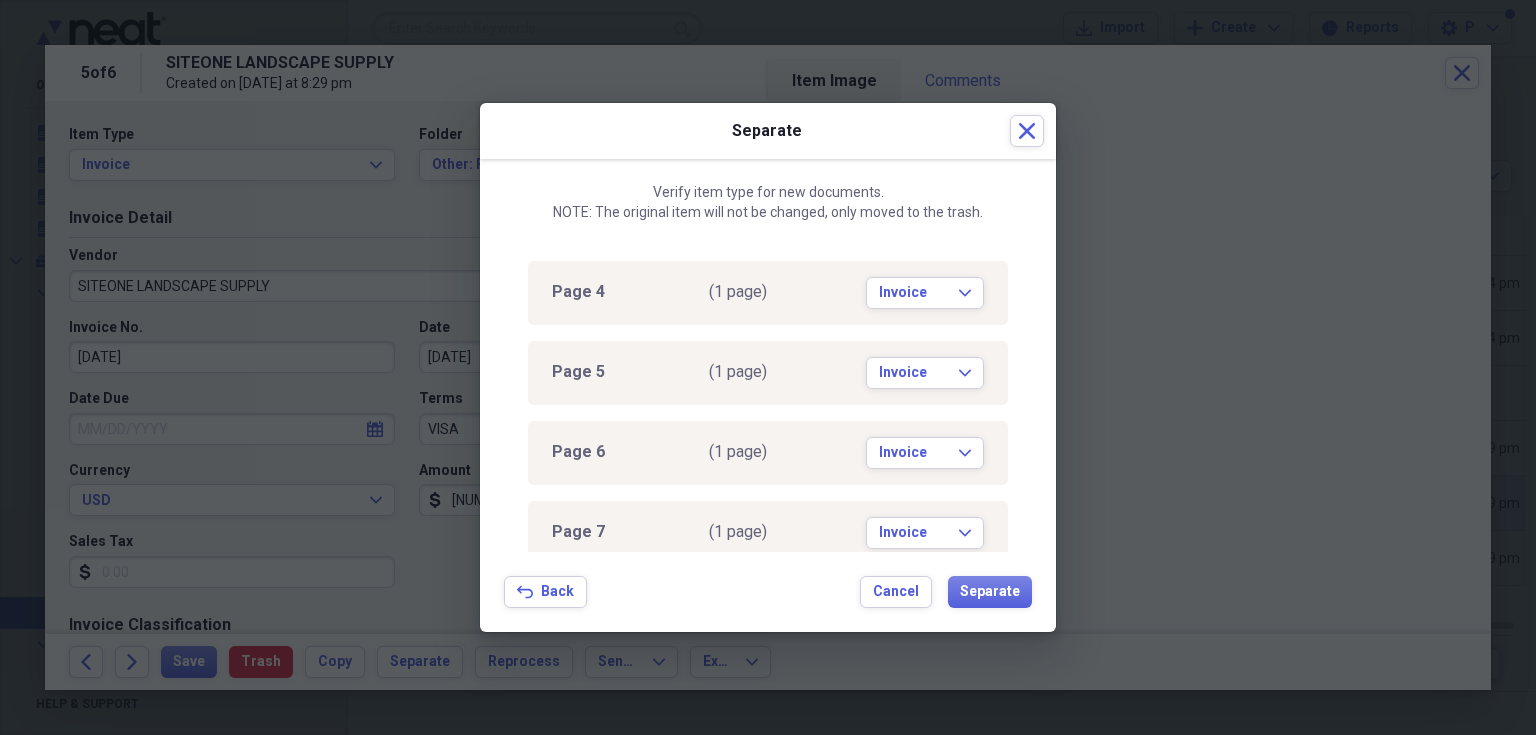 scroll, scrollTop: 334, scrollLeft: 0, axis: vertical 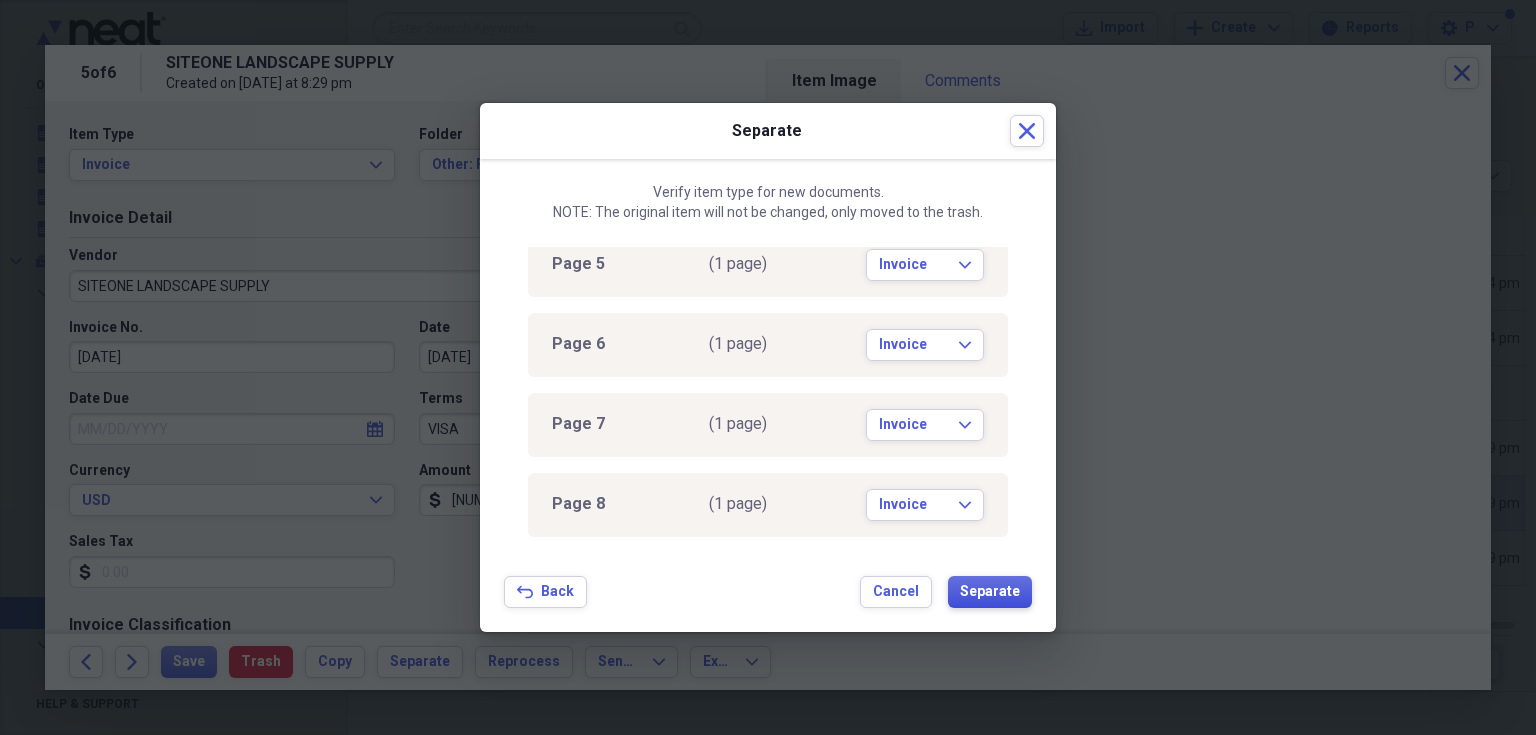 click on "Separate" at bounding box center (990, 592) 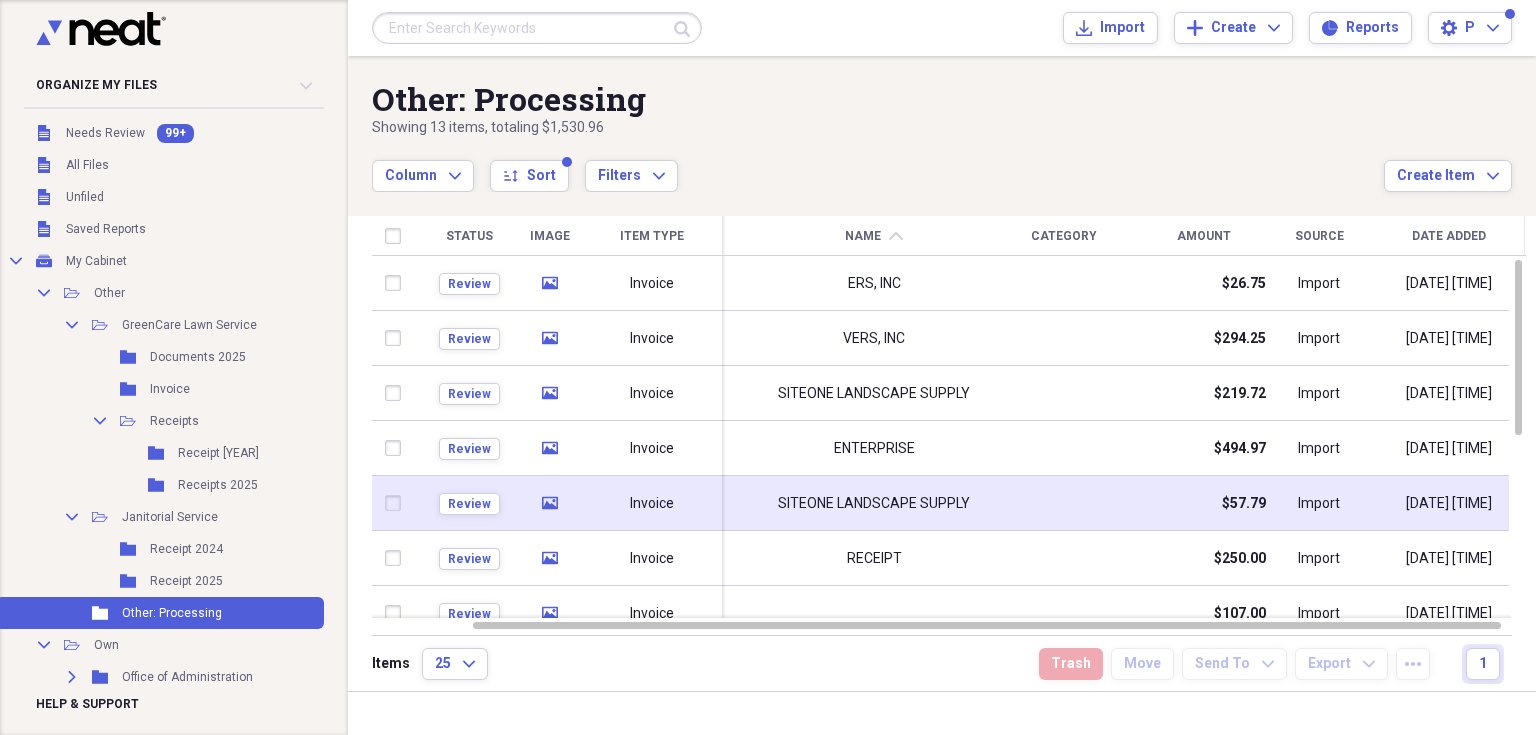 click at bounding box center [1064, 503] 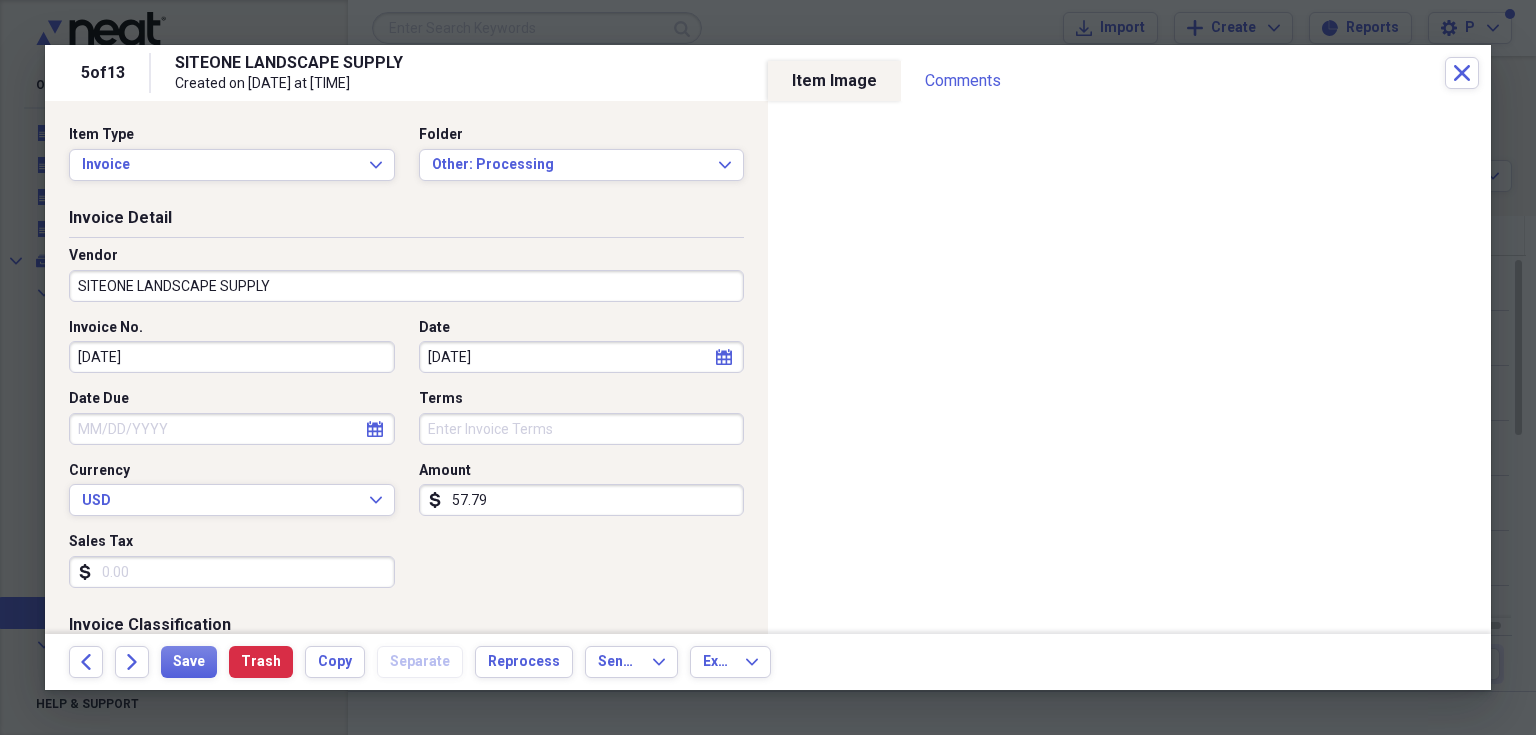 click on "Sales Tax" at bounding box center (232, 572) 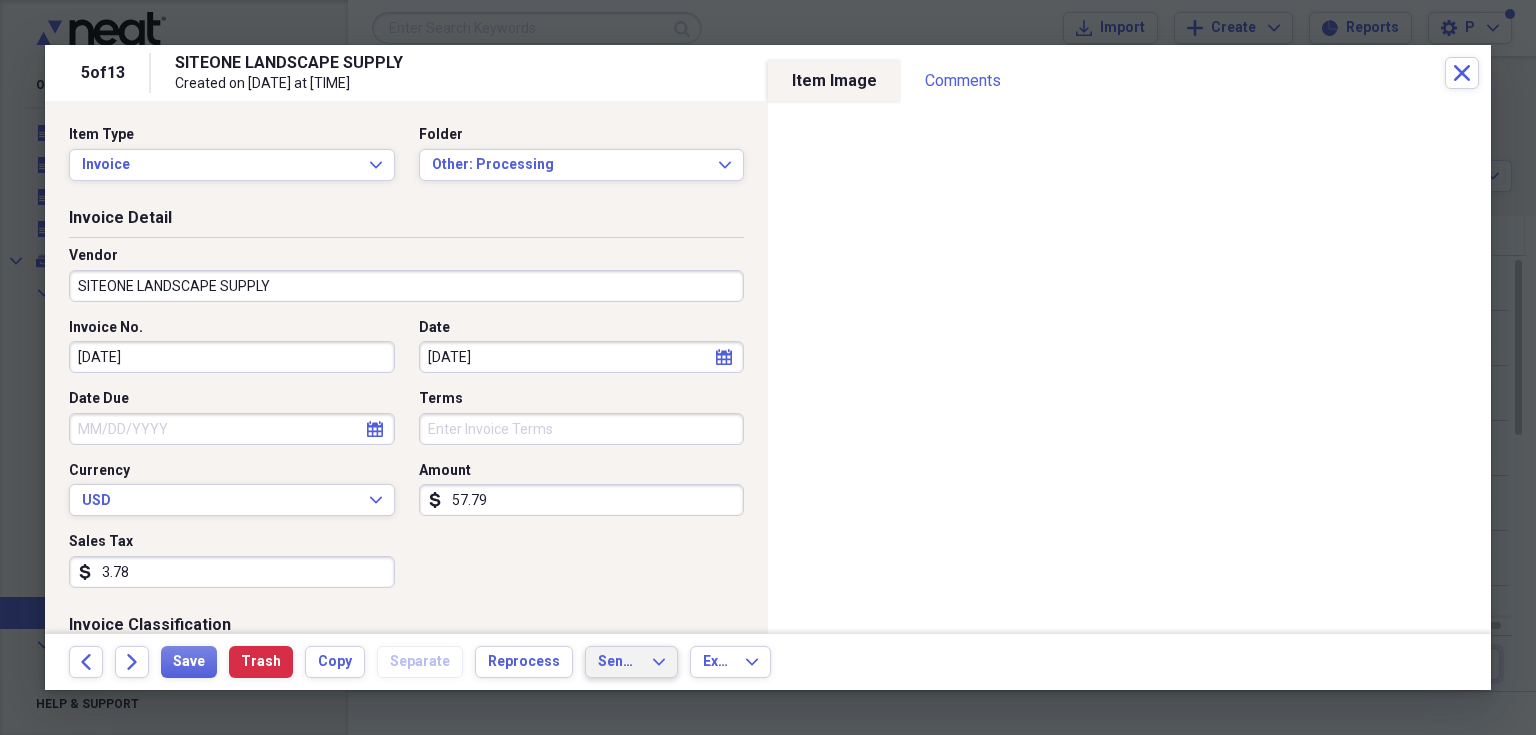 type on "3.78" 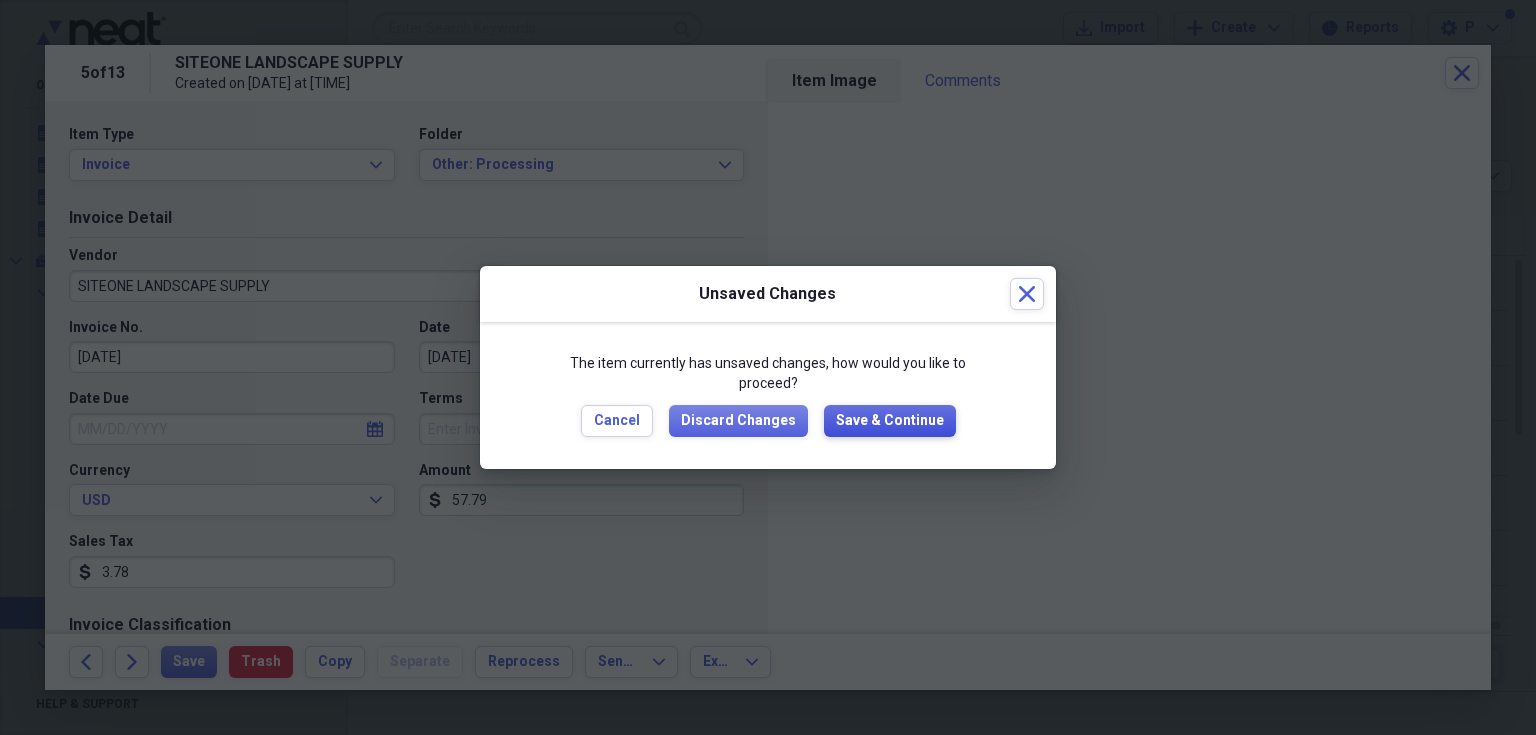 click on "Save & Continue" at bounding box center [890, 421] 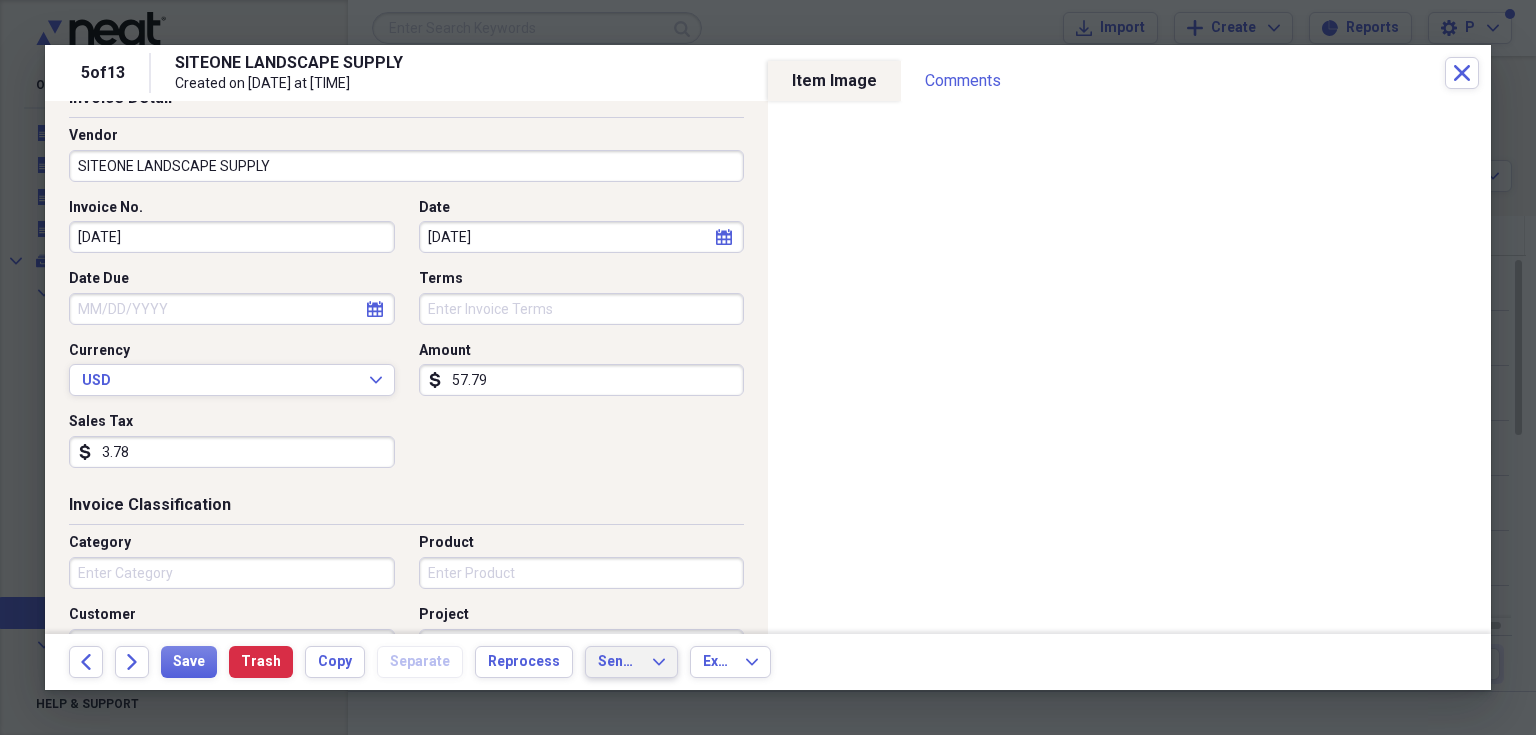 scroll, scrollTop: 252, scrollLeft: 0, axis: vertical 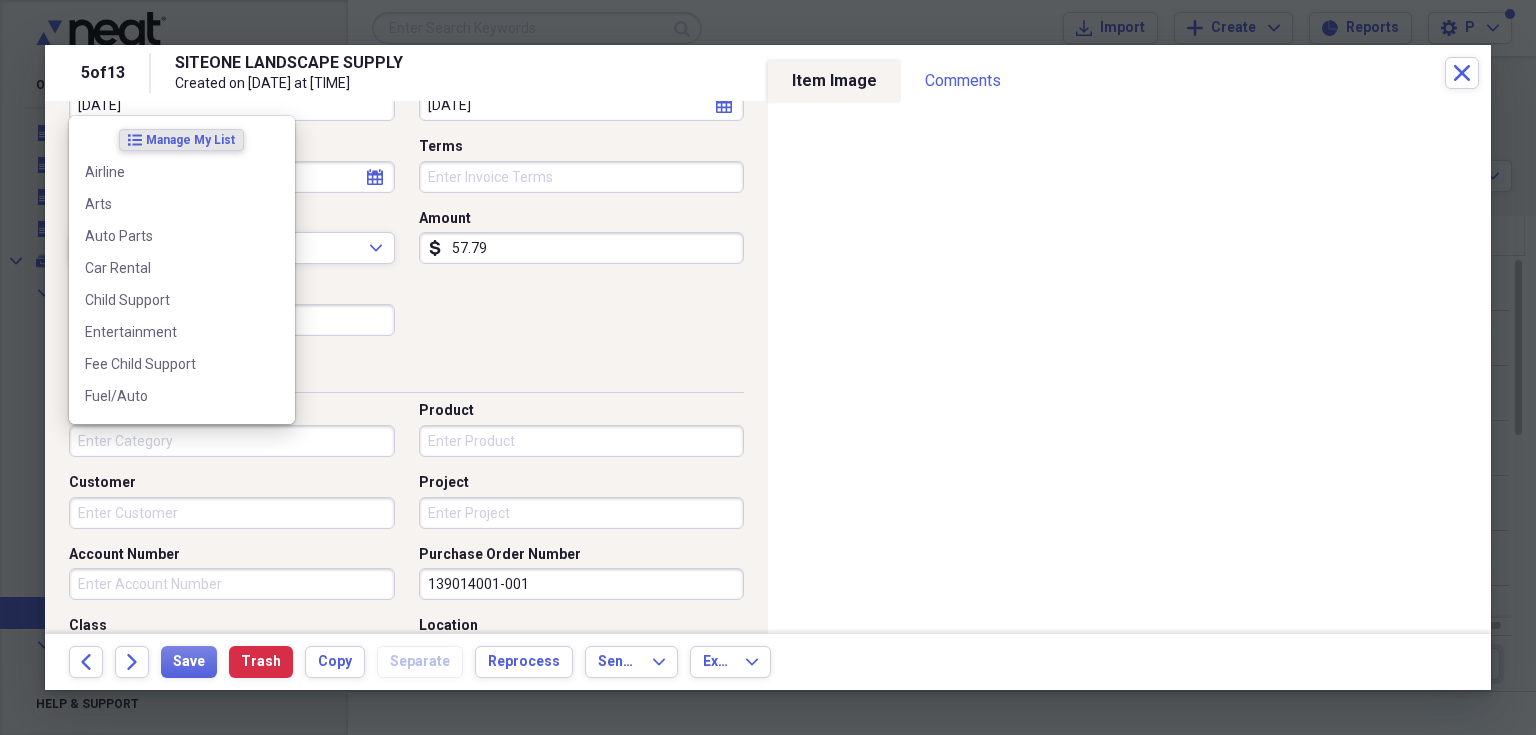 click on "Category" at bounding box center [232, 441] 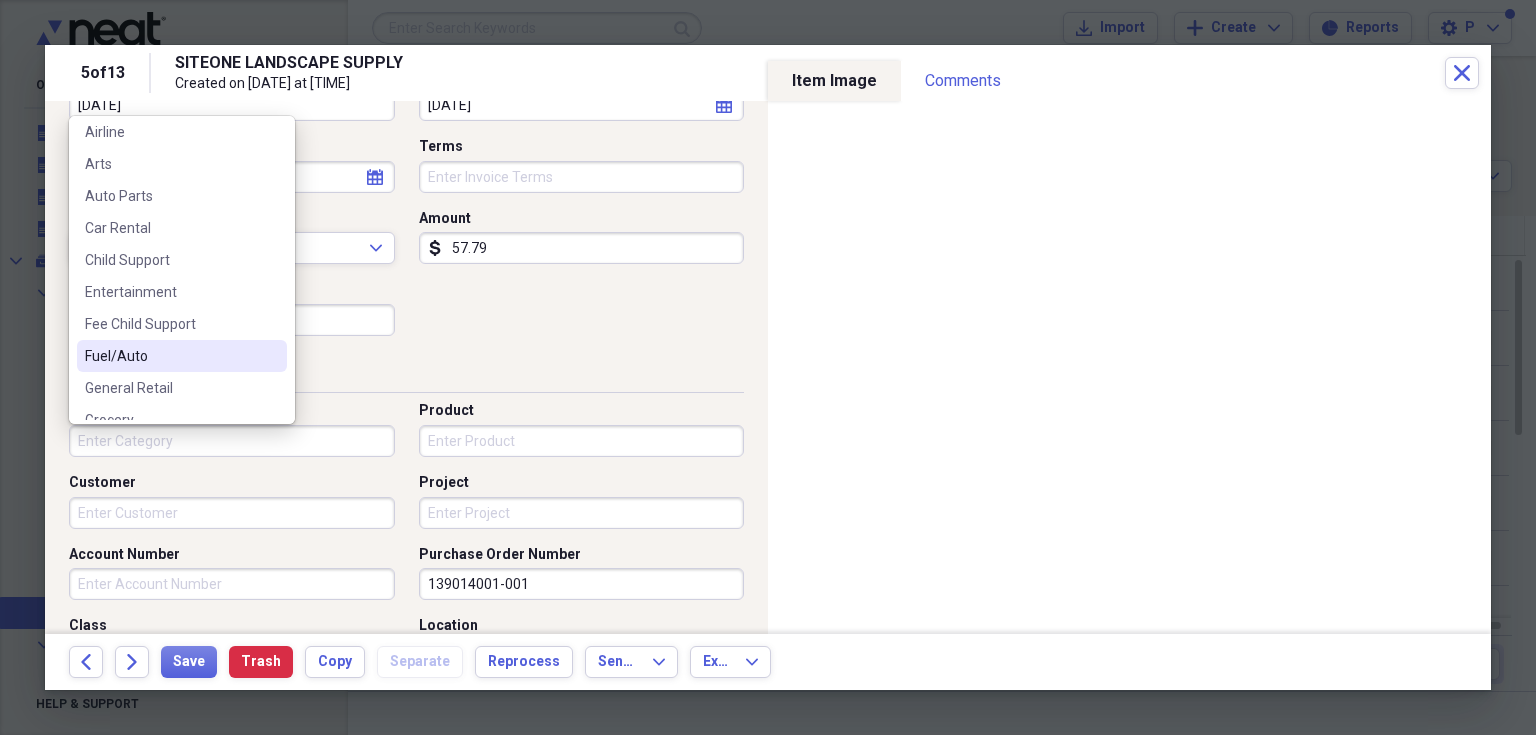 scroll, scrollTop: 106, scrollLeft: 0, axis: vertical 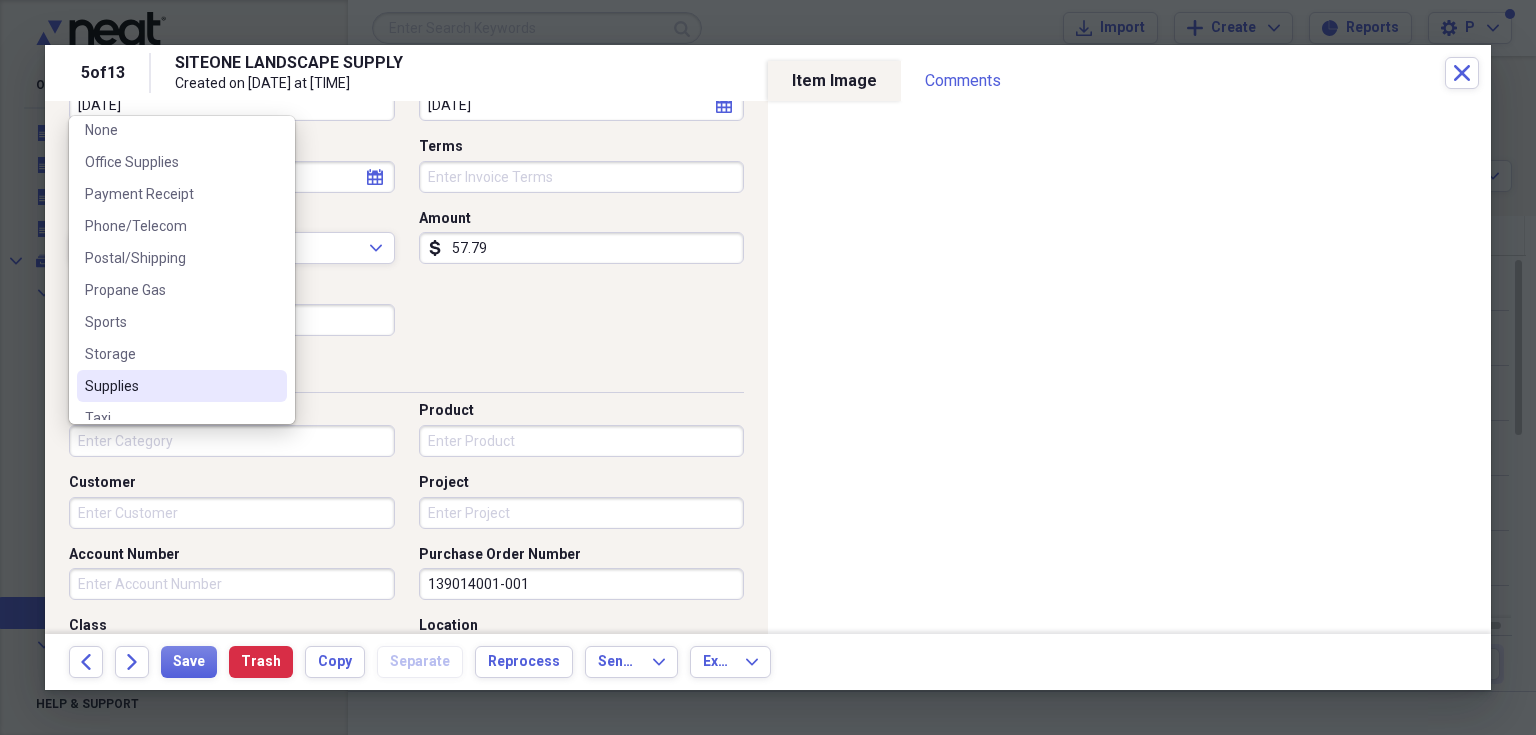 click on "Supplies" at bounding box center (170, 386) 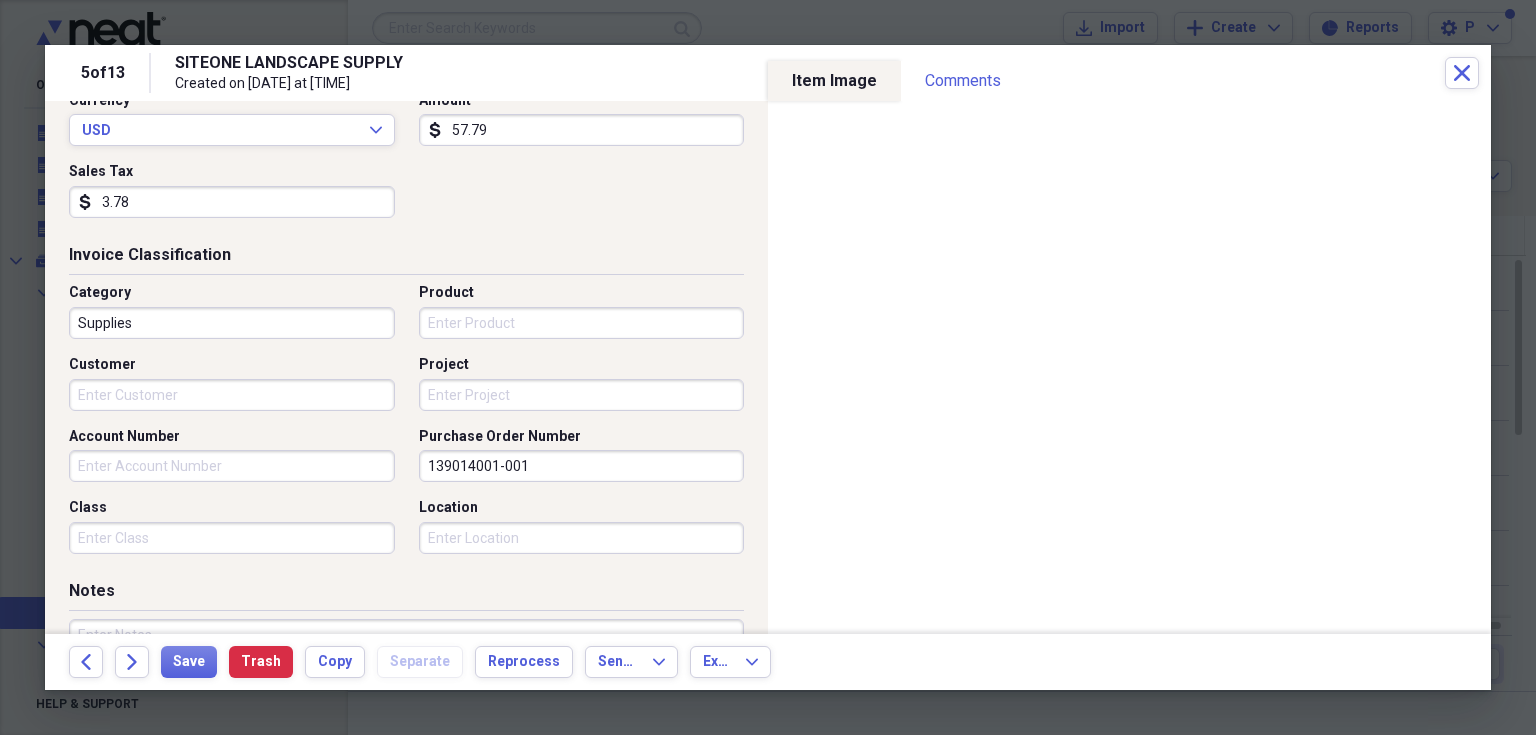 scroll, scrollTop: 372, scrollLeft: 0, axis: vertical 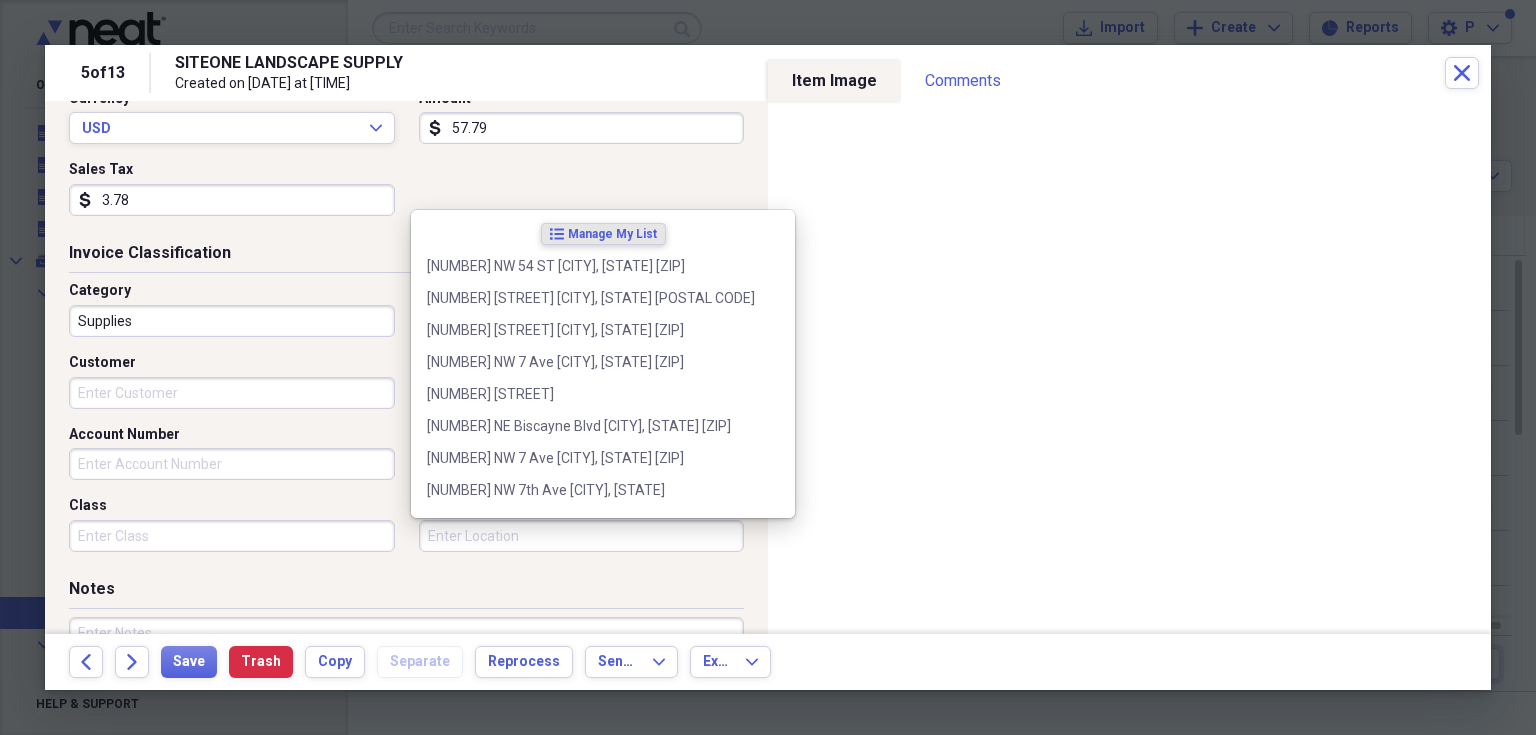 click on "Location" at bounding box center (582, 536) 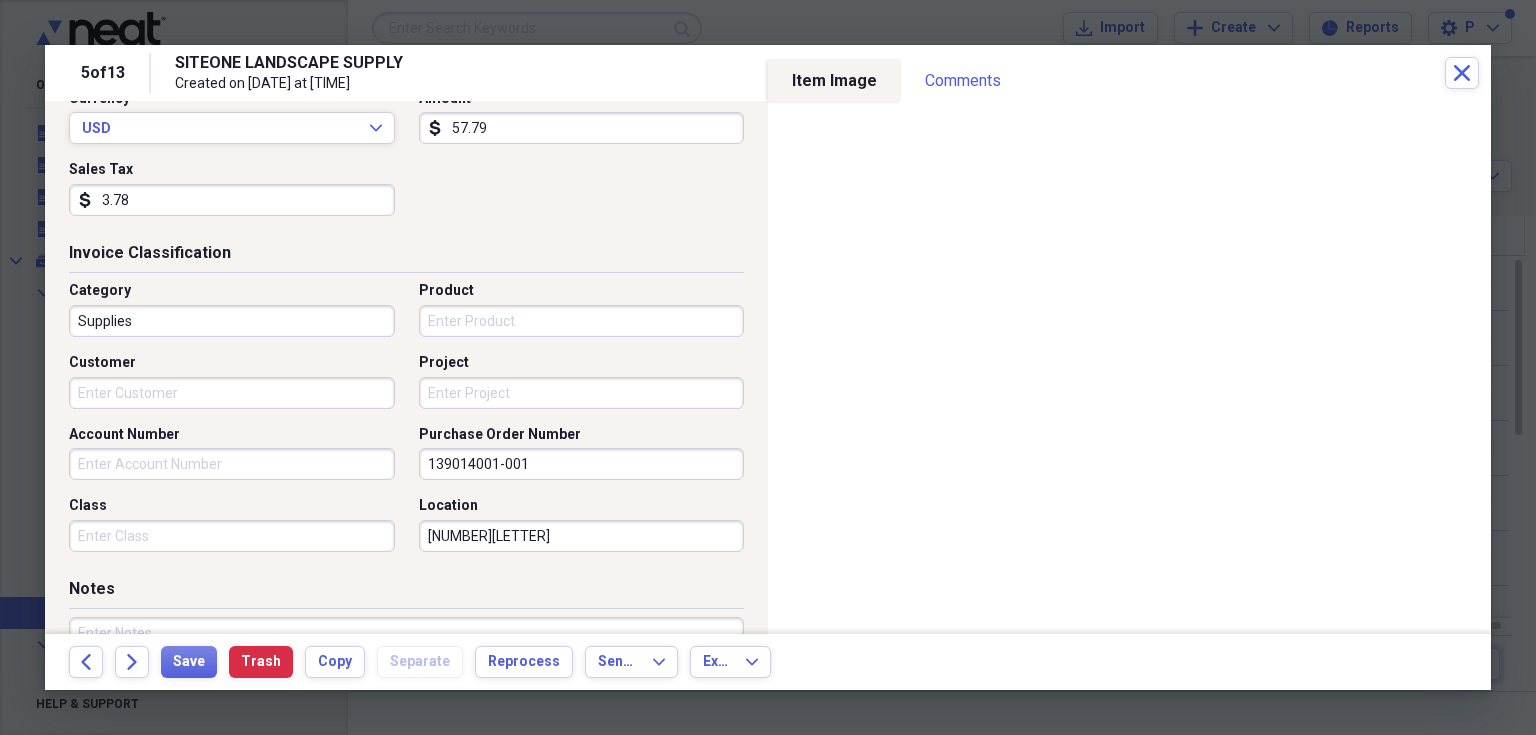click on "[NUMBER][LETTER]" at bounding box center [582, 536] 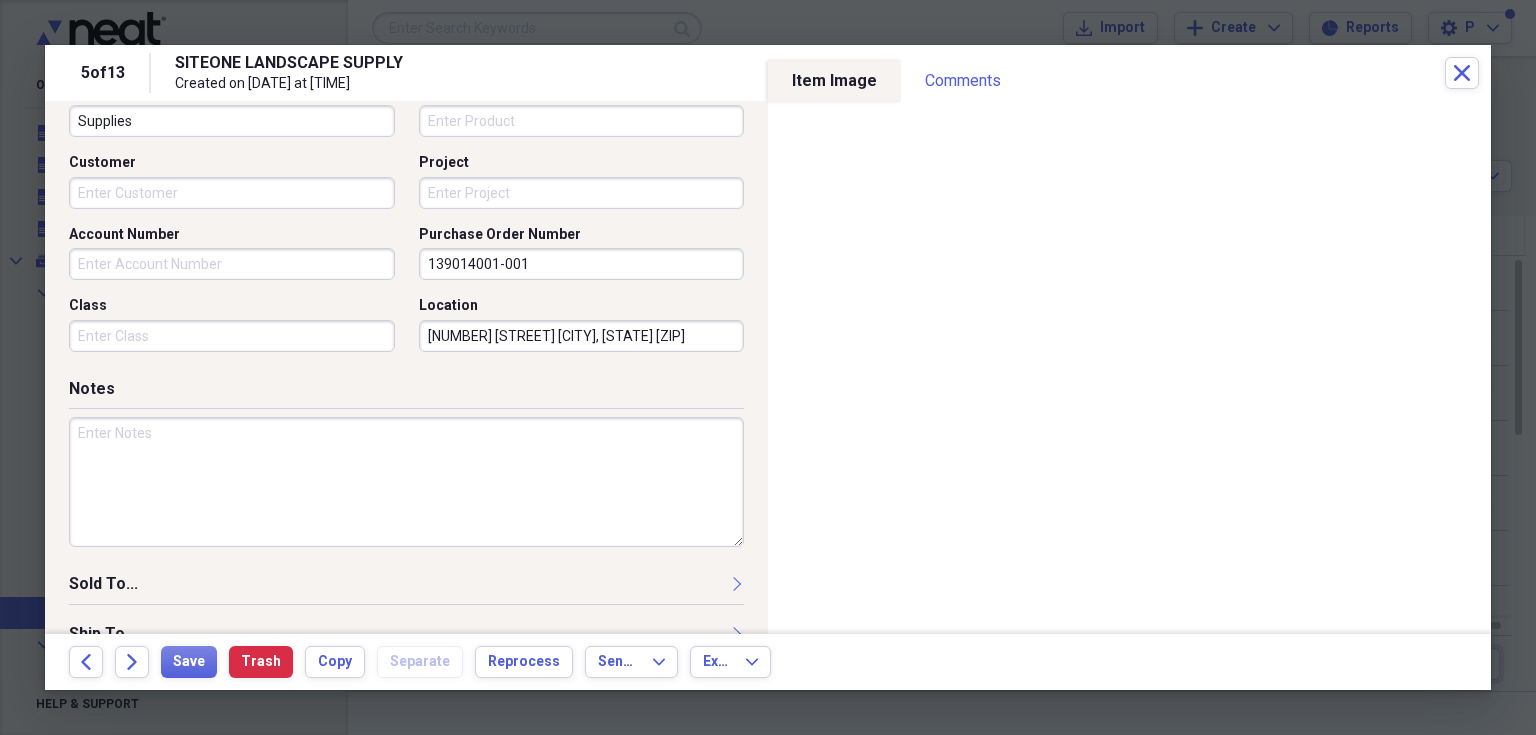 scroll, scrollTop: 640, scrollLeft: 0, axis: vertical 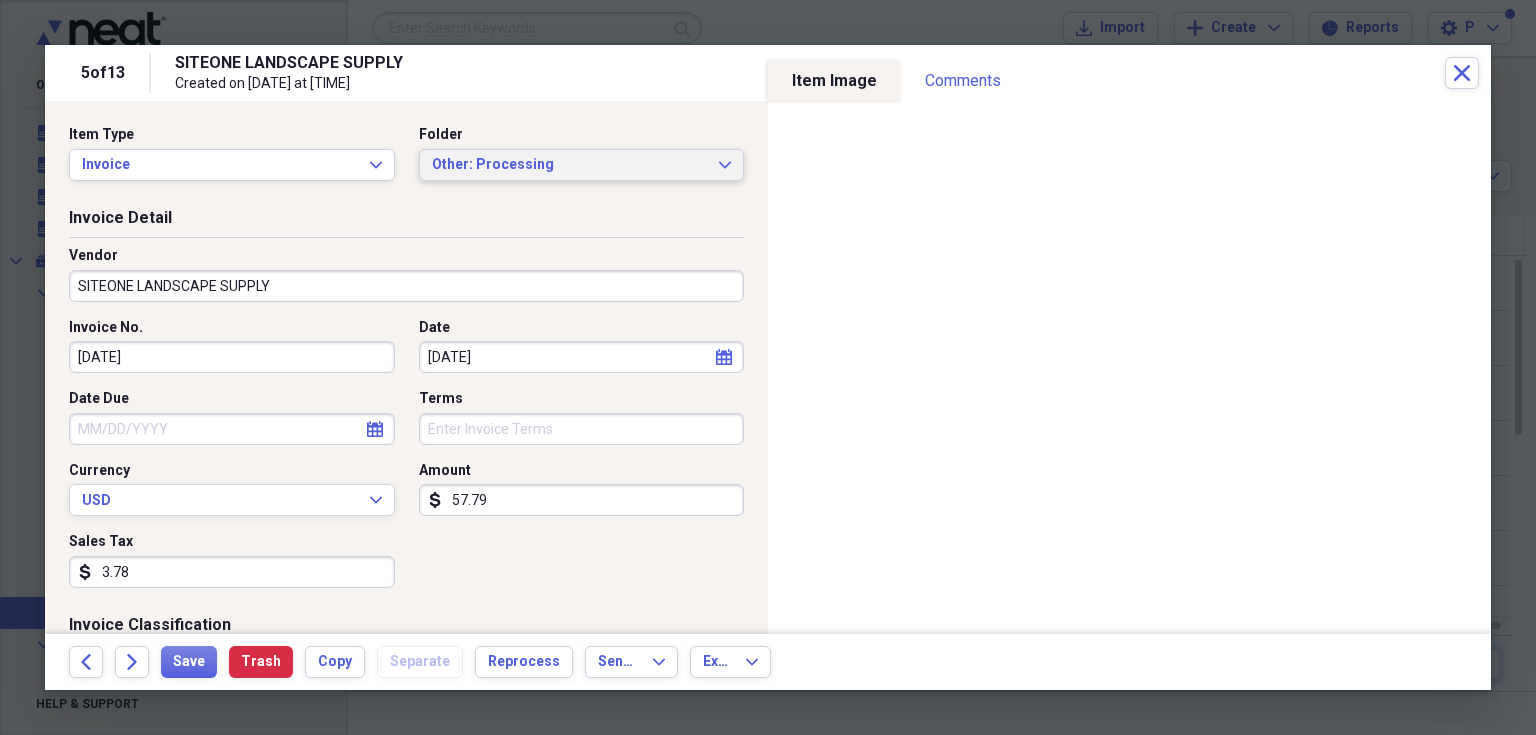 type on "[NUMBER] [STREET] [CITY], [STATE] [ZIP]" 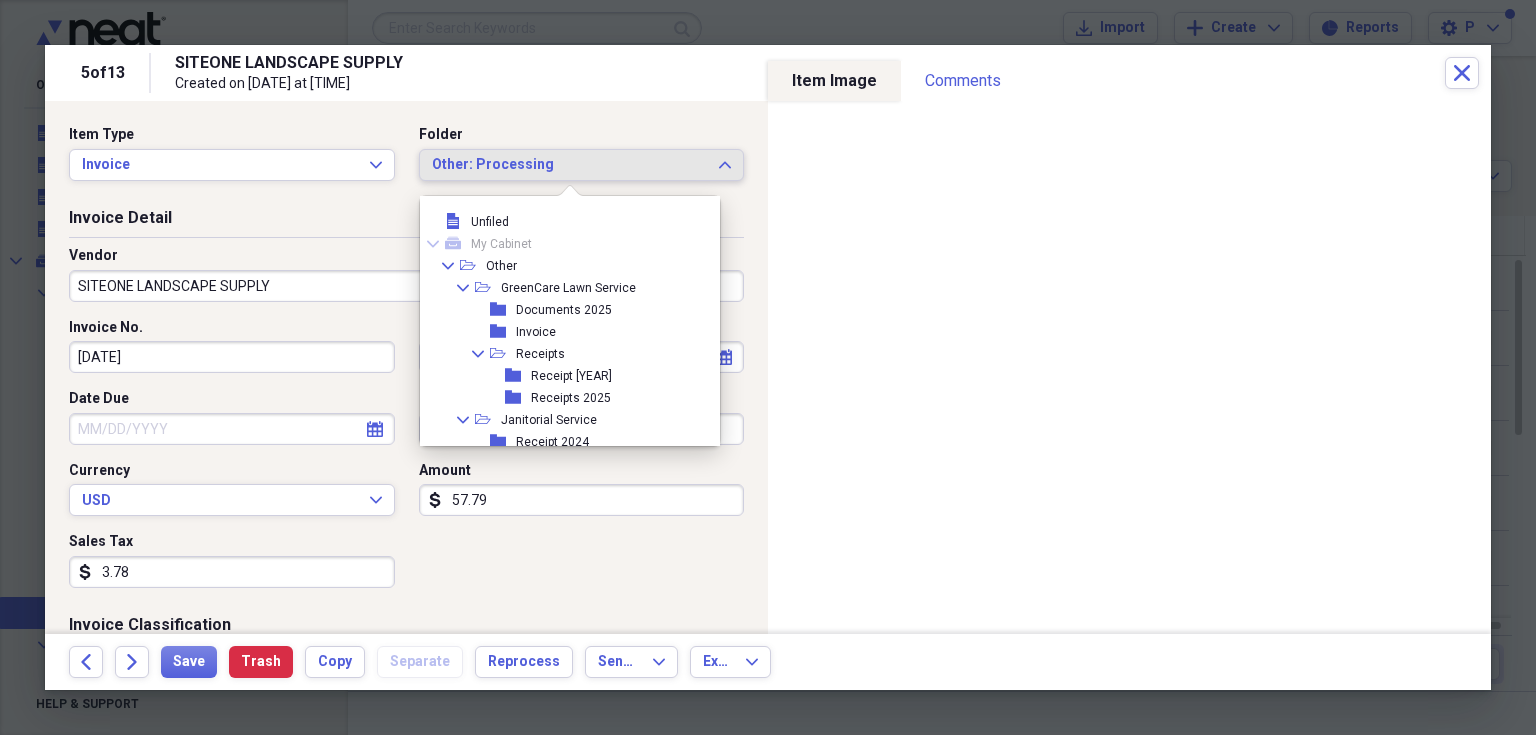 scroll, scrollTop: 94, scrollLeft: 0, axis: vertical 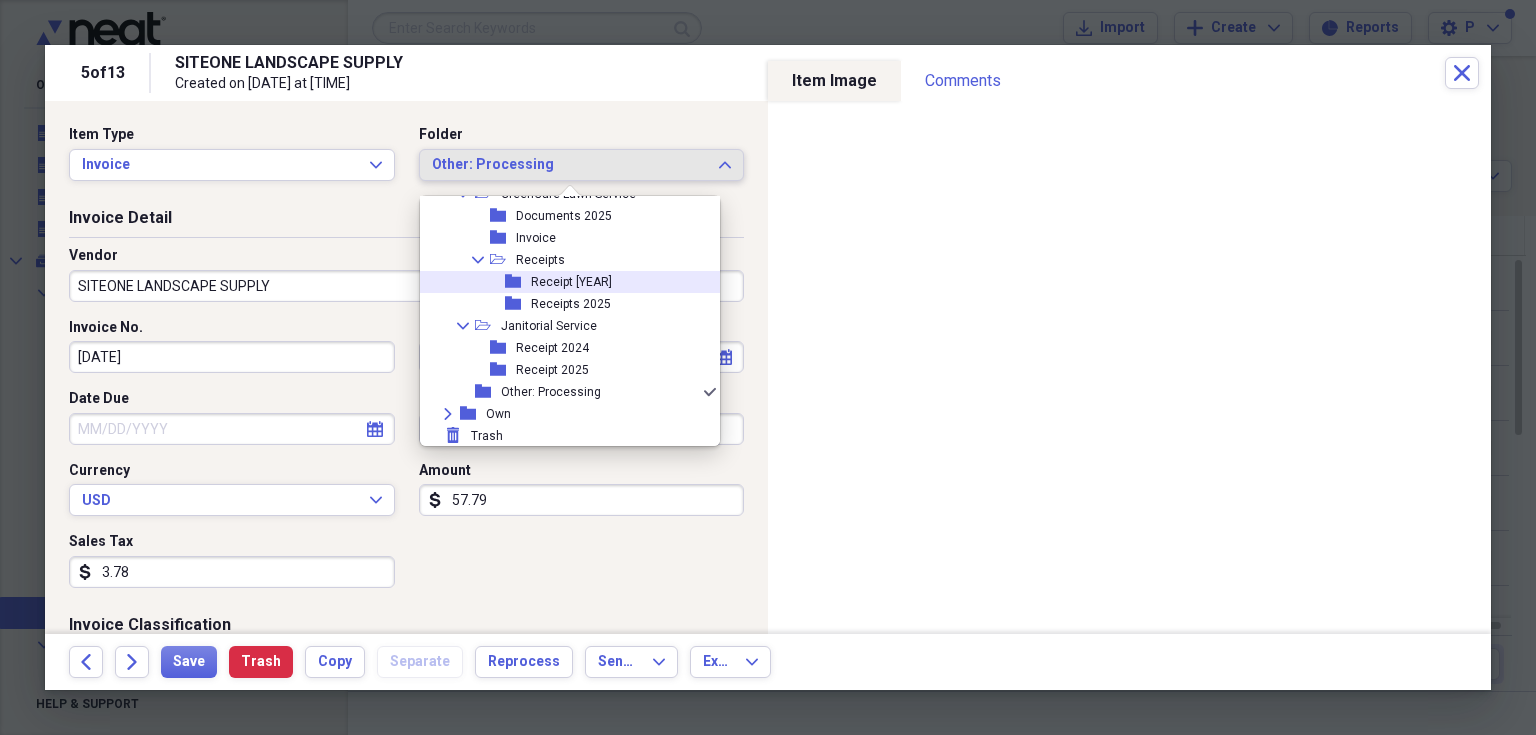 click on "folder Receipt  2024" at bounding box center [562, 282] 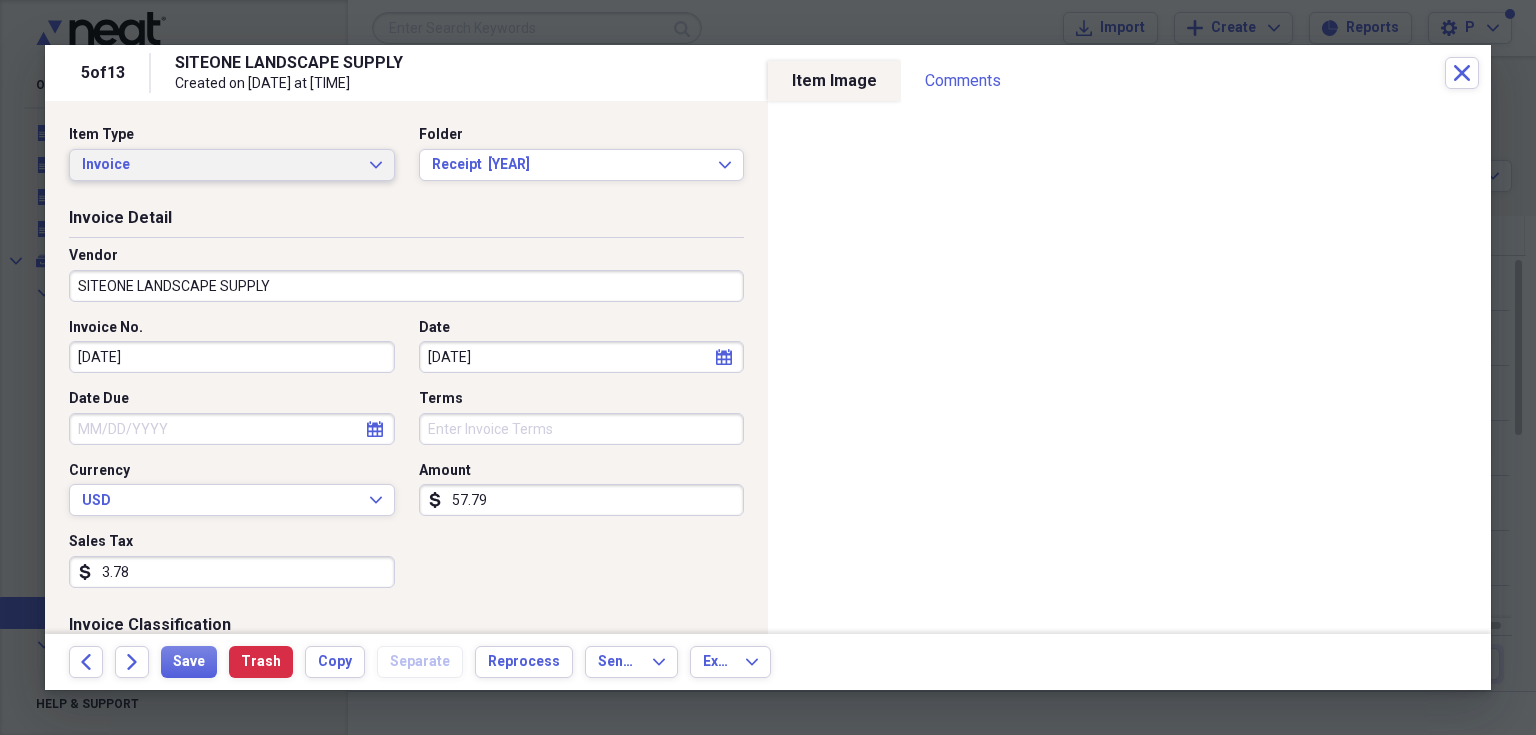 click on "Expand" 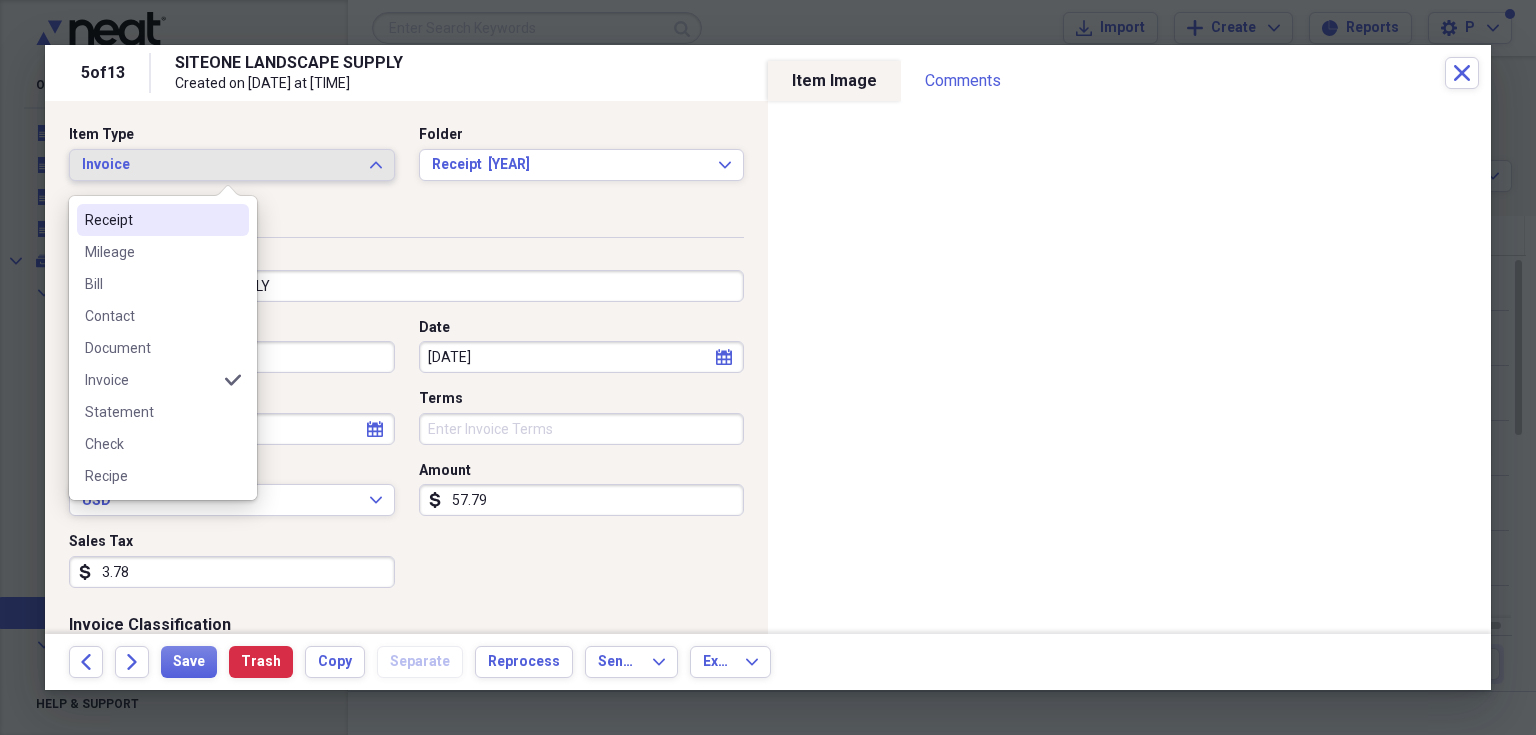 click on "Receipt" at bounding box center [163, 220] 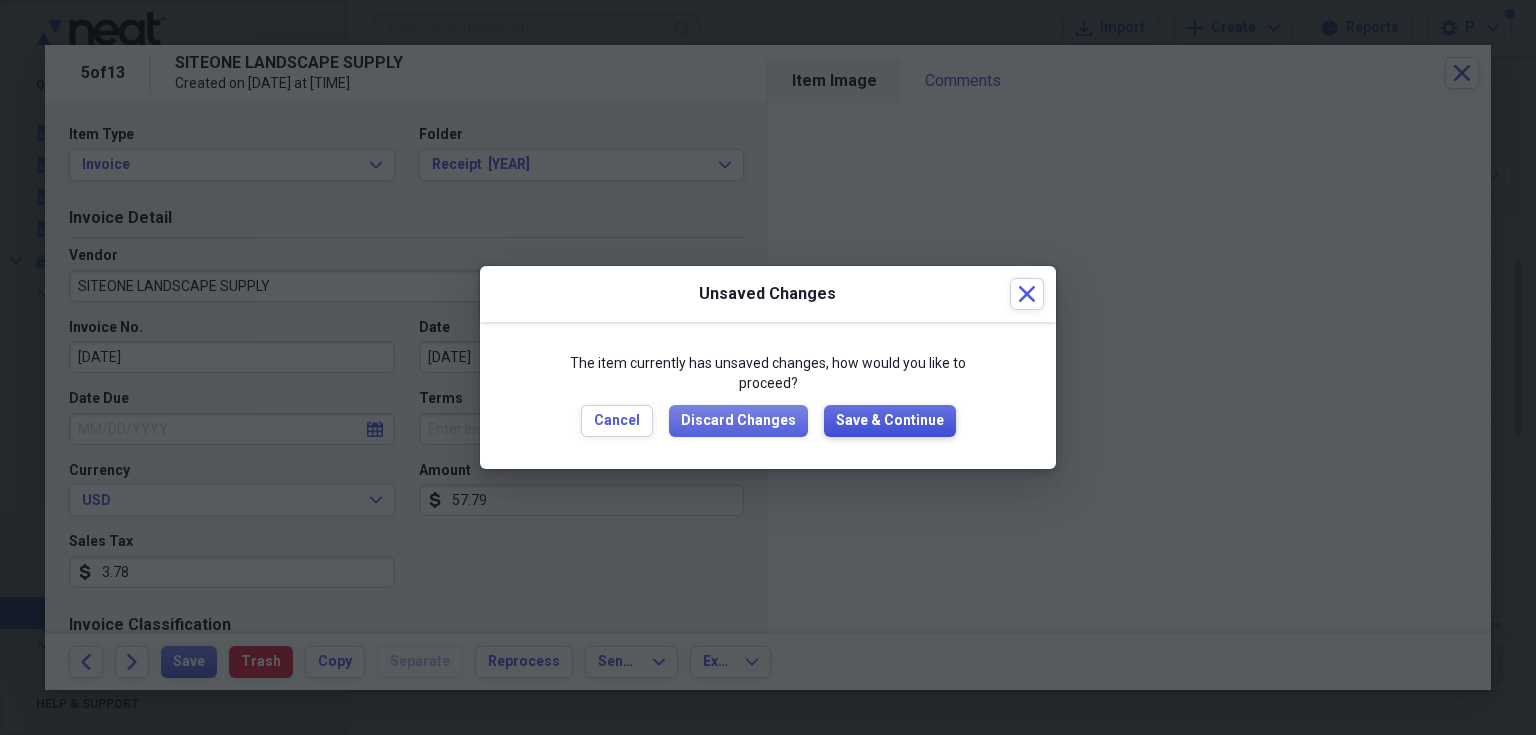 click on "Save & Continue" at bounding box center [890, 421] 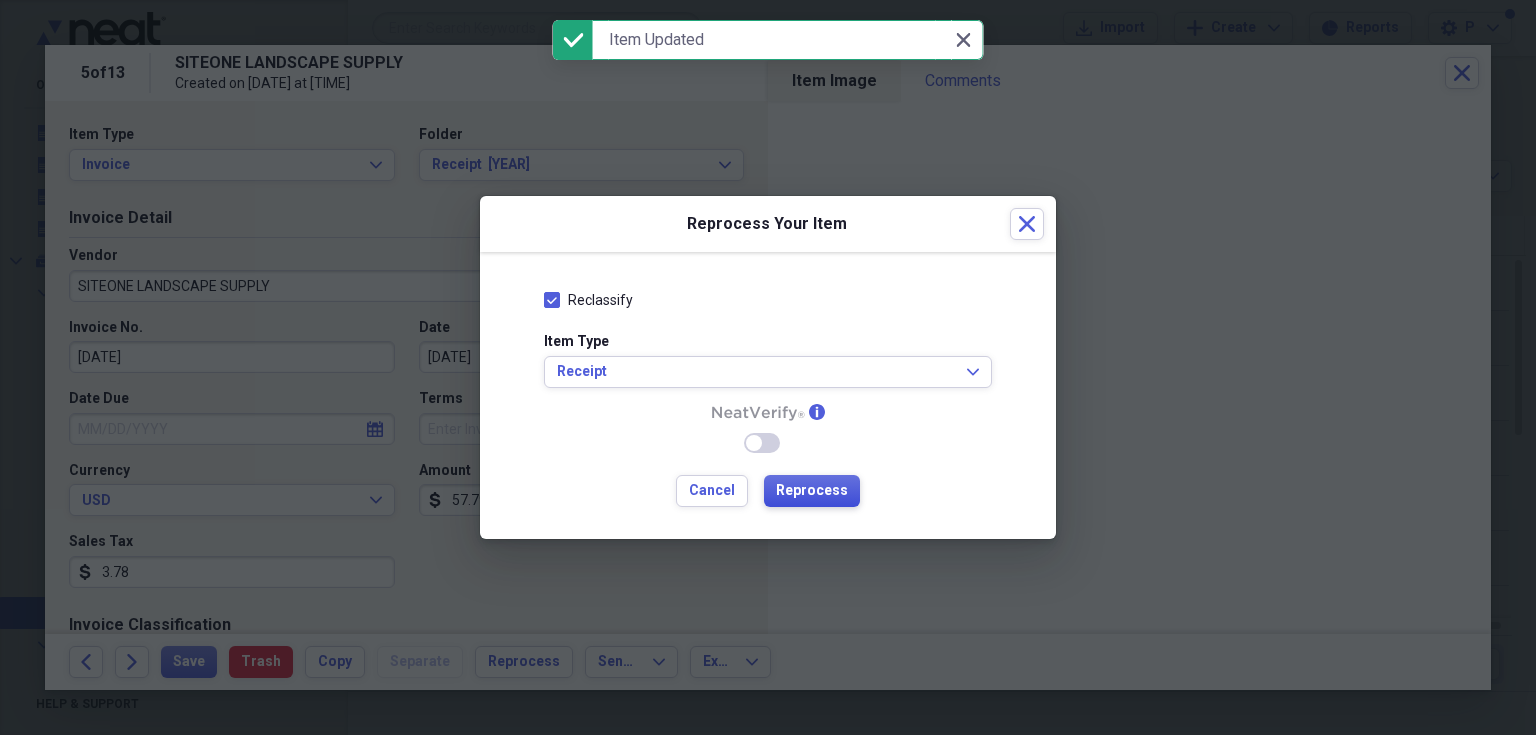 click on "Reprocess" at bounding box center [812, 491] 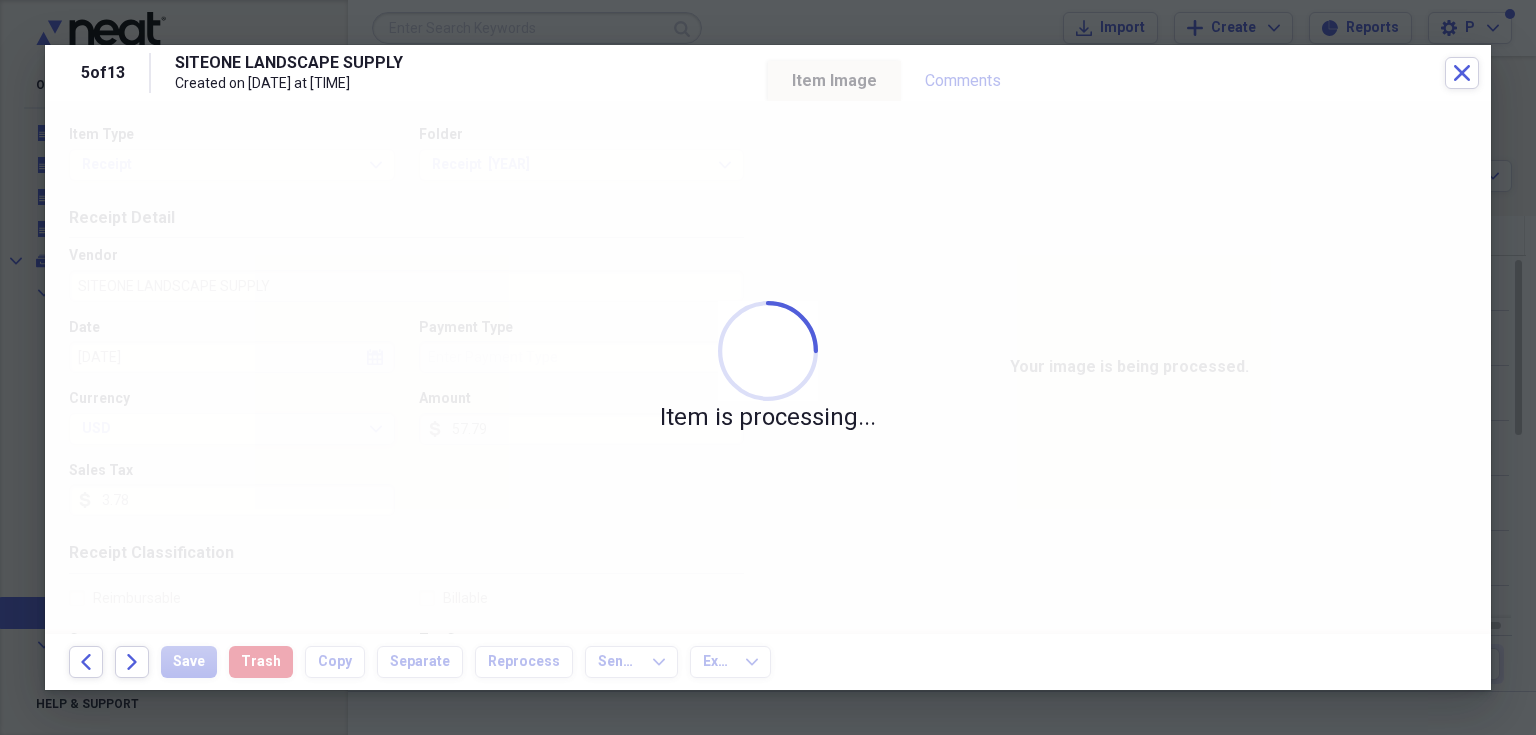 type on "Visa" 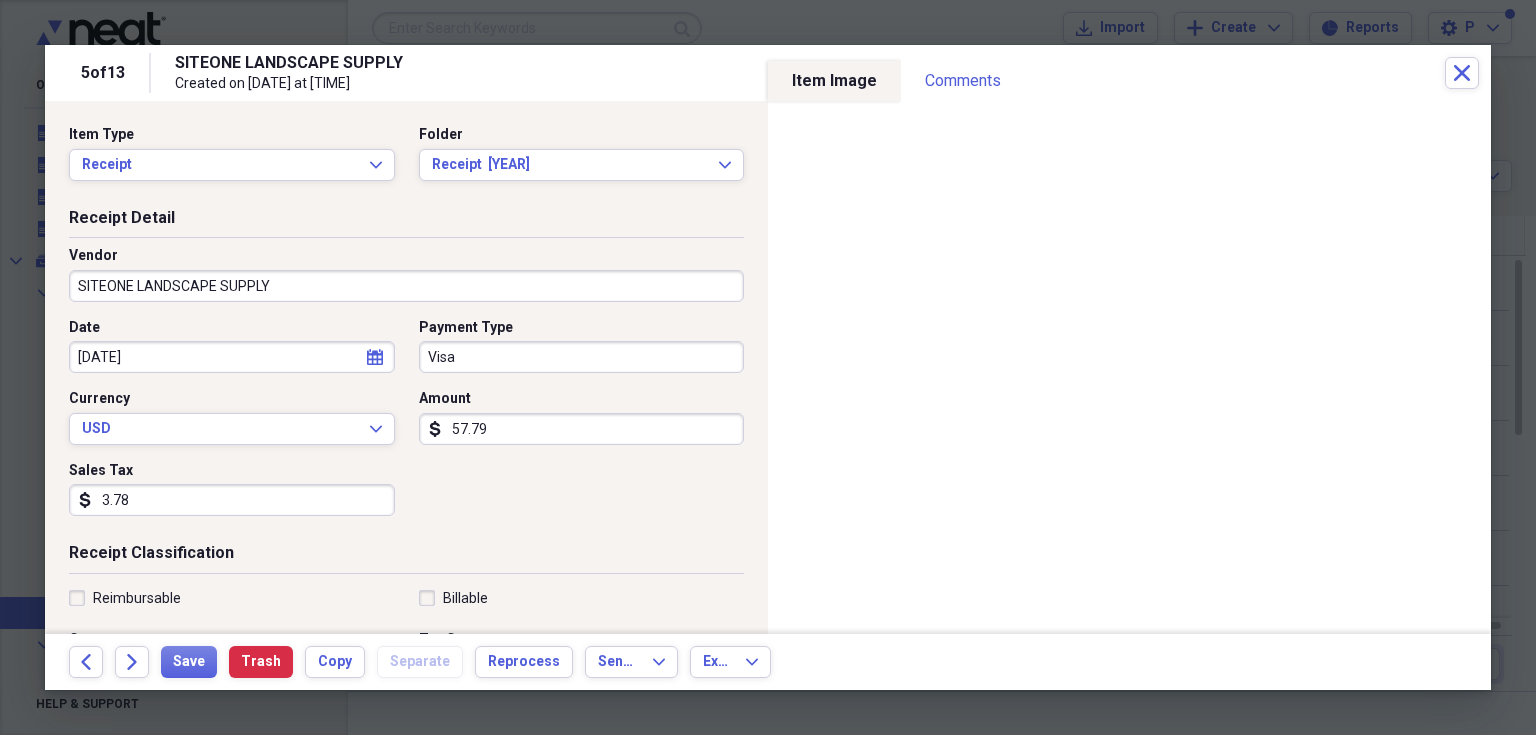 click on "3.78" at bounding box center (232, 500) 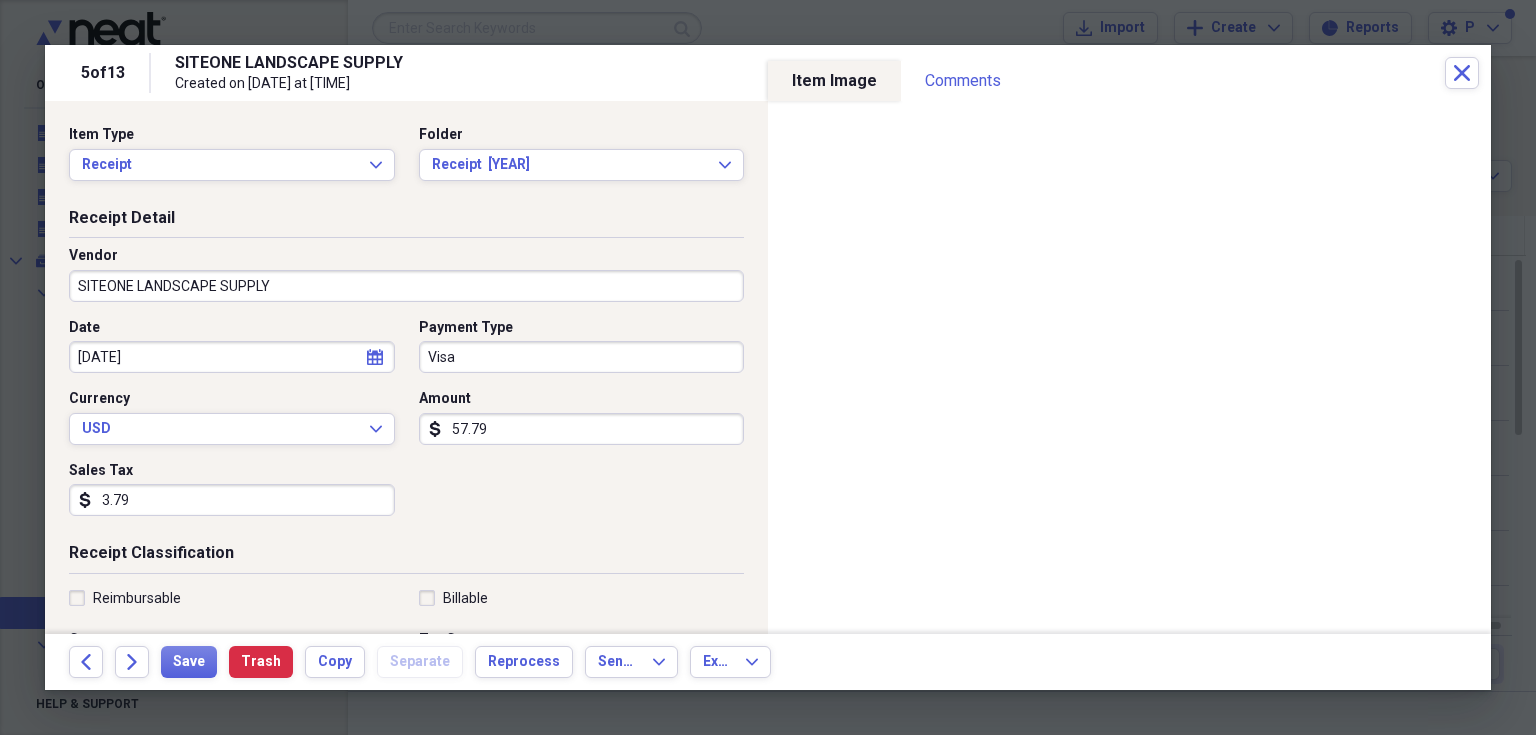 type on "3.79" 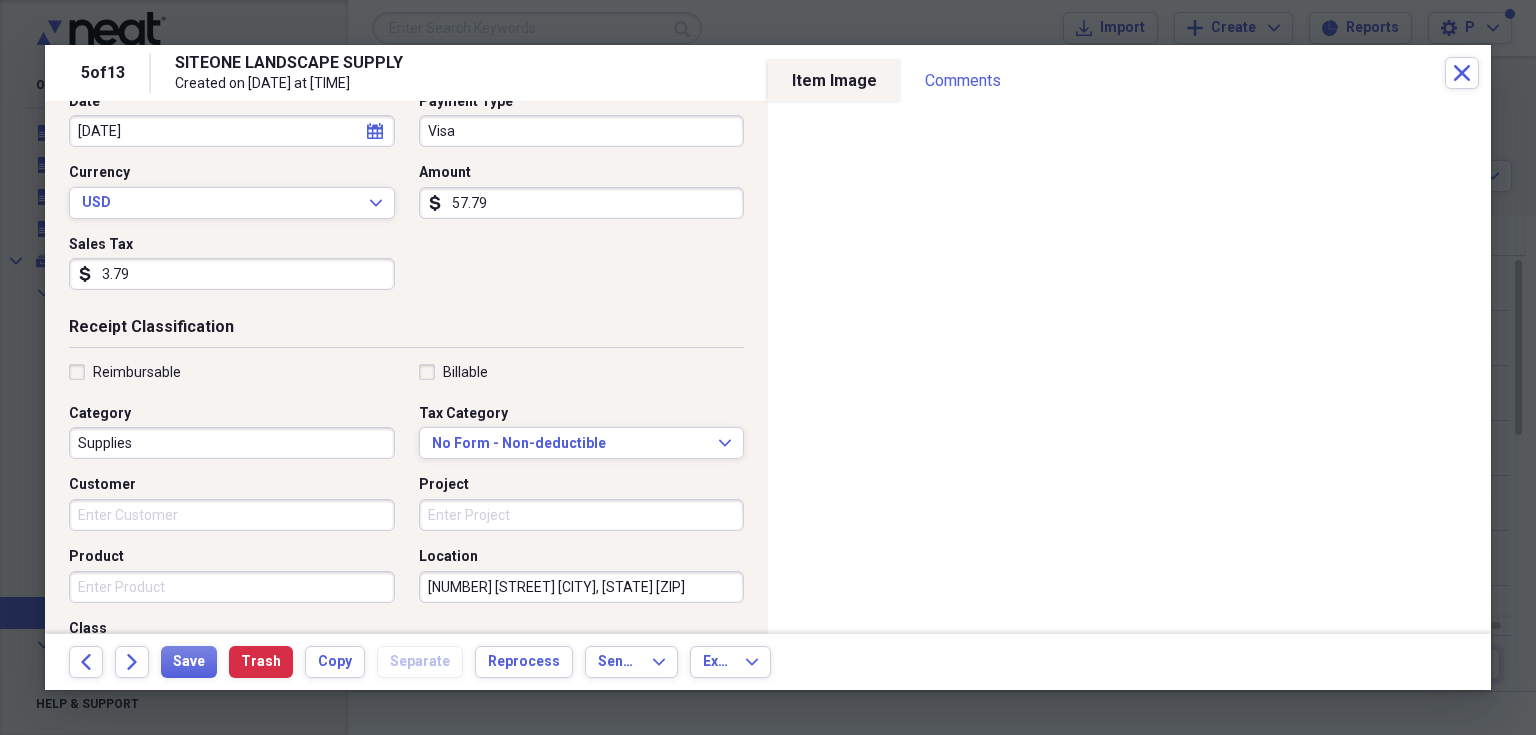 scroll, scrollTop: 306, scrollLeft: 0, axis: vertical 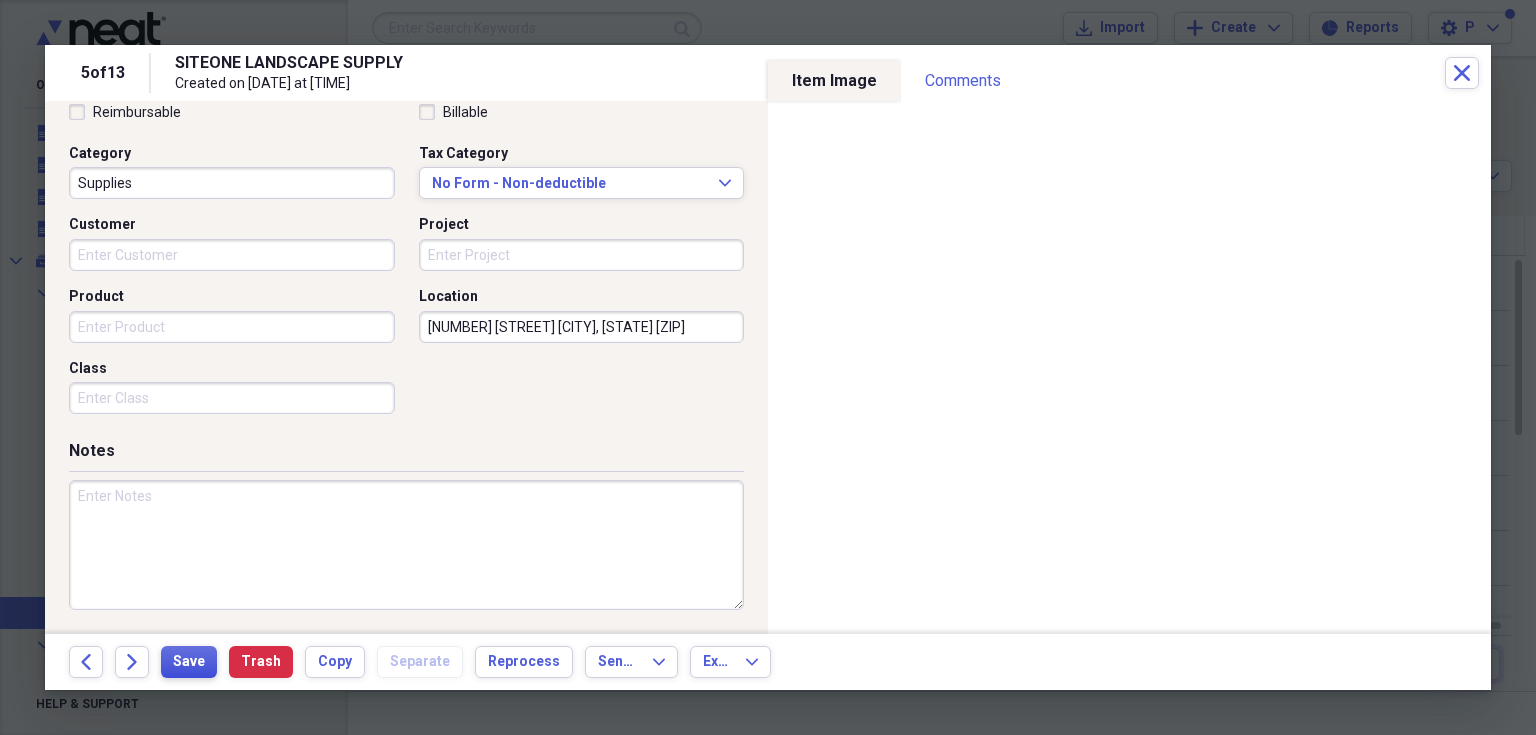 click on "Save" at bounding box center [189, 662] 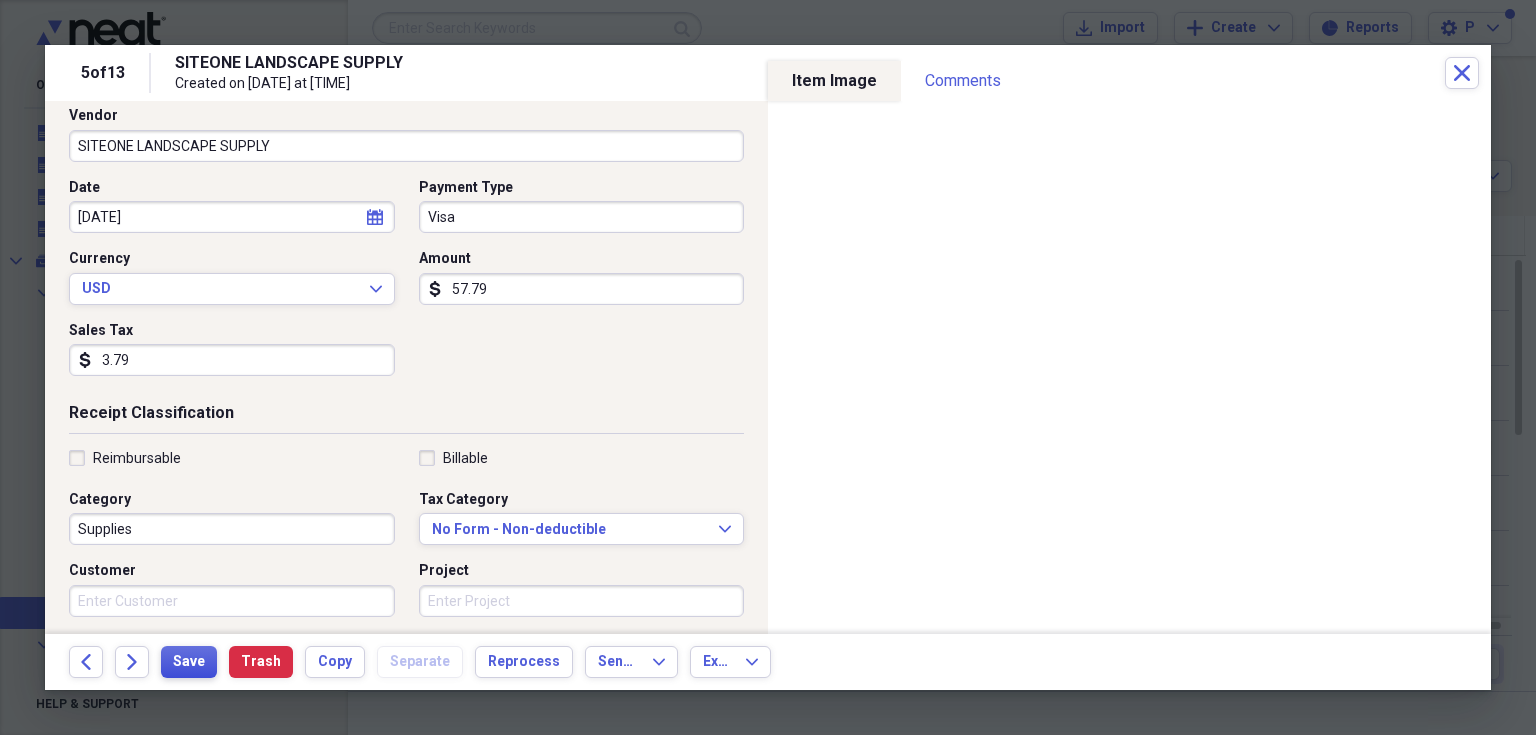 scroll, scrollTop: 126, scrollLeft: 0, axis: vertical 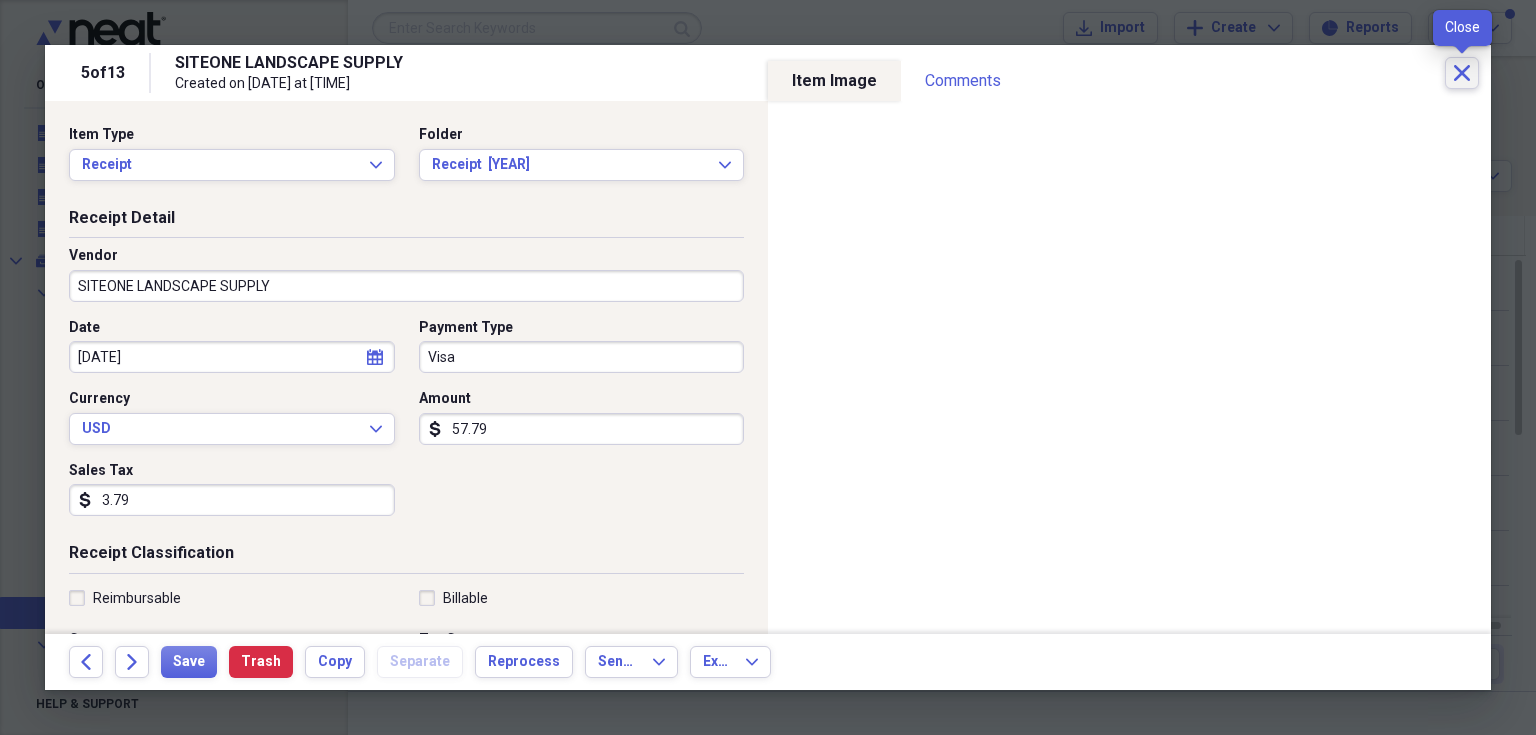 click on "Close" at bounding box center (1462, 73) 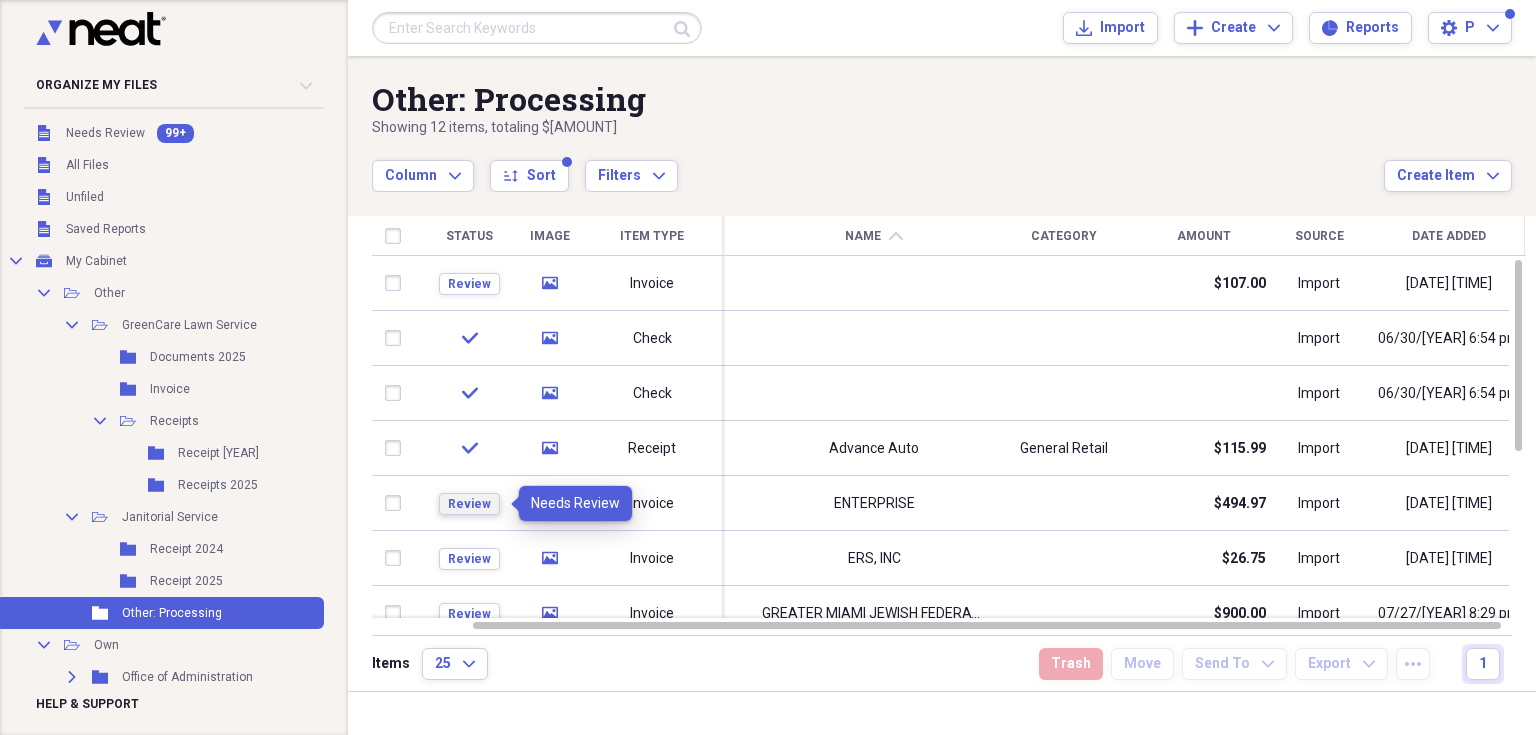 click on "Review" at bounding box center (469, 504) 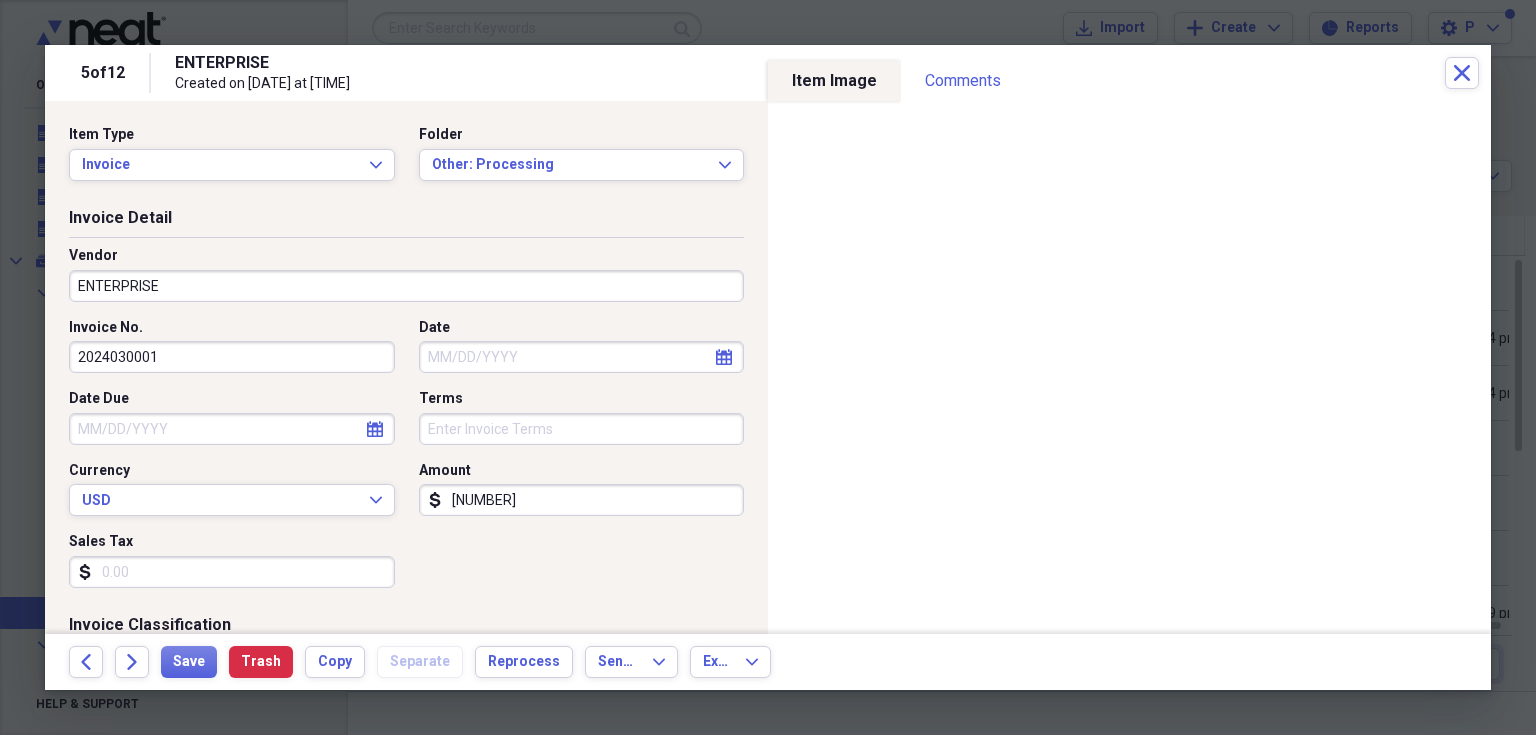 click on "[NUMBER]" at bounding box center [582, 500] 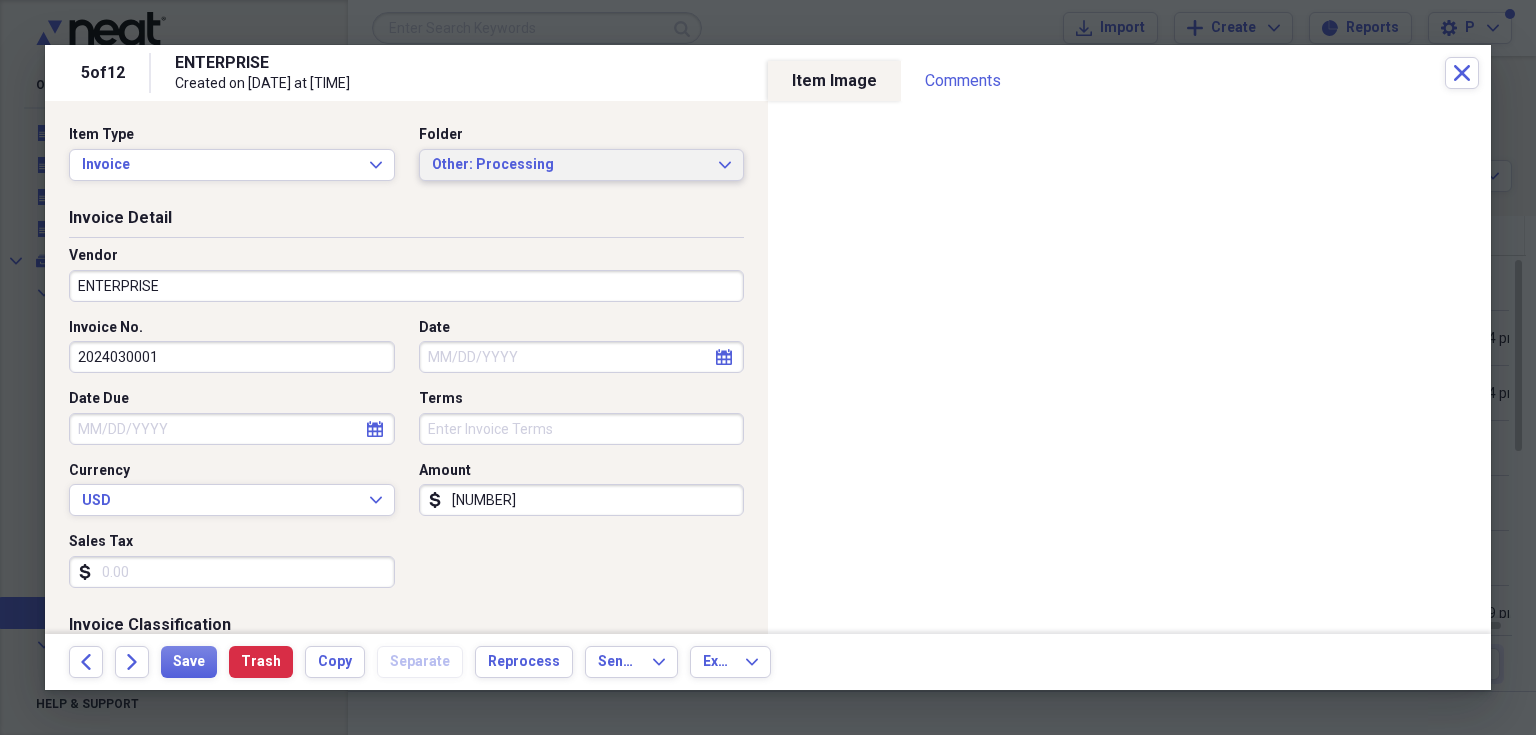 click on "Expand" 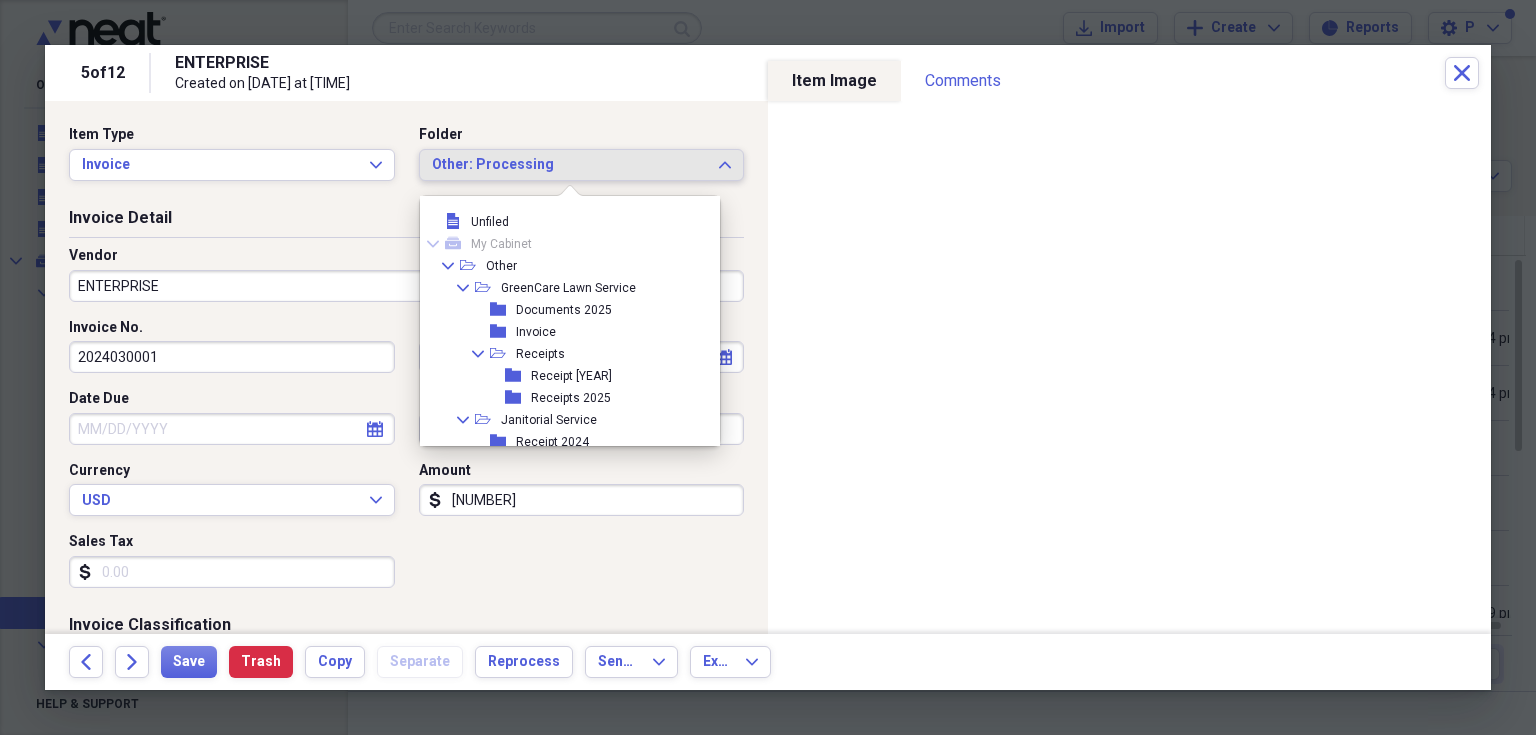 scroll, scrollTop: 94, scrollLeft: 0, axis: vertical 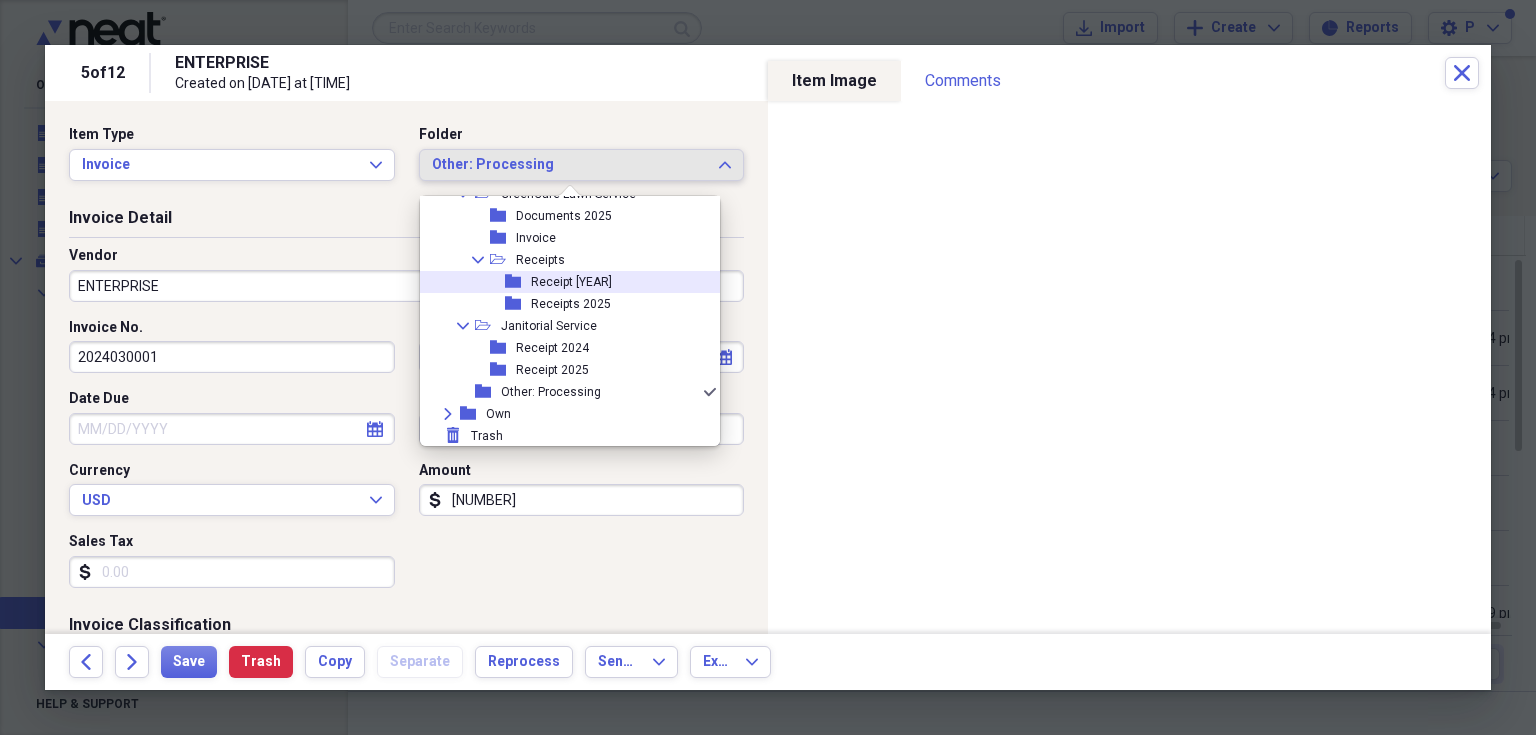 click on "folder Receipt  2024" at bounding box center [562, 282] 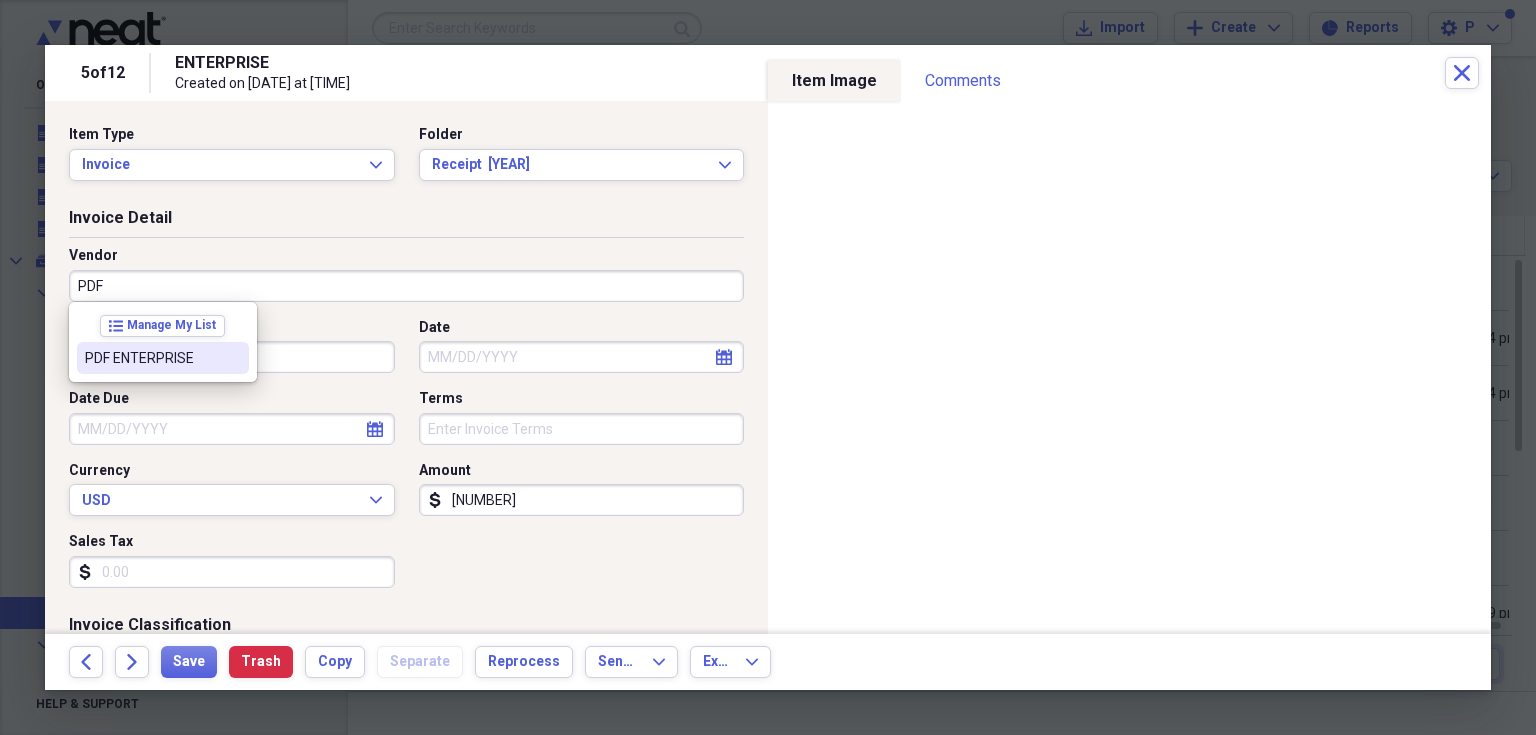 click on "PDF  ENTERPRISE" at bounding box center [151, 358] 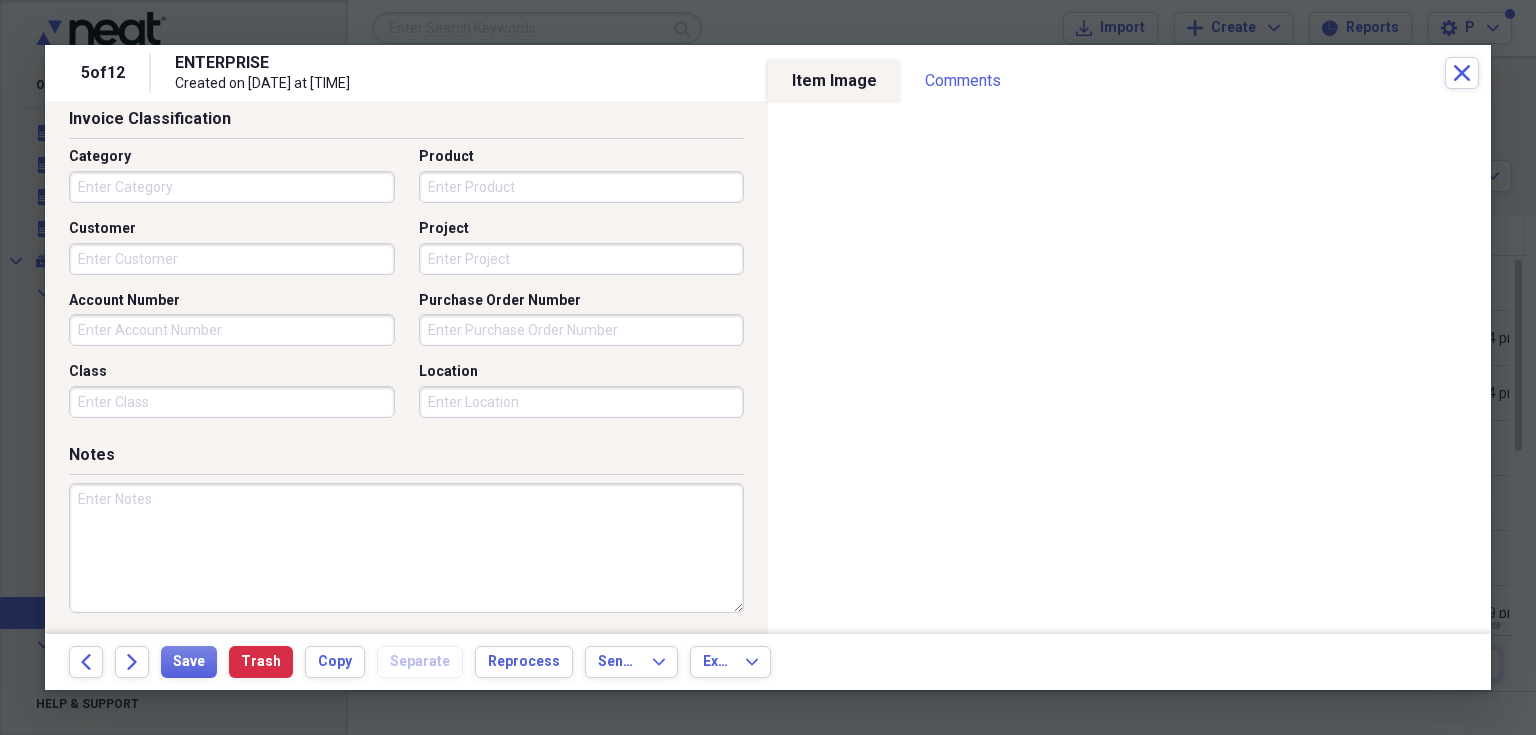 scroll, scrollTop: 600, scrollLeft: 0, axis: vertical 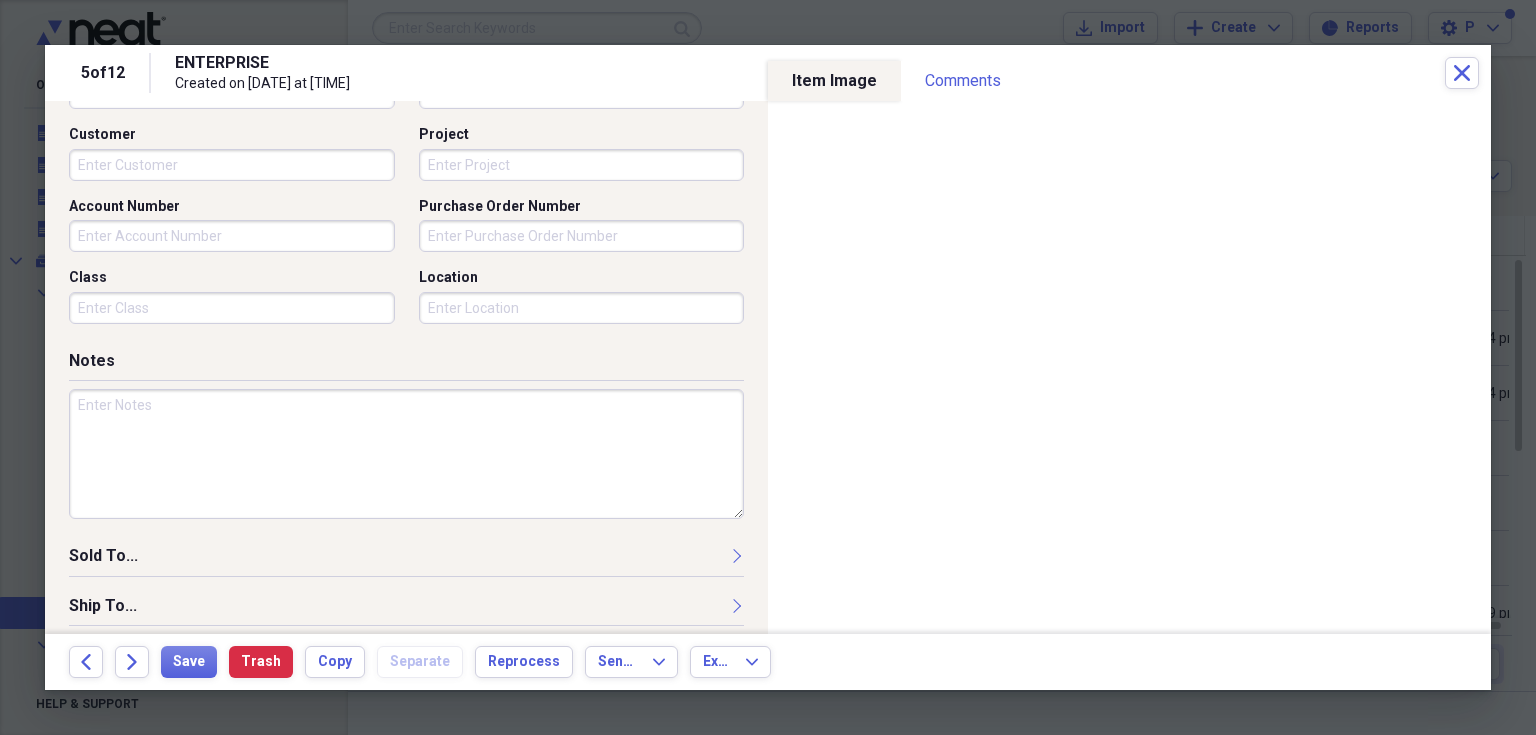 click at bounding box center (406, 454) 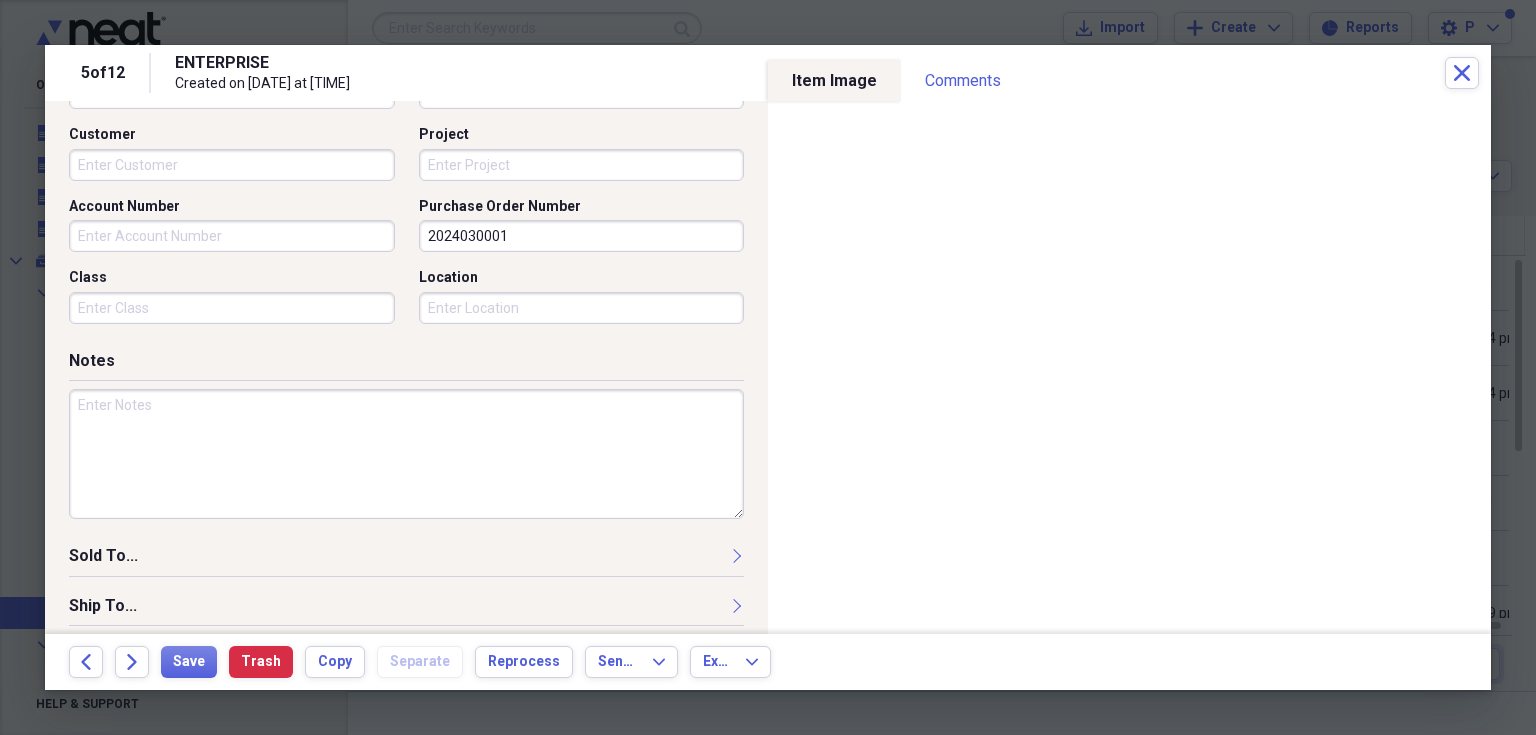 type on "2024030001" 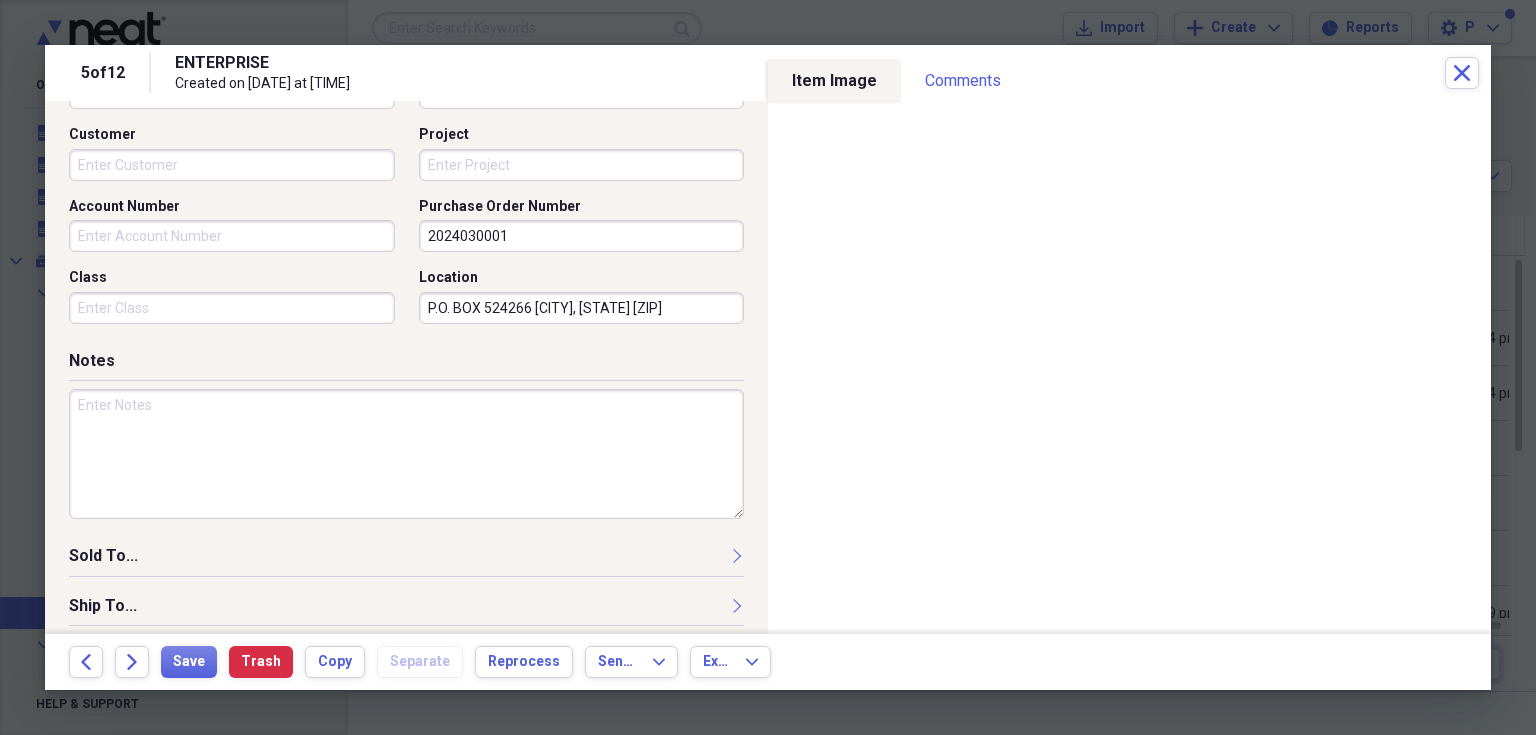 scroll, scrollTop: 582, scrollLeft: 0, axis: vertical 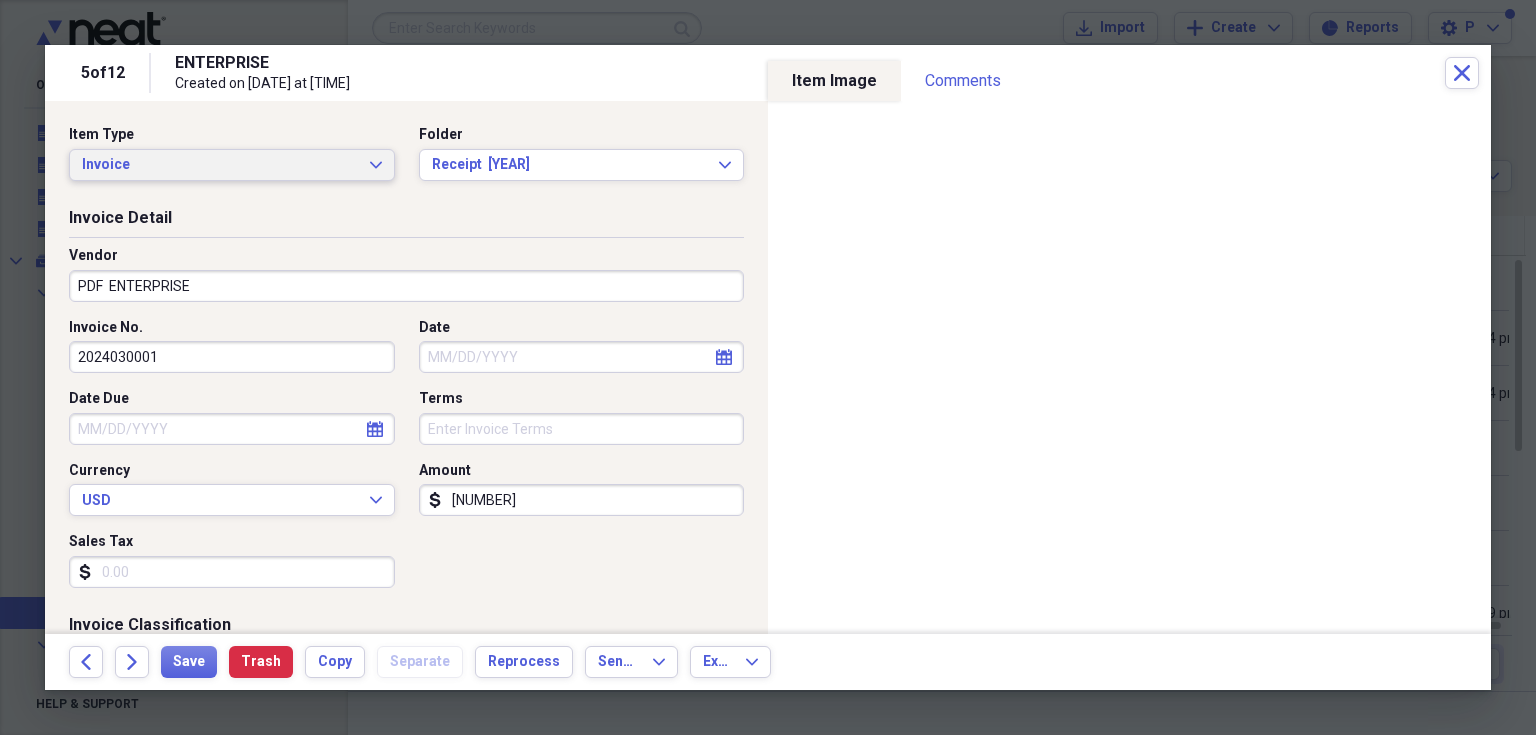 type on "P.O. BOX 524266 [CITY], [STATE] [ZIP]" 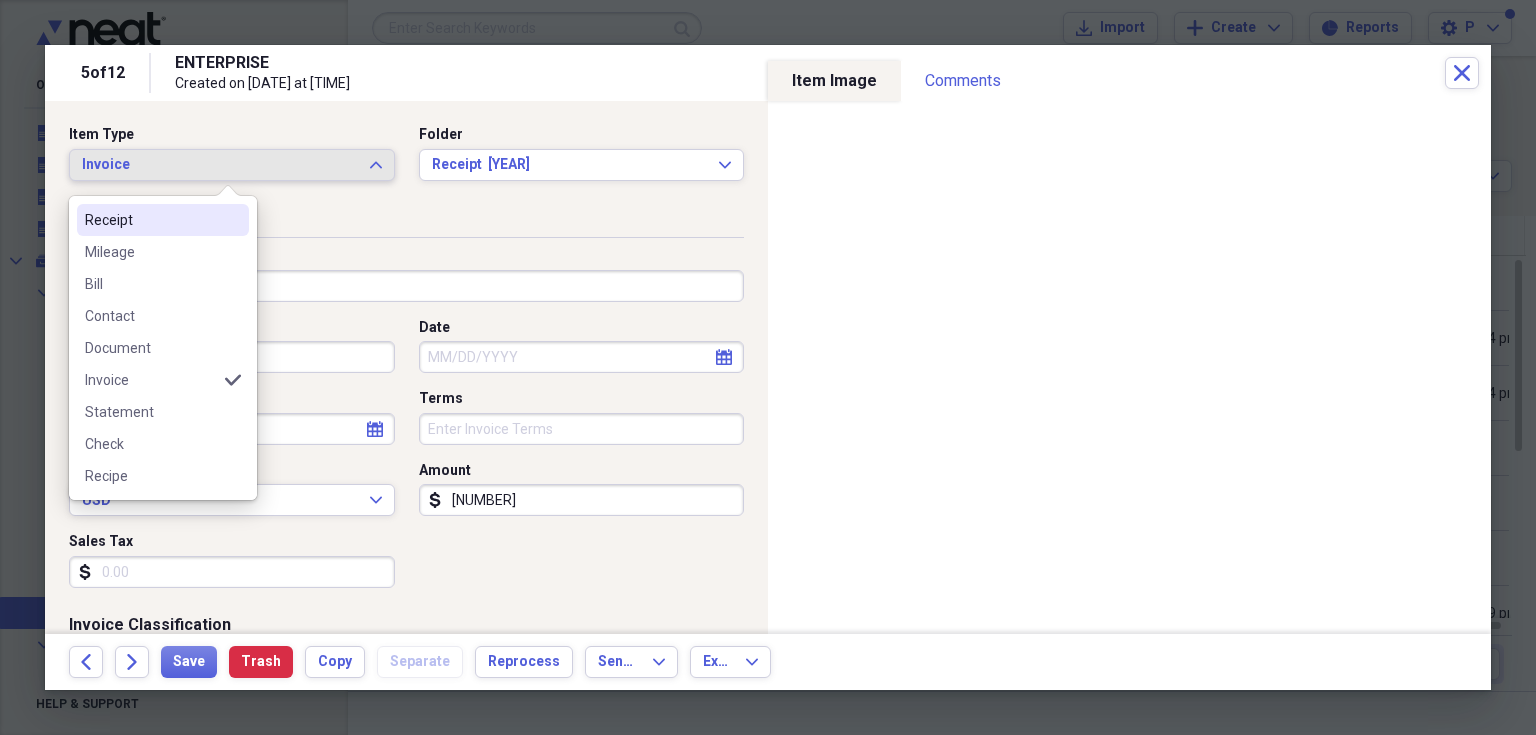 click on "Receipt" at bounding box center (151, 220) 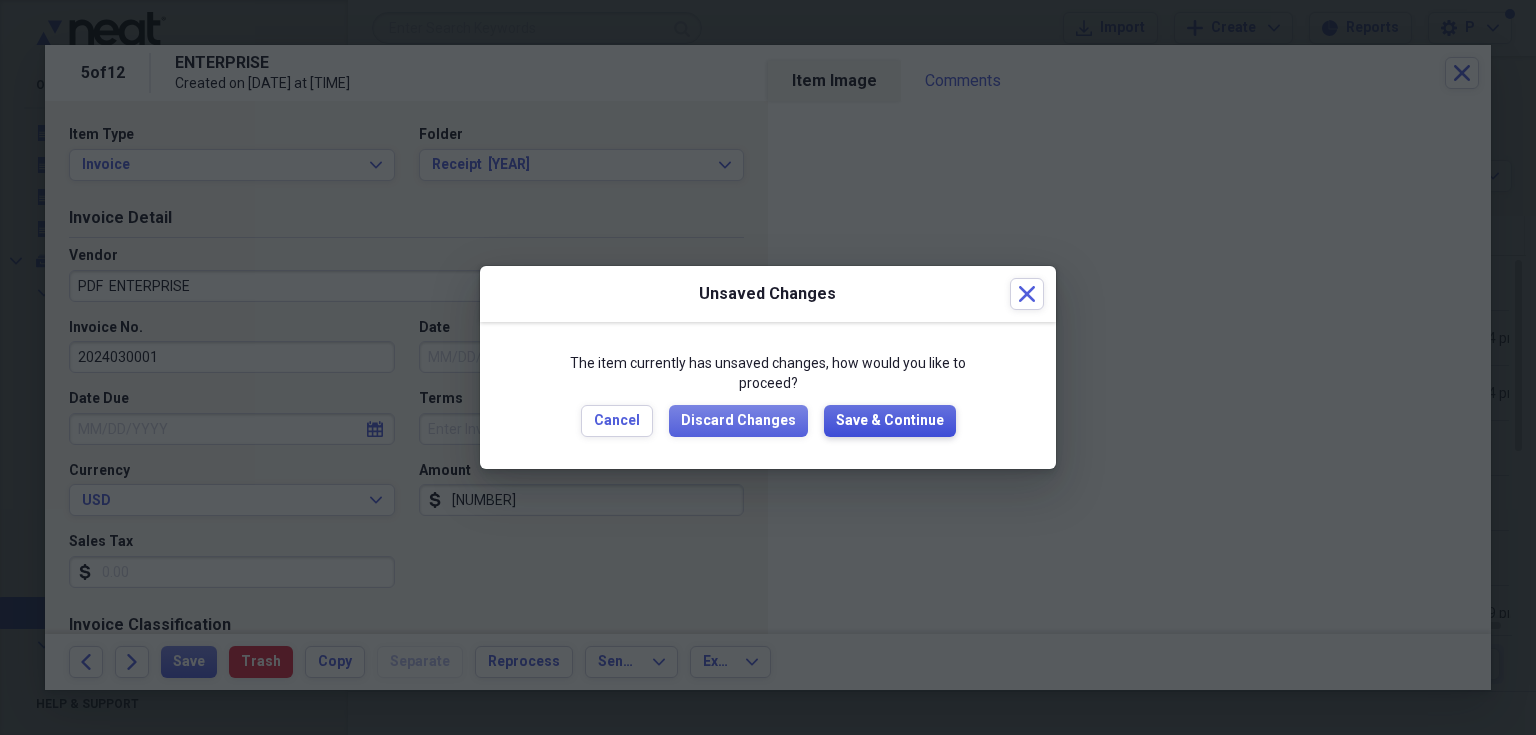 click on "Save & Continue" at bounding box center [890, 421] 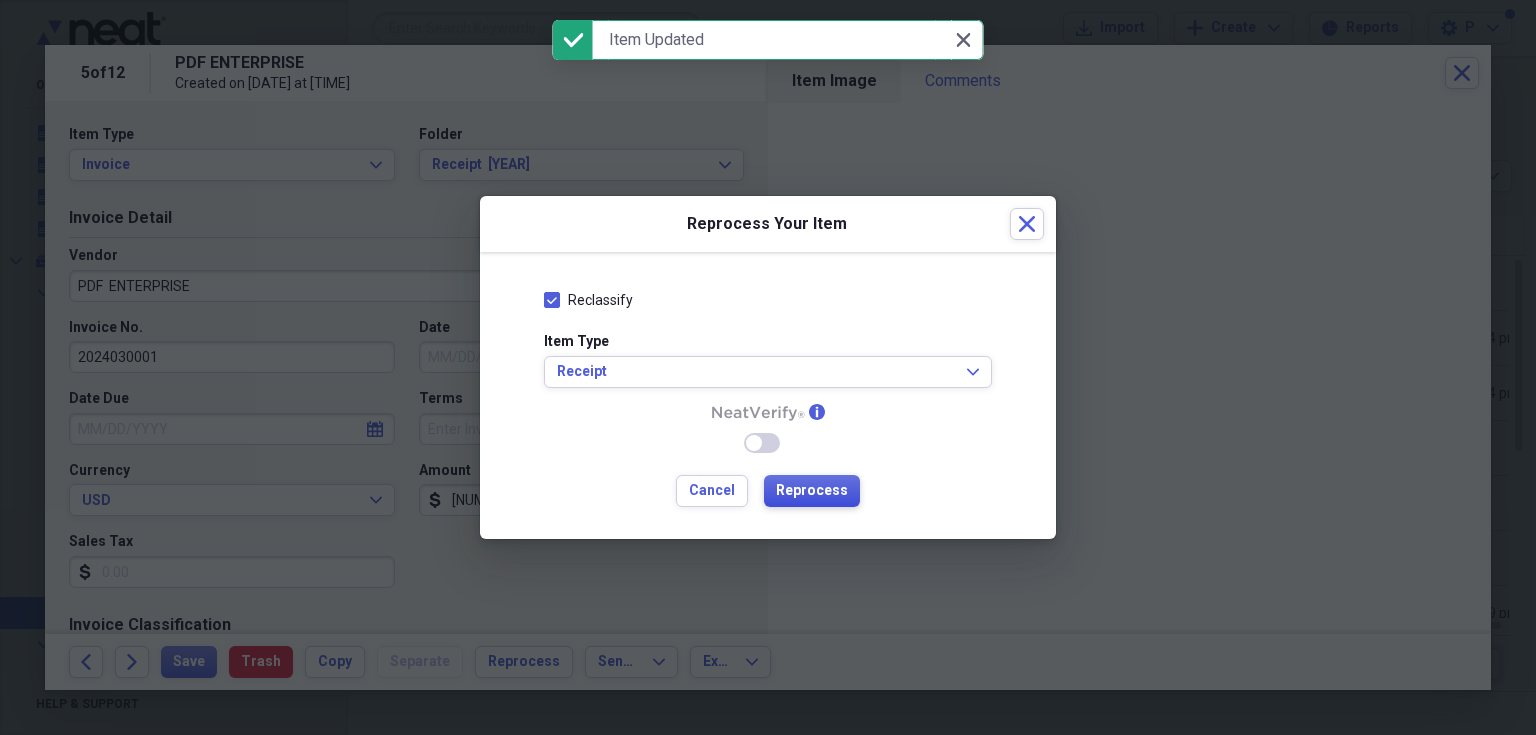 click on "Reprocess" at bounding box center (812, 491) 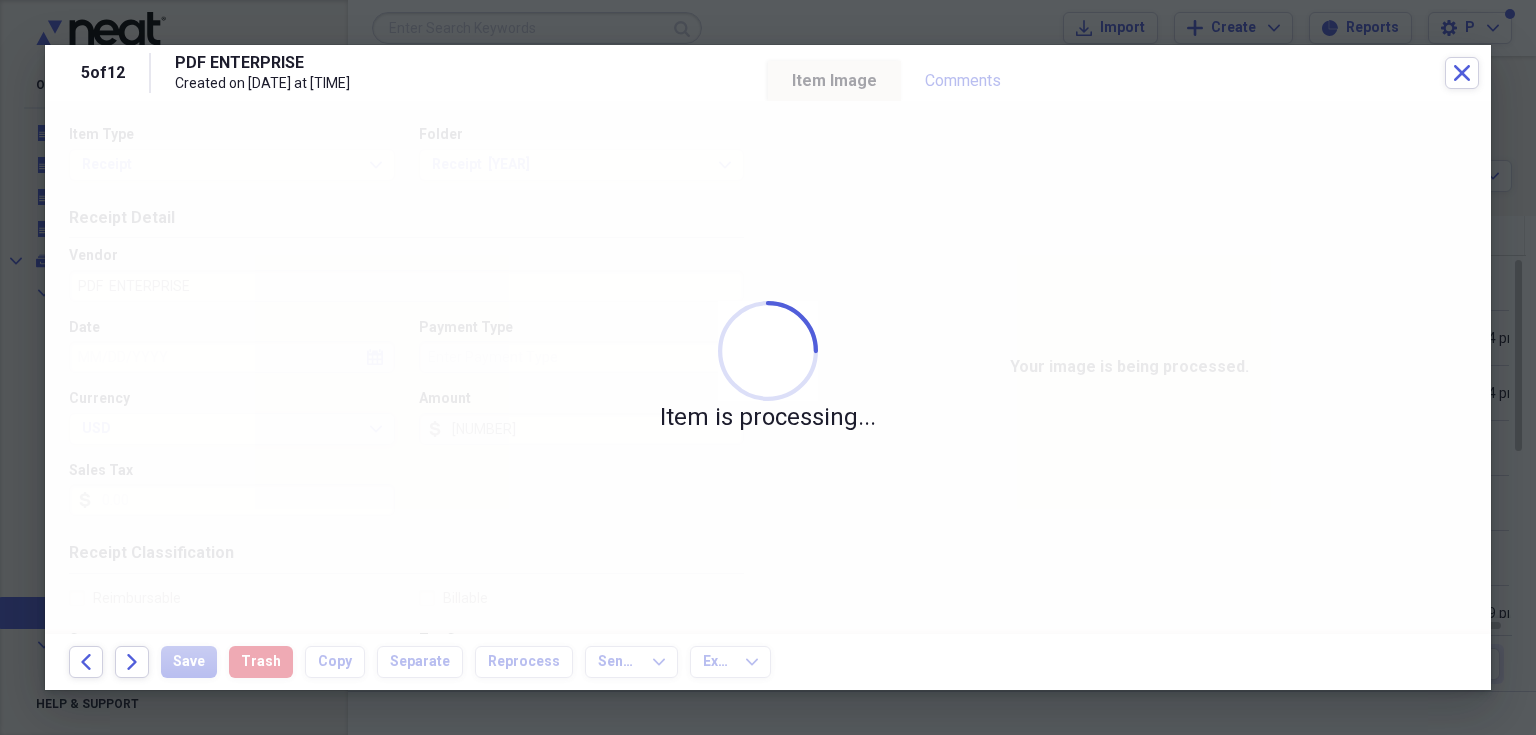 type on "Cash" 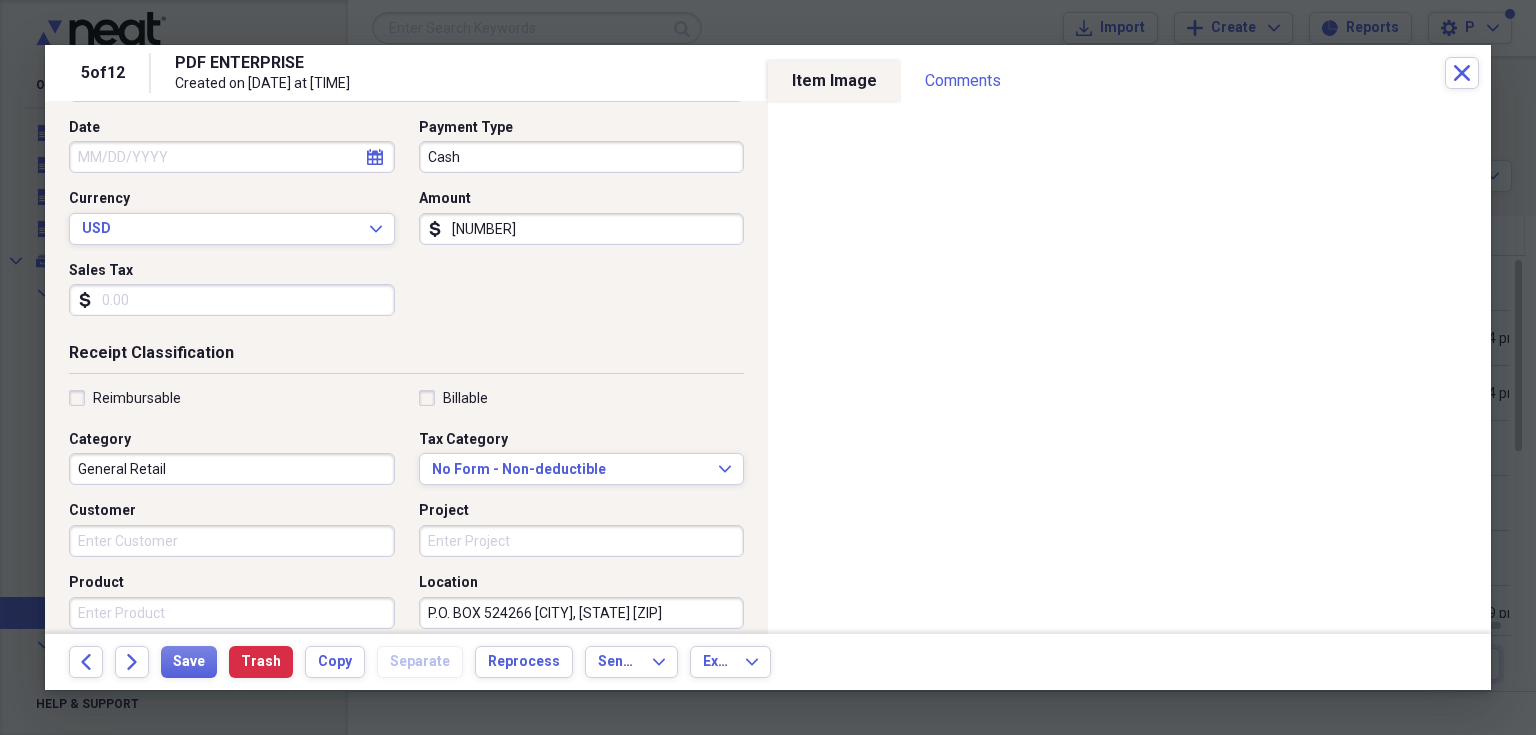 scroll, scrollTop: 266, scrollLeft: 0, axis: vertical 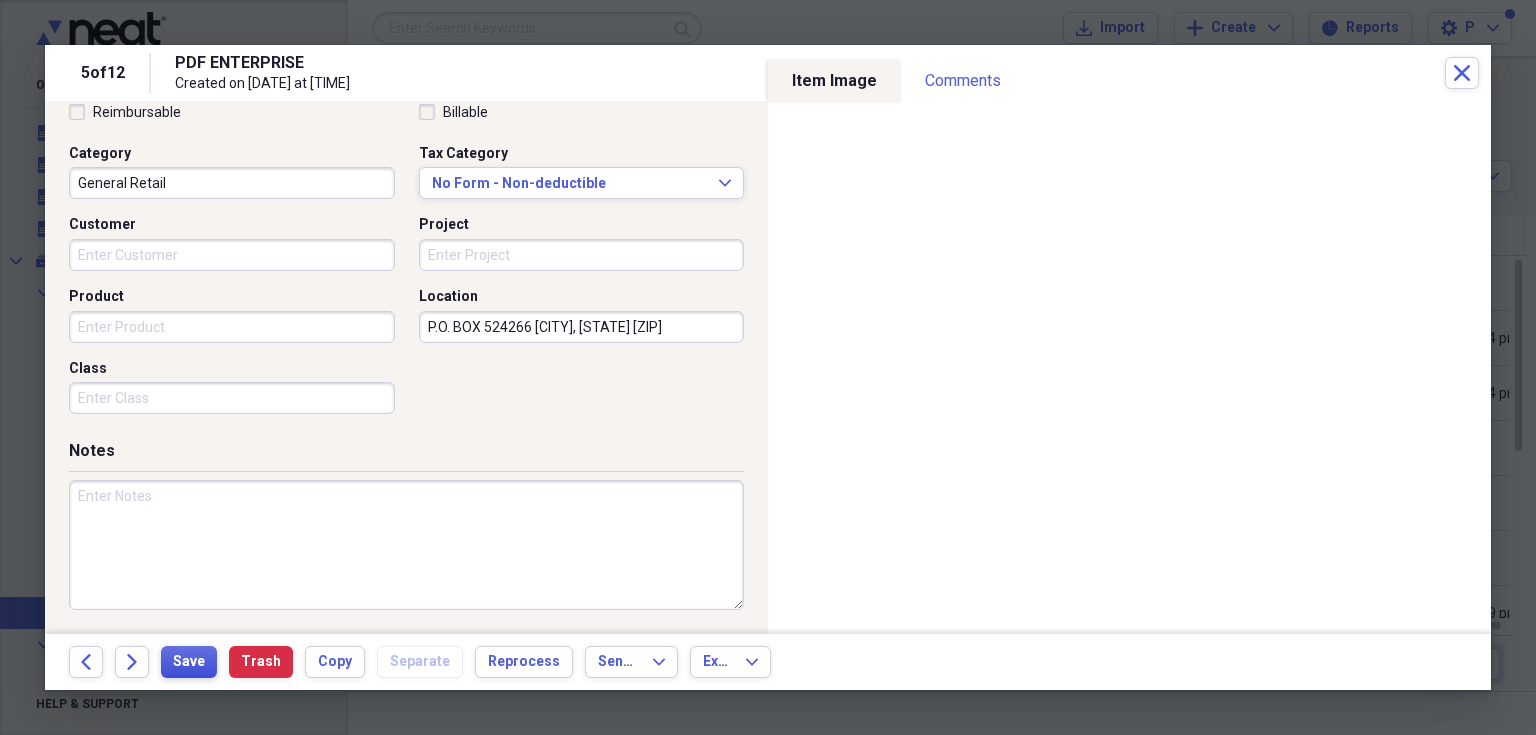 click on "Save" at bounding box center (189, 662) 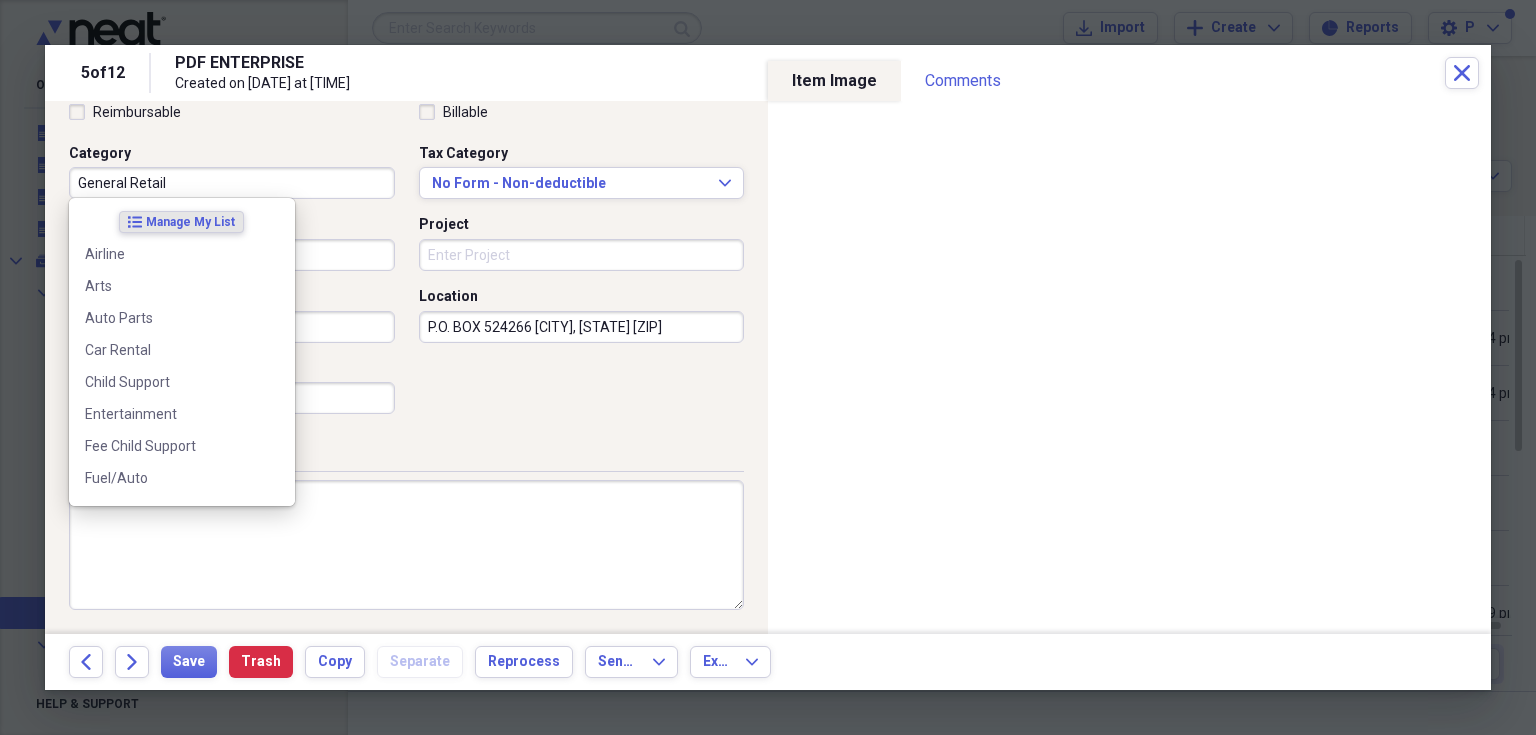click on "General Retail" at bounding box center [232, 183] 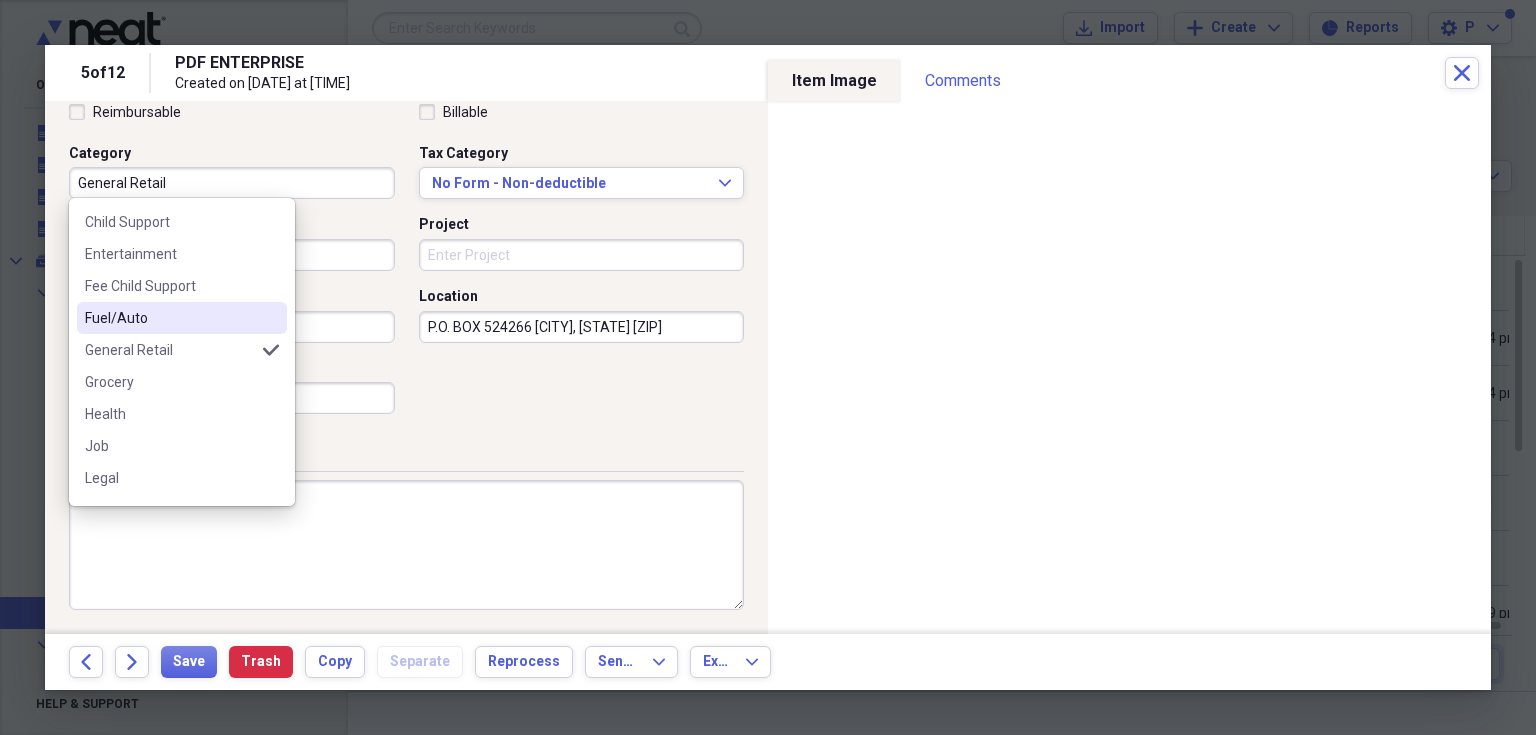 scroll, scrollTop: 200, scrollLeft: 0, axis: vertical 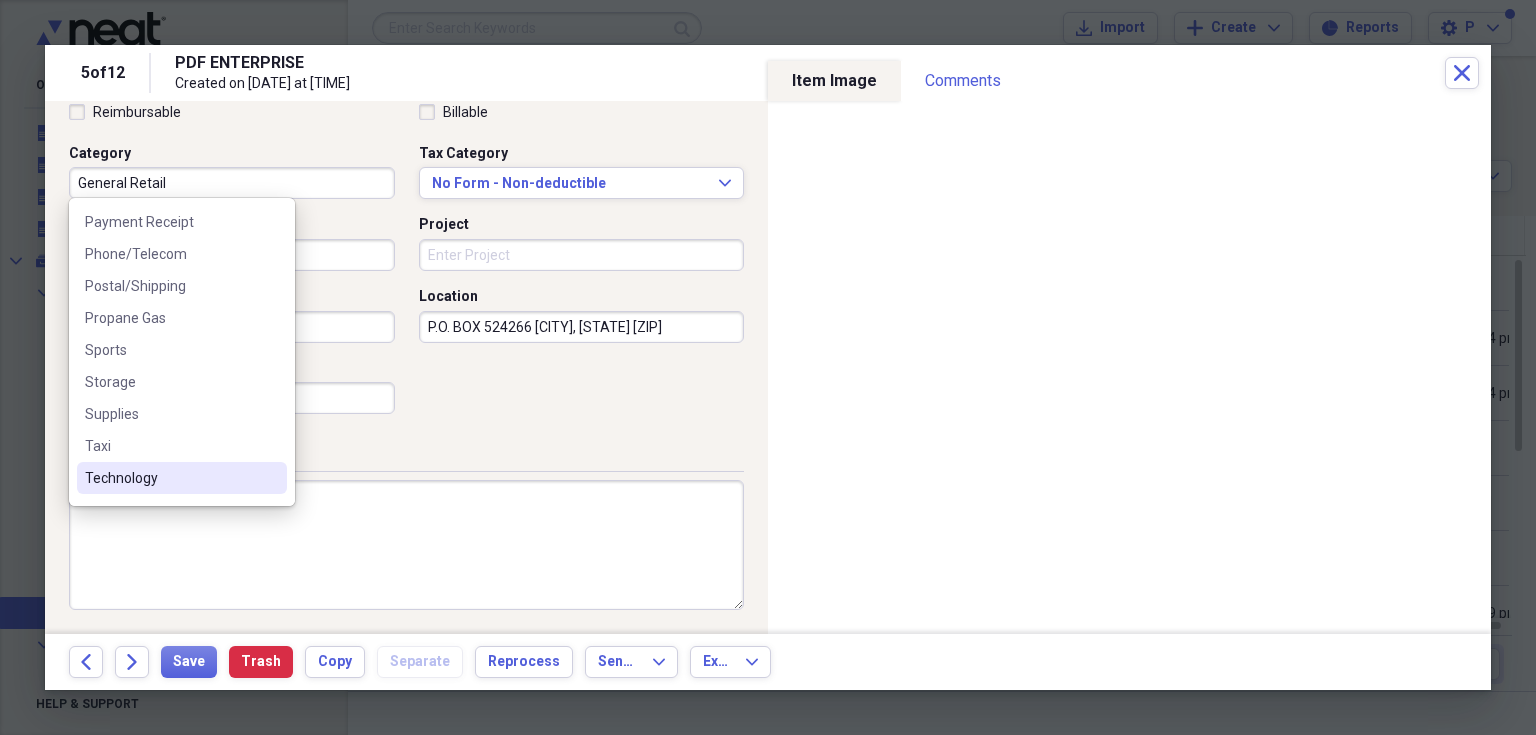 click on "Technology" at bounding box center (170, 478) 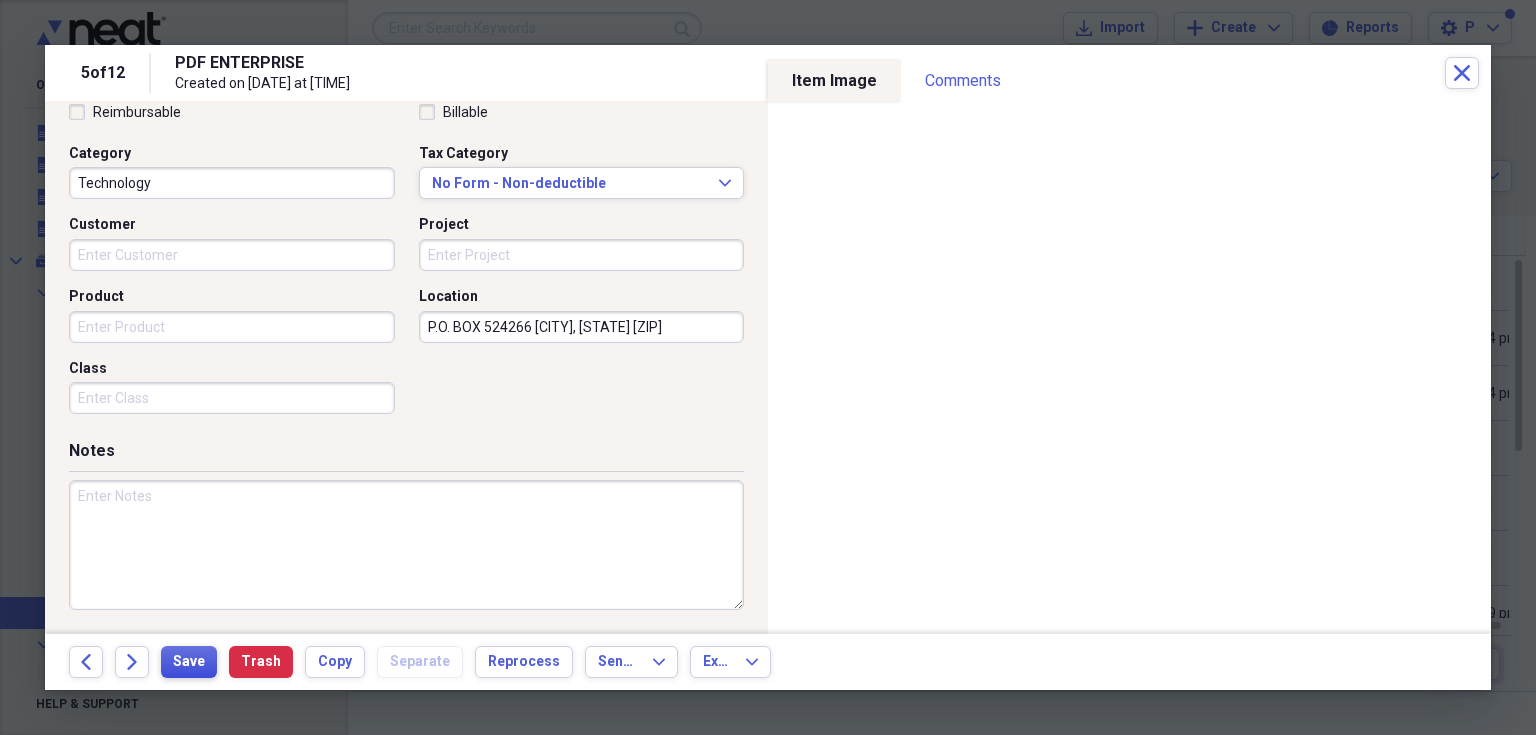 click on "Save" at bounding box center [189, 662] 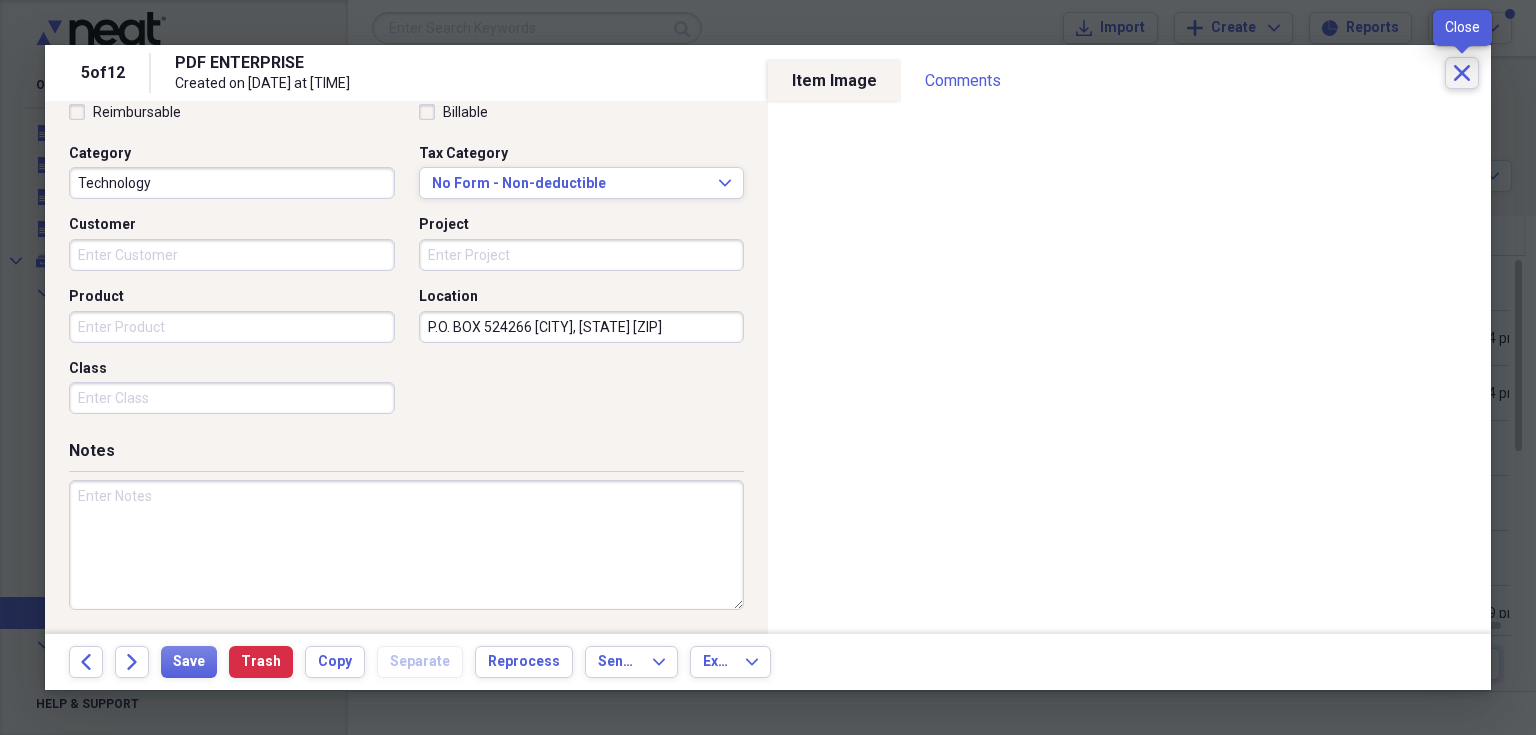 click on "Close" at bounding box center (1462, 73) 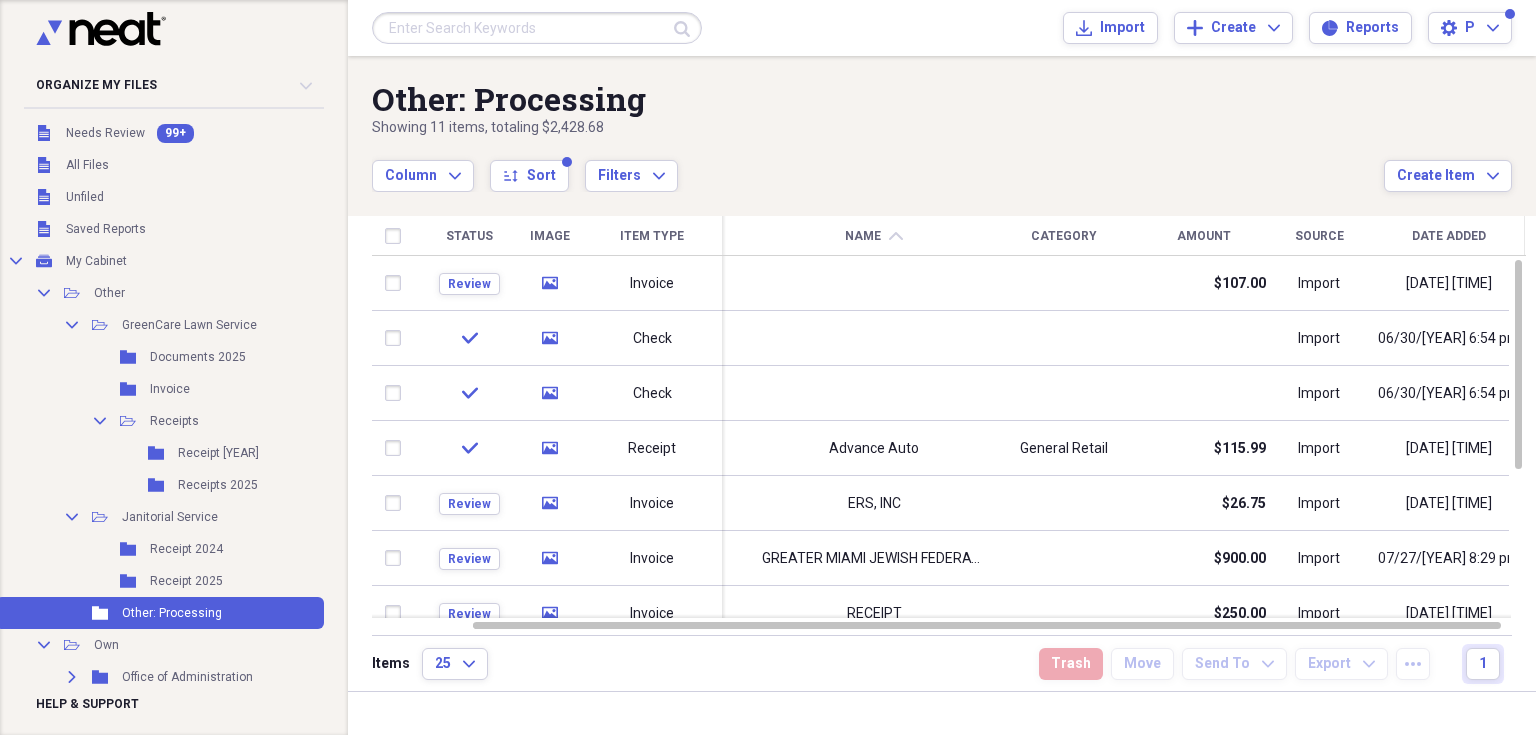 click on "Other: Processing Showing 11 items , totaling $2,428.68 Column Expand sort Sort Filters  Expand Create Item Expand" at bounding box center [942, 124] 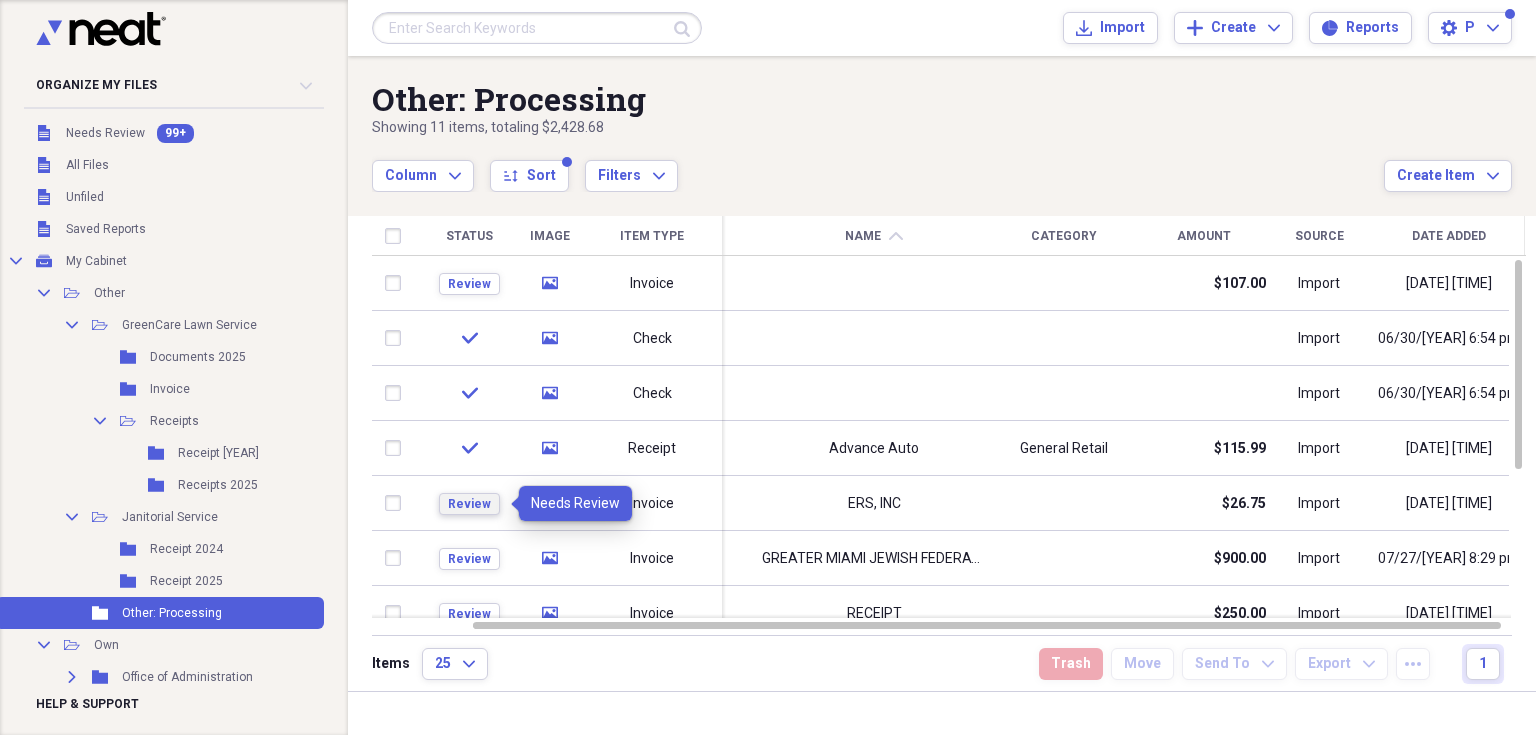 click on "Review" at bounding box center [469, 504] 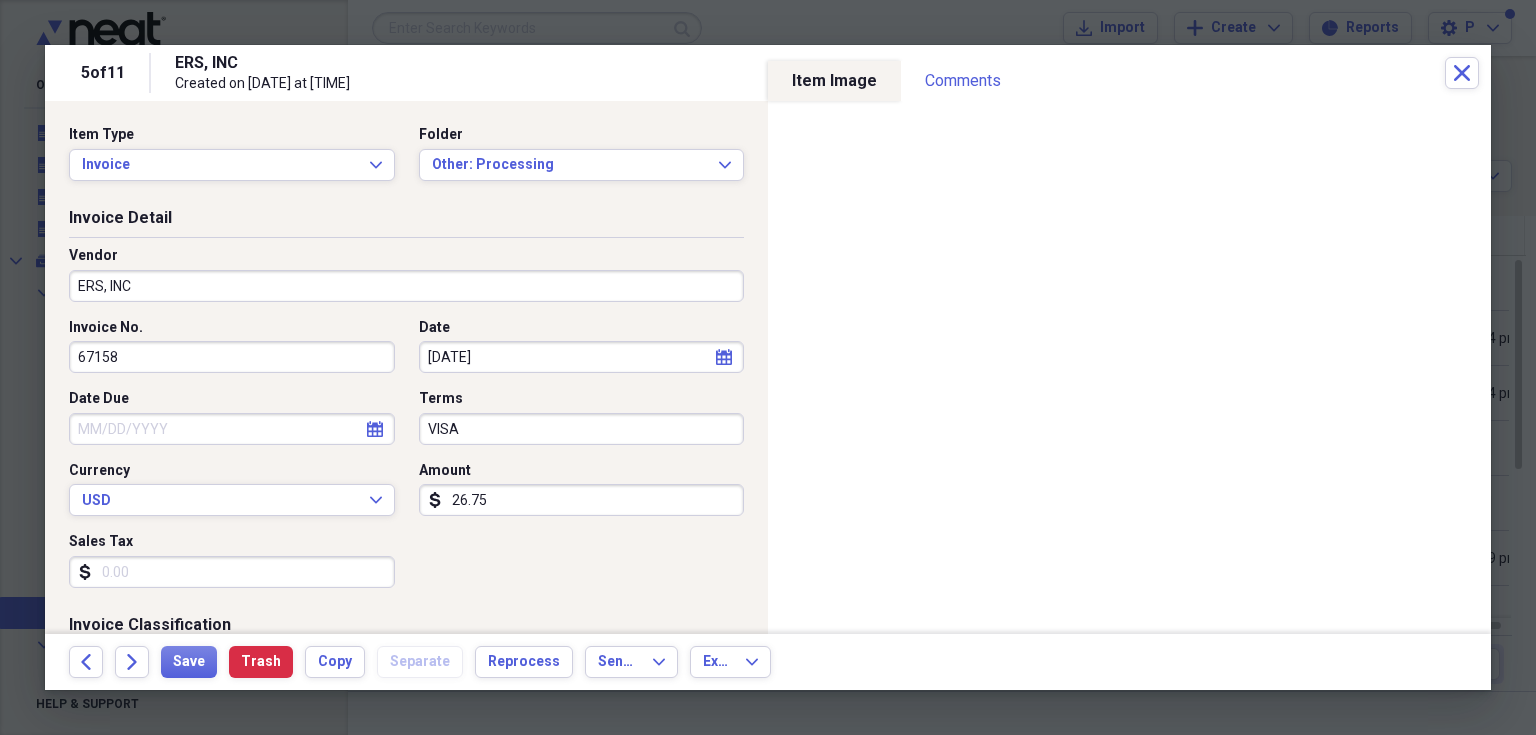 click on "26.75" at bounding box center (582, 500) 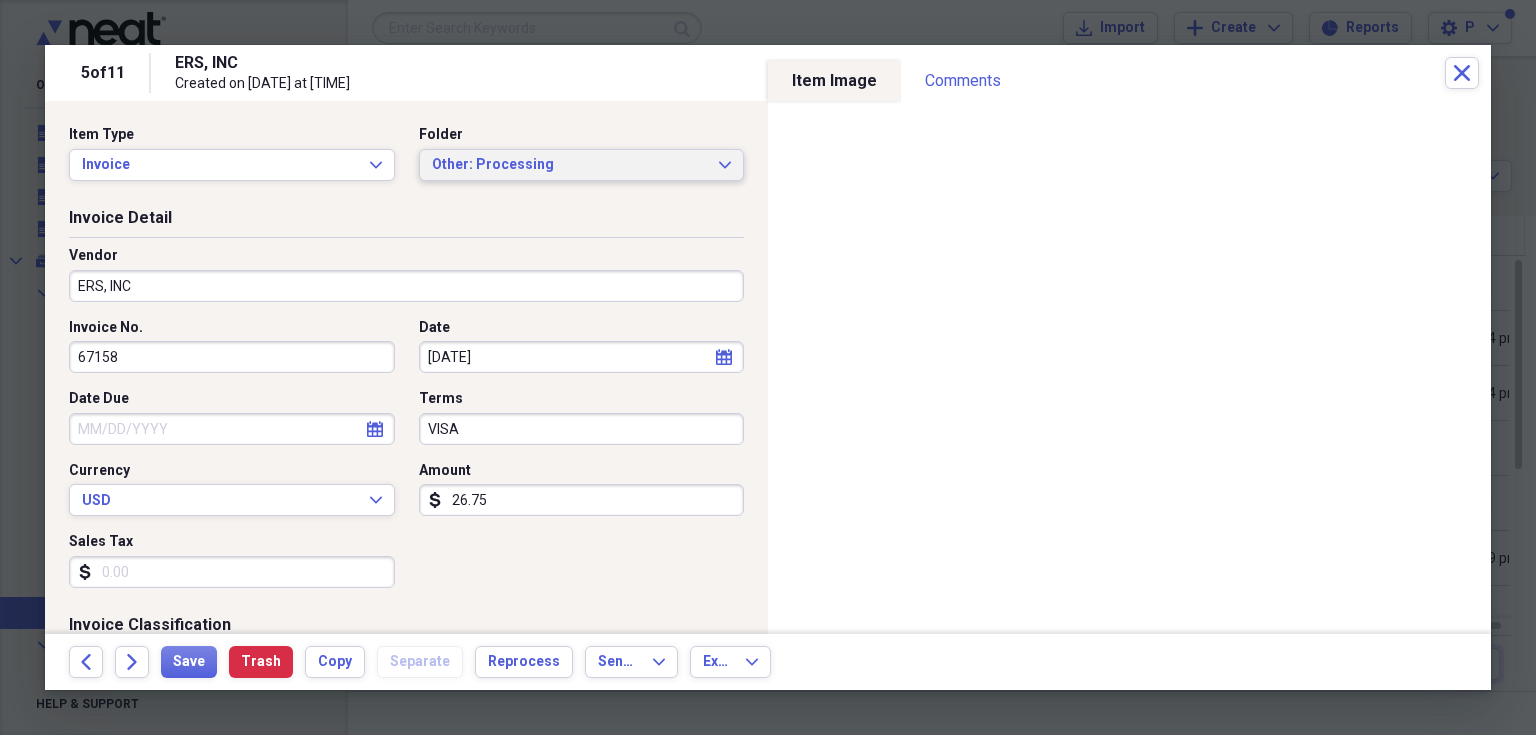 click on "Expand" 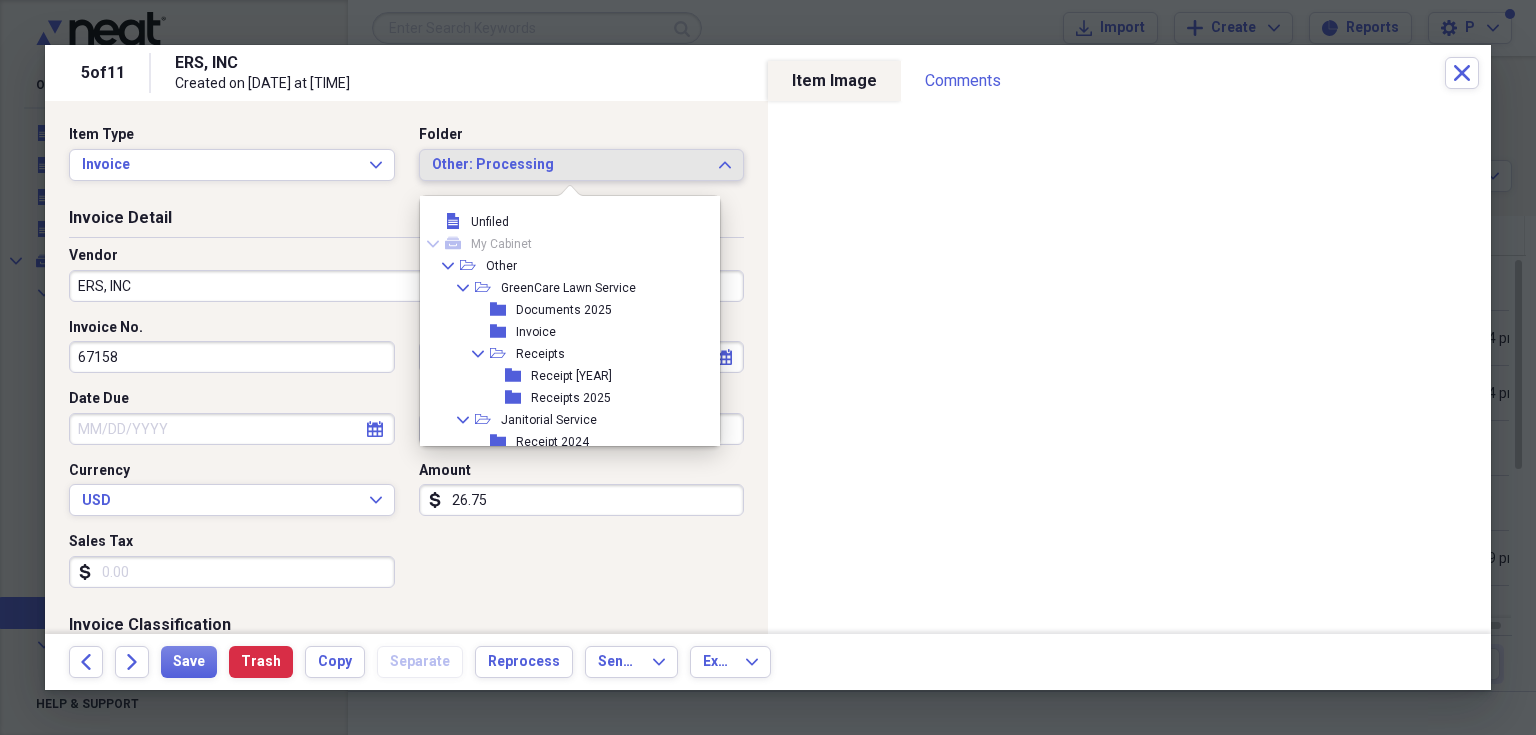 scroll, scrollTop: 94, scrollLeft: 0, axis: vertical 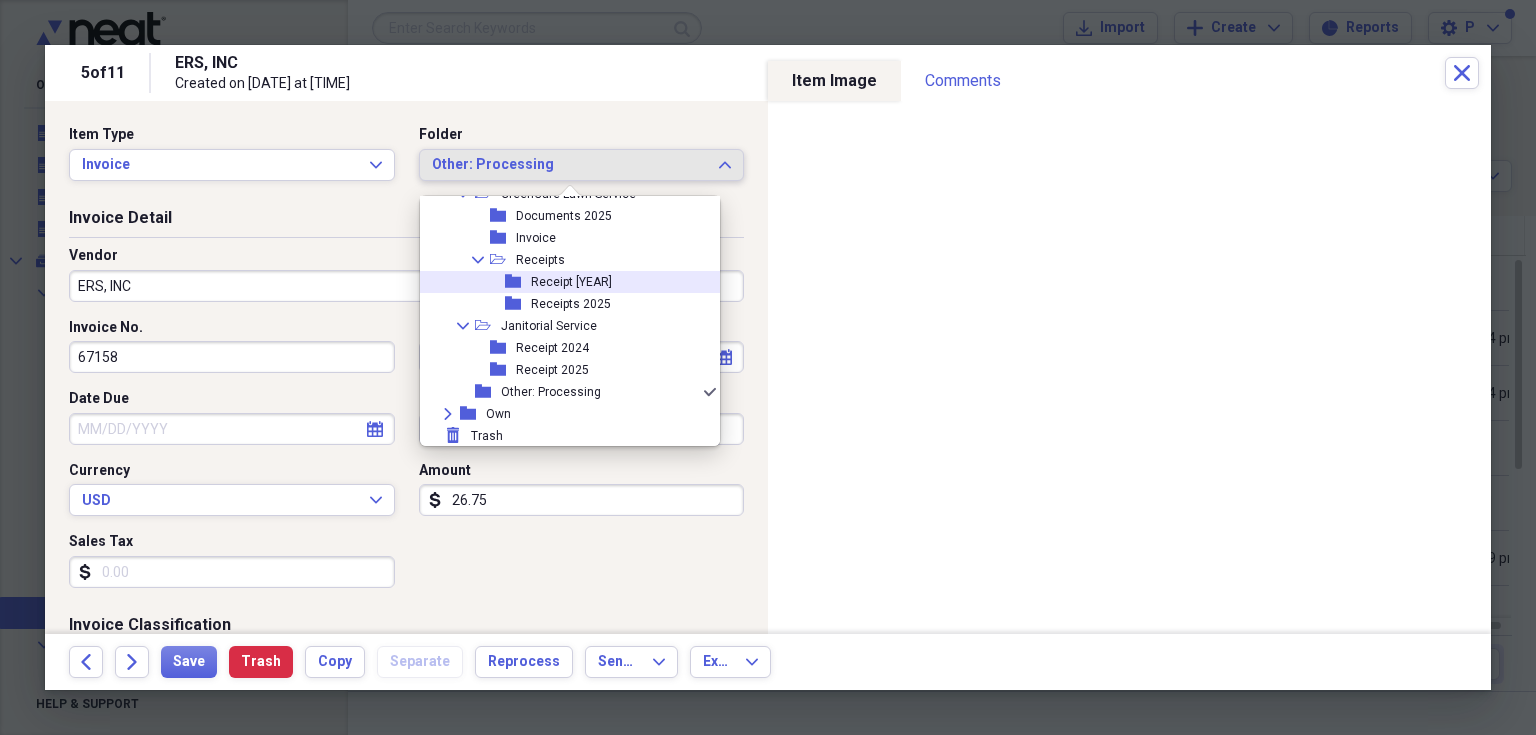 click on "folder Receipt  2024" at bounding box center (562, 282) 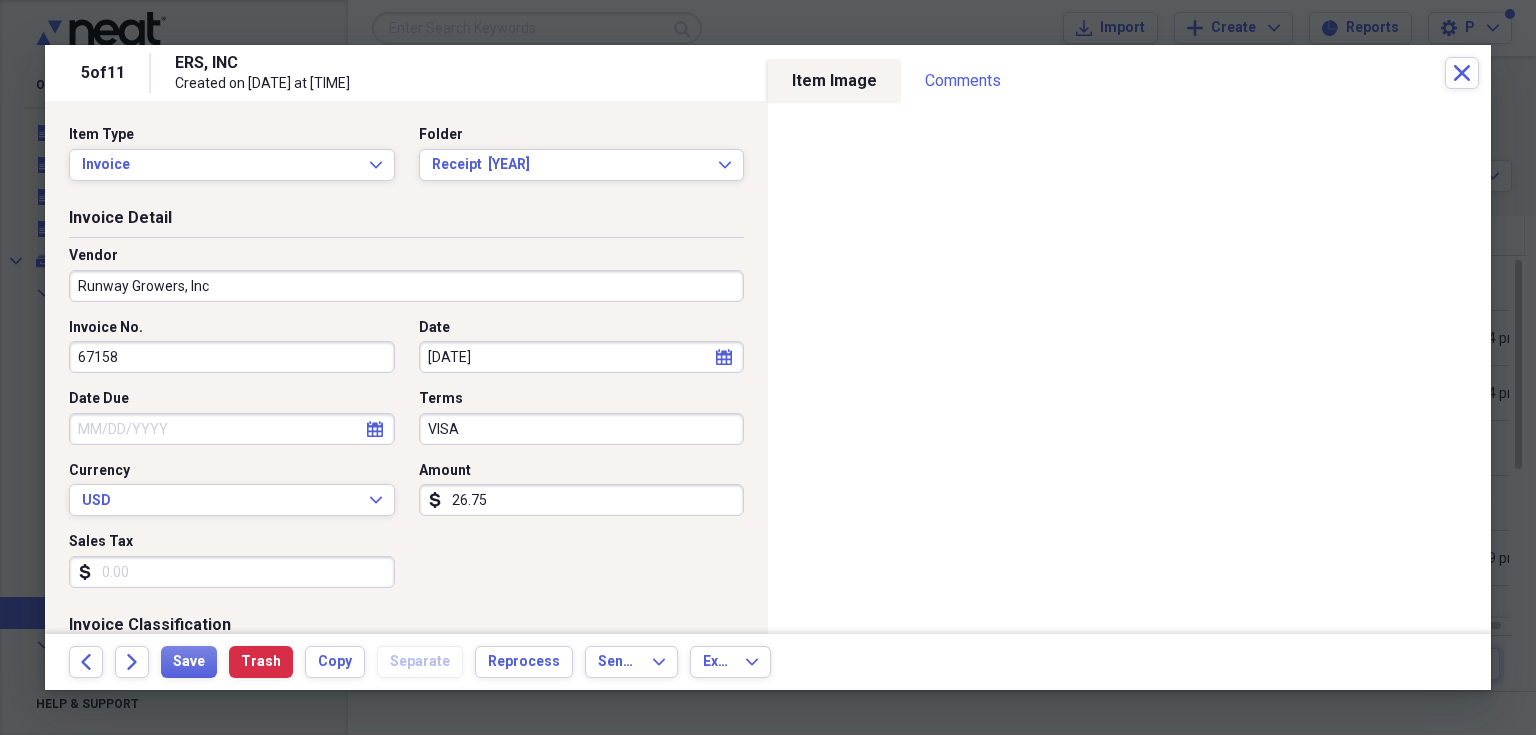 type on "Runway Growers, Inc" 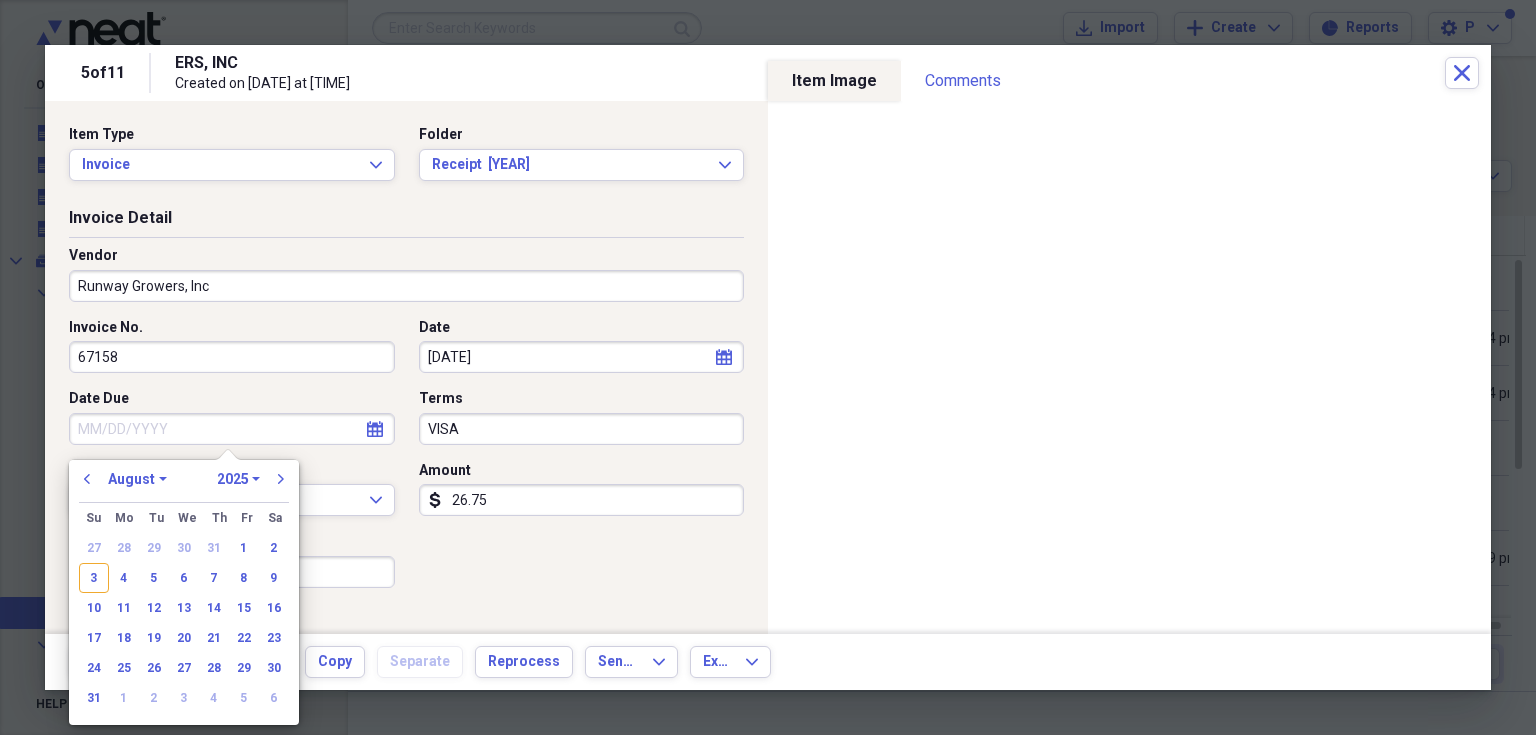 click on "Date Due" at bounding box center (232, 429) 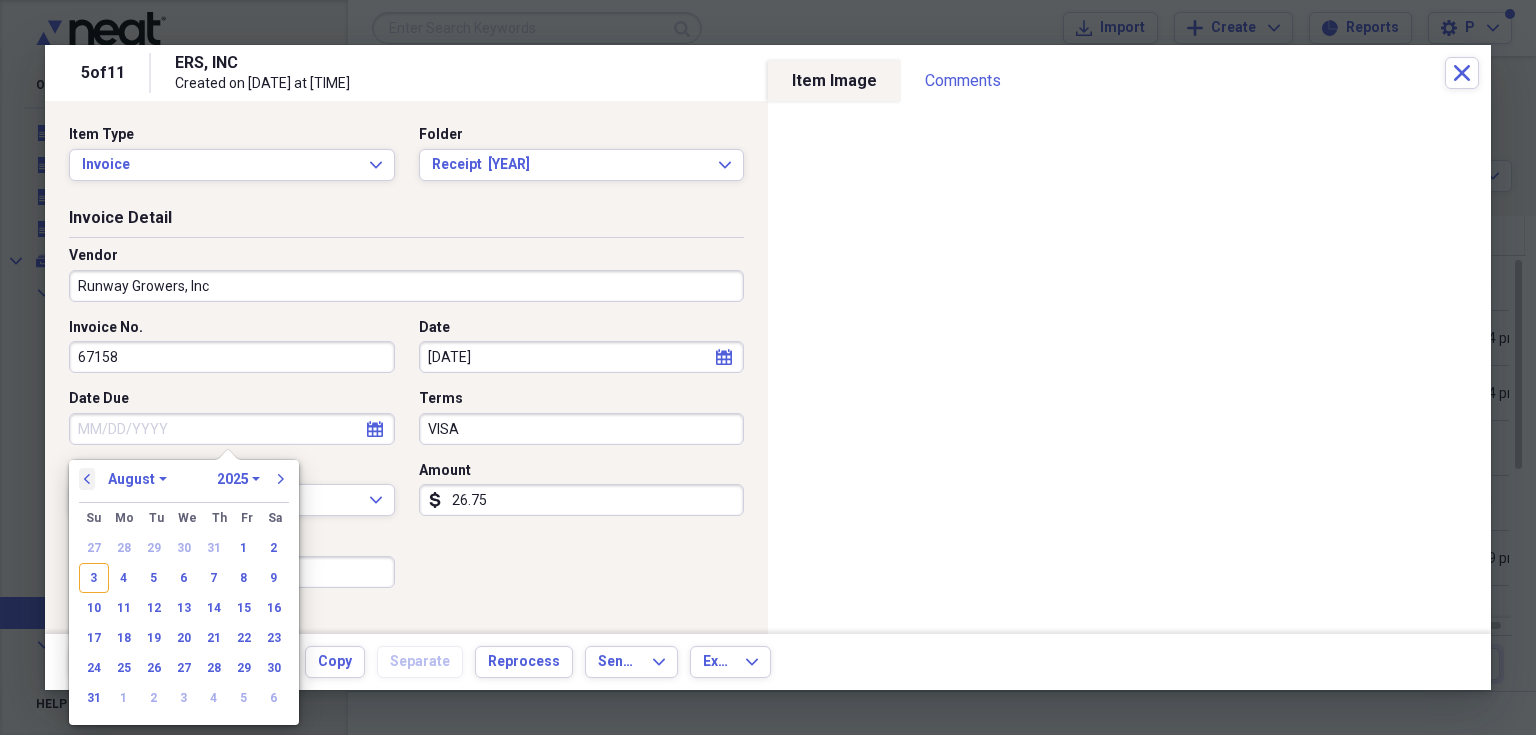 drag, startPoint x: 161, startPoint y: 480, endPoint x: 82, endPoint y: 479, distance: 79.00633 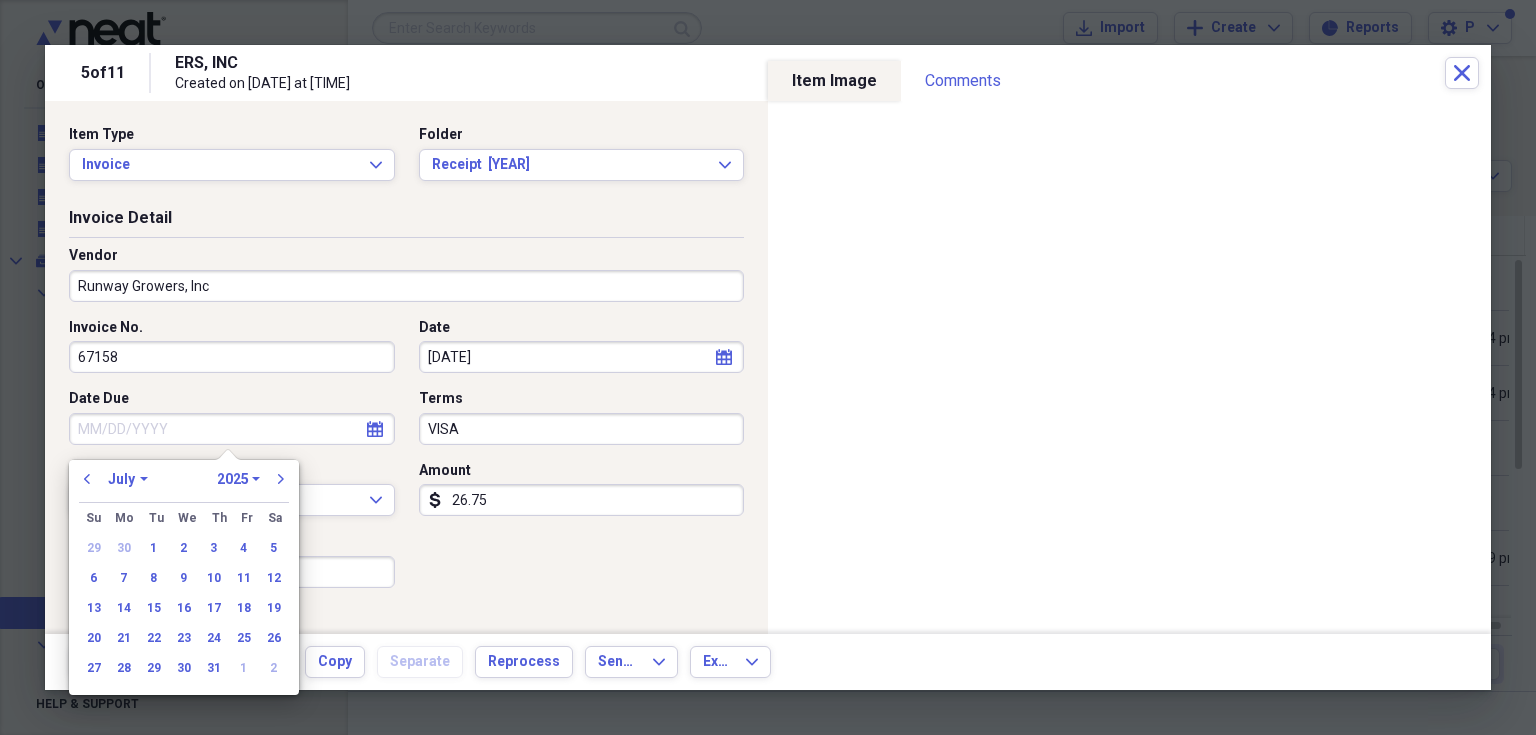 drag, startPoint x: 139, startPoint y: 477, endPoint x: 128, endPoint y: 481, distance: 11.7046995 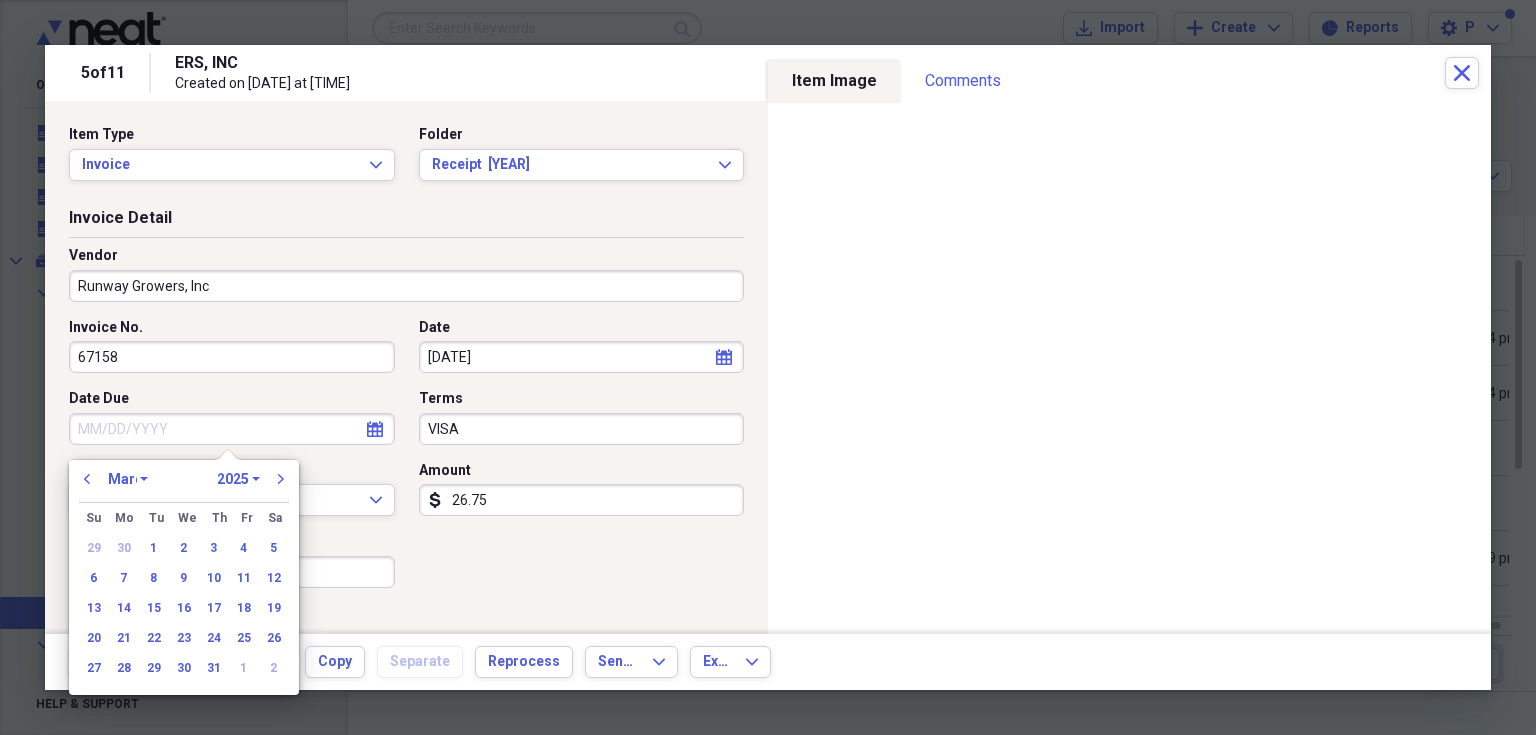 click on "January February March April May June July August September October November December" at bounding box center [128, 479] 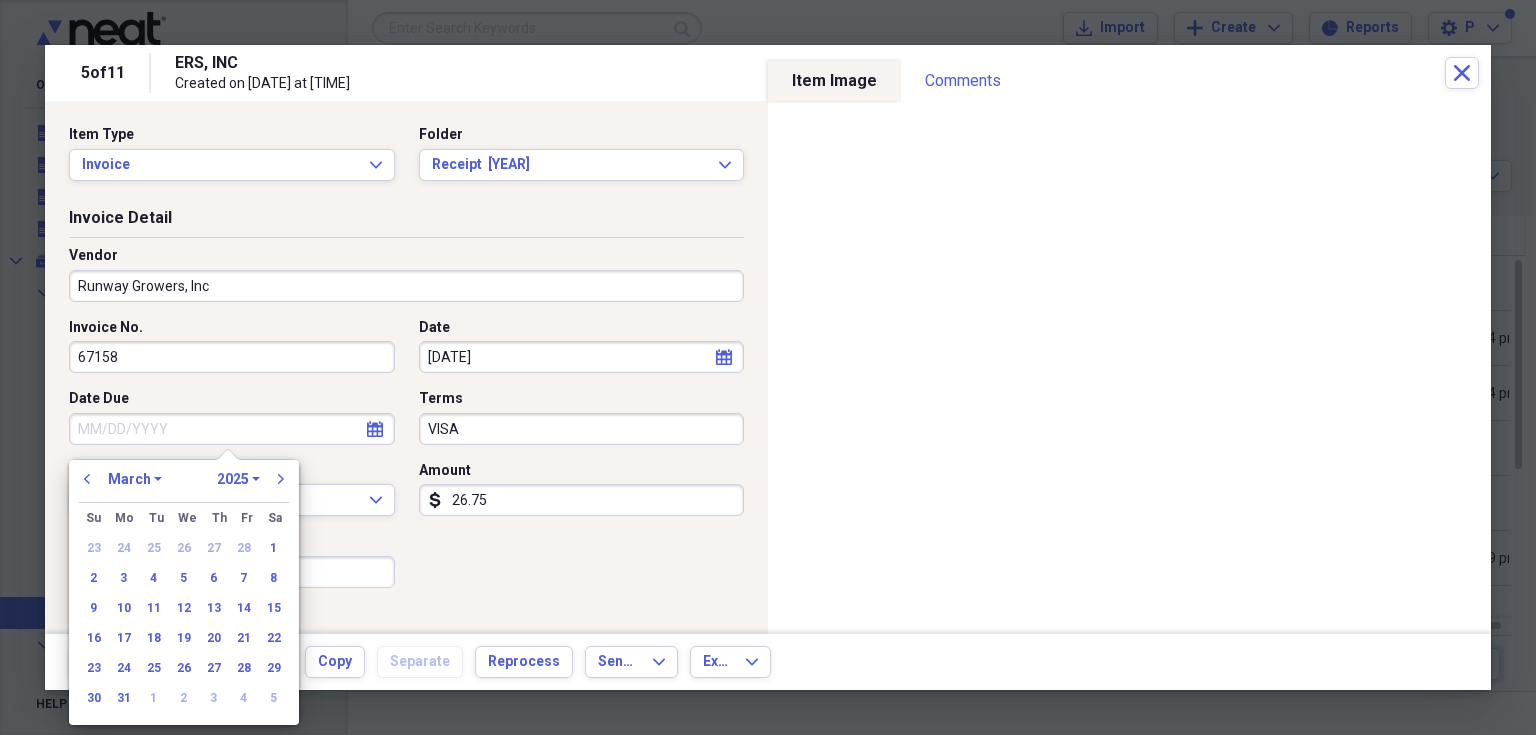 click on "1970 1971 1972 1973 1974 1975 1976 1977 1978 1979 1980 1981 1982 1983 1984 1985 1986 1987 1988 1989 1990 1991 1992 1993 1994 1995 1996 1997 1998 1999 2000 2001 2002 2003 2004 2005 2006 2007 2008 2009 2010 2011 2012 2013 2014 2015 2016 2017 2018 2019 2020 2021 2022 2023 2024 2025 2026 2027 2028 2029 2030 2031 2032 2033 2034 2035" at bounding box center (238, 479) 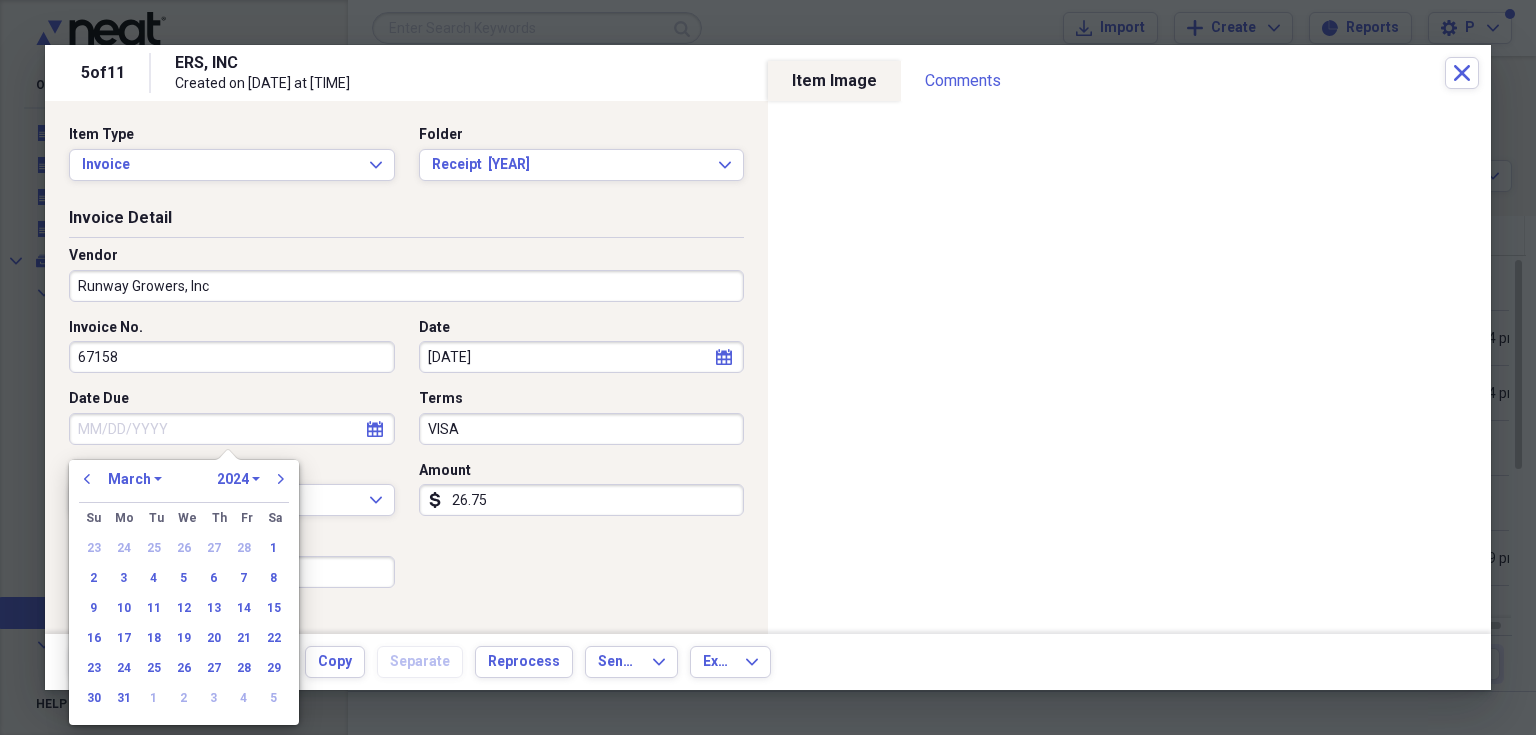 click on "1970 1971 1972 1973 1974 1975 1976 1977 1978 1979 1980 1981 1982 1983 1984 1985 1986 1987 1988 1989 1990 1991 1992 1993 1994 1995 1996 1997 1998 1999 2000 2001 2002 2003 2004 2005 2006 2007 2008 2009 2010 2011 2012 2013 2014 2015 2016 2017 2018 2019 2020 2021 2022 2023 2024 2025 2026 2027 2028 2029 2030 2031 2032 2033 2034 2035" at bounding box center (238, 479) 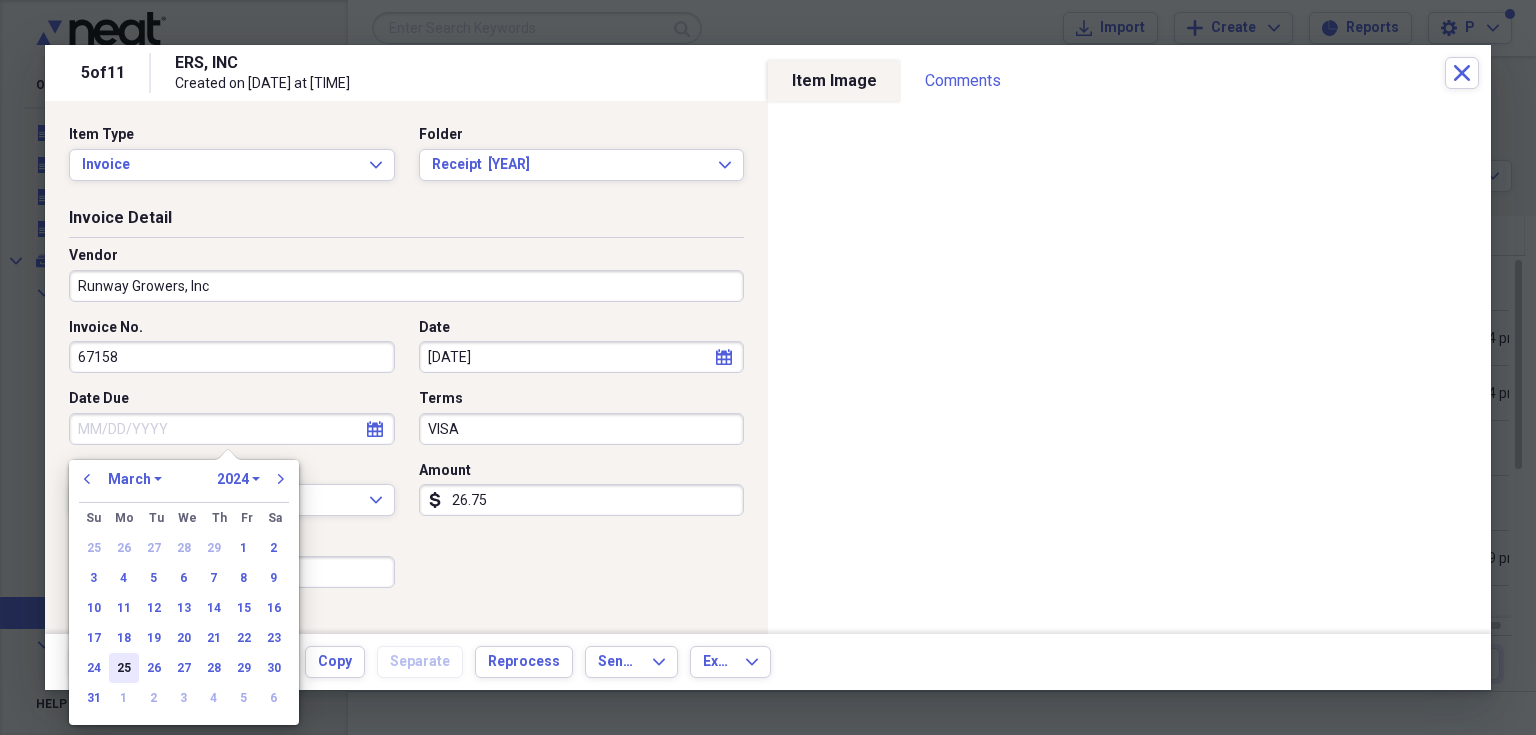 click on "25" at bounding box center [124, 668] 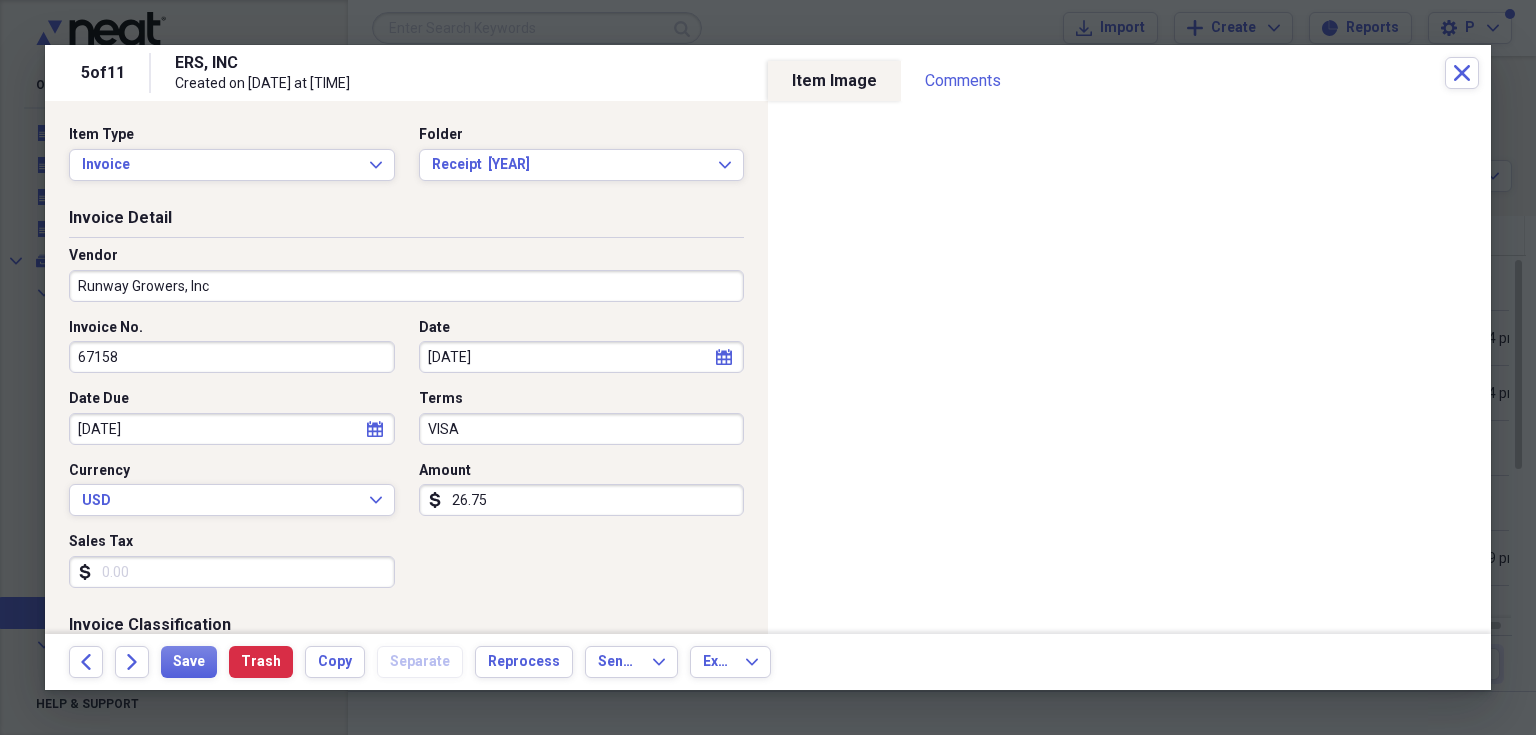 type on "[DATE]" 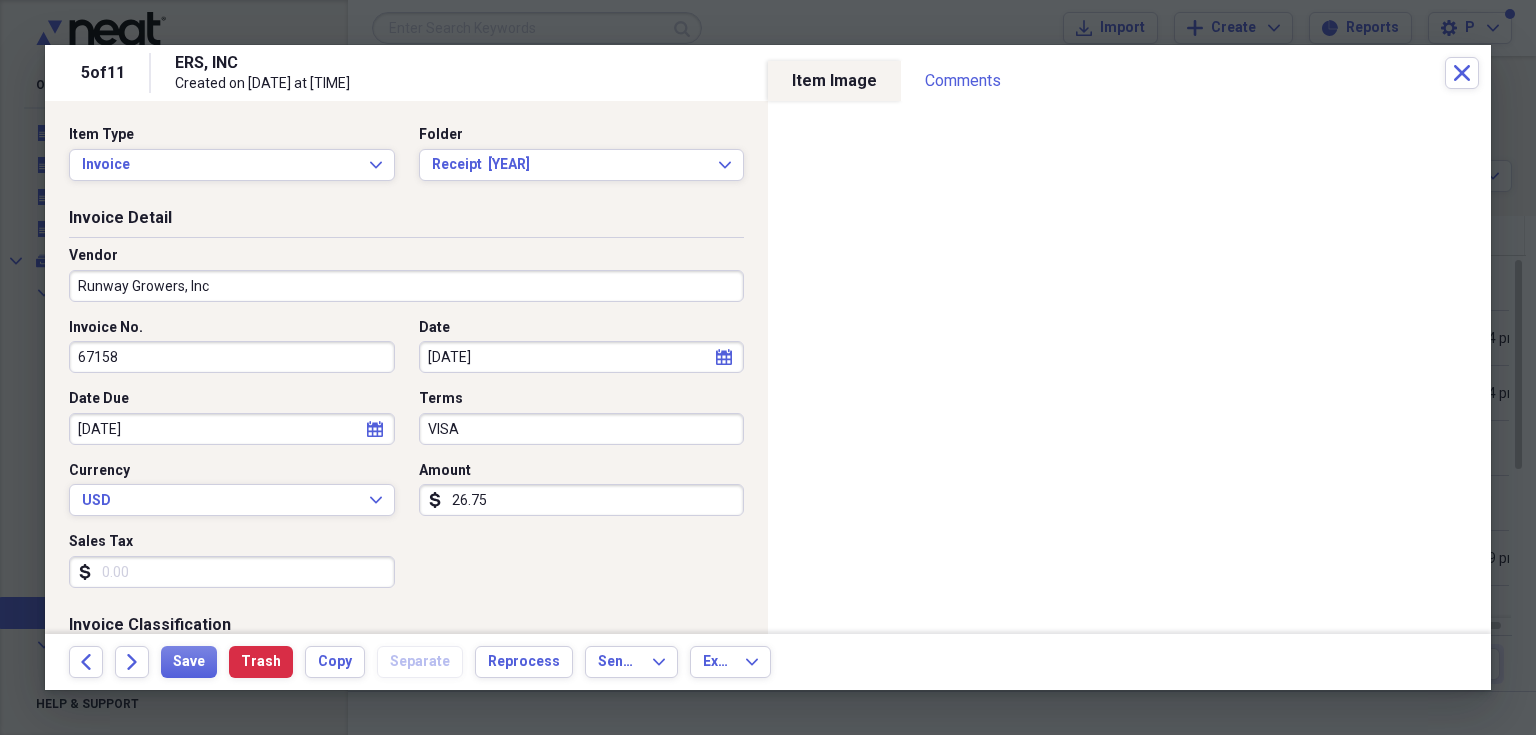 click on "Sales Tax" at bounding box center [232, 572] 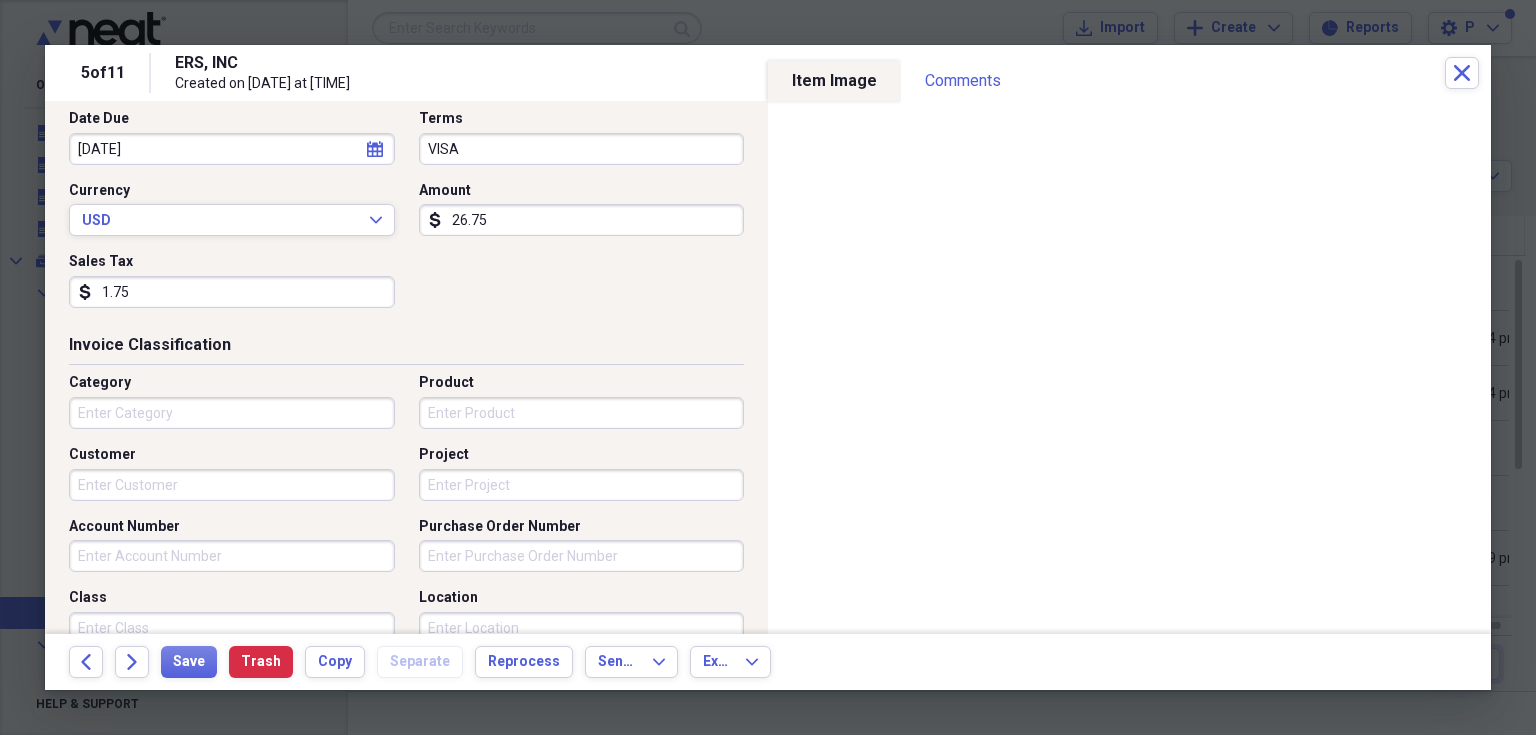 scroll, scrollTop: 293, scrollLeft: 0, axis: vertical 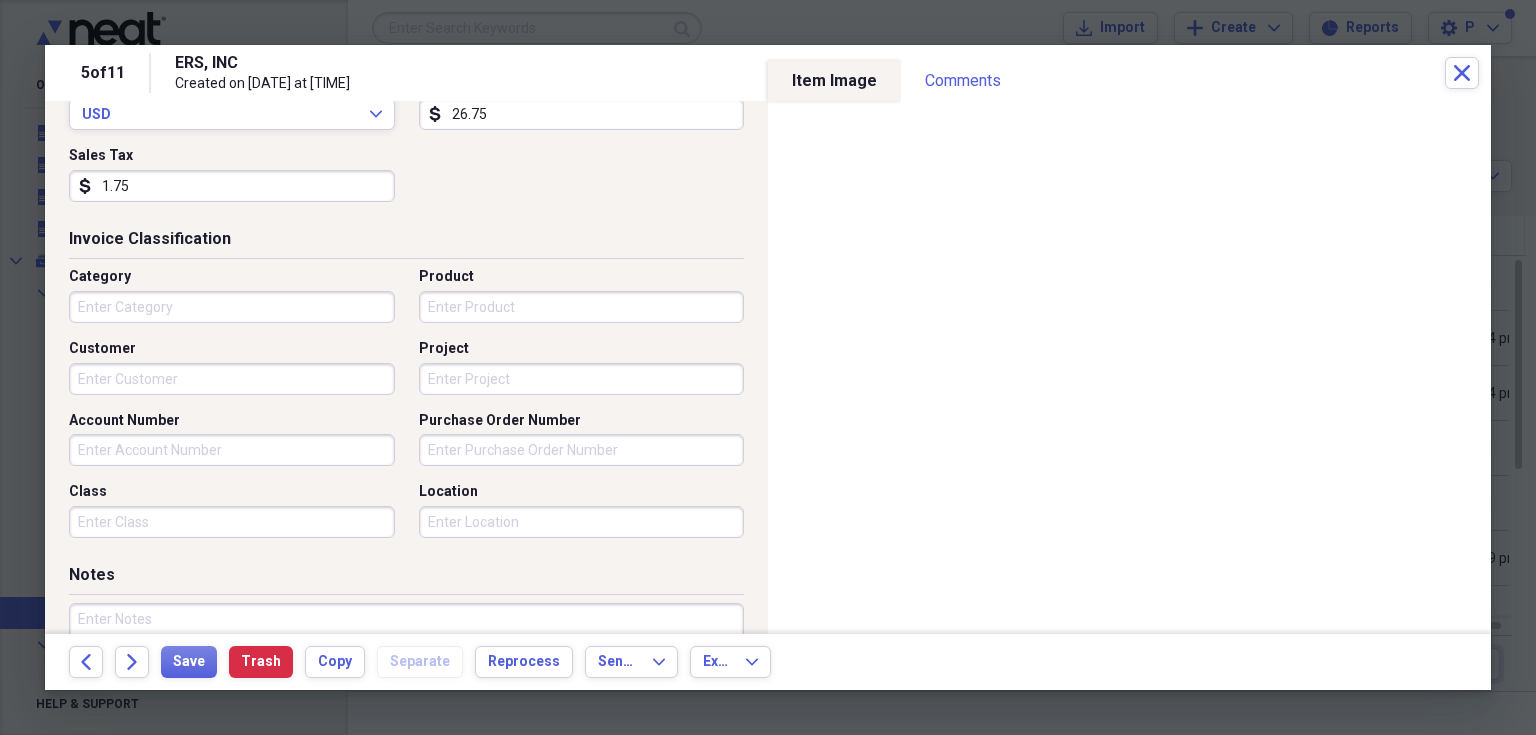 type on "1.75" 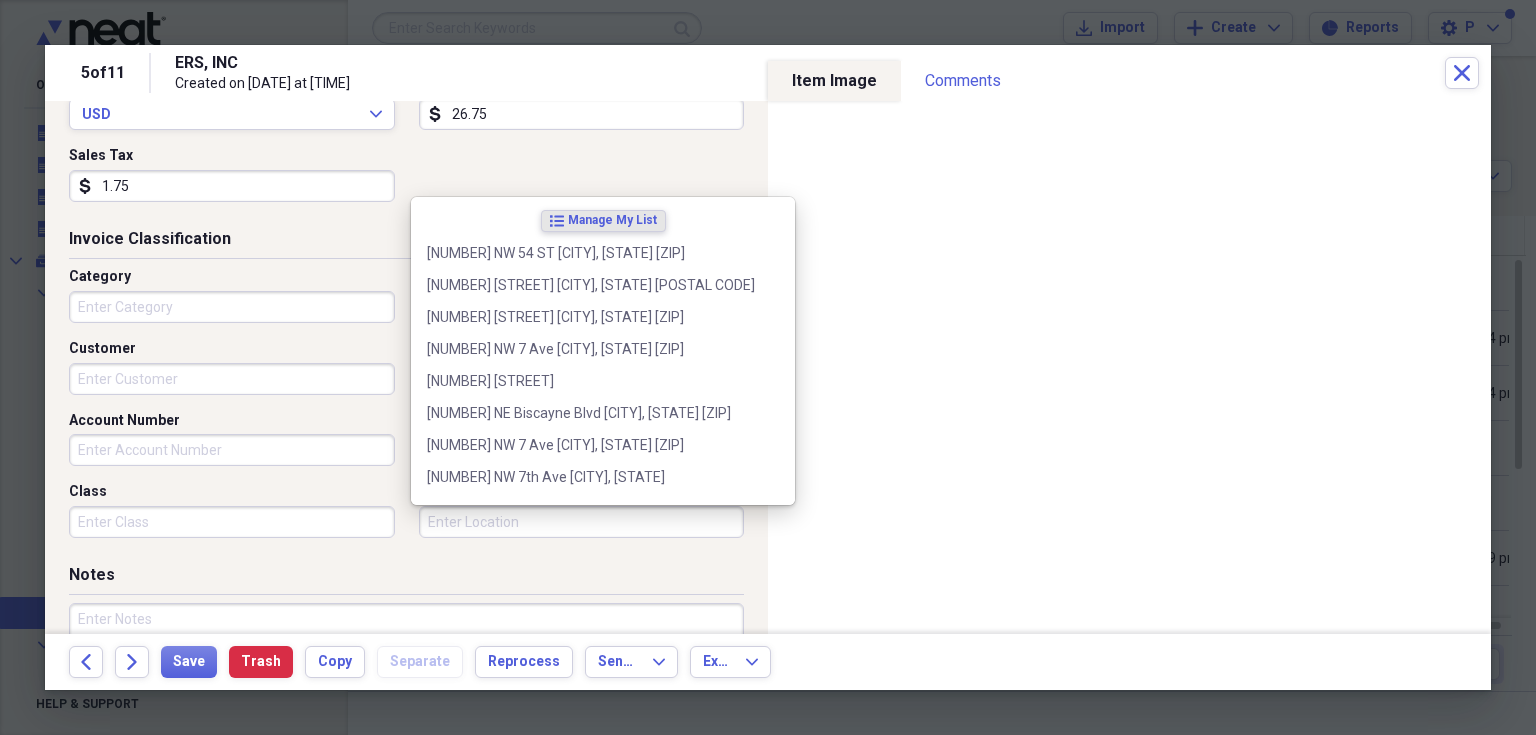 click on "Location" at bounding box center [582, 522] 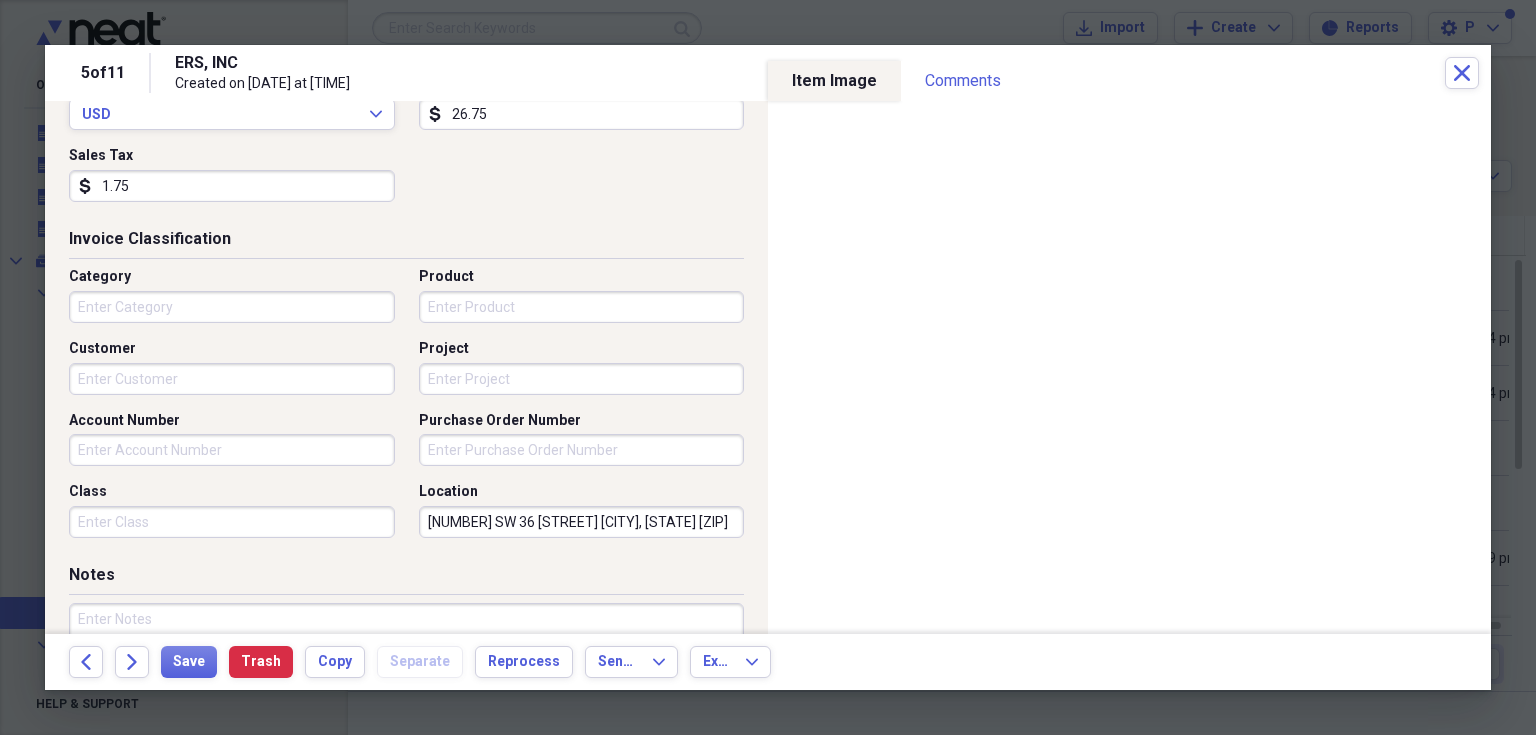 scroll, scrollTop: 0, scrollLeft: 0, axis: both 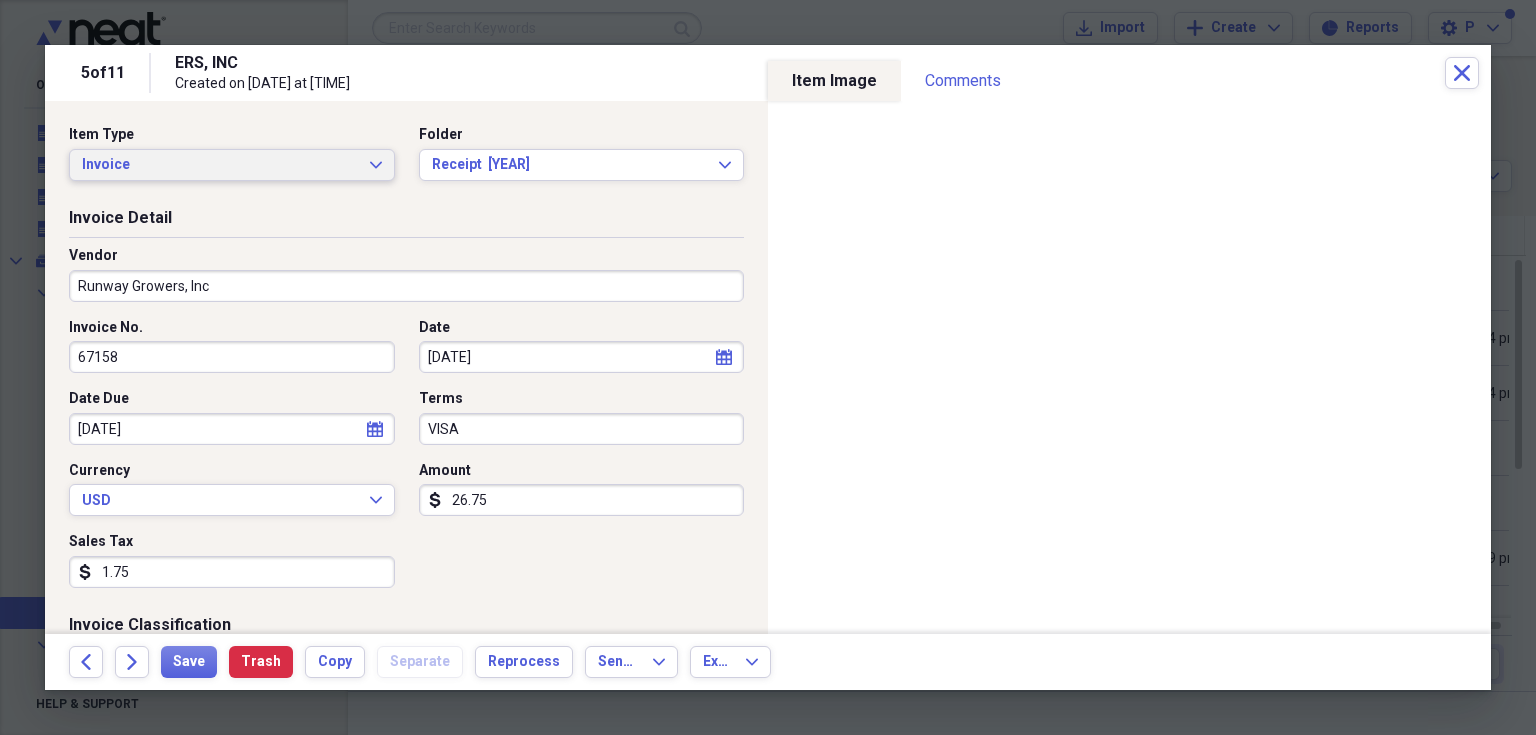 type on "[NUMBER] SW 36 [STREET] [CITY], [STATE] [ZIP]" 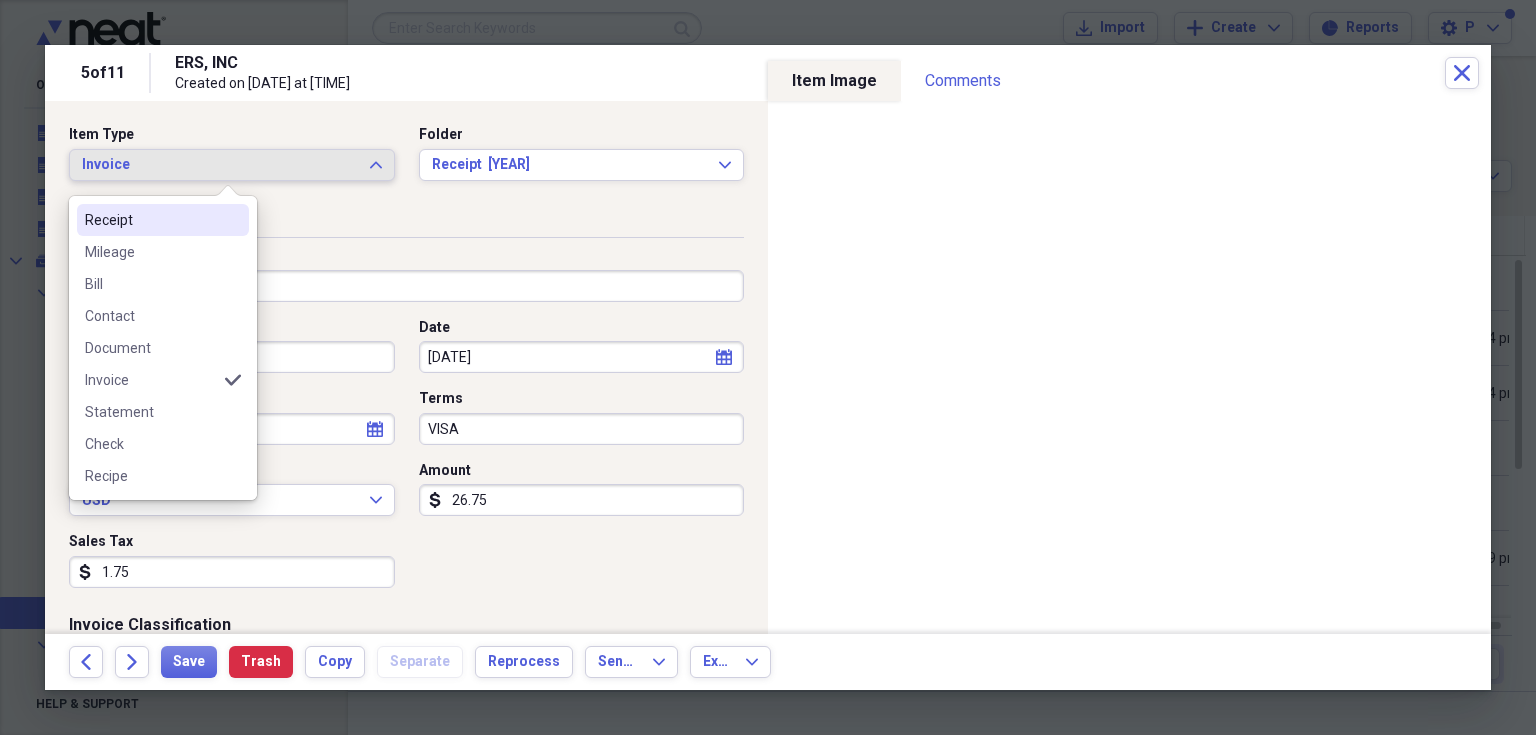 click on "Receipt" at bounding box center (151, 220) 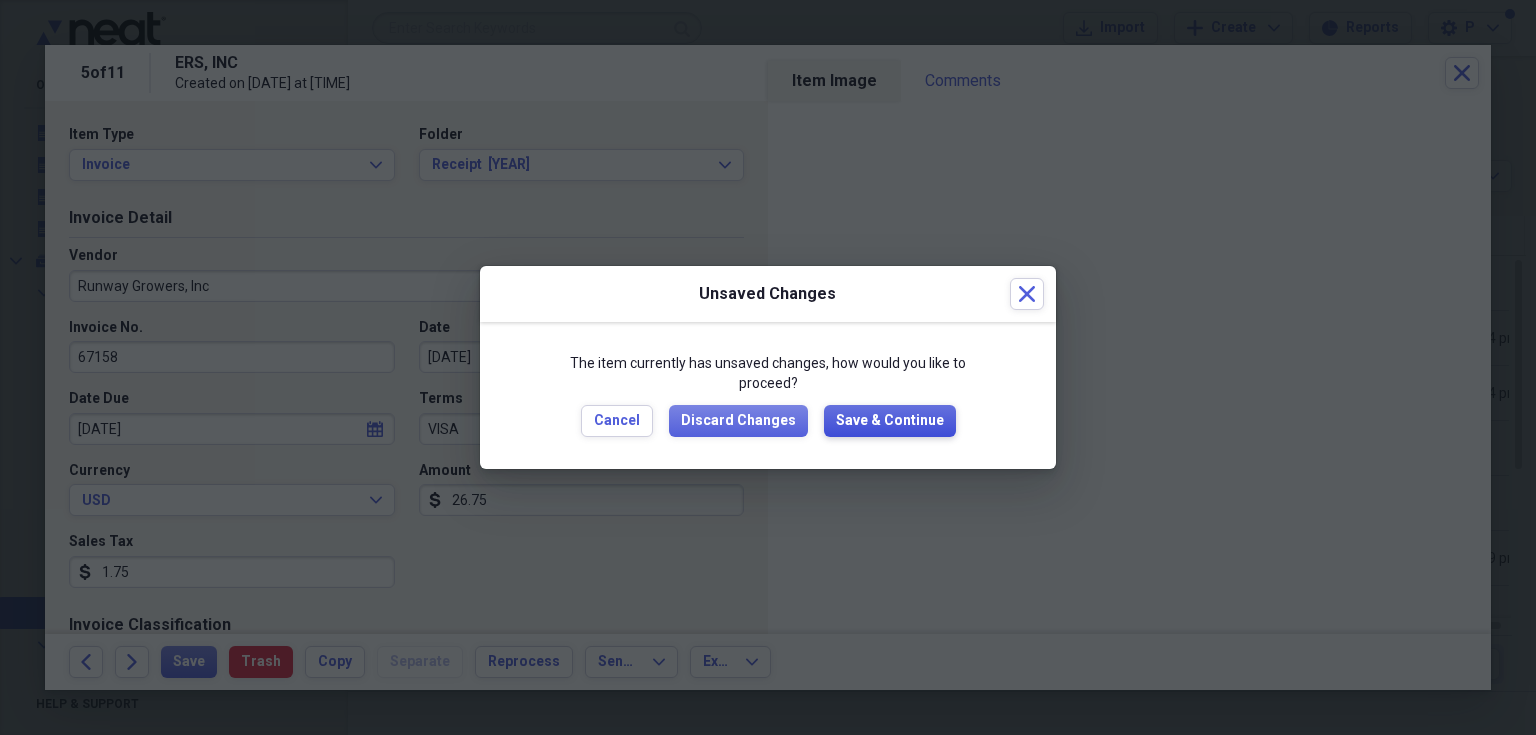 click on "Save & Continue" at bounding box center (890, 421) 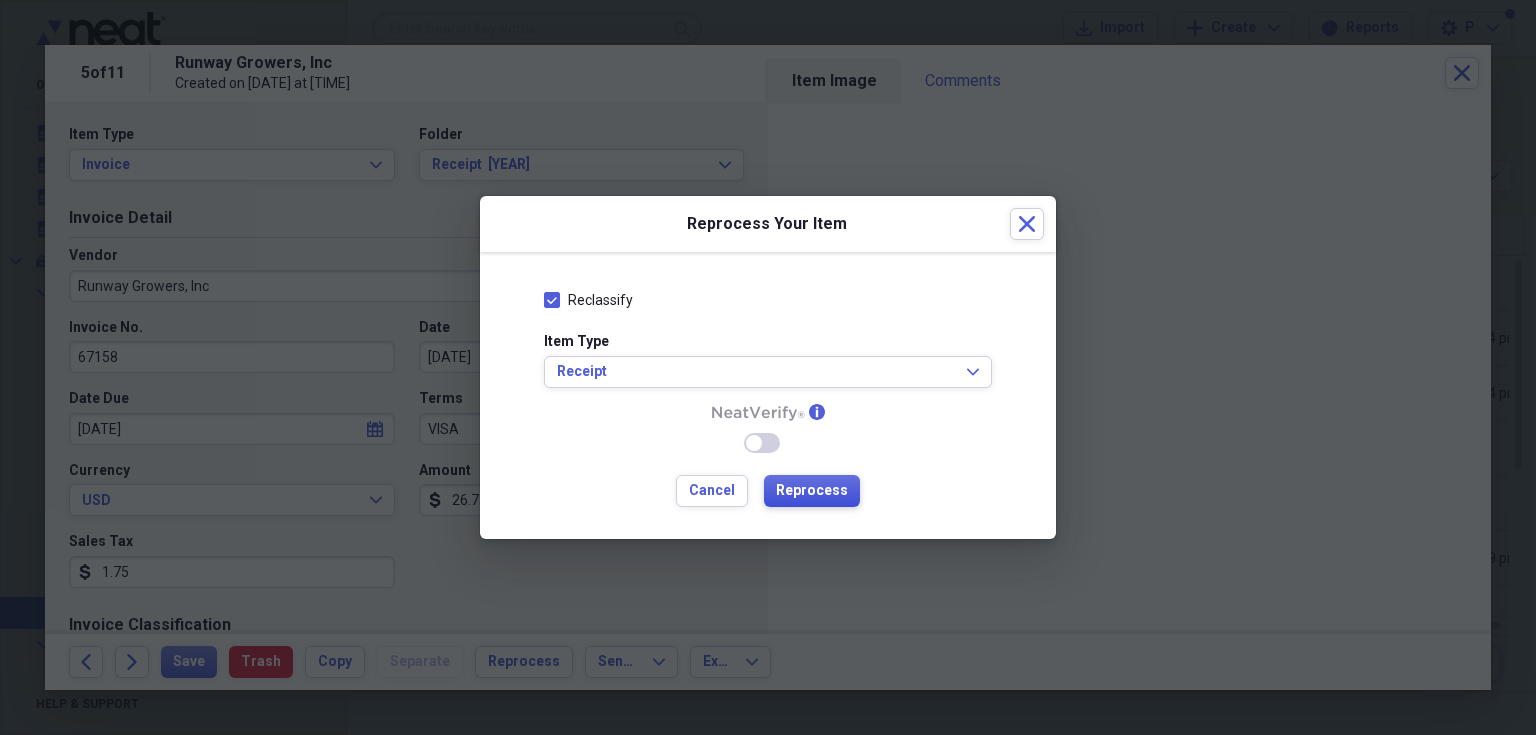 drag, startPoint x: 807, startPoint y: 491, endPoint x: 779, endPoint y: 488, distance: 28.160255 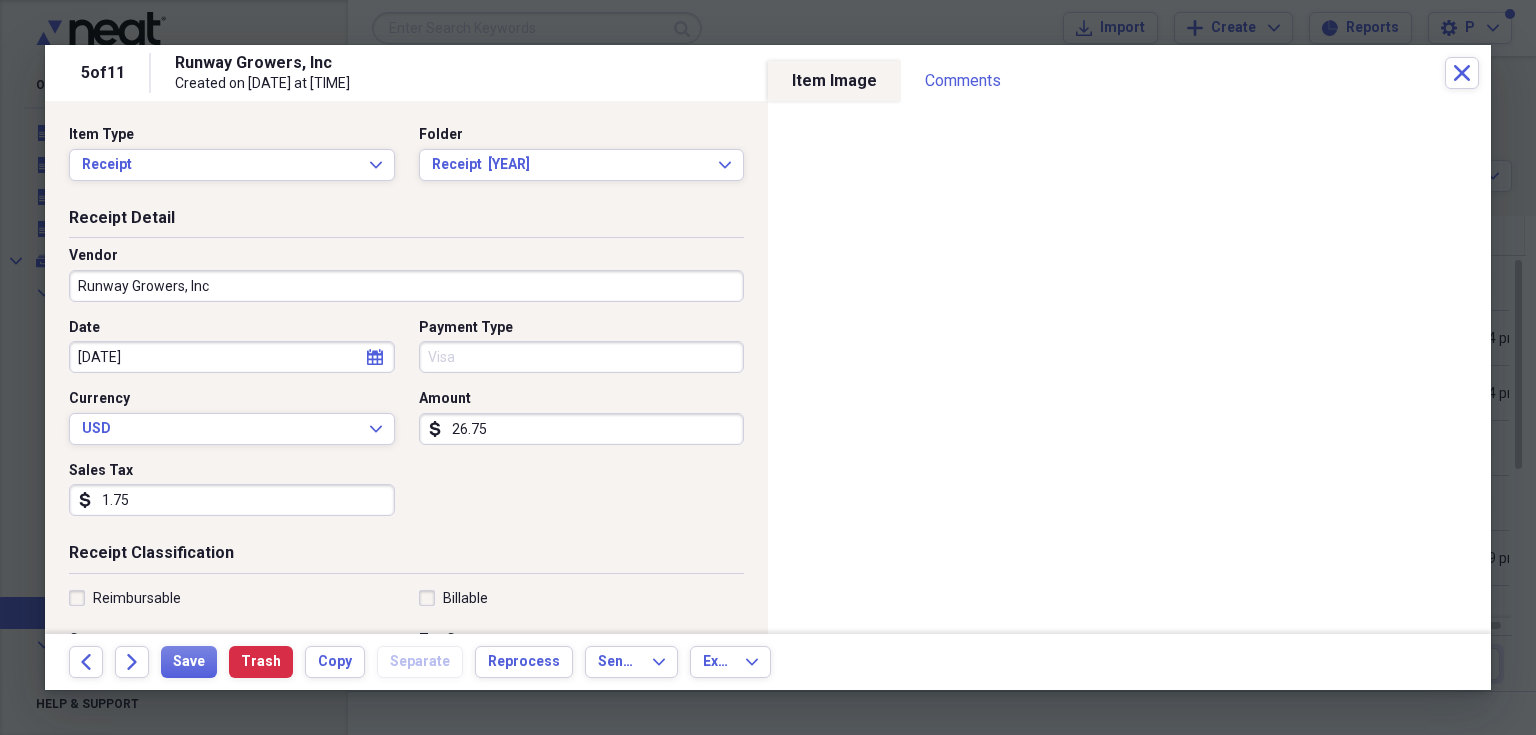 type on "Visa" 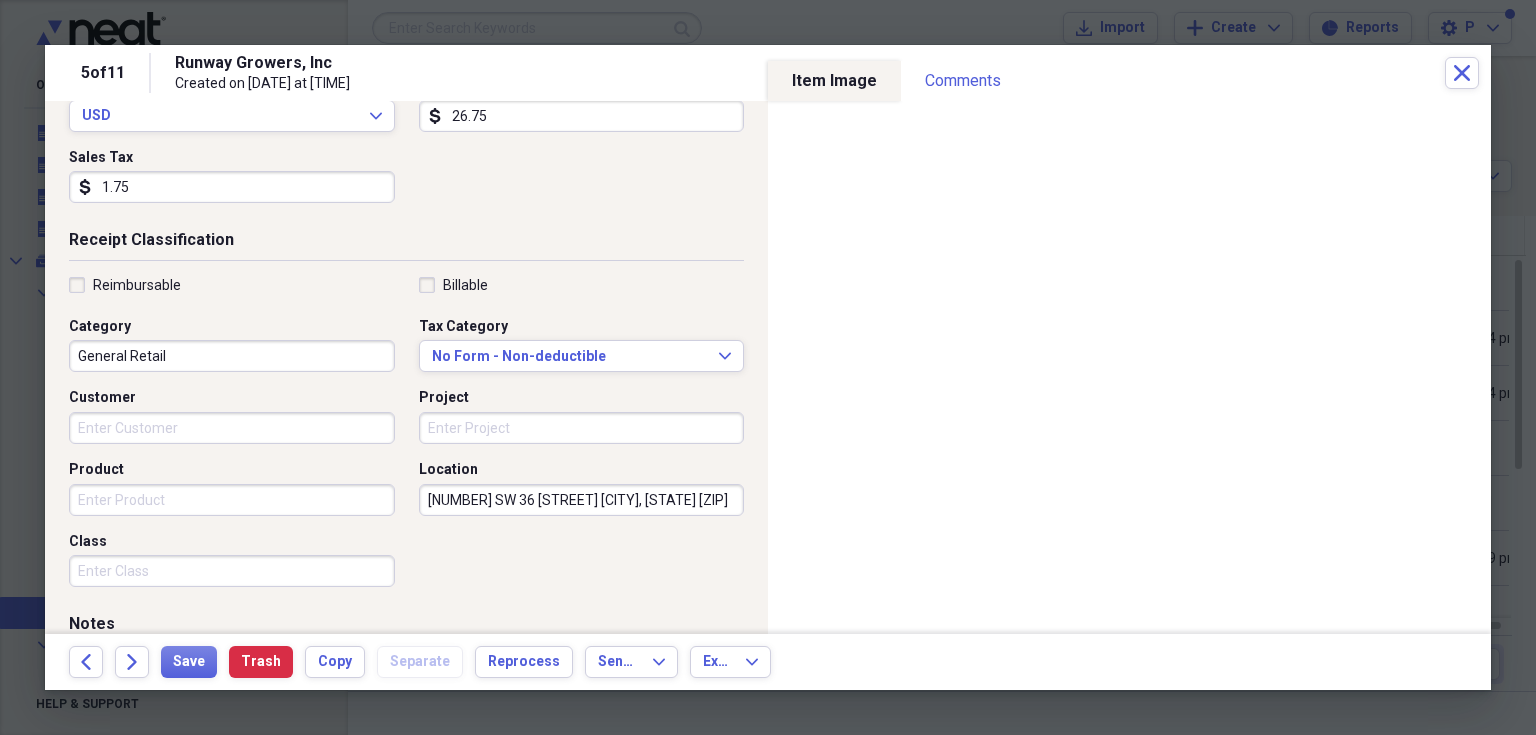 scroll, scrollTop: 320, scrollLeft: 0, axis: vertical 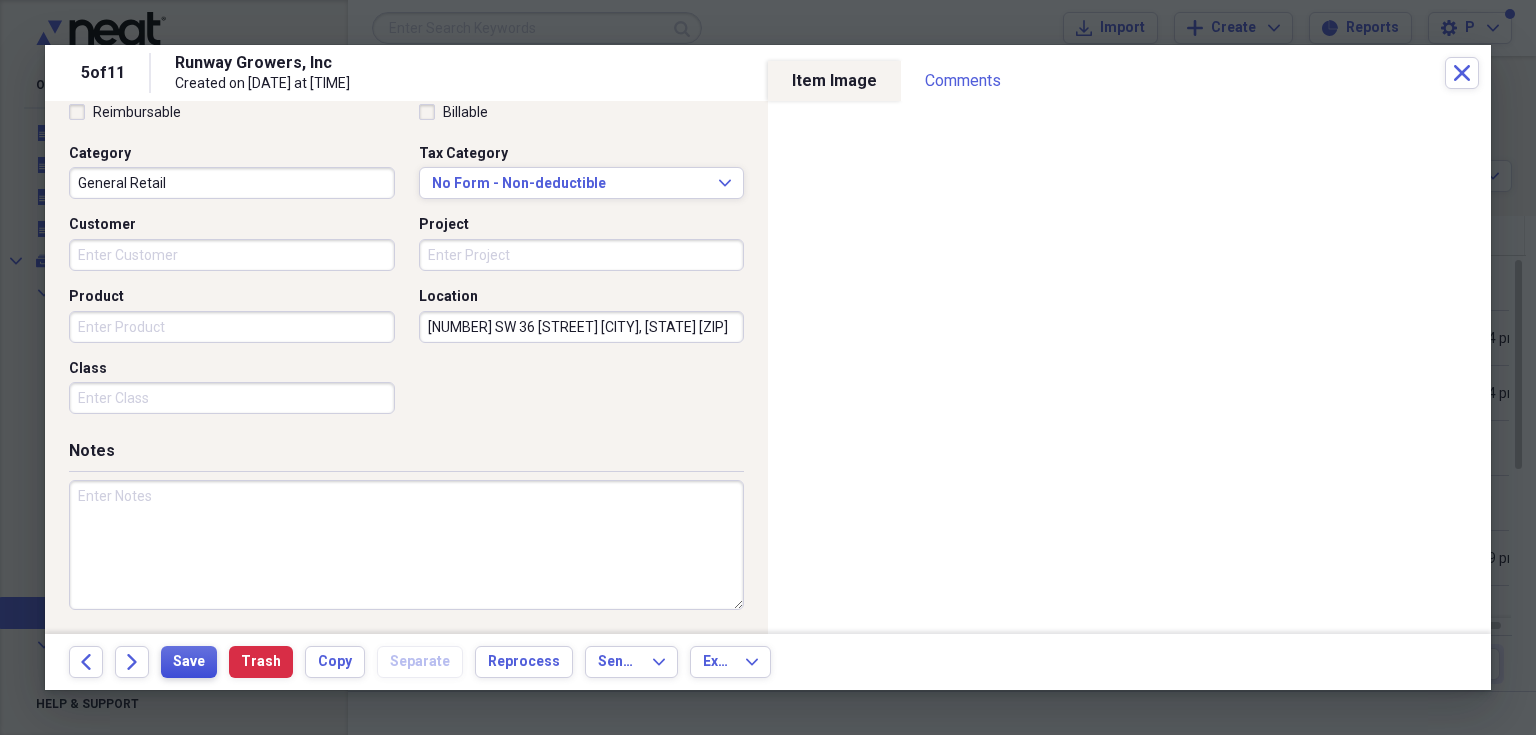 click on "Save" at bounding box center [189, 662] 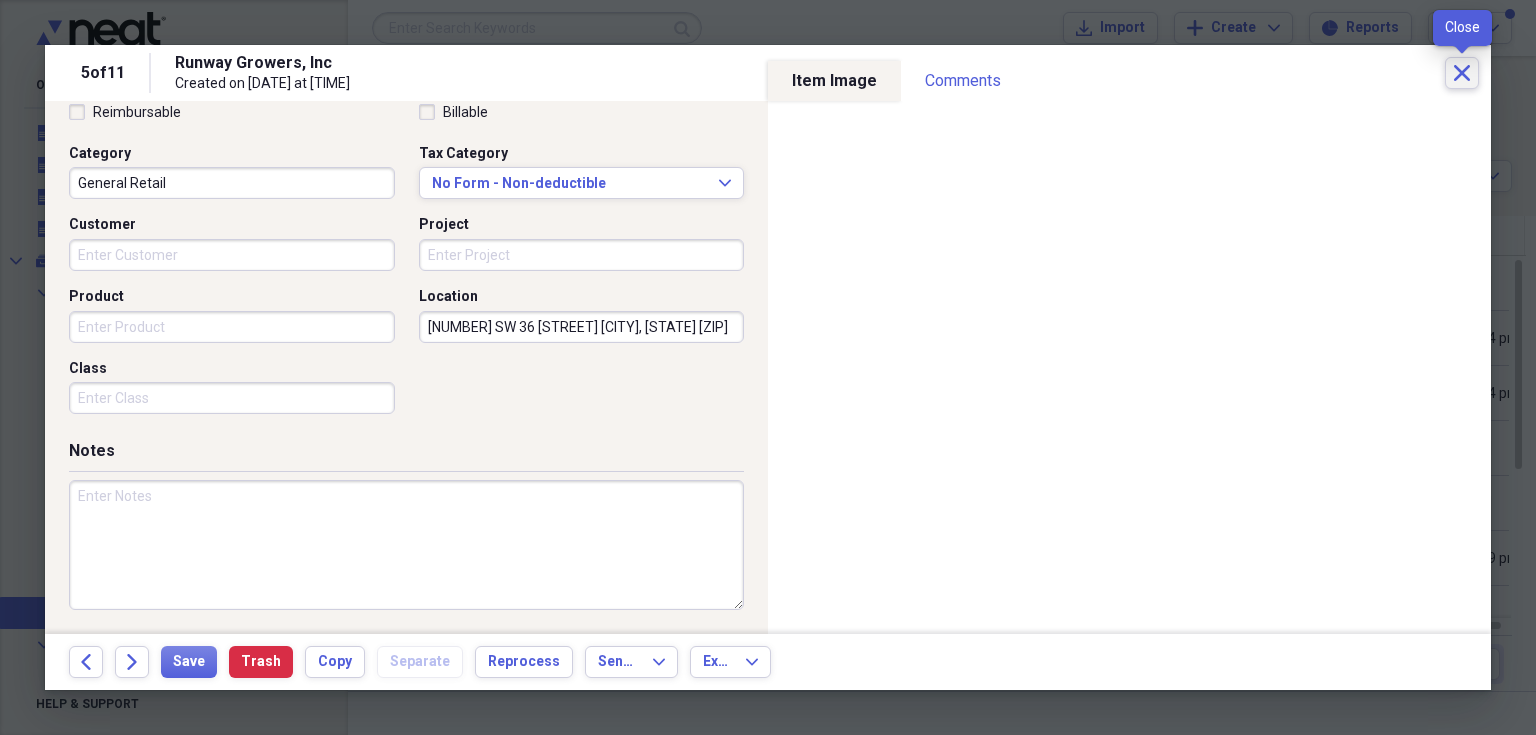 click 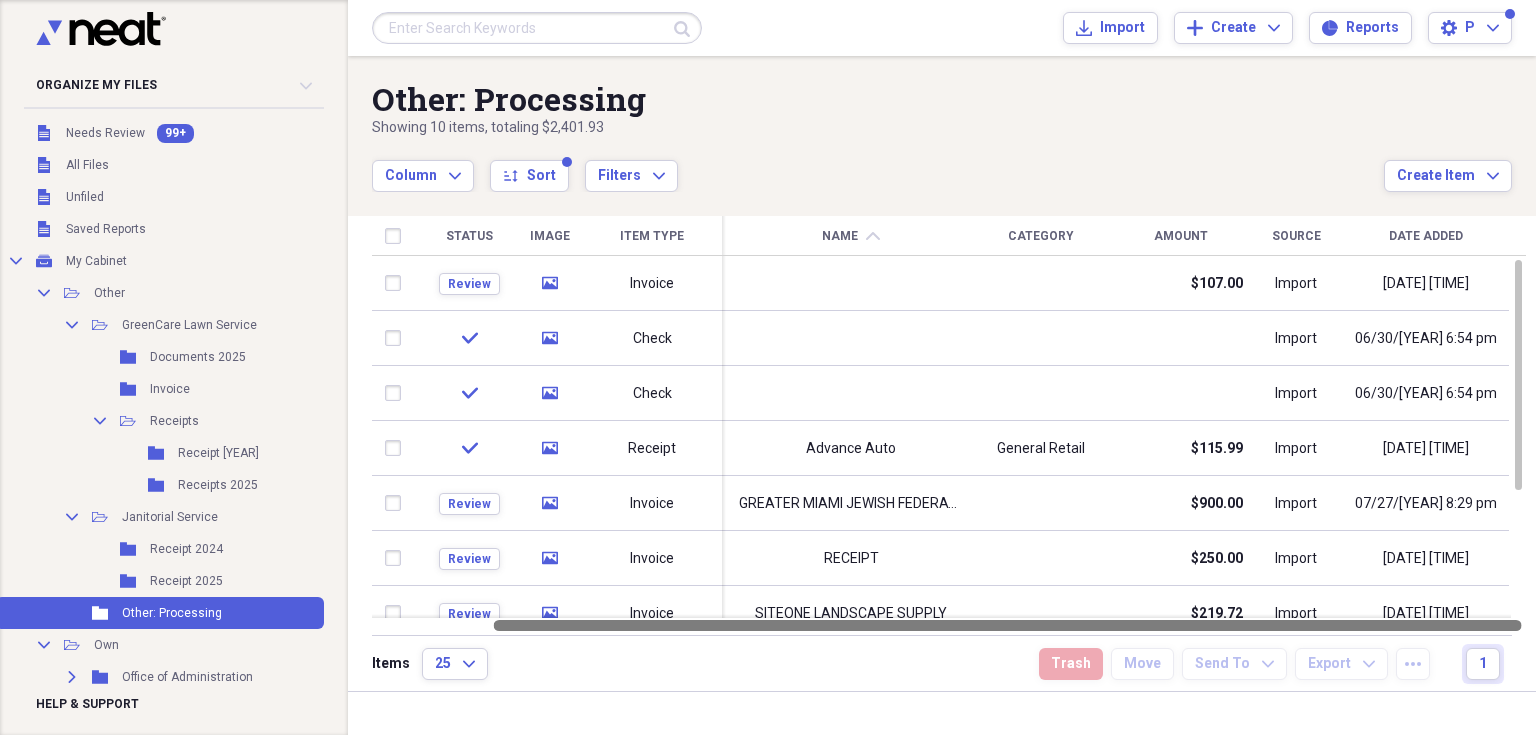 click at bounding box center (949, 625) 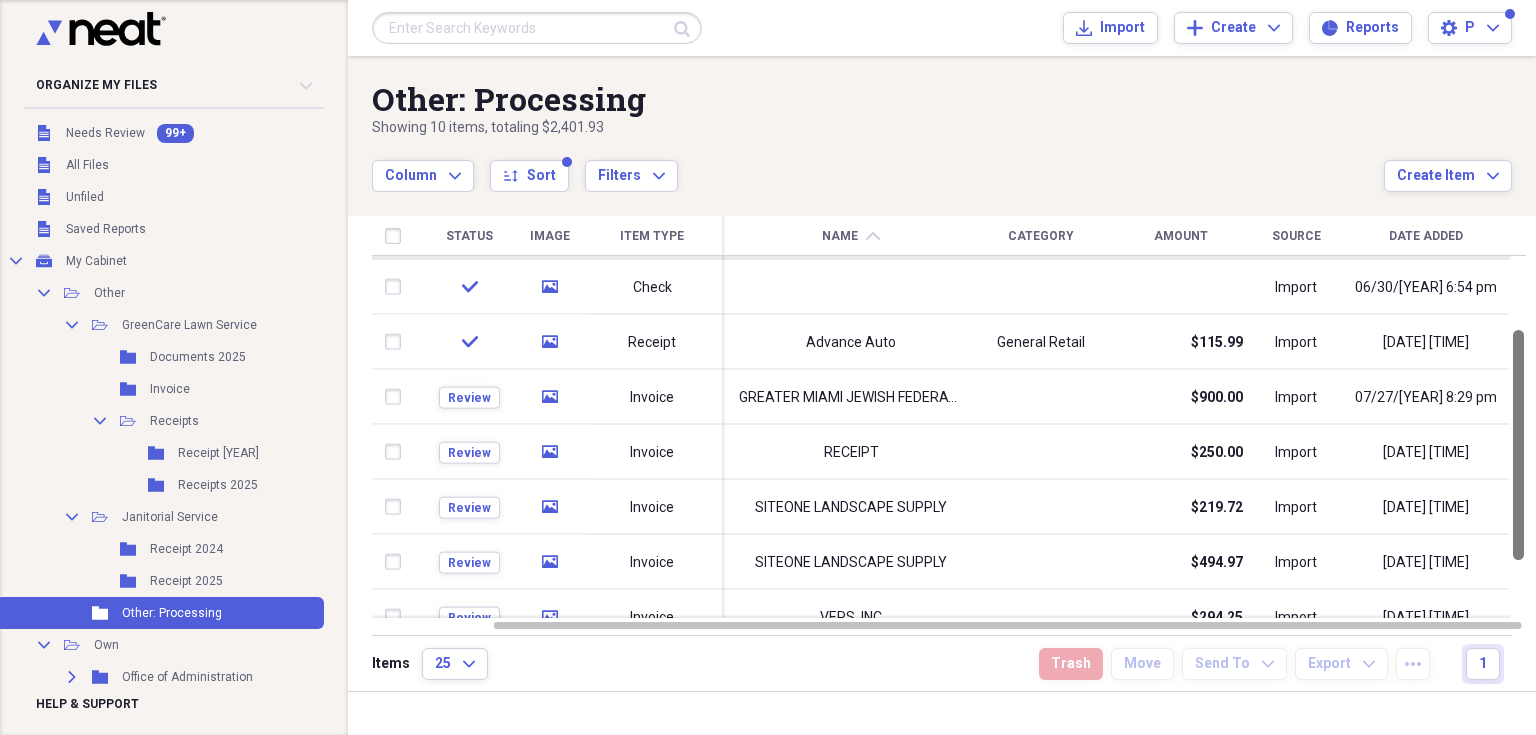 drag, startPoint x: 1526, startPoint y: 453, endPoint x: 1522, endPoint y: 523, distance: 70.11419 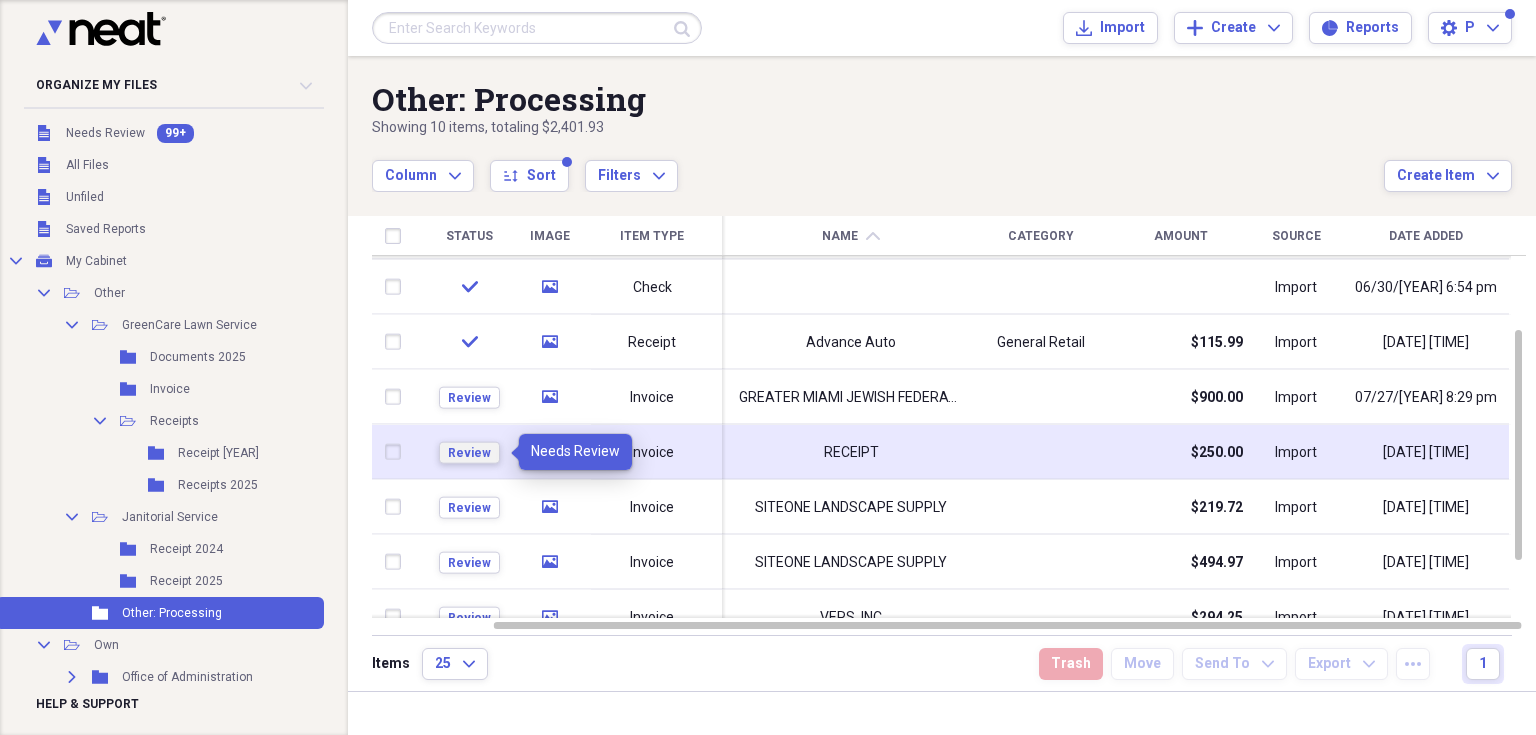 click on "Review" at bounding box center (469, 452) 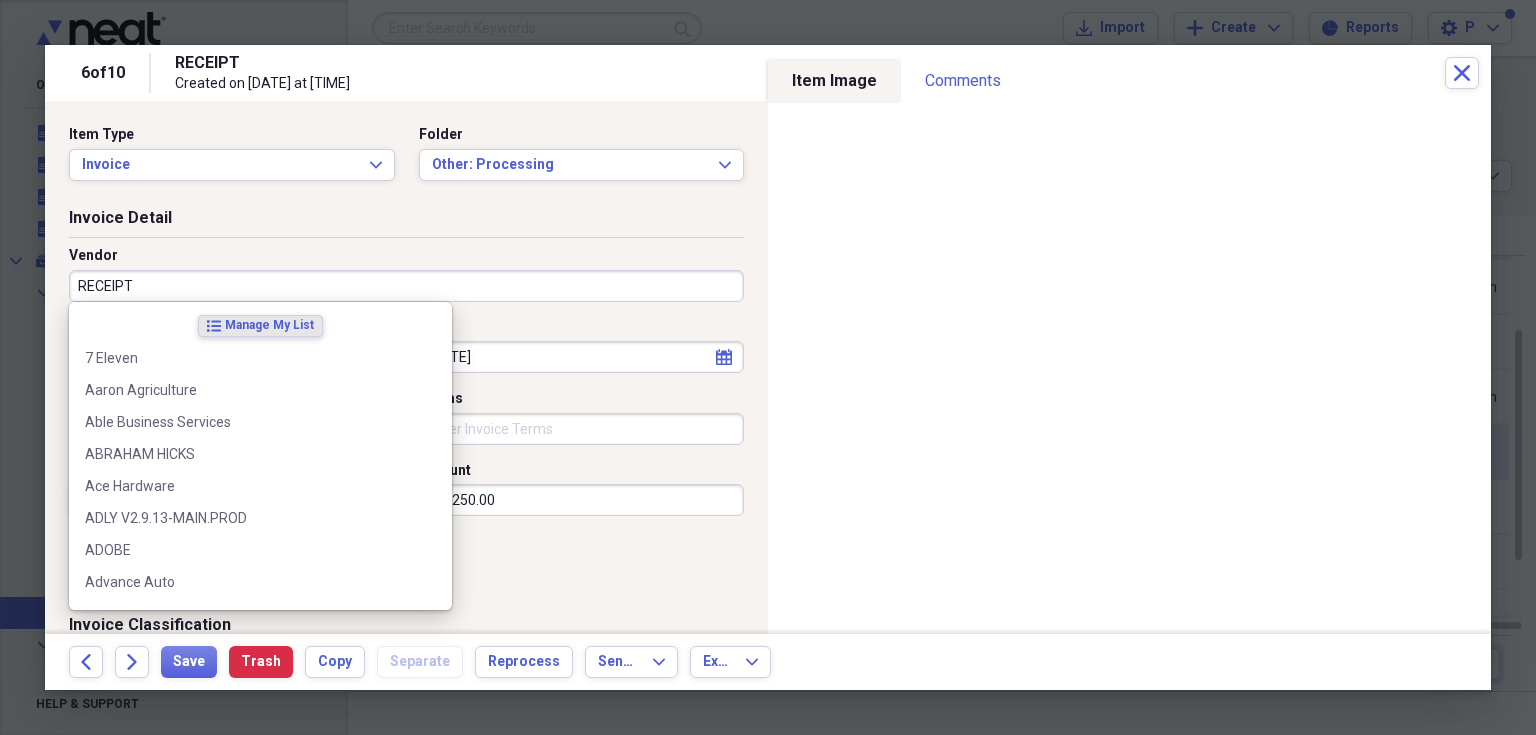 click on "RECEIPT" at bounding box center (406, 286) 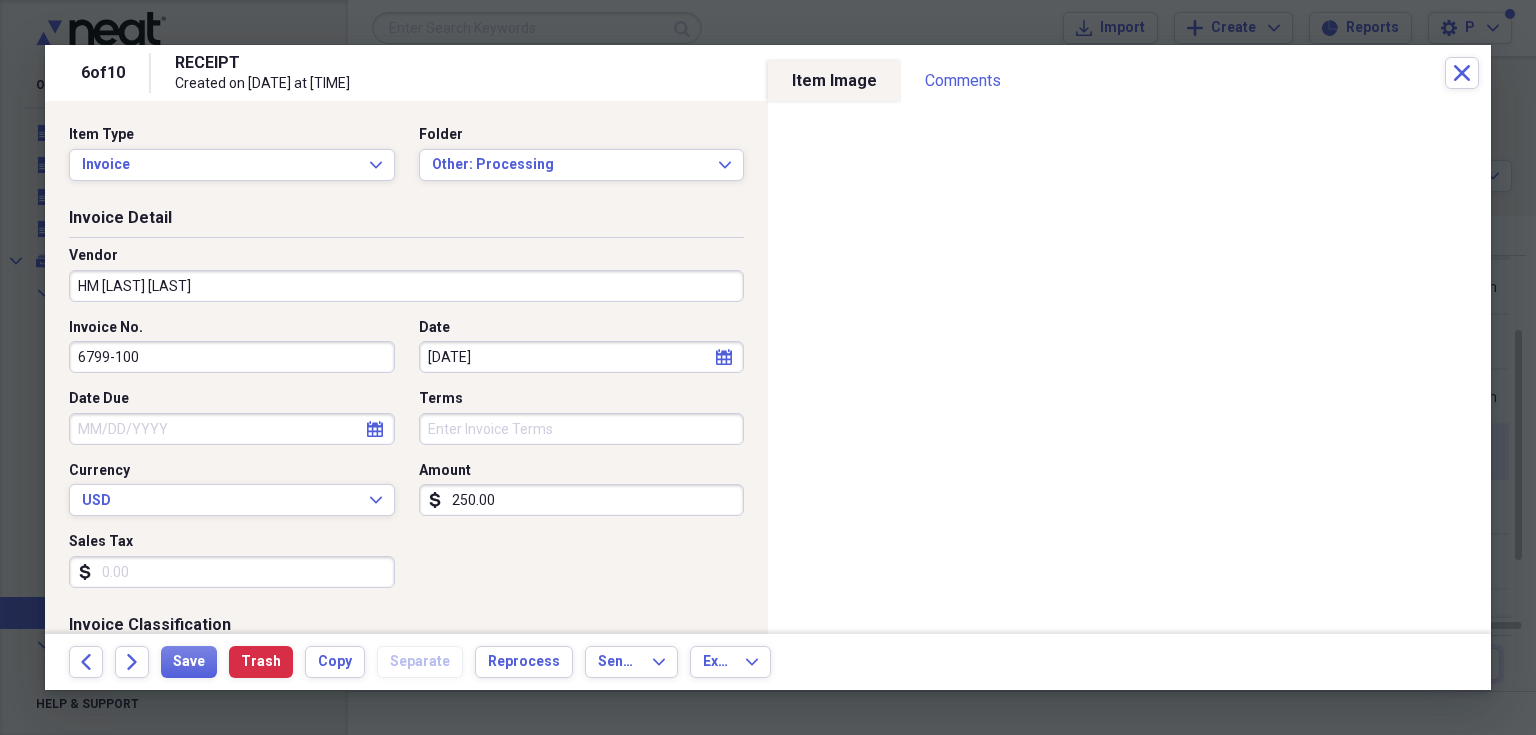 type on "HM [LAST] [LAST]" 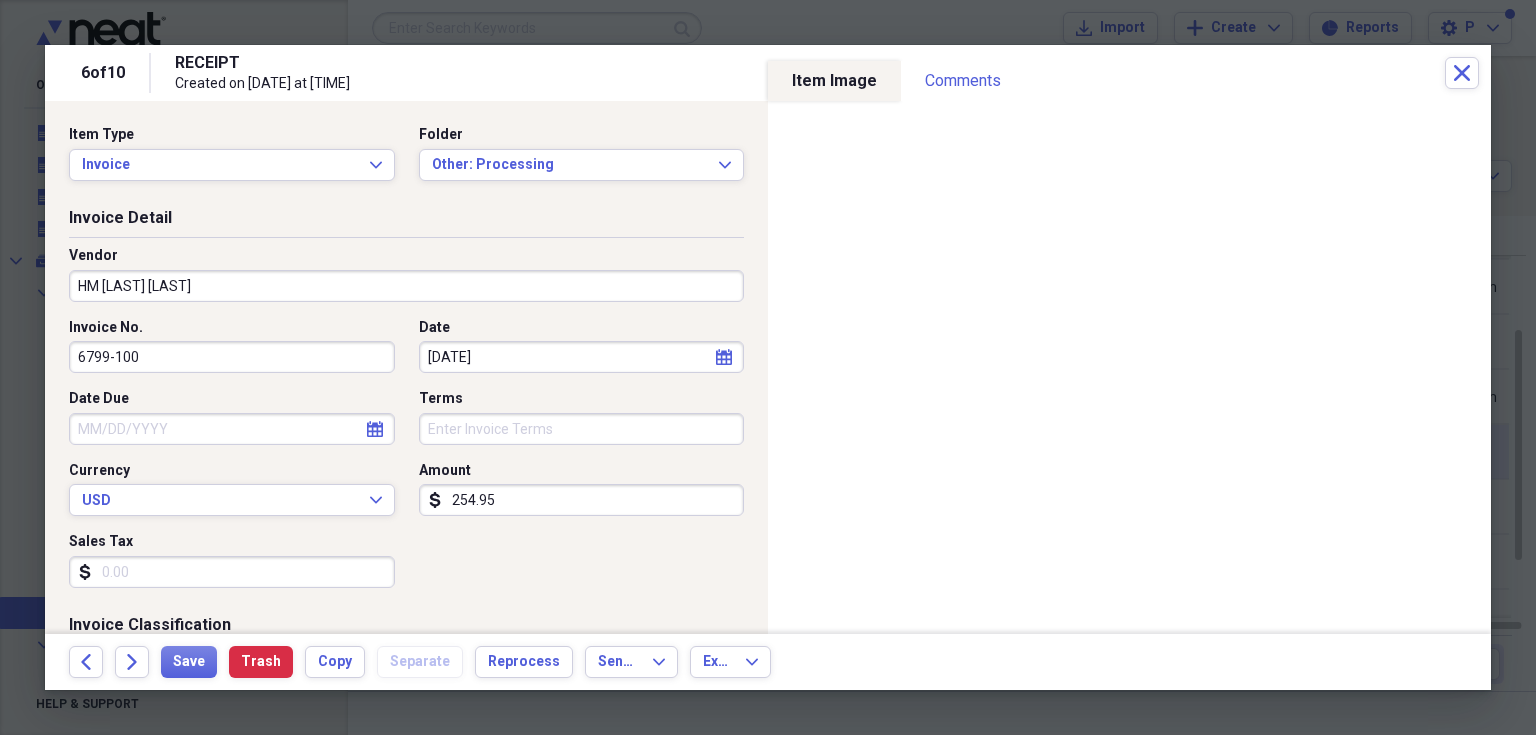 type on "254.95" 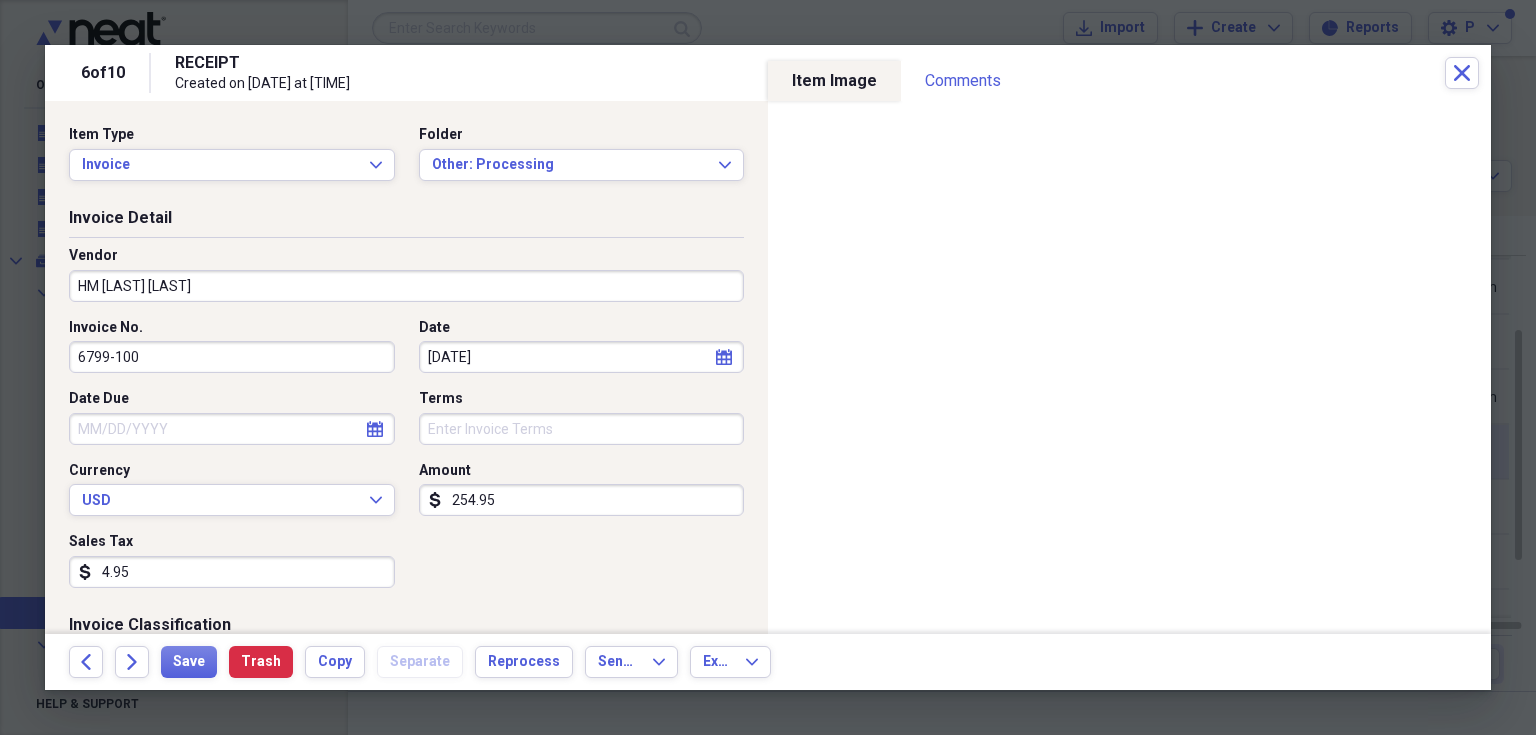 type on "4.95" 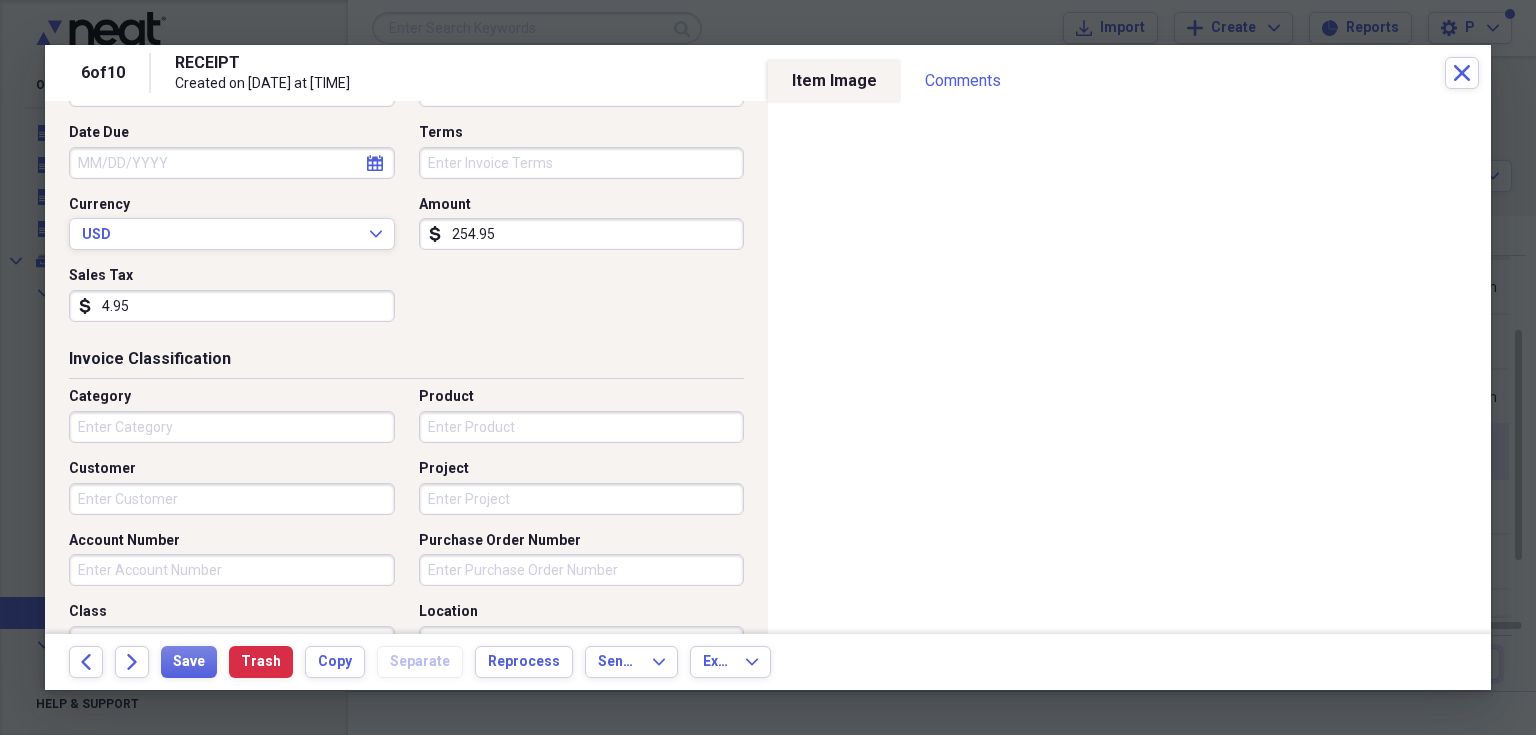 scroll, scrollTop: 280, scrollLeft: 0, axis: vertical 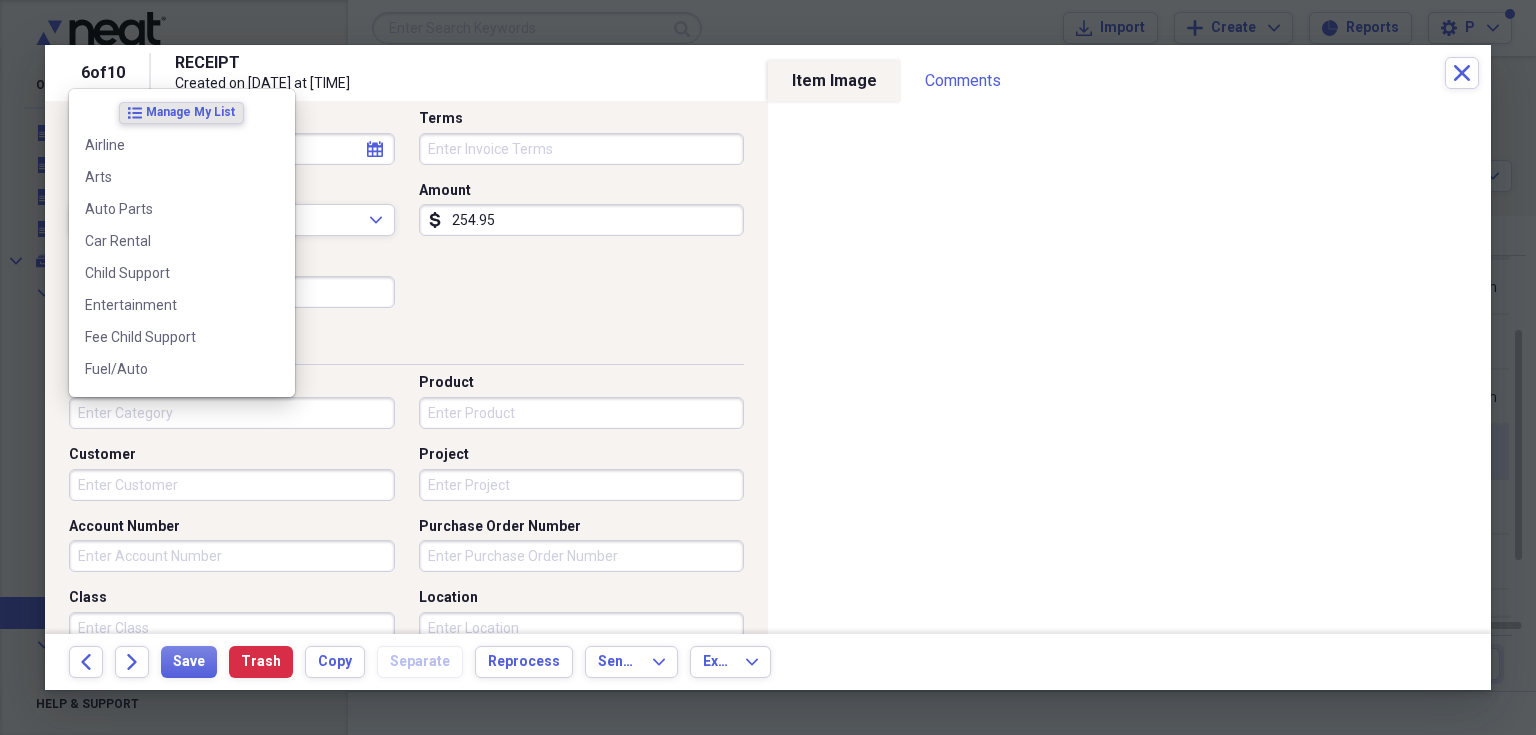 click on "Category" at bounding box center [232, 413] 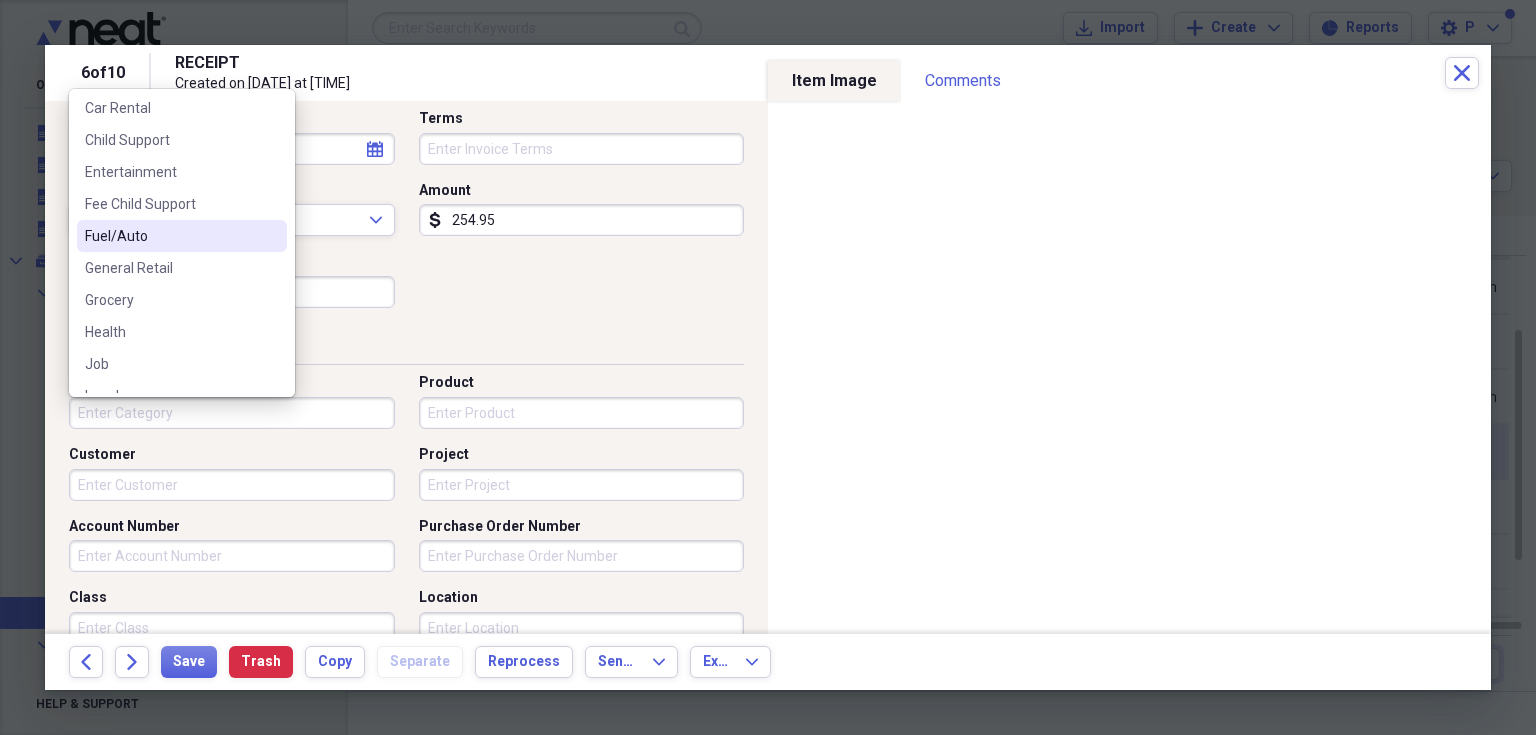 scroll, scrollTop: 146, scrollLeft: 0, axis: vertical 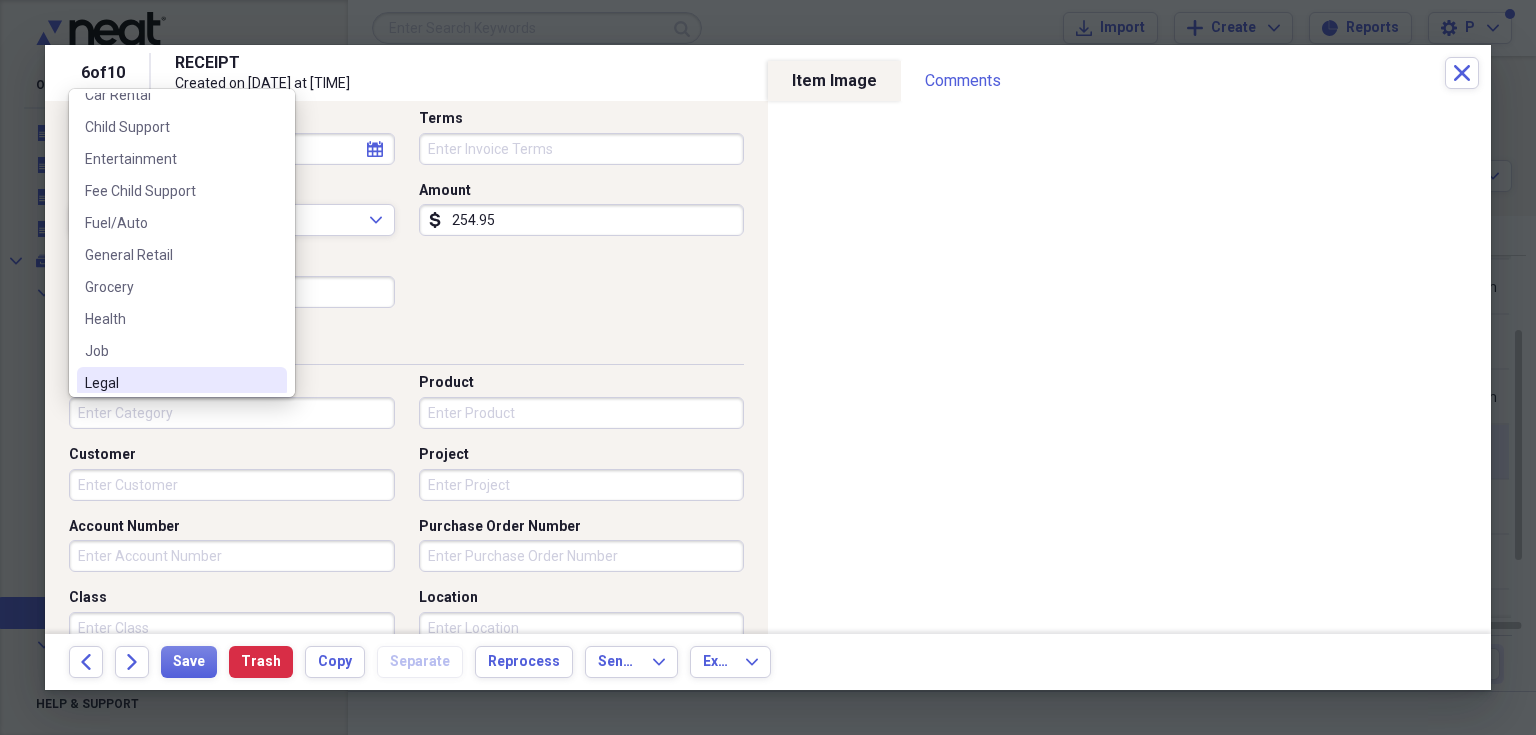 click on "Legal" at bounding box center (170, 383) 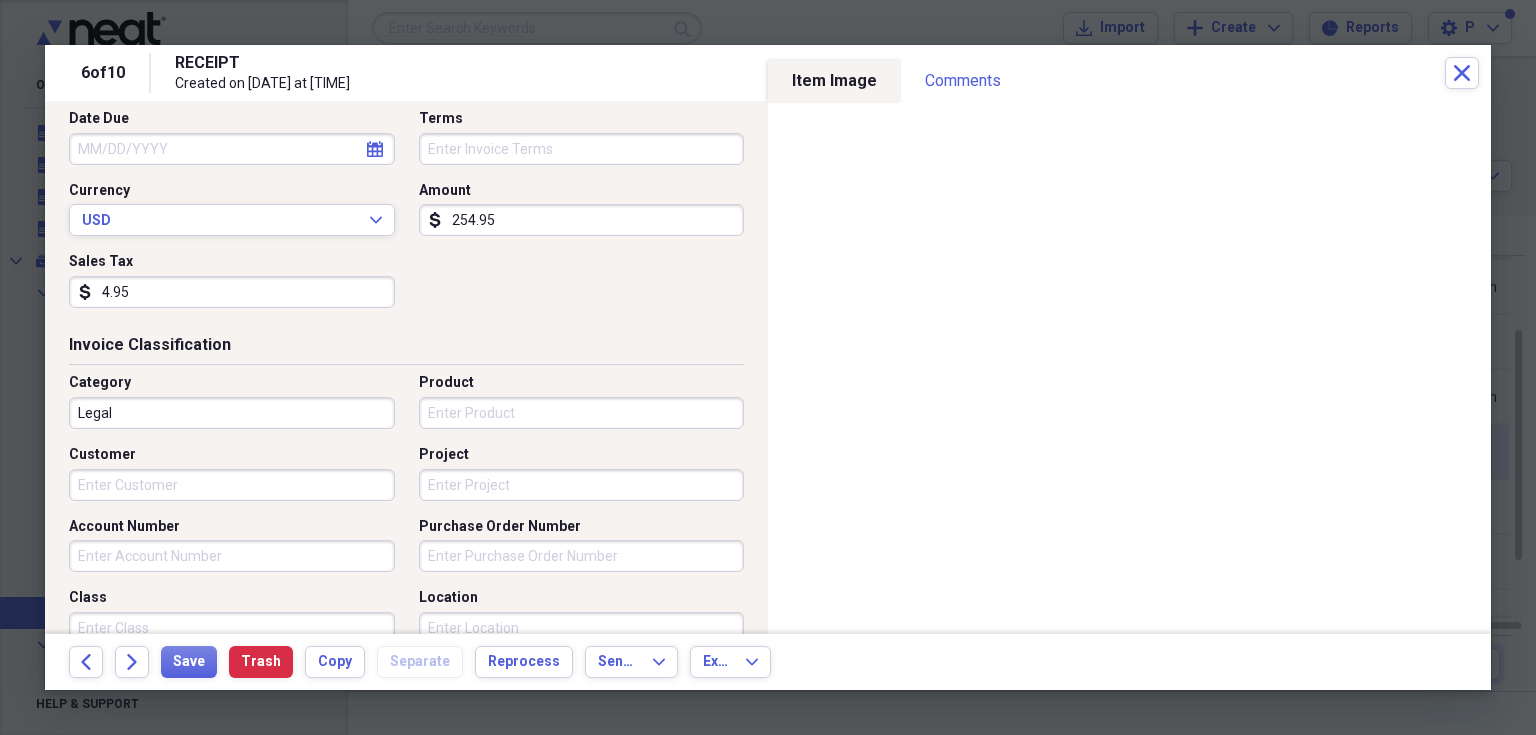 scroll, scrollTop: 0, scrollLeft: 0, axis: both 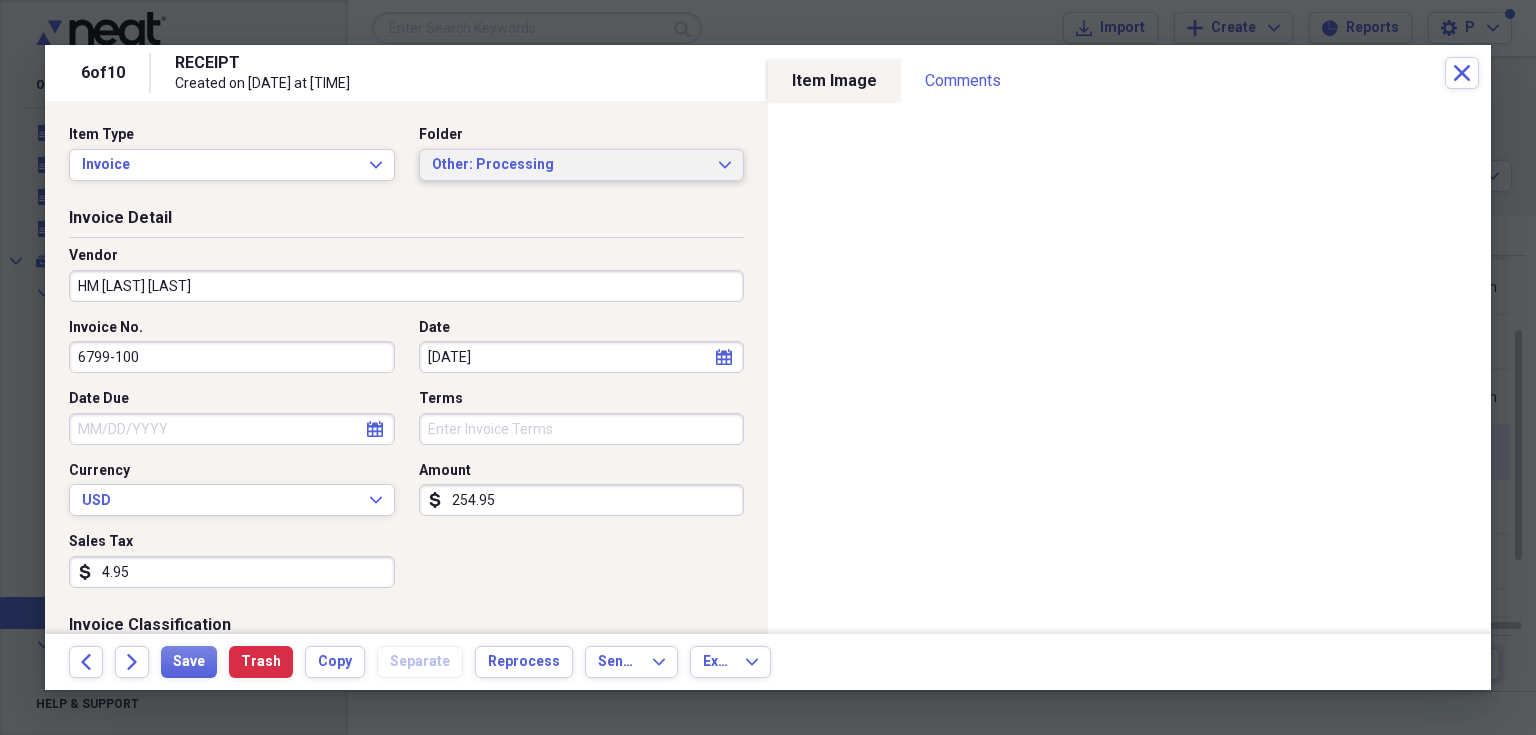 click on "Other: Processing Expand" at bounding box center (582, 165) 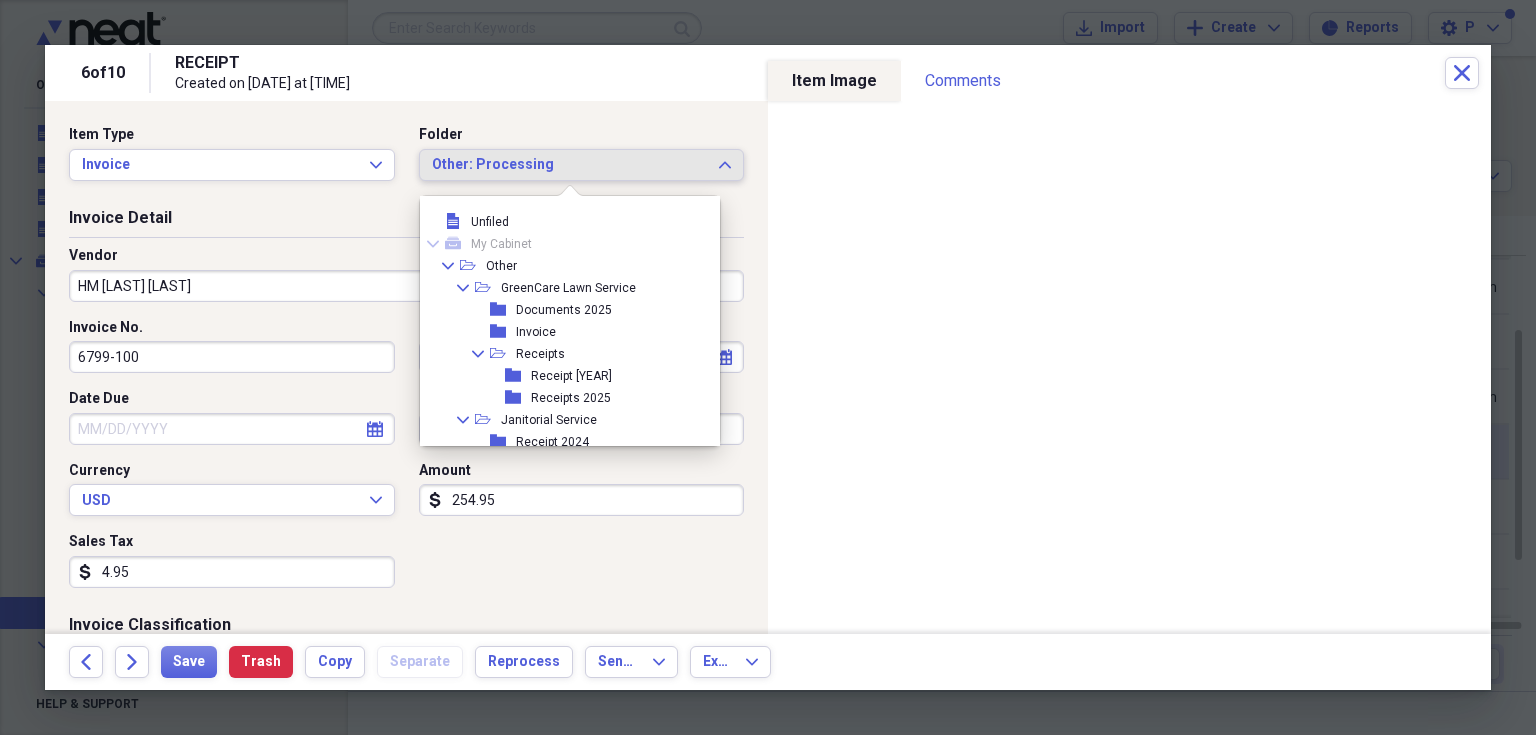 scroll, scrollTop: 94, scrollLeft: 0, axis: vertical 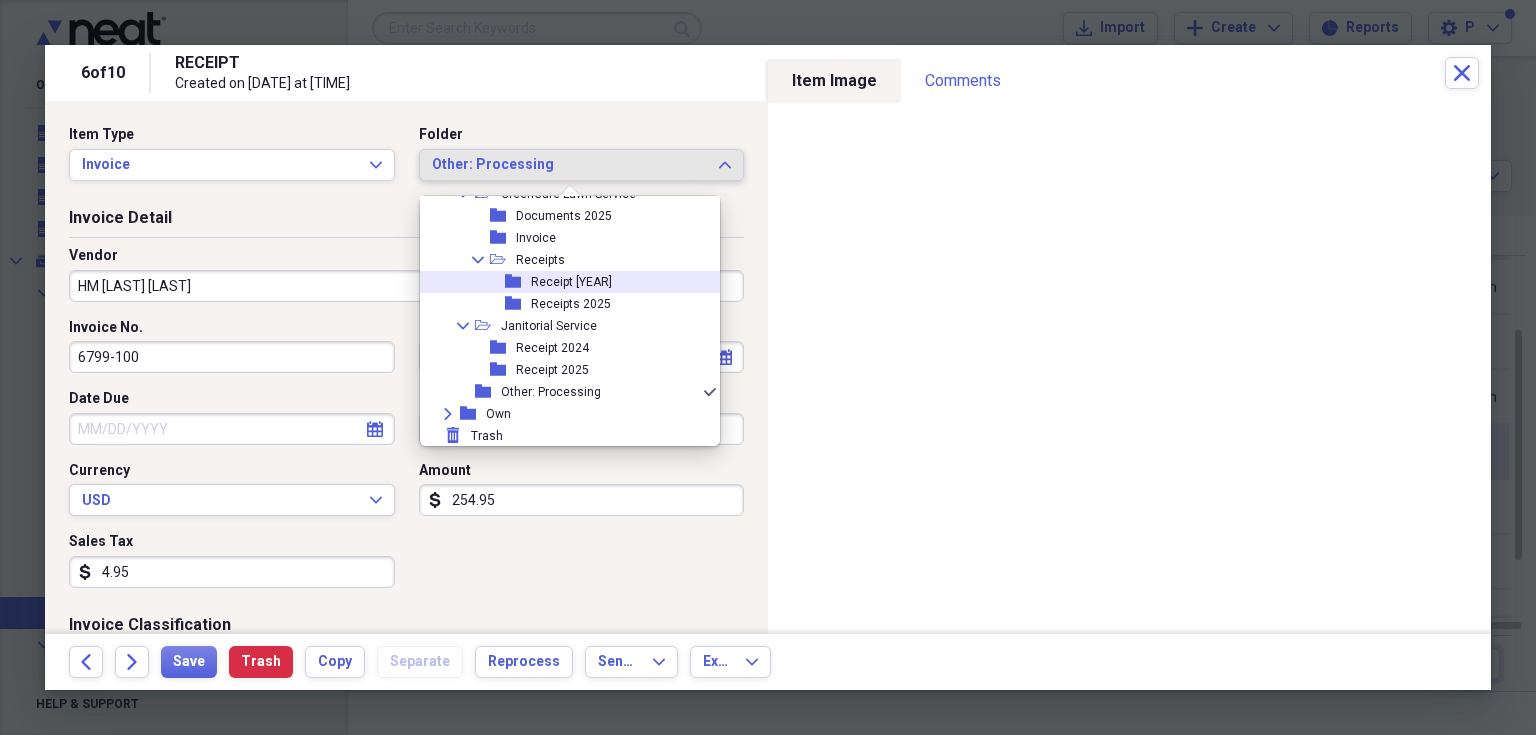 click on "folder Receipt  2024" at bounding box center [562, 282] 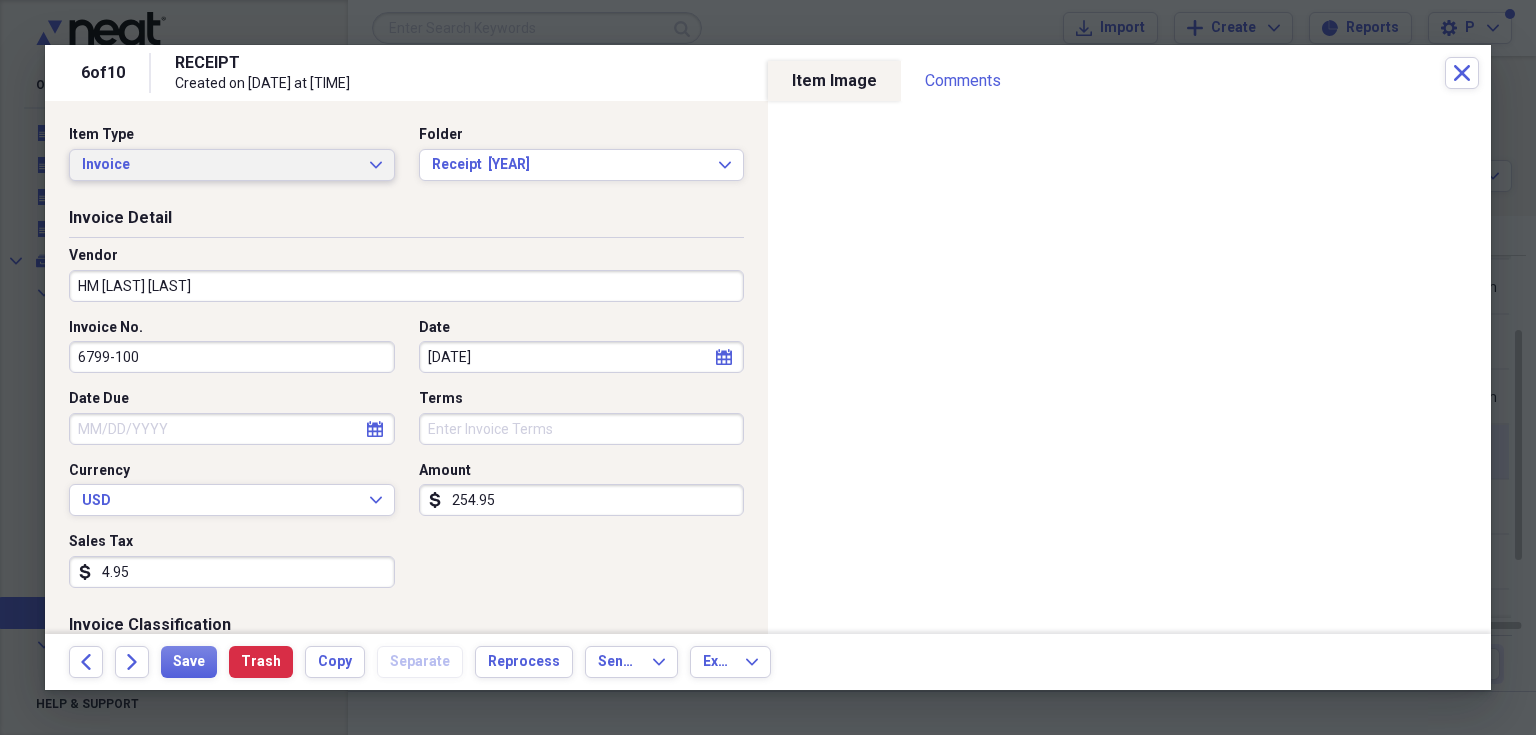 click on "Expand" 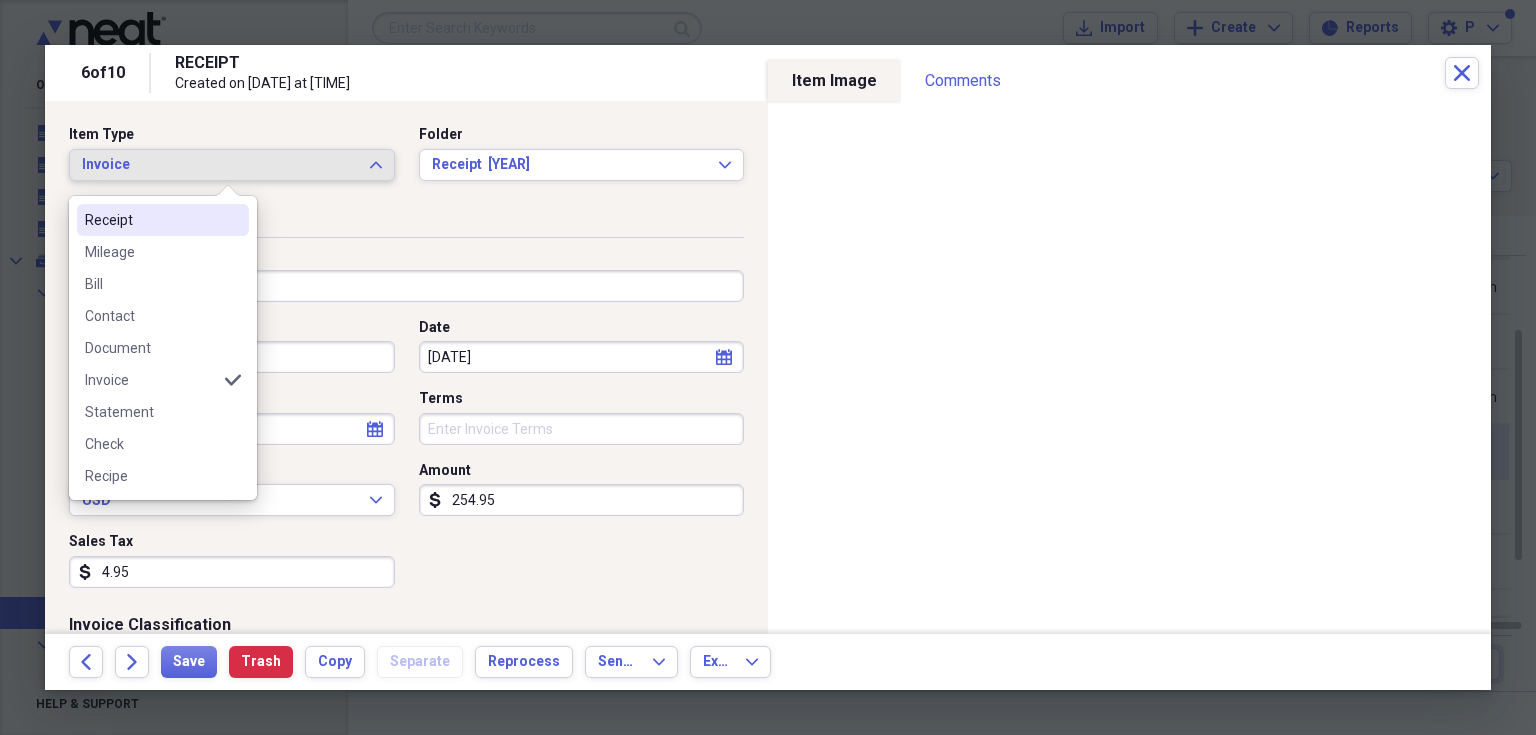 click on "Receipt" at bounding box center (151, 220) 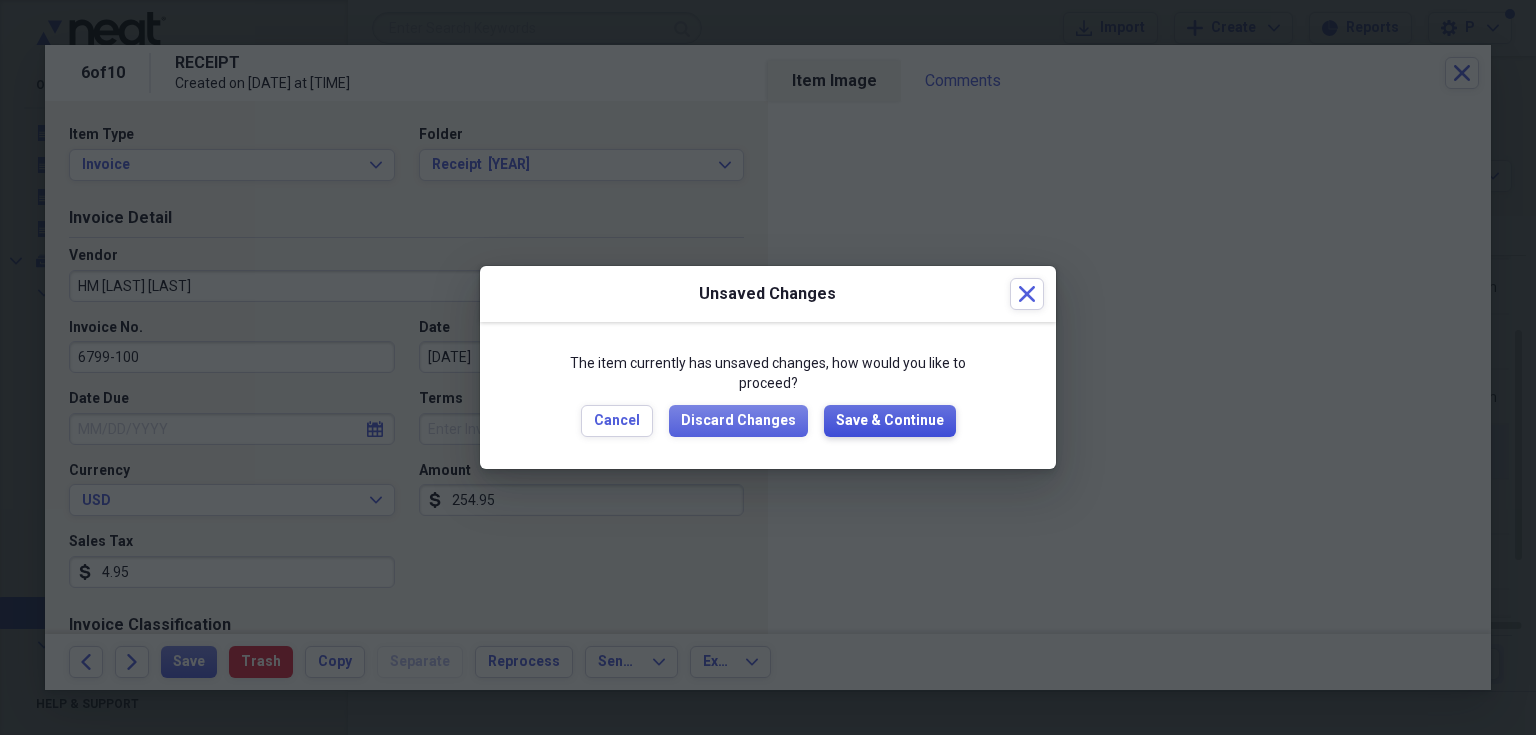 click on "Save & Continue" at bounding box center [890, 421] 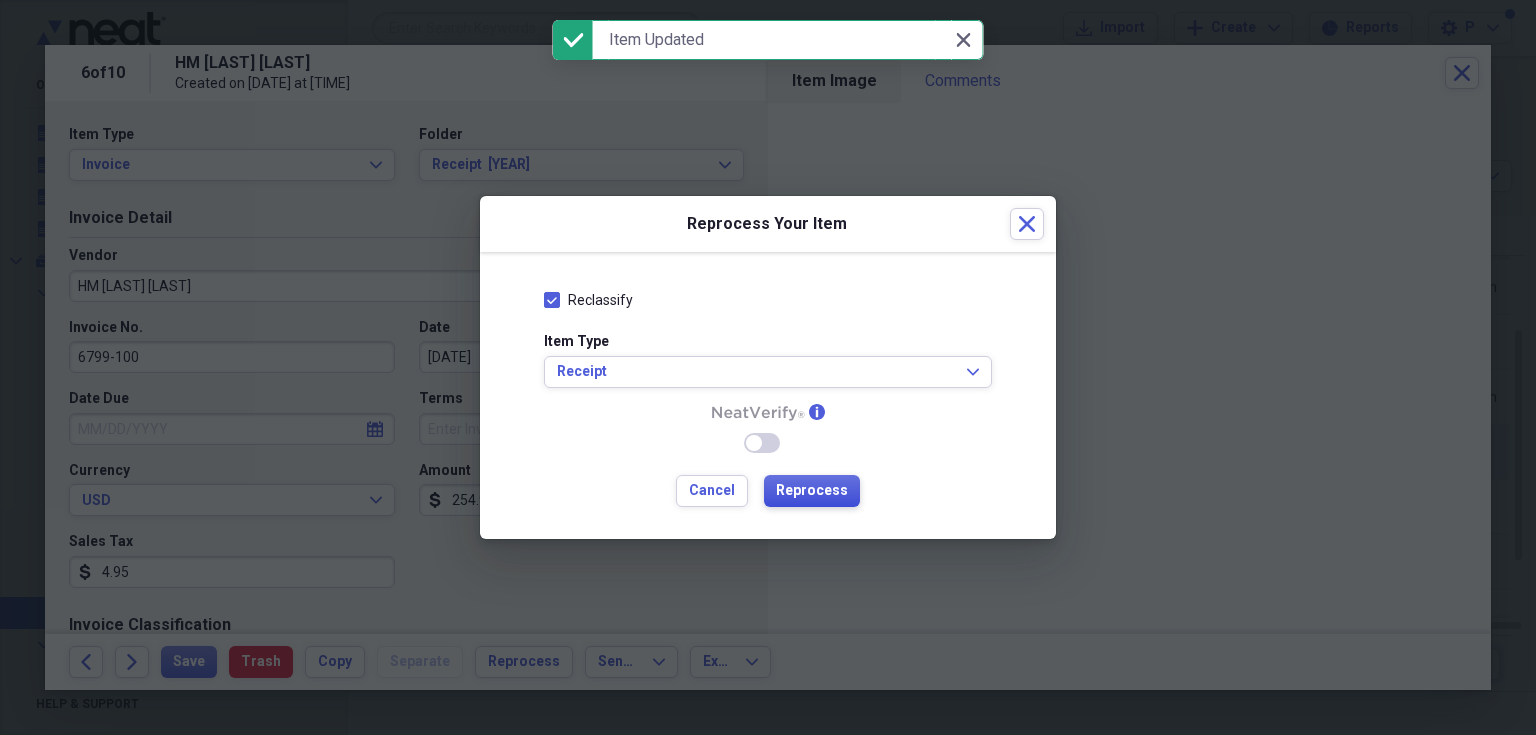 click on "Reprocess" at bounding box center (812, 491) 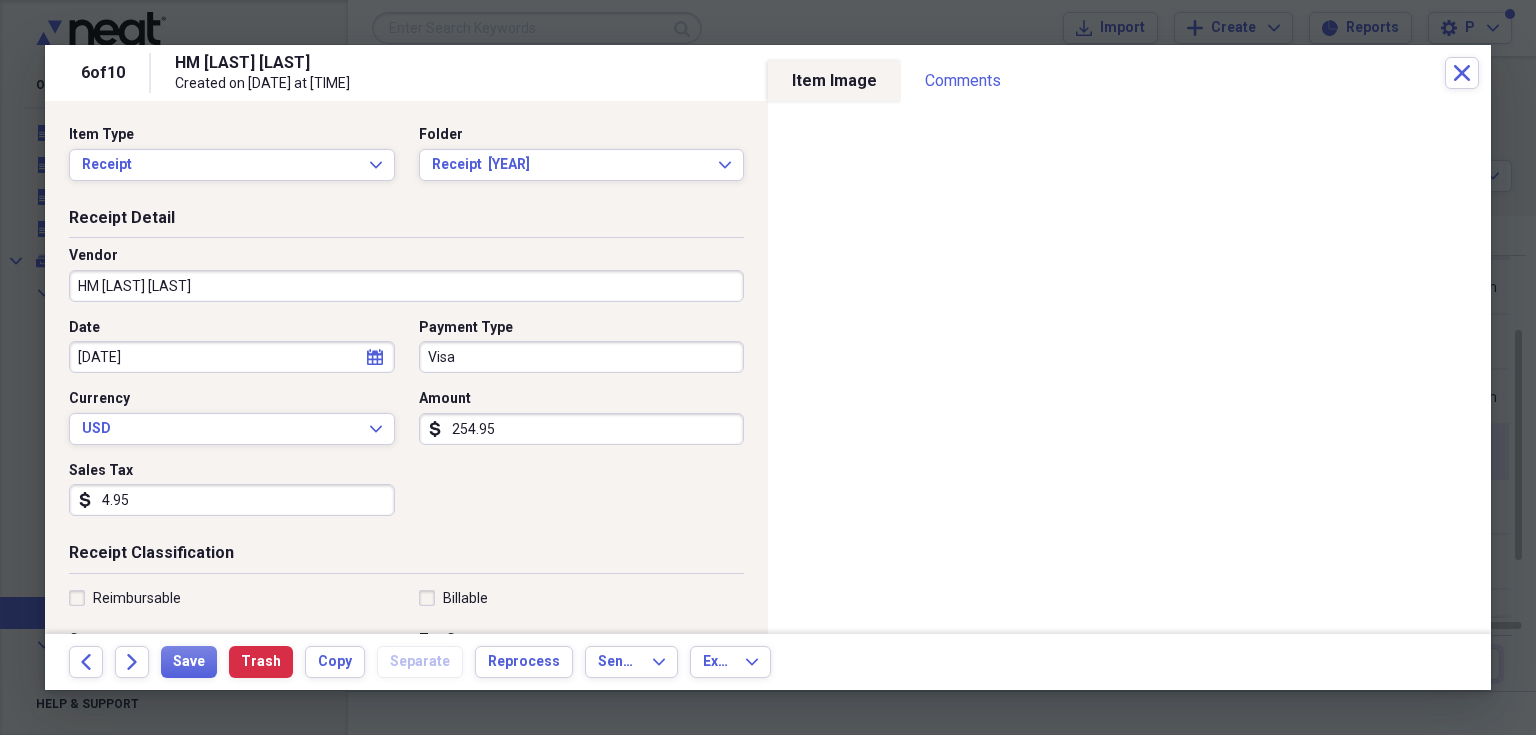 type on "Visa" 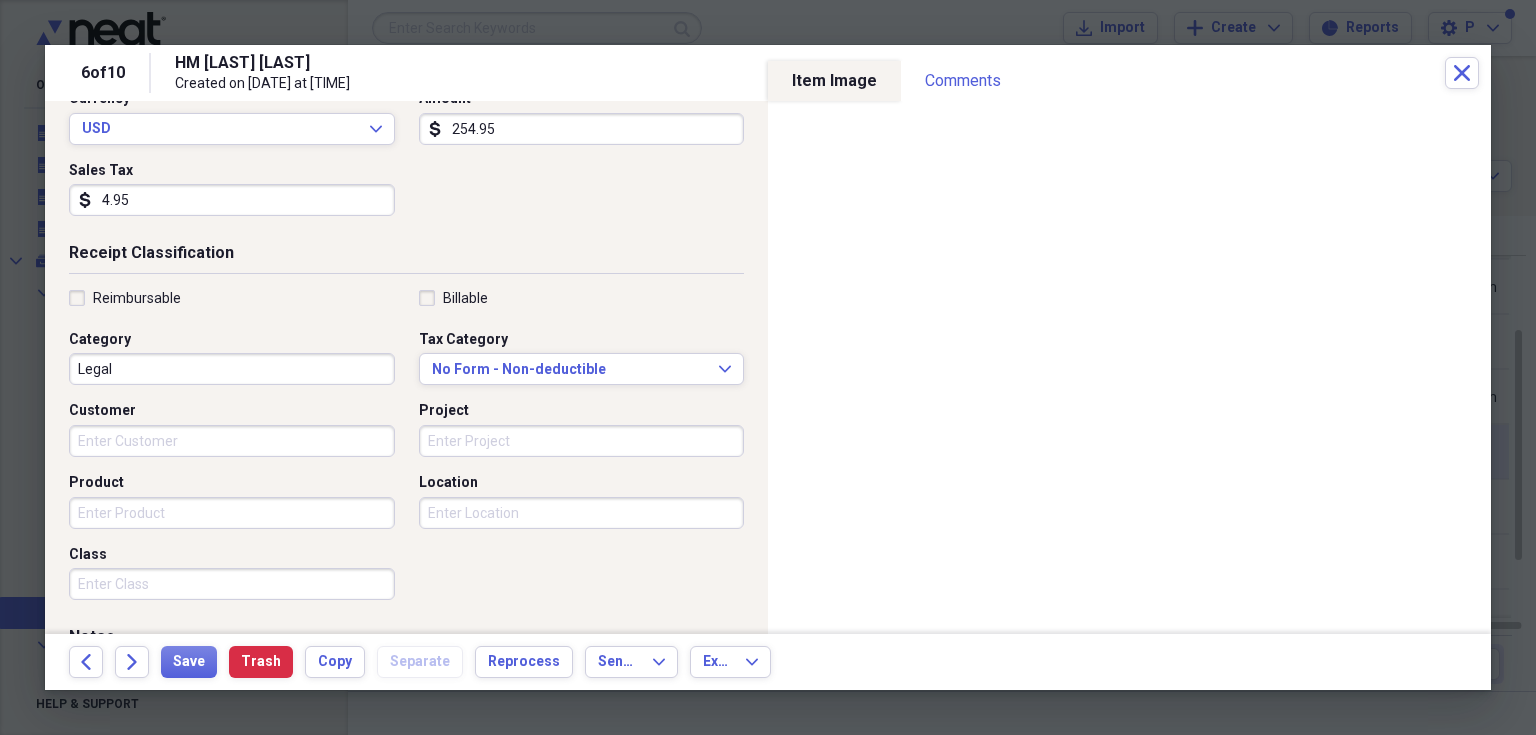 scroll, scrollTop: 320, scrollLeft: 0, axis: vertical 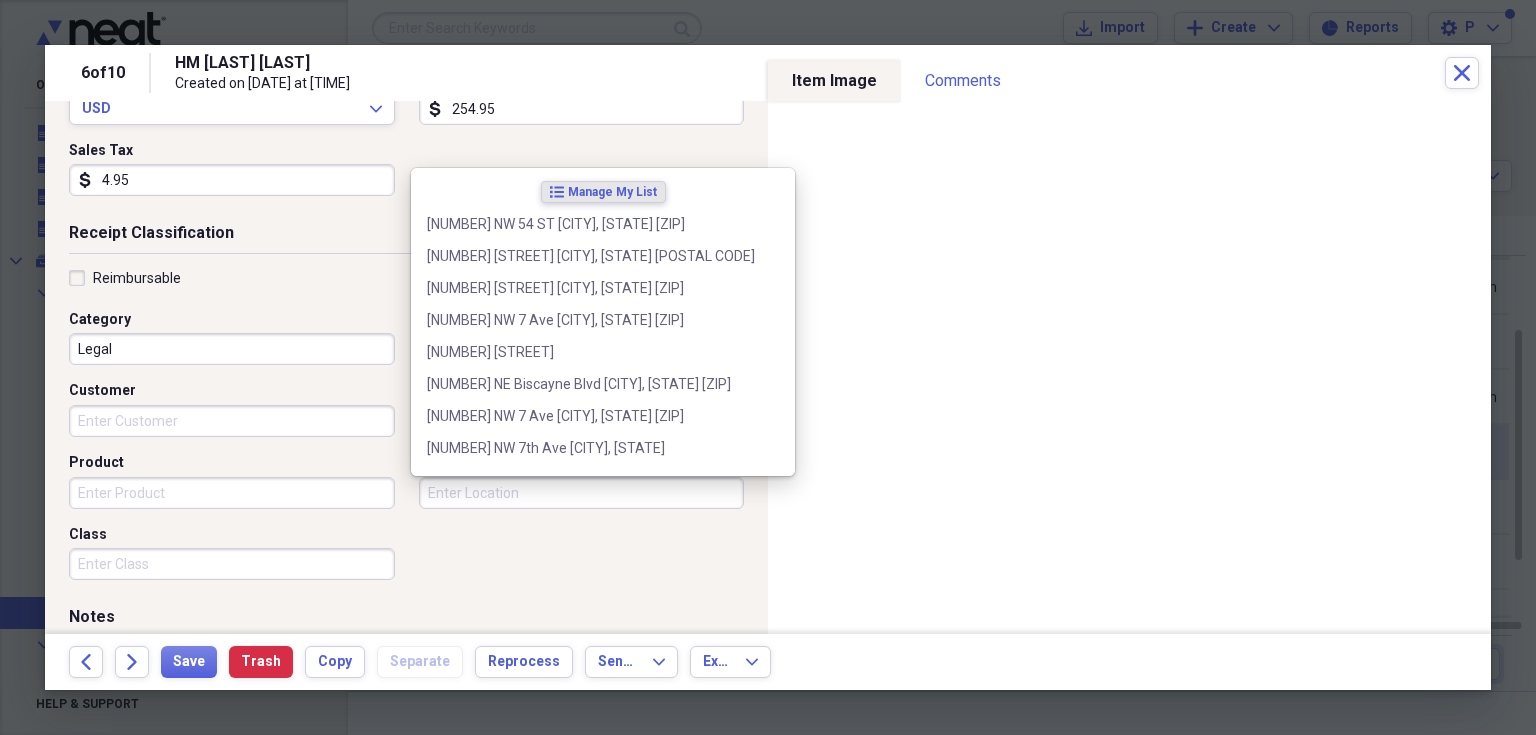 click on "Location" at bounding box center [582, 493] 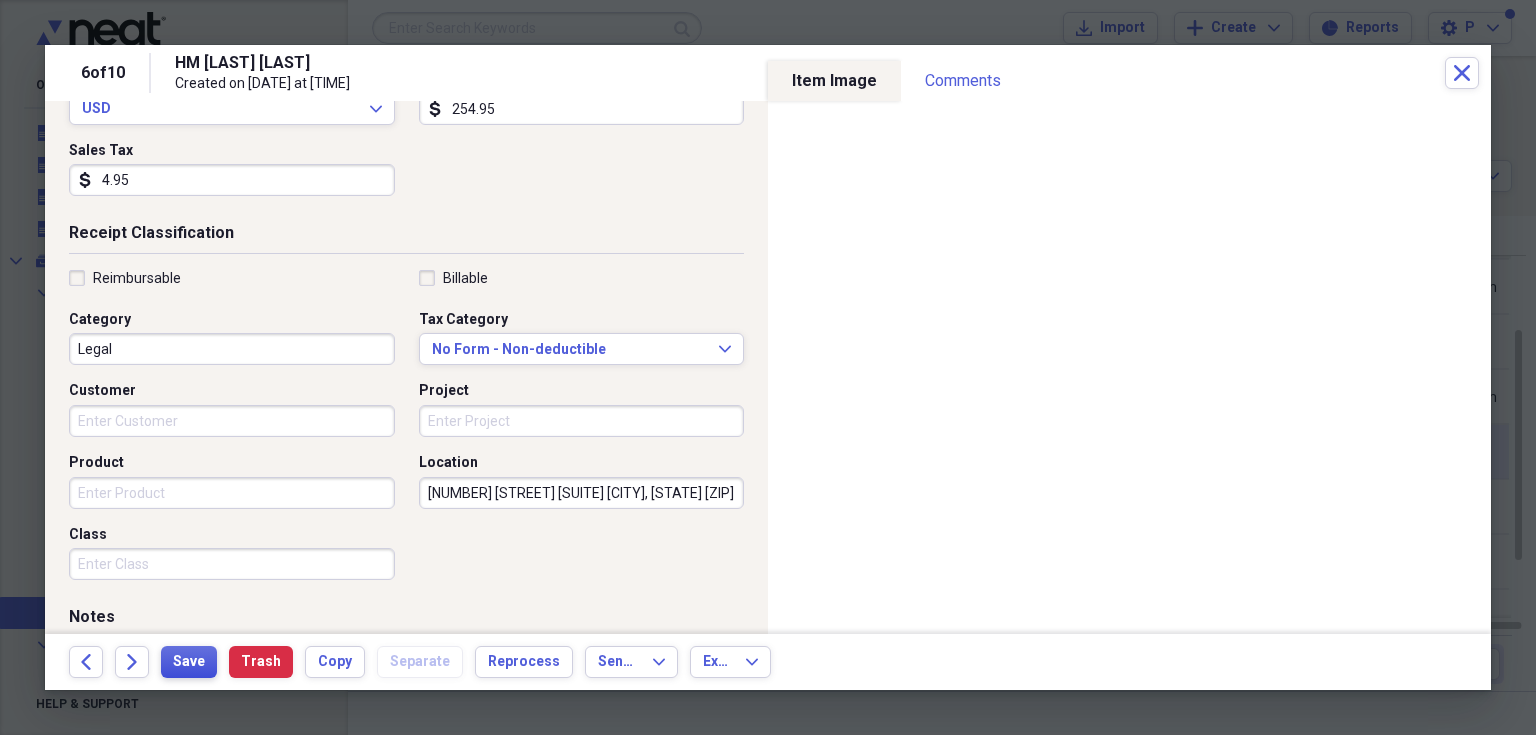 type on "[NUMBER] [STREET] [SUITE] [CITY], [STATE] [ZIP]" 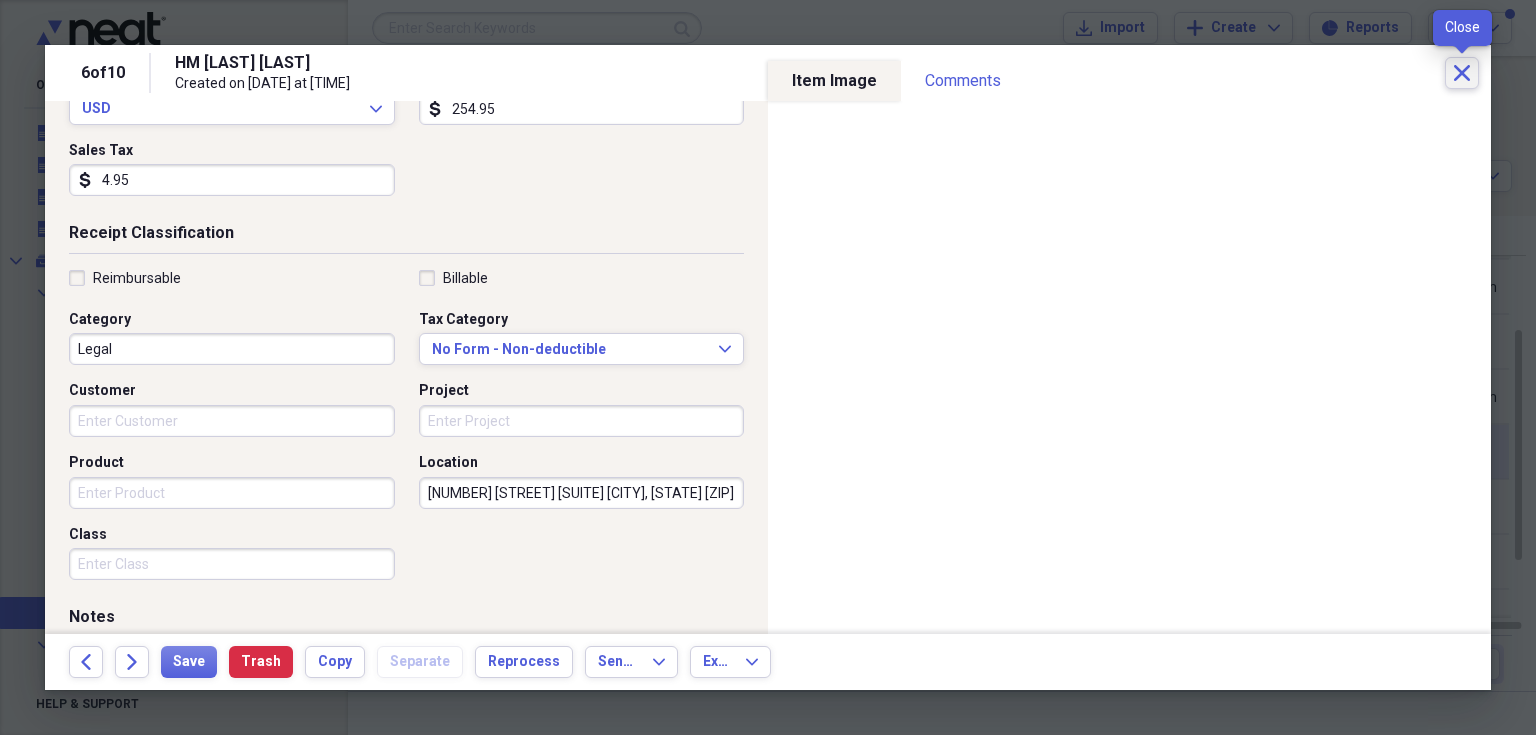 click on "Close" 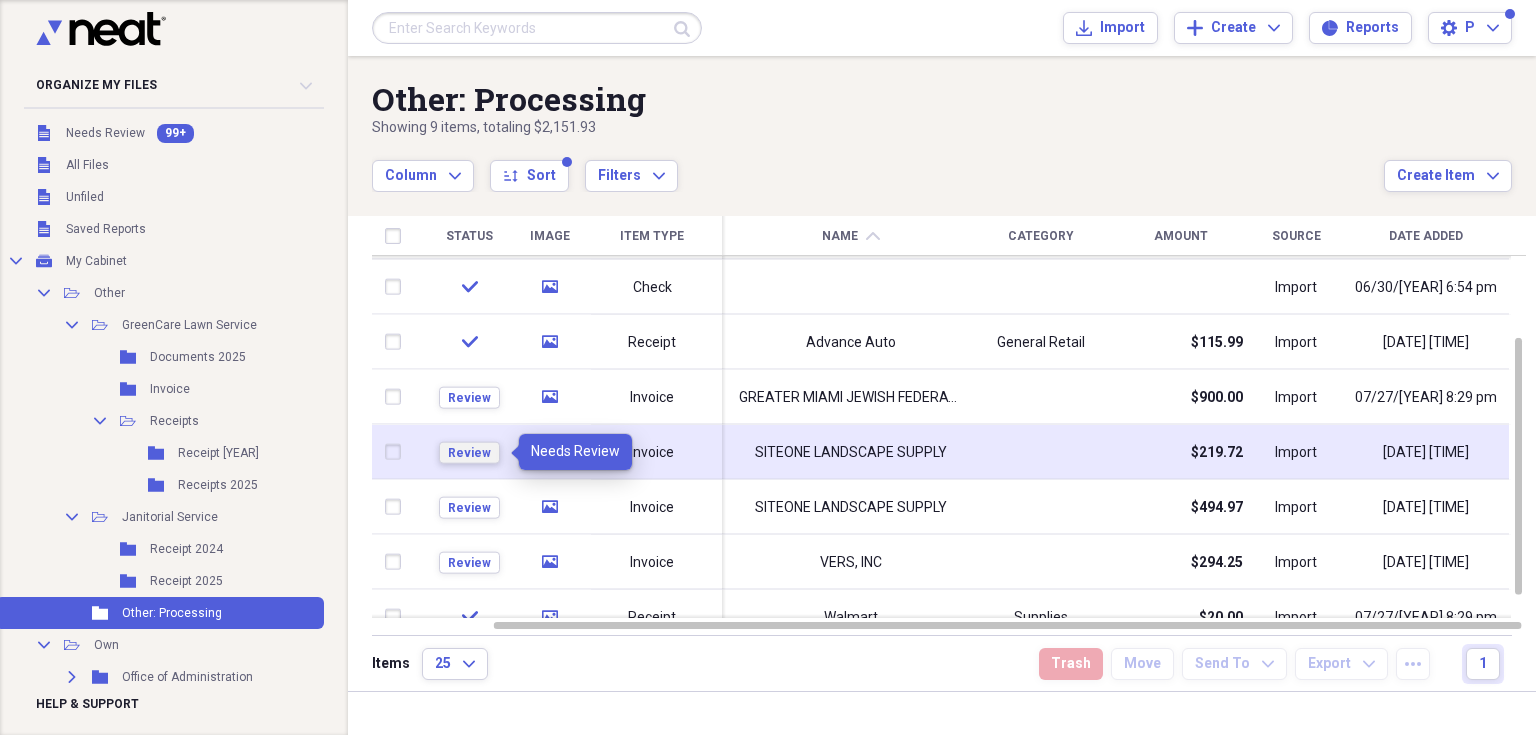 click on "Review" at bounding box center (469, 452) 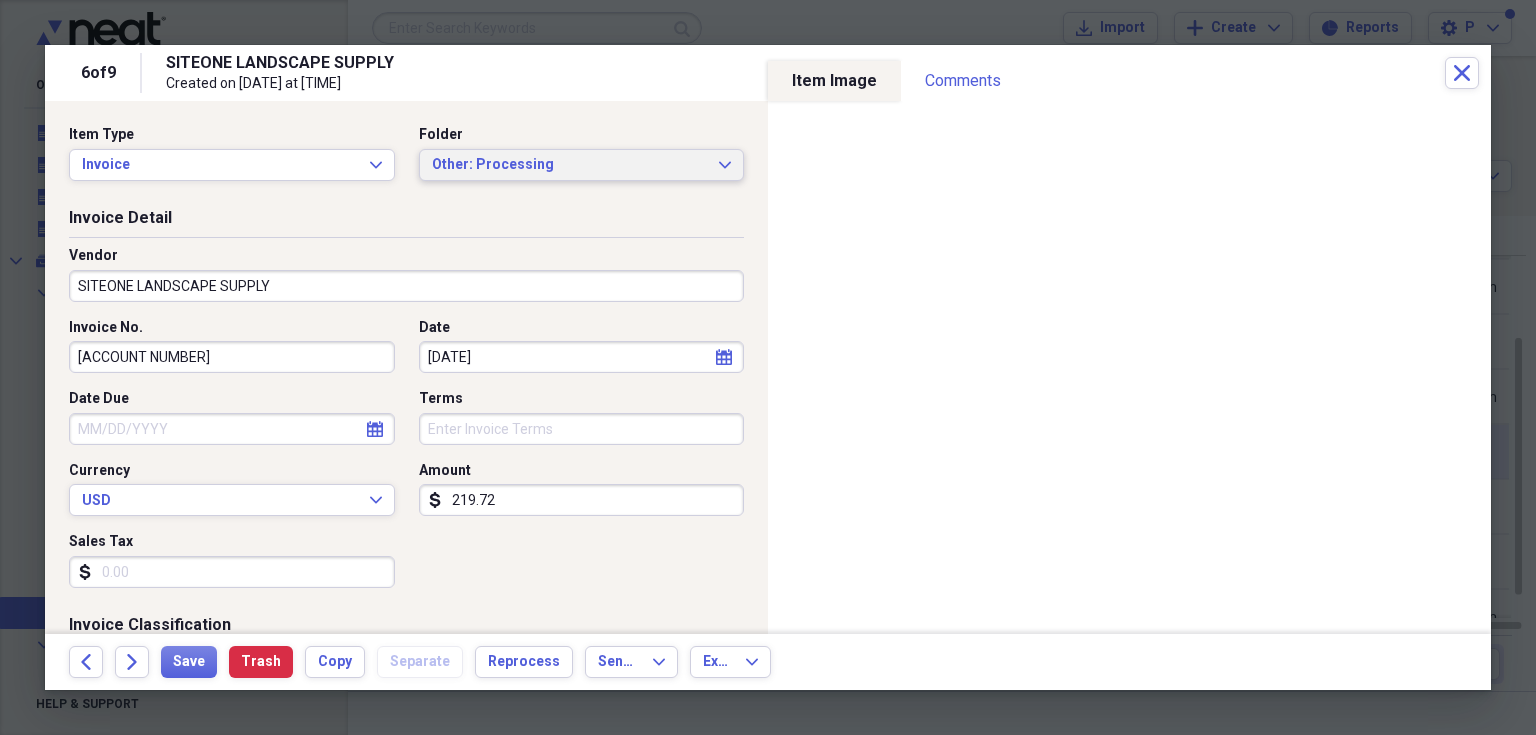 click on "Other: Processing Expand" at bounding box center [582, 165] 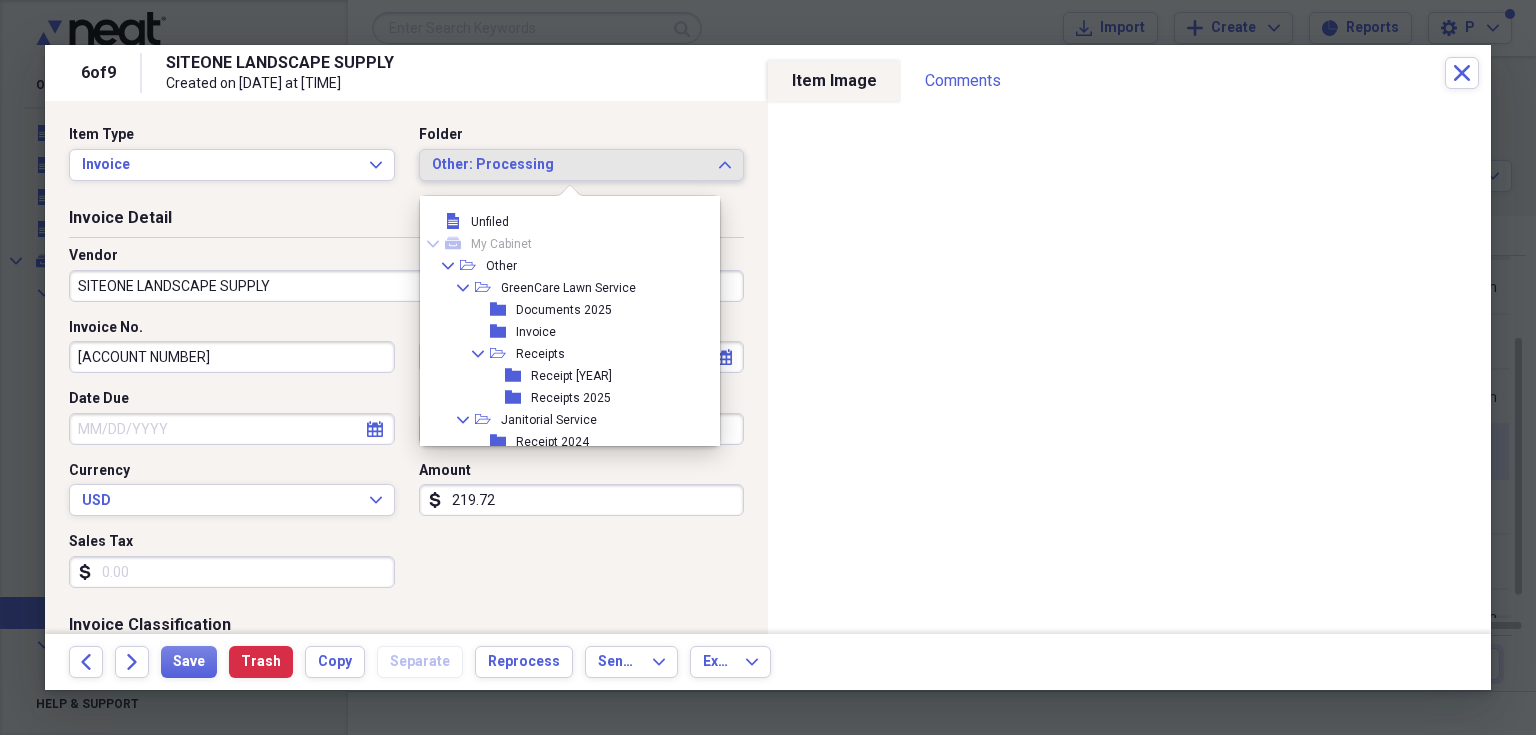 scroll, scrollTop: 94, scrollLeft: 0, axis: vertical 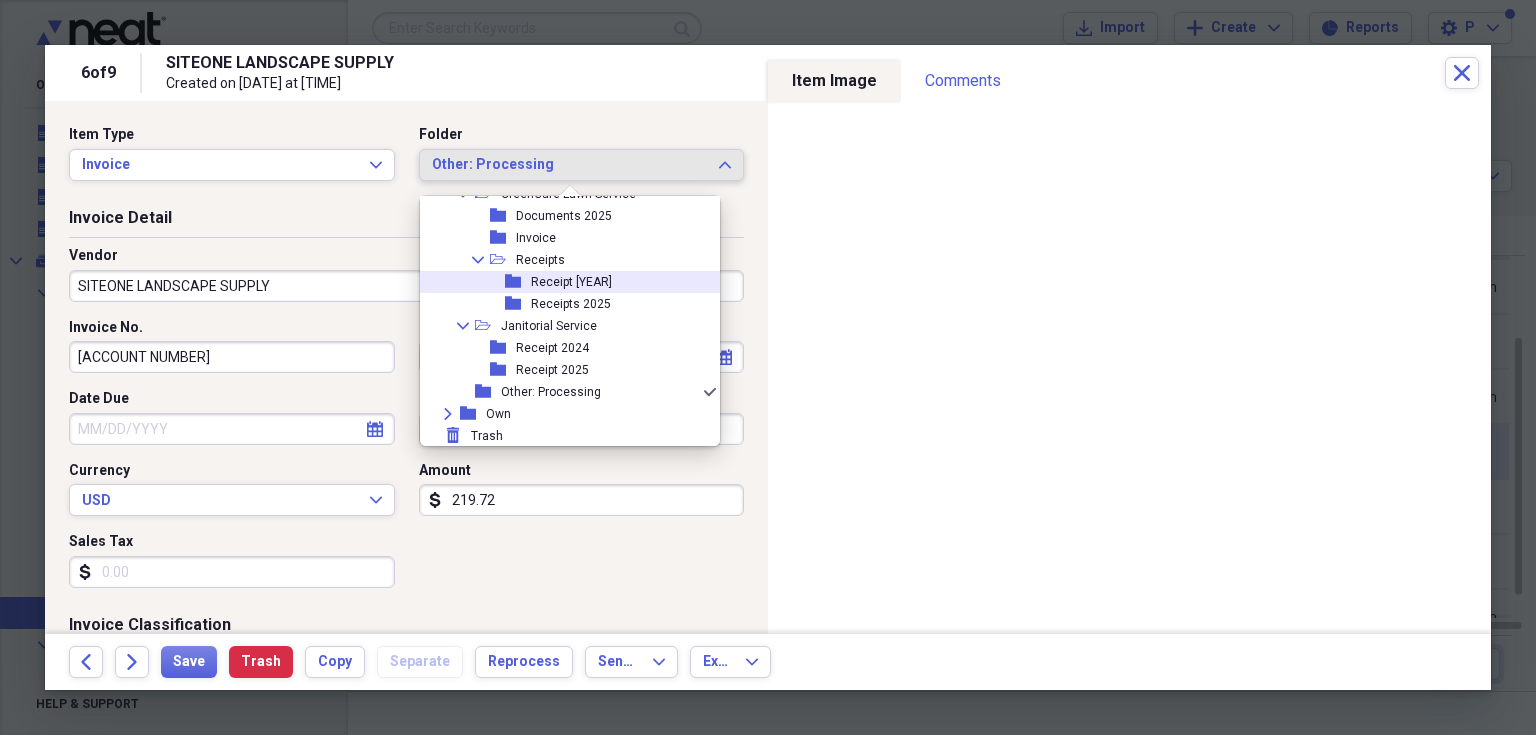 click on "folder Receipt  2024" at bounding box center [562, 282] 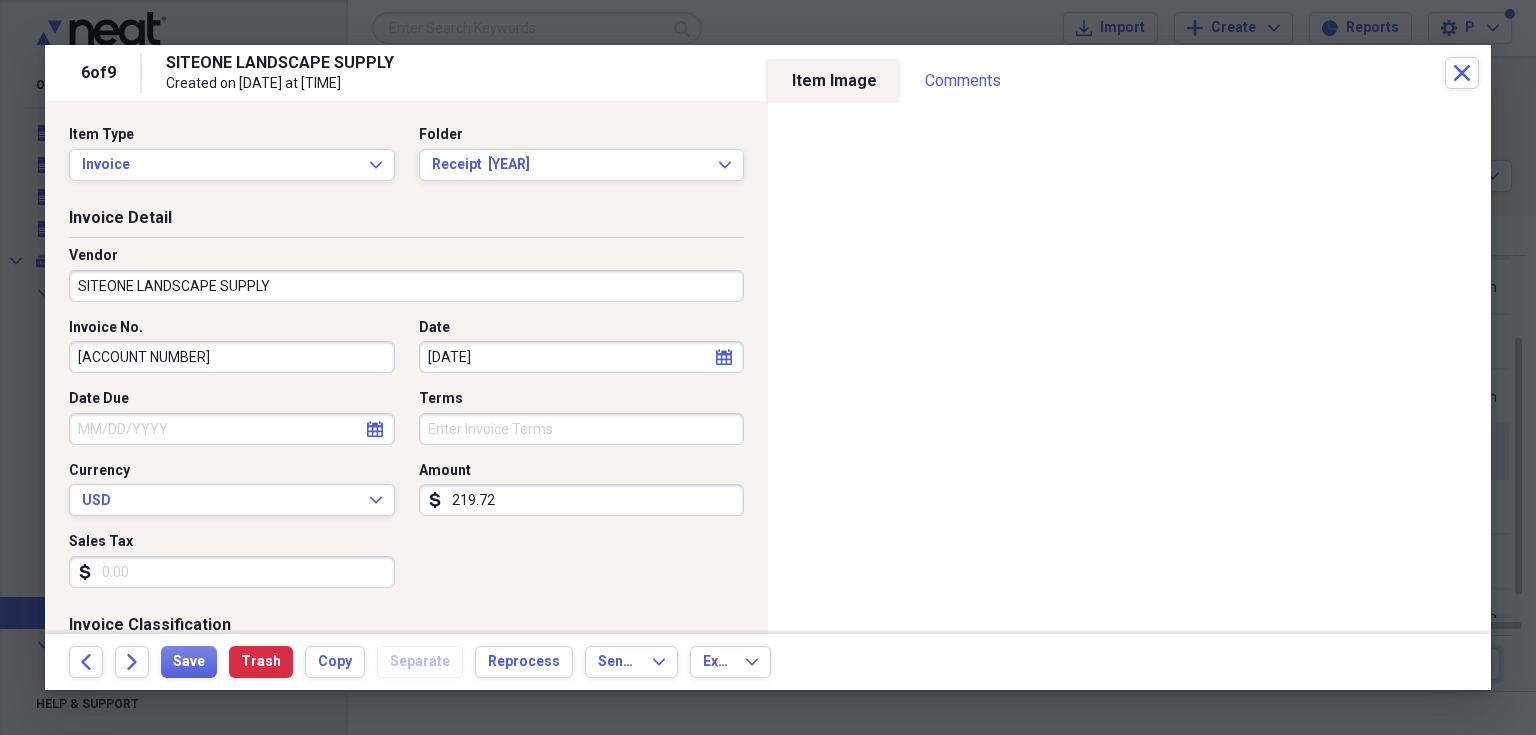 click on "Sales Tax" at bounding box center [232, 572] 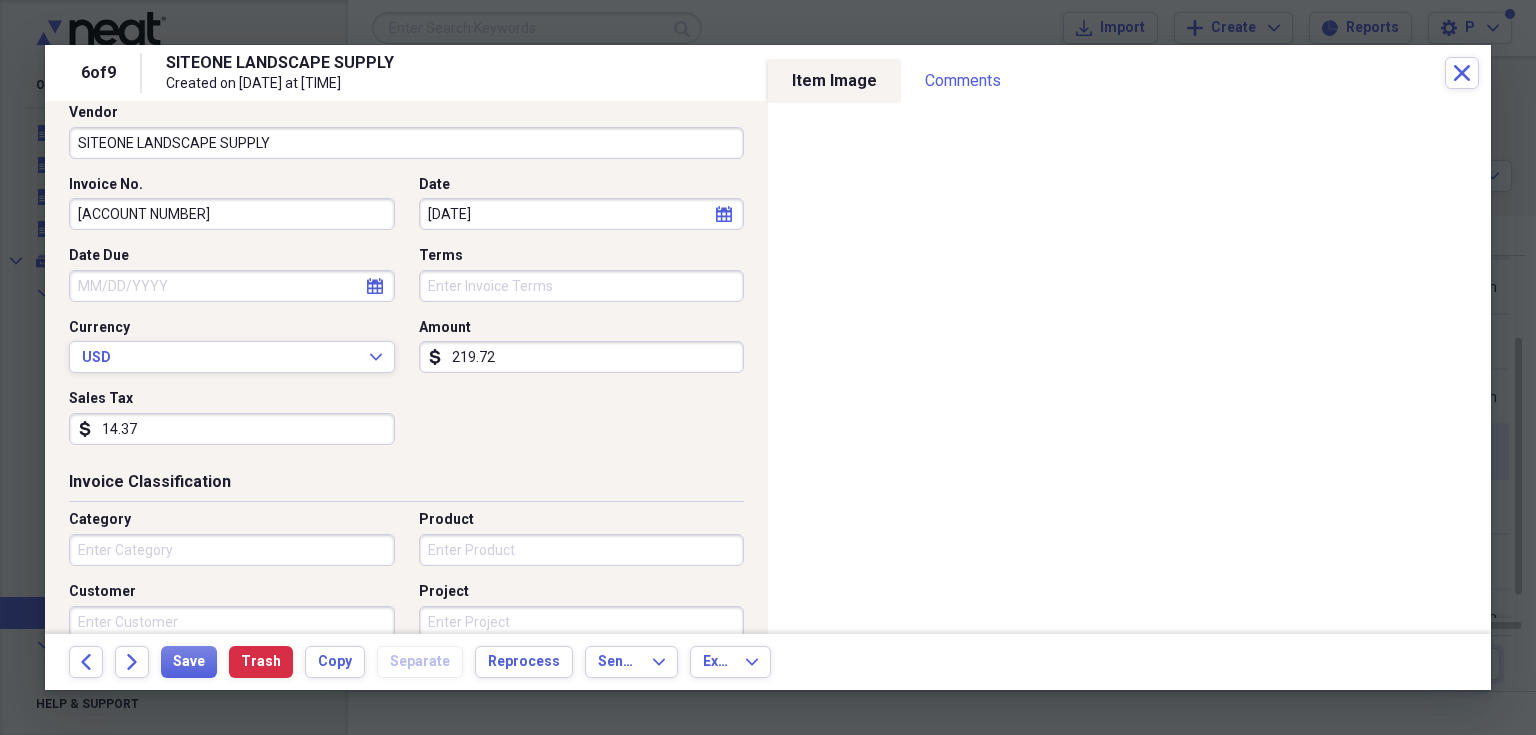 scroll, scrollTop: 280, scrollLeft: 0, axis: vertical 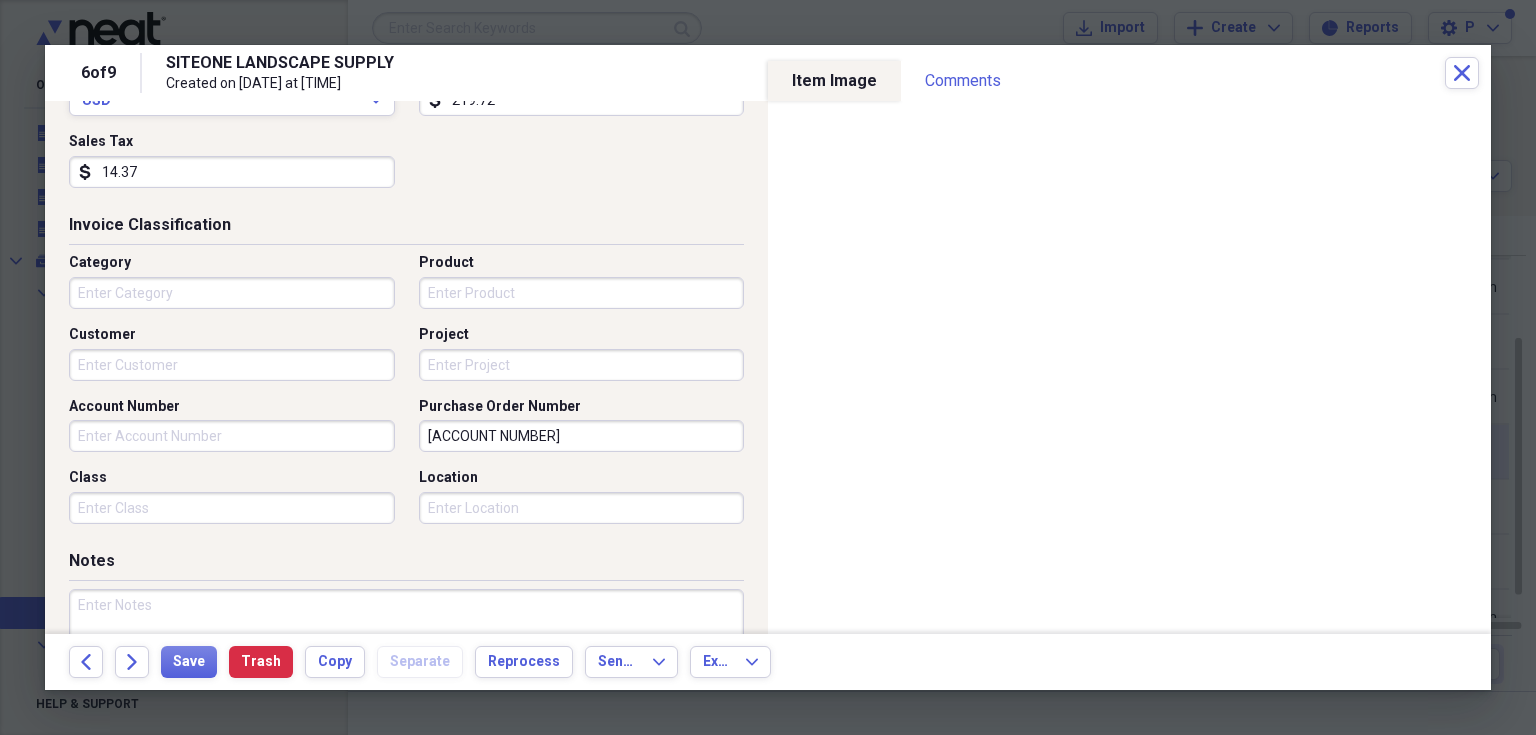 type on "14.37" 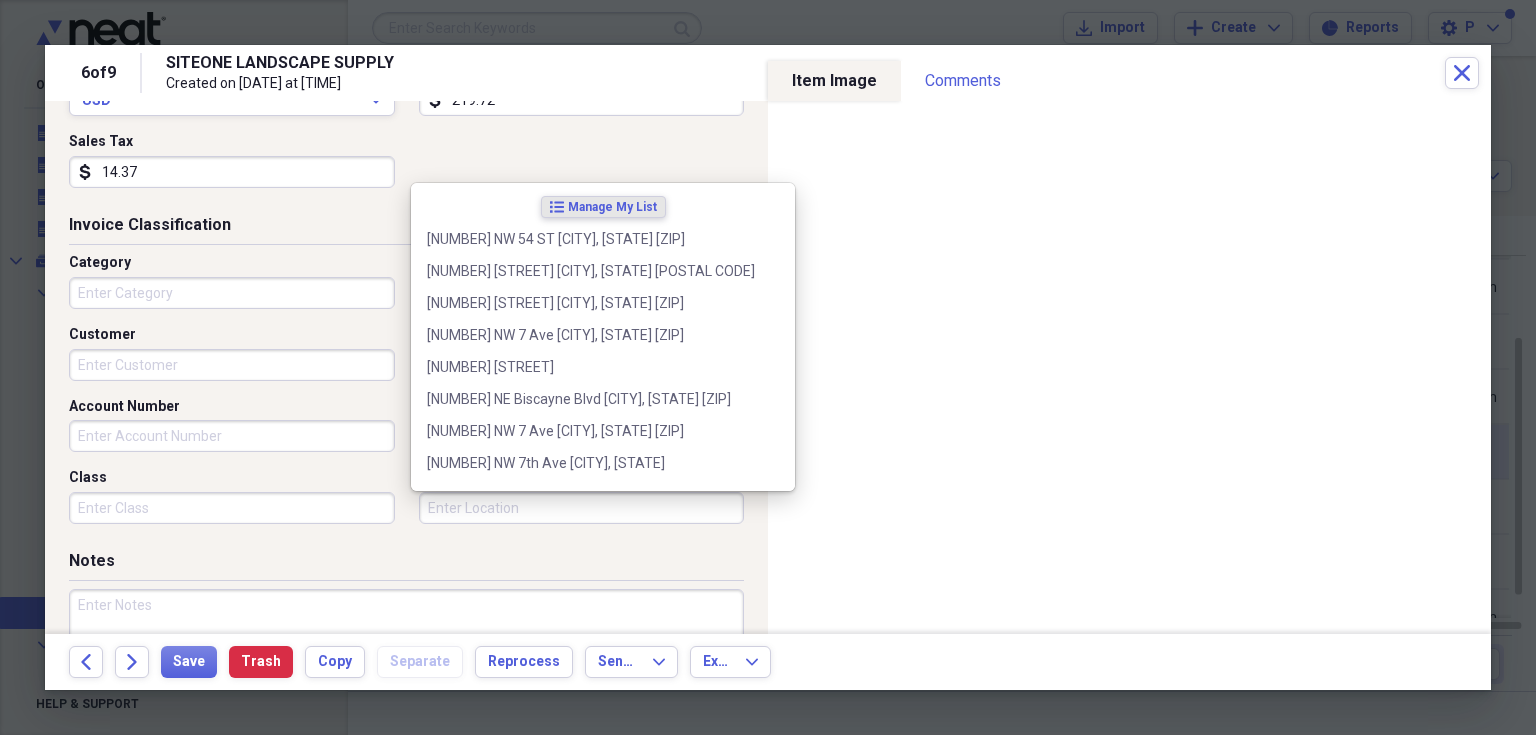 click on "Location" at bounding box center (582, 508) 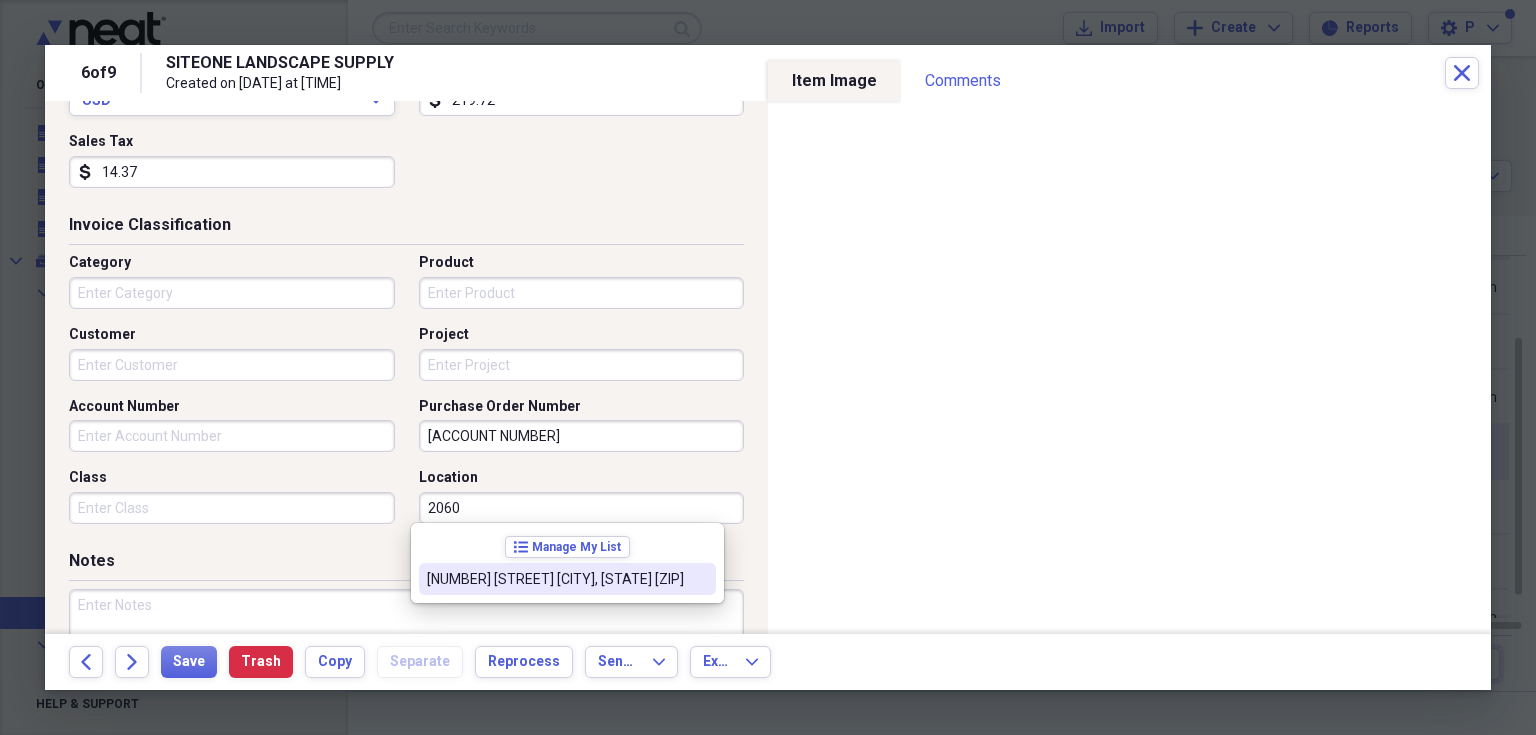 click on "[NUMBER] [STREET] [CITY], [STATE] [ZIP]" at bounding box center [555, 579] 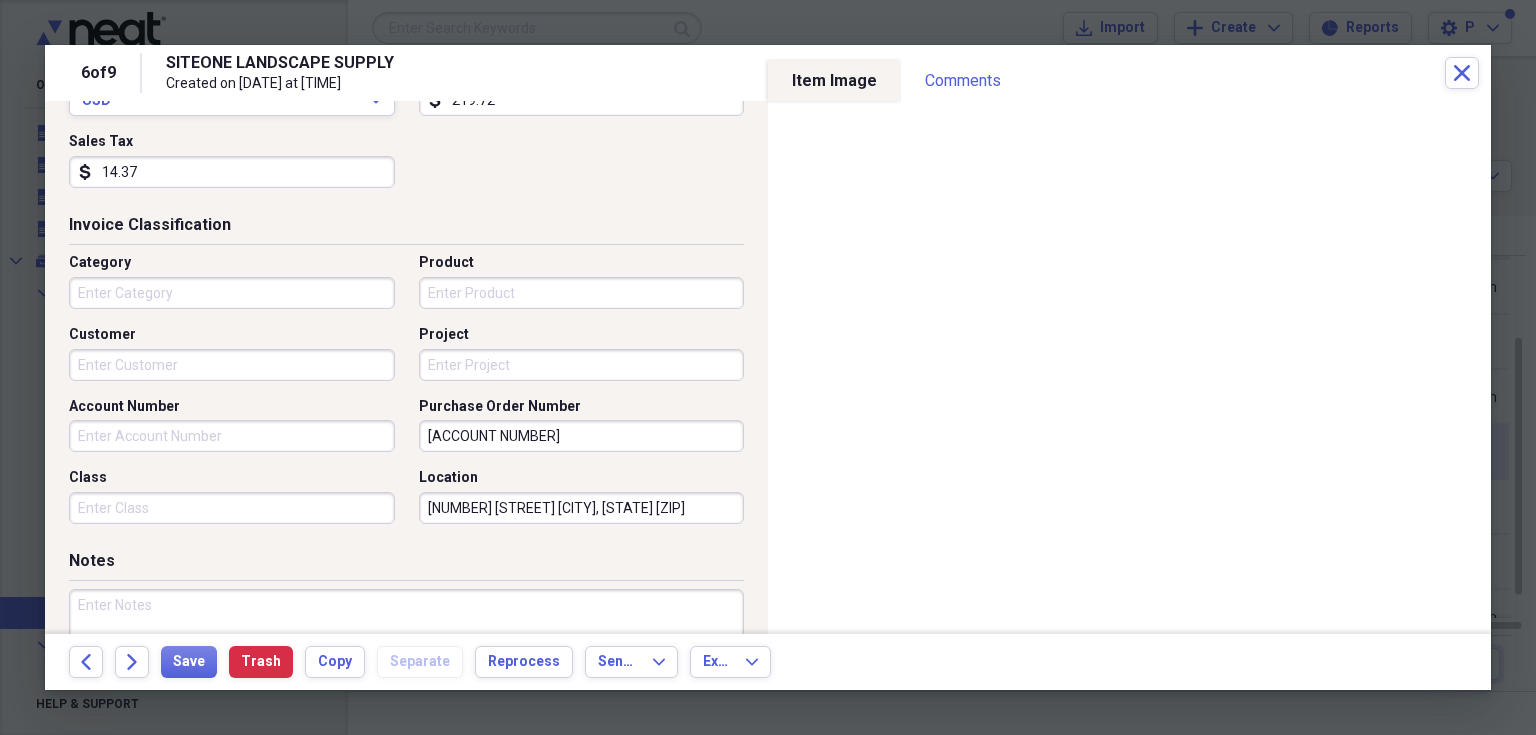 click on "[ACCOUNT NUMBER] [NUMBER] [STREET] [SUITE] [CITY]. [STATE] [POSTAL CODE]" at bounding box center (406, 396) 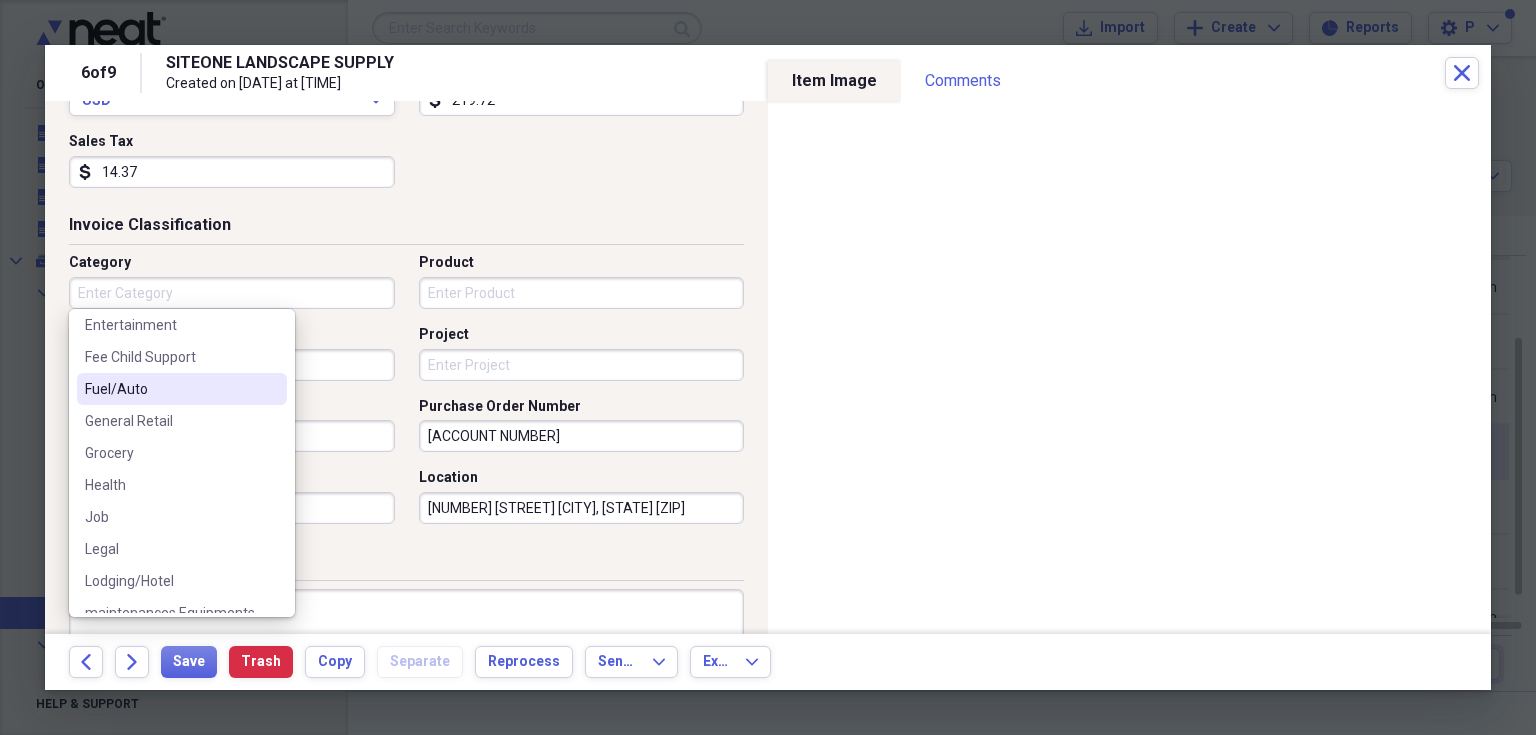 scroll, scrollTop: 226, scrollLeft: 0, axis: vertical 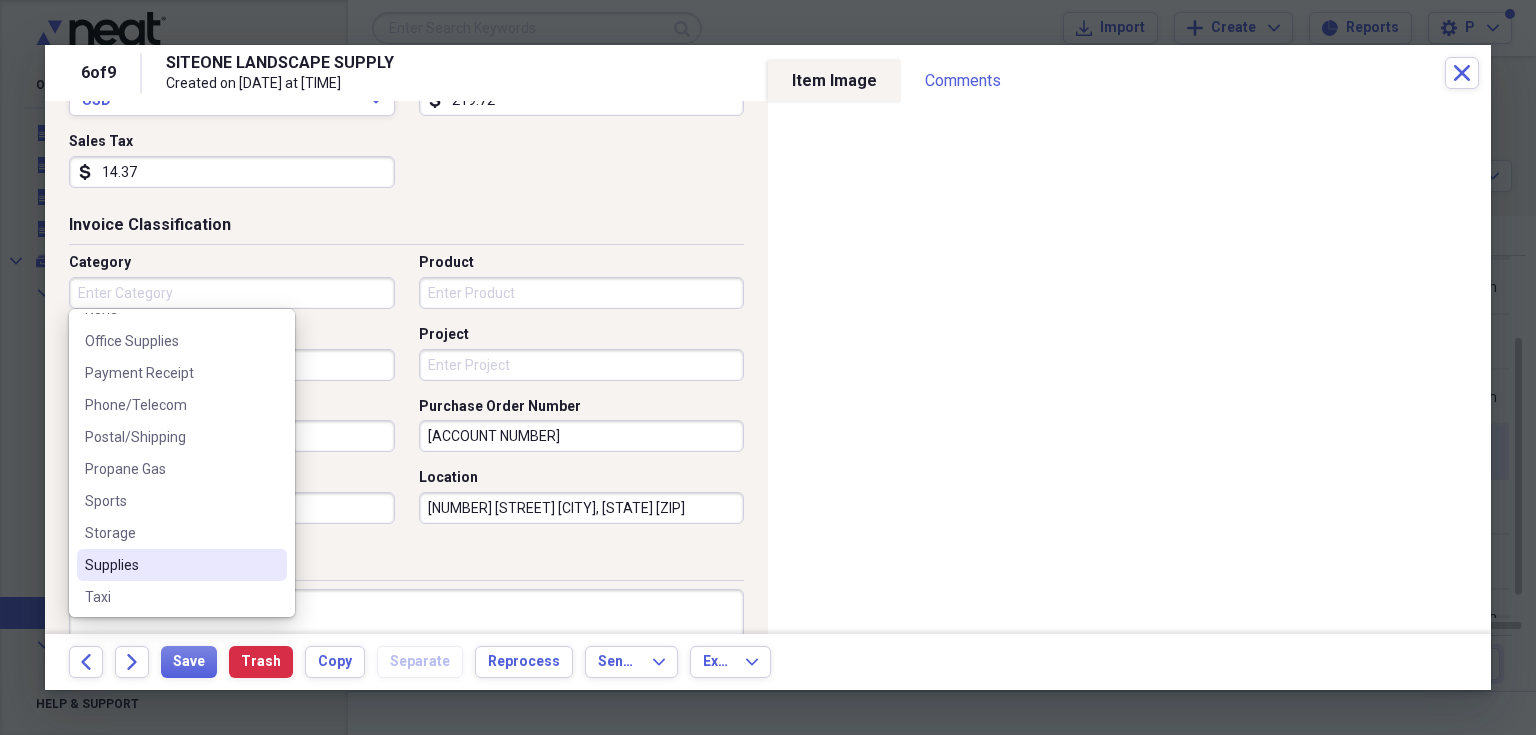 click on "Supplies" at bounding box center [170, 565] 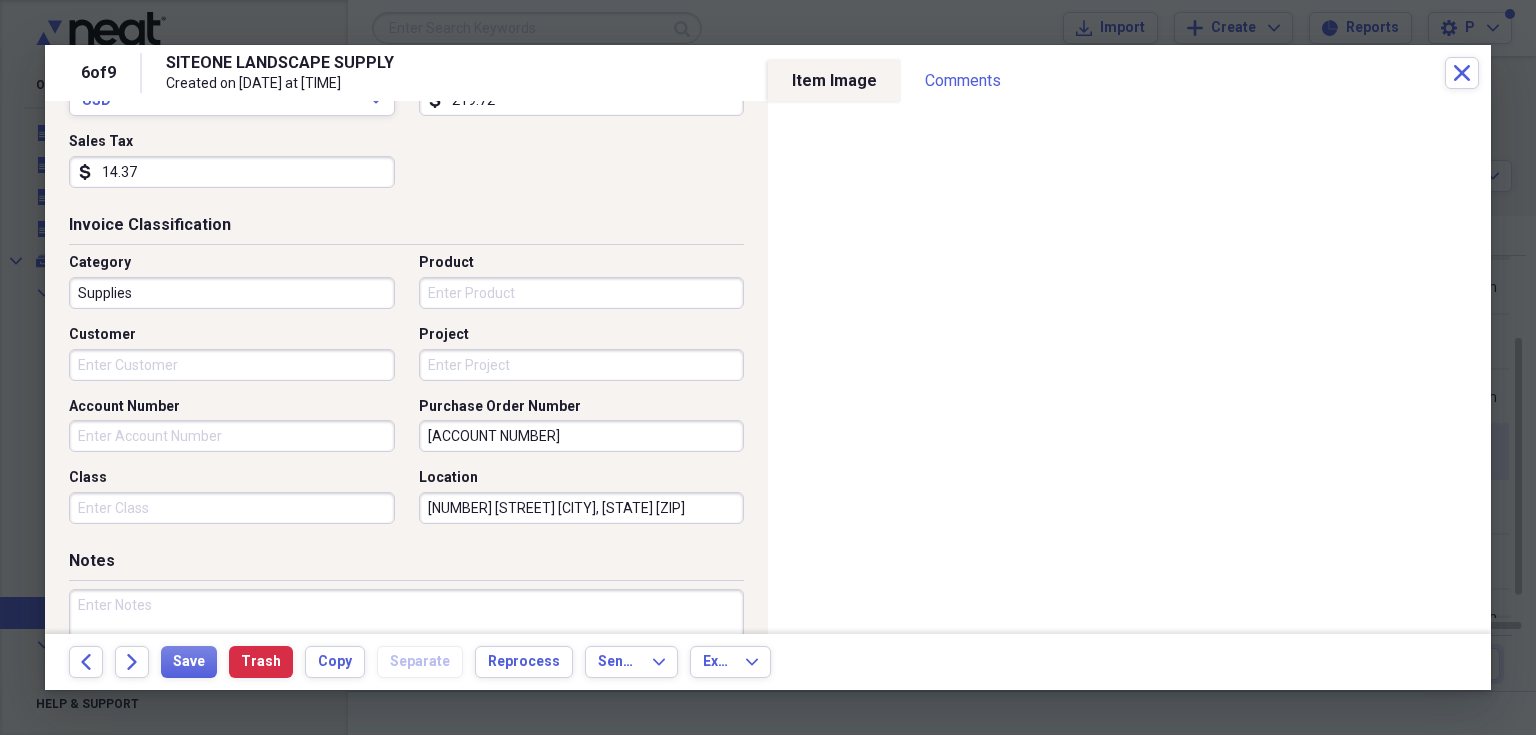 scroll, scrollTop: 0, scrollLeft: 0, axis: both 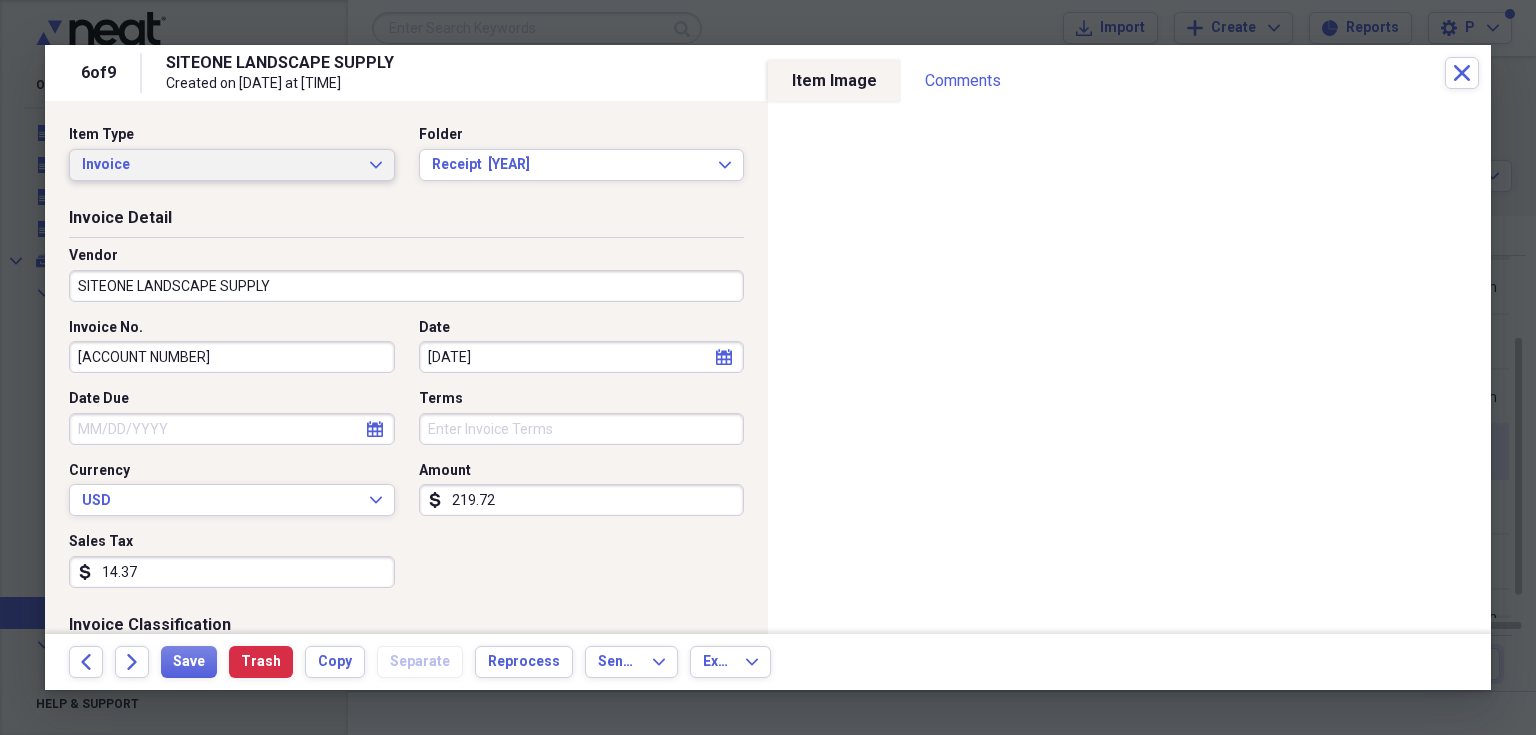 click on "Invoice Expand" at bounding box center [232, 165] 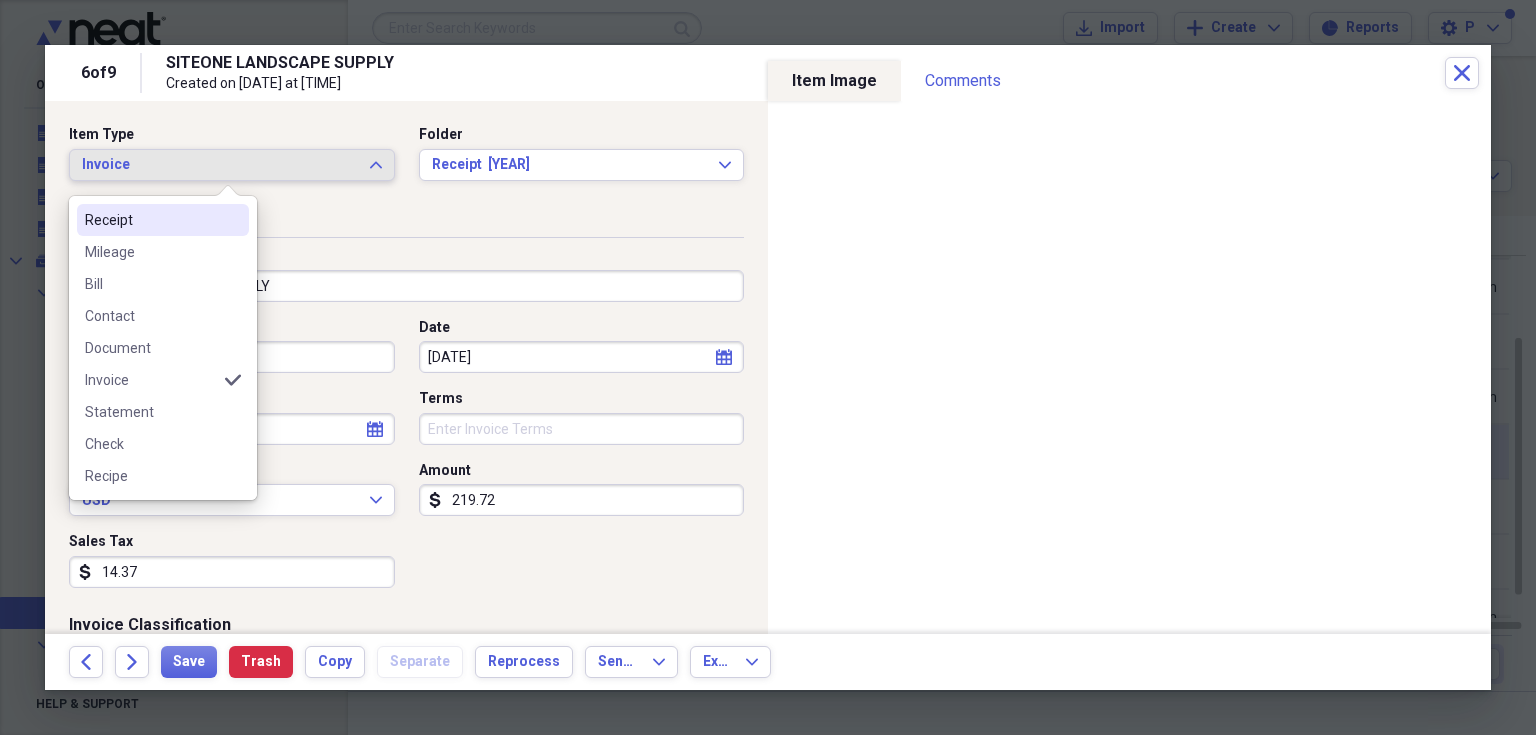 click on "Receipt" at bounding box center (151, 220) 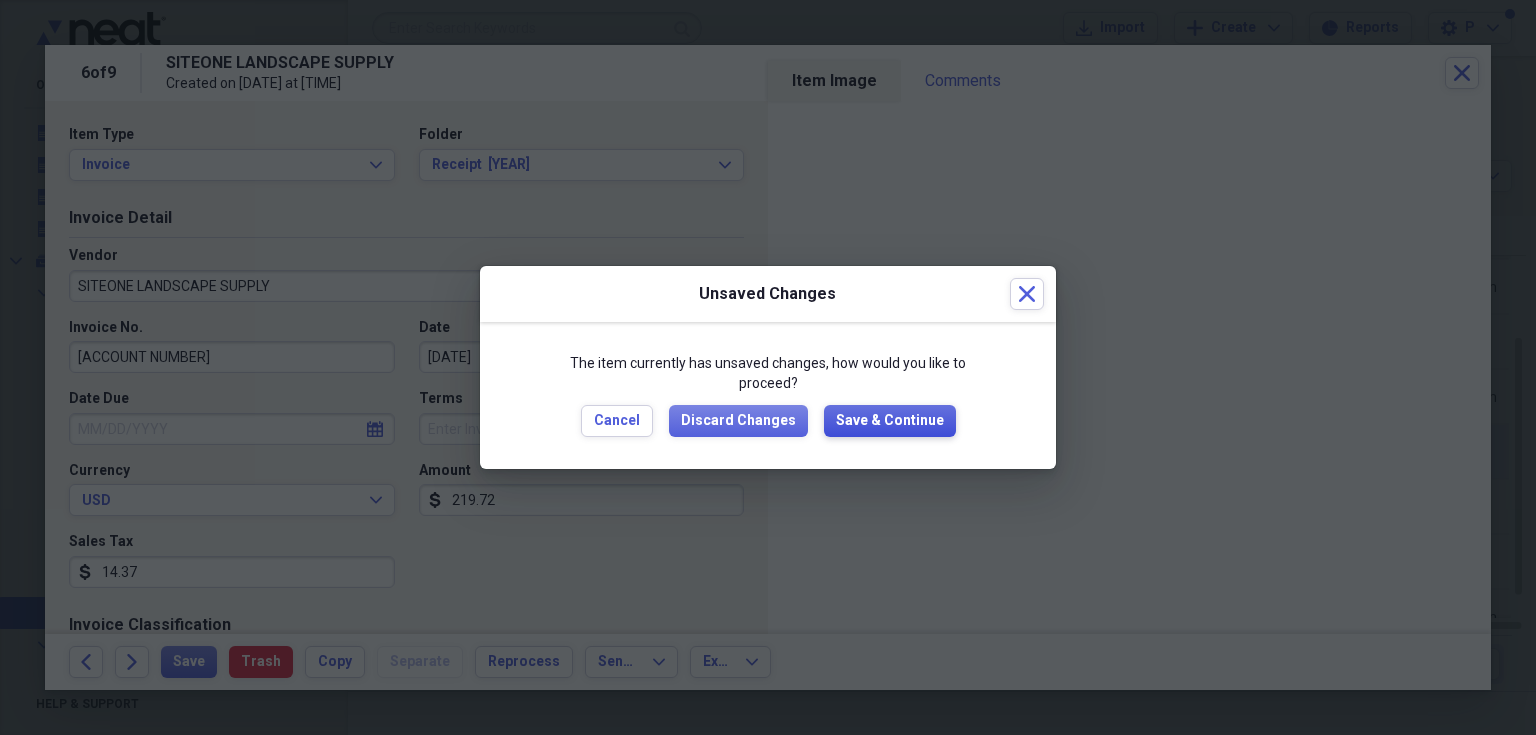 click on "Save & Continue" at bounding box center (890, 421) 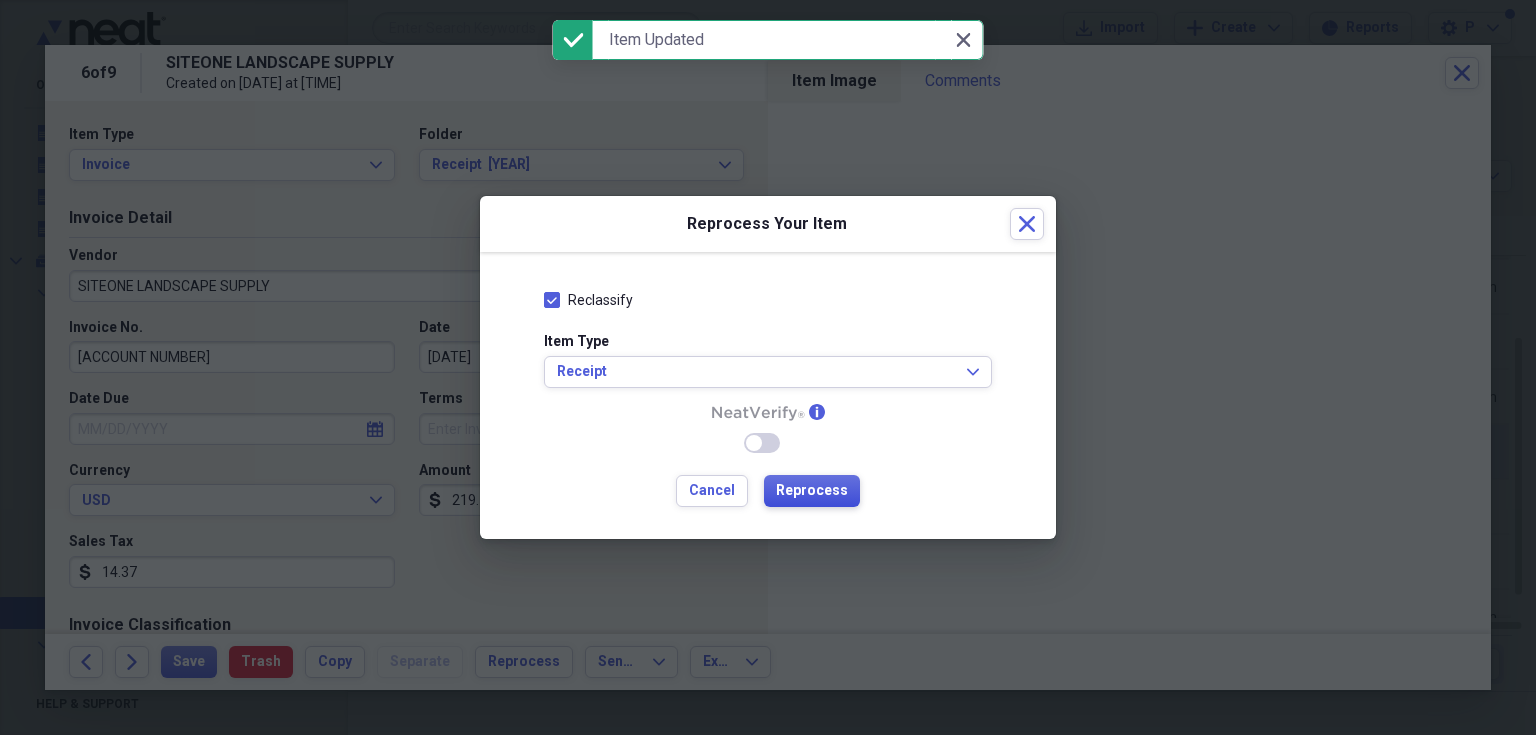 click on "Reprocess" at bounding box center (812, 491) 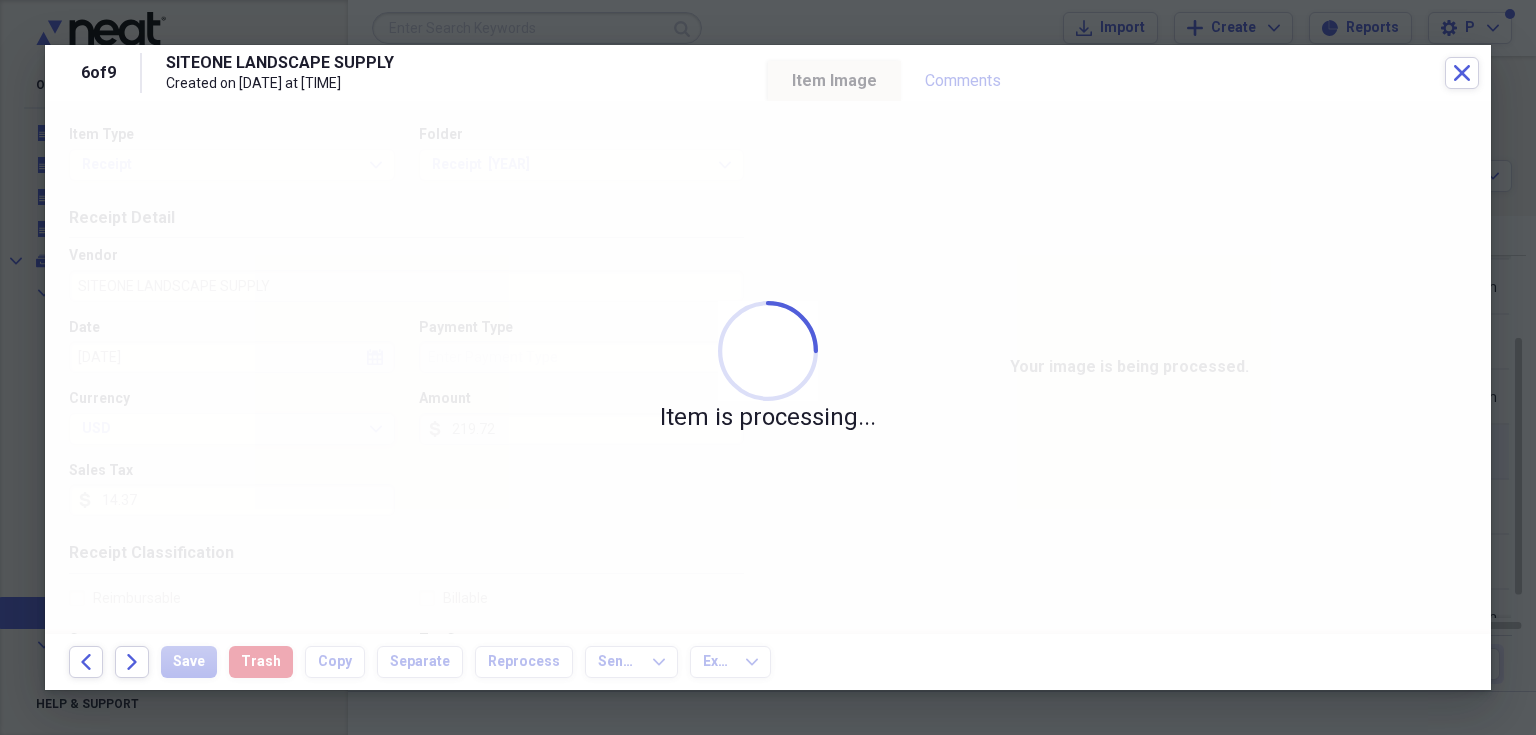 click on "Item is processing..." at bounding box center [768, 367] 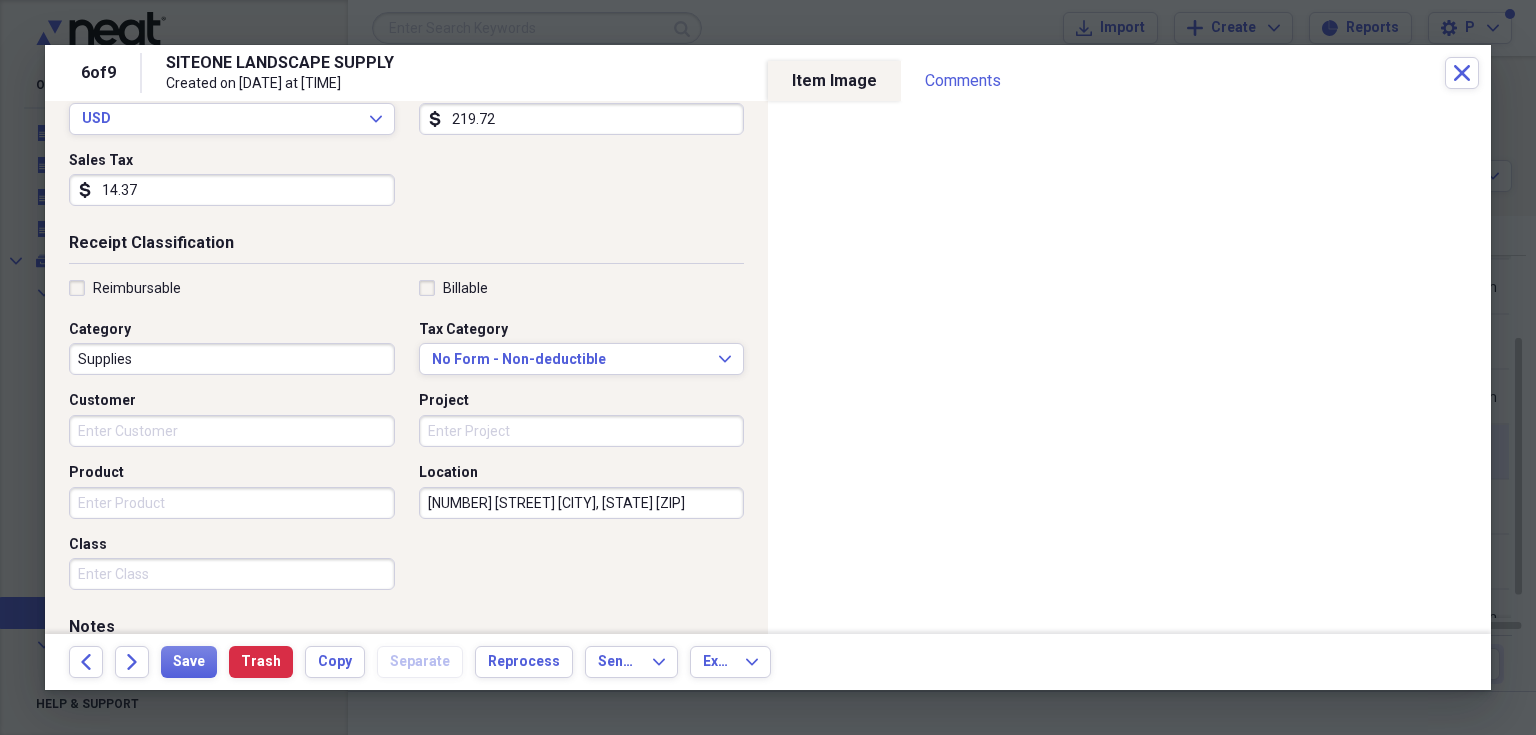 scroll, scrollTop: 320, scrollLeft: 0, axis: vertical 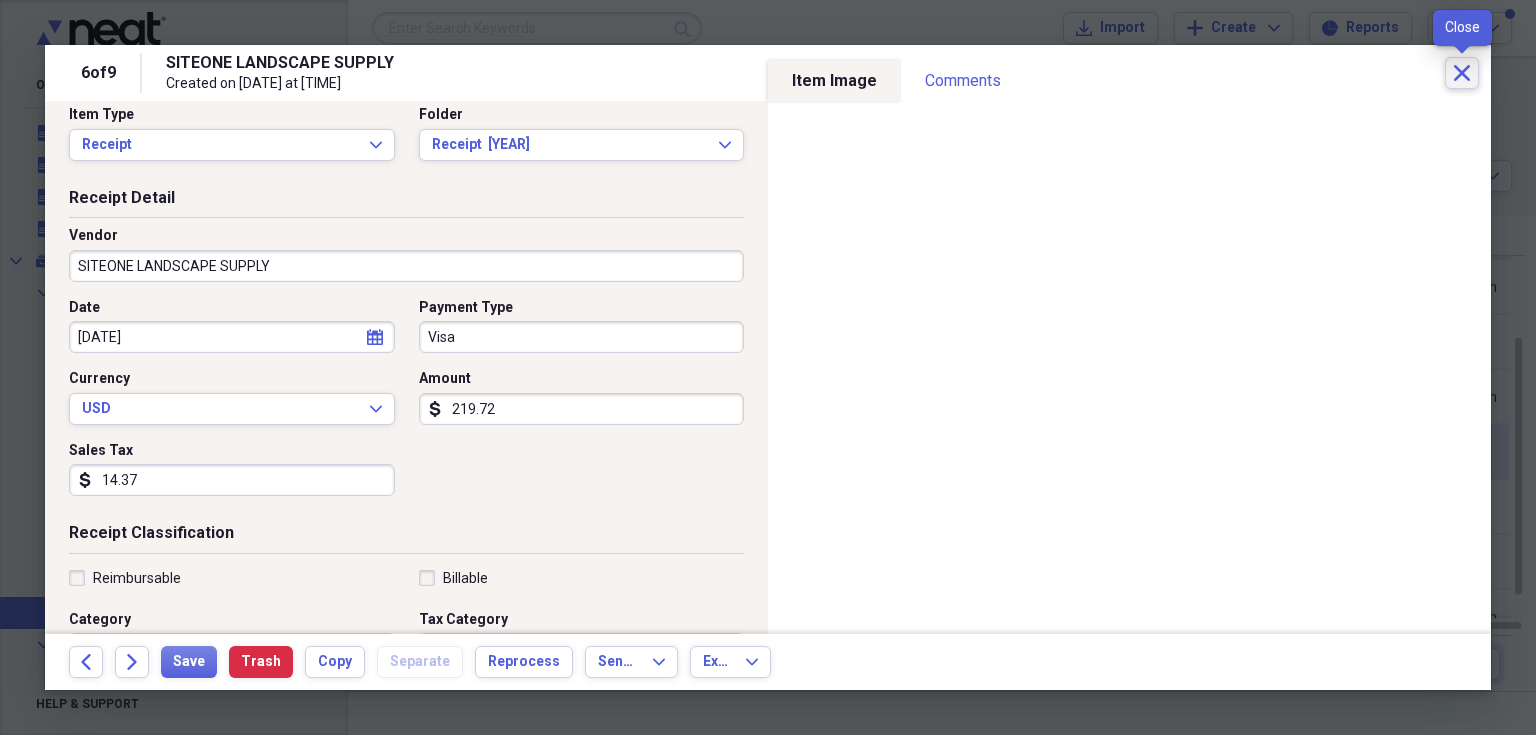 click 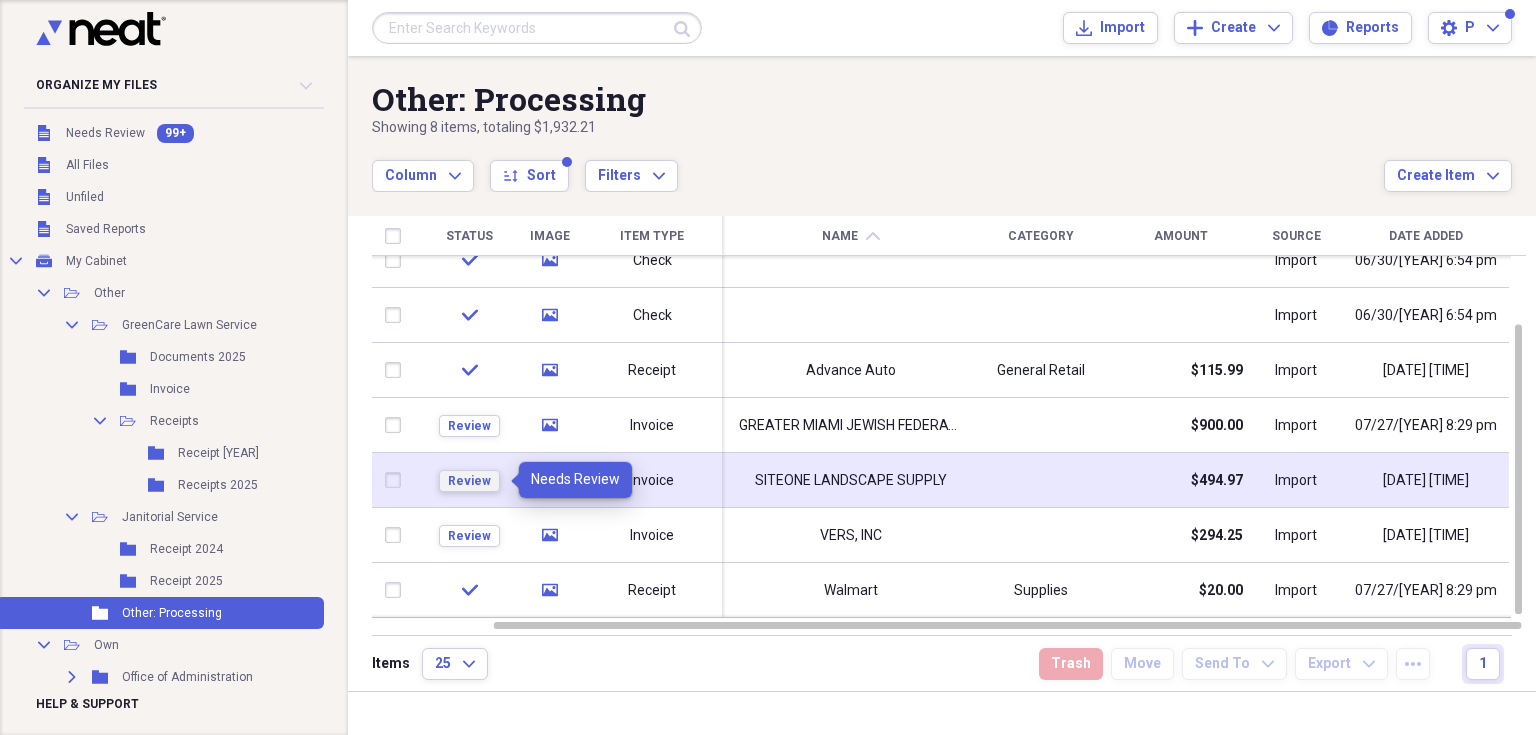click on "Review" at bounding box center (469, 481) 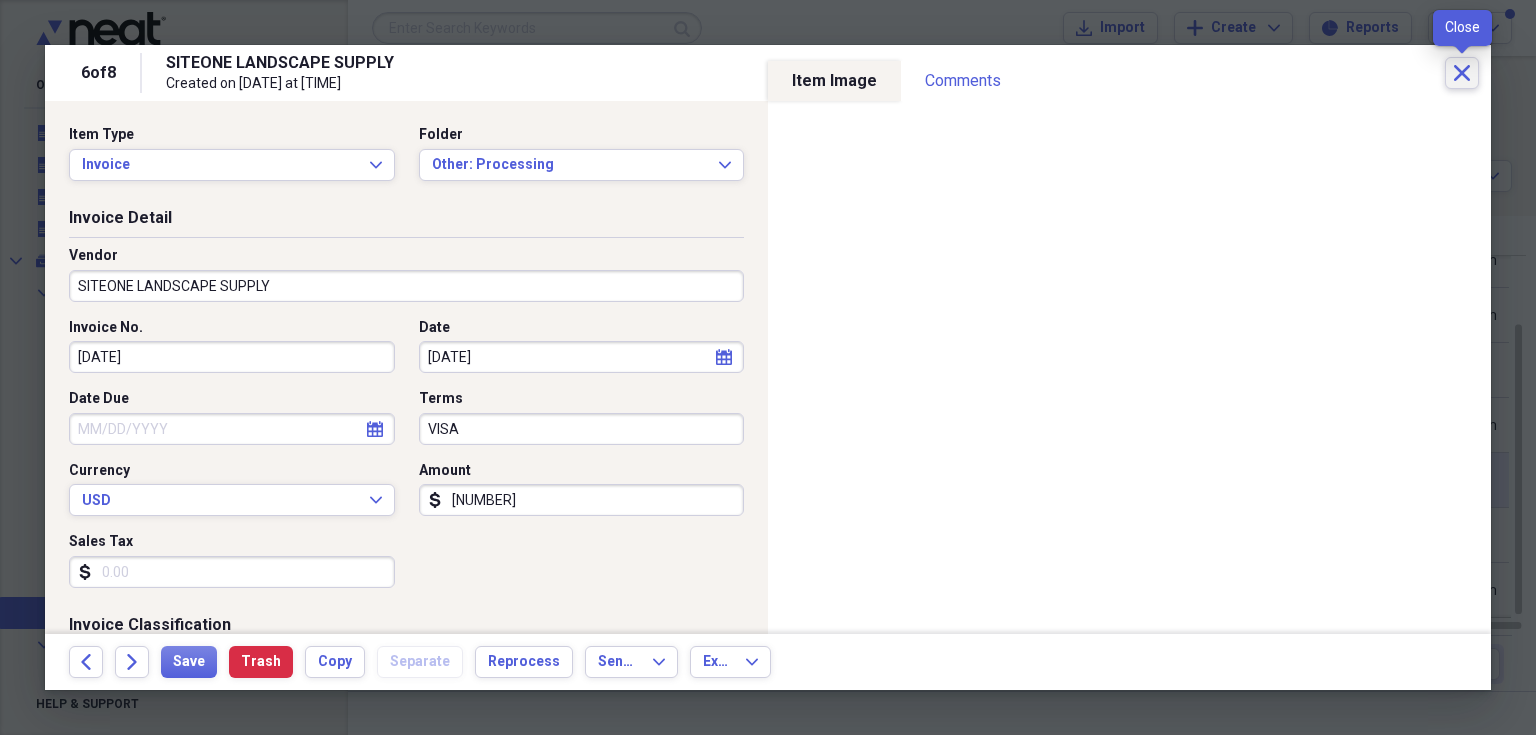 click 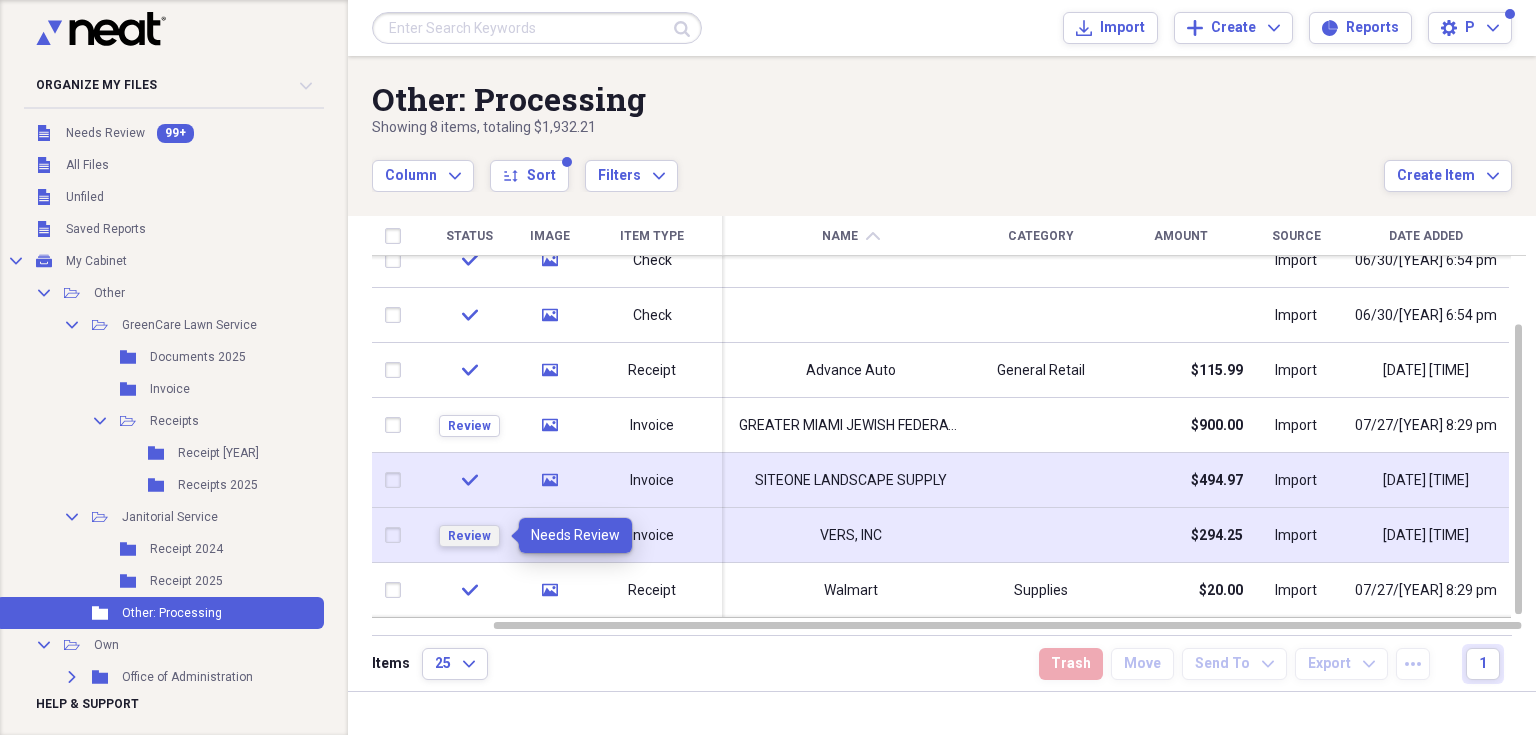 click on "Review" at bounding box center (469, 536) 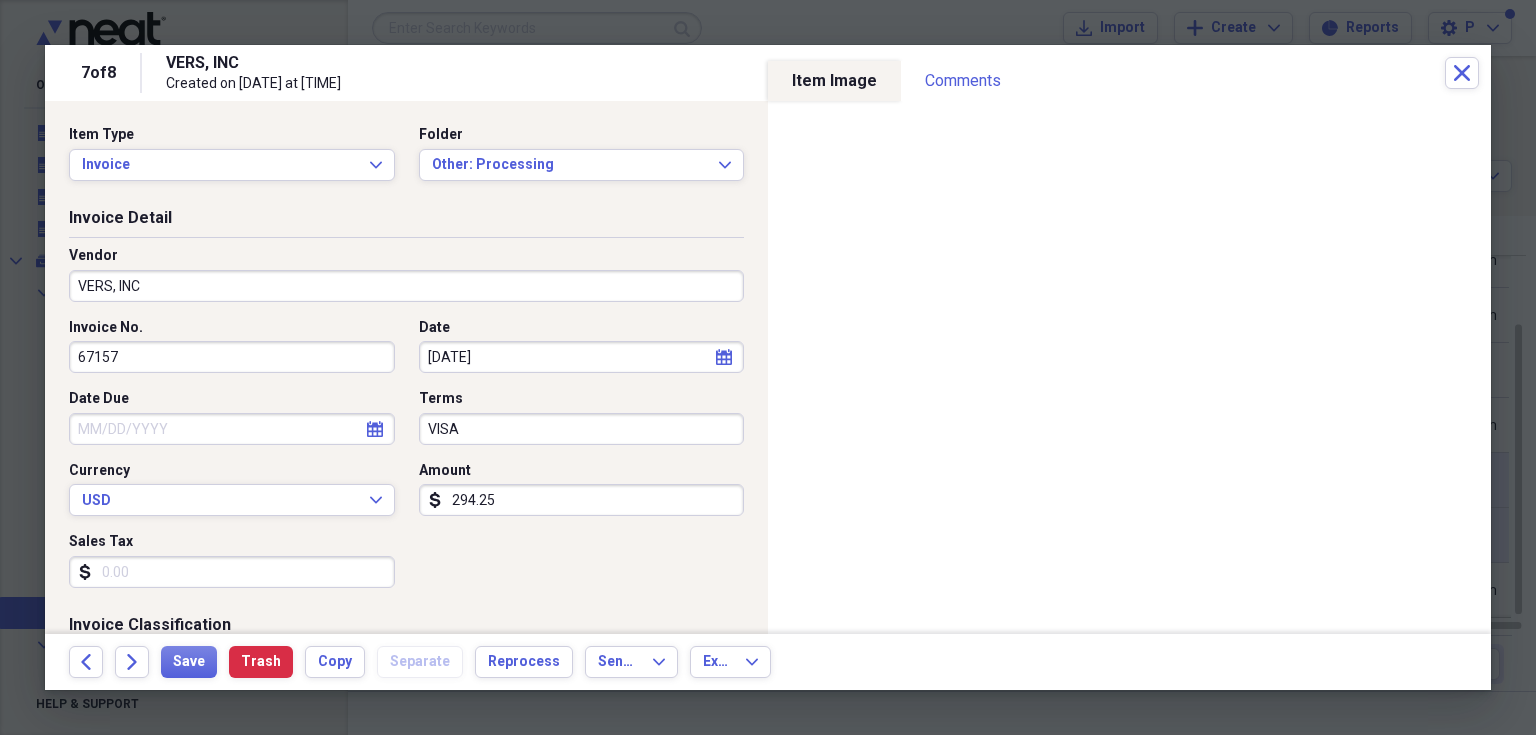 click on "Sales Tax" at bounding box center (232, 572) 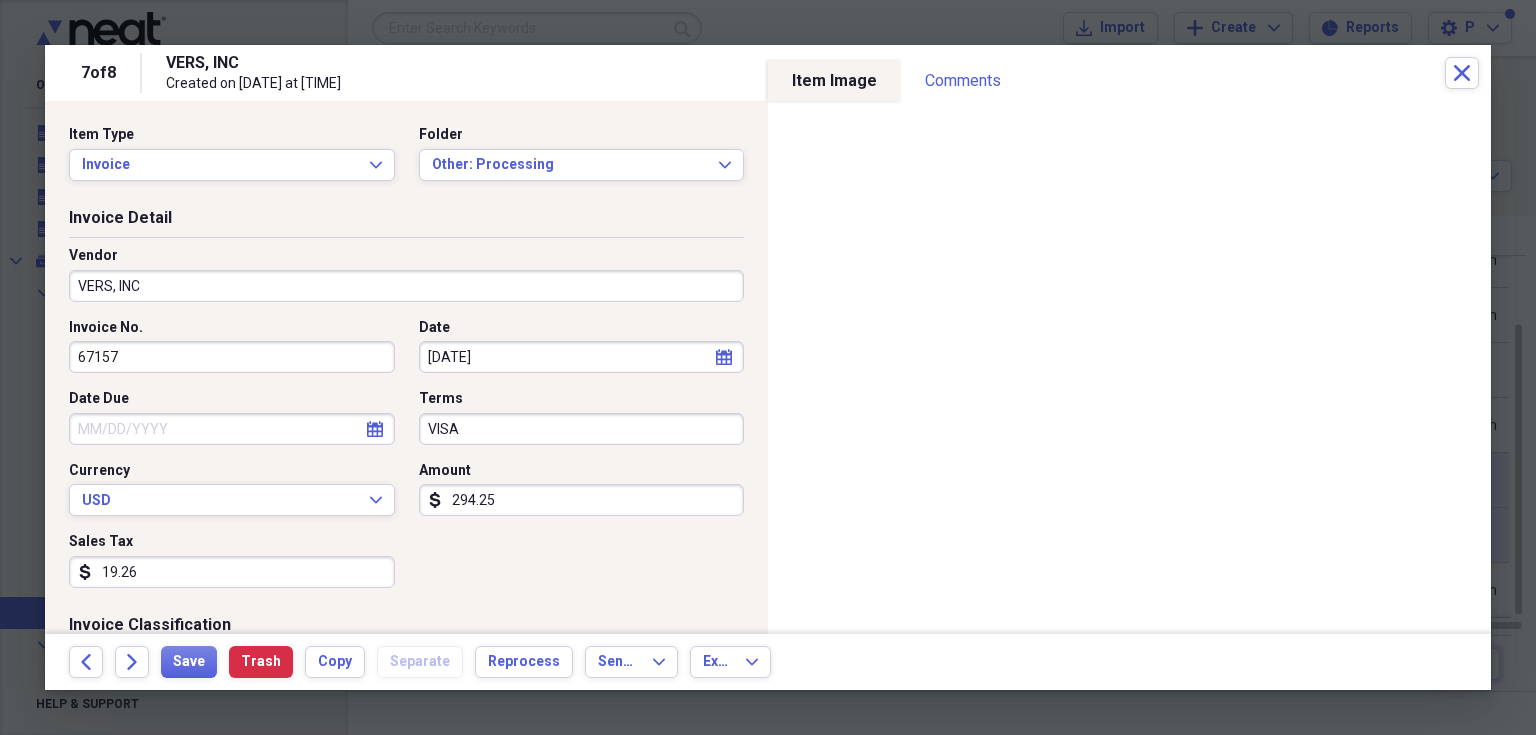 click on "Invoice Detail Vendor VERS, INC Invoice No. 67157 Date [DATE] calendar Calendar Date Due calendar Calendar Terms VISA Currency USD Expand Amount dollar-sign 294.25 Sales Tax dollar-sign 19.26" at bounding box center [406, 410] 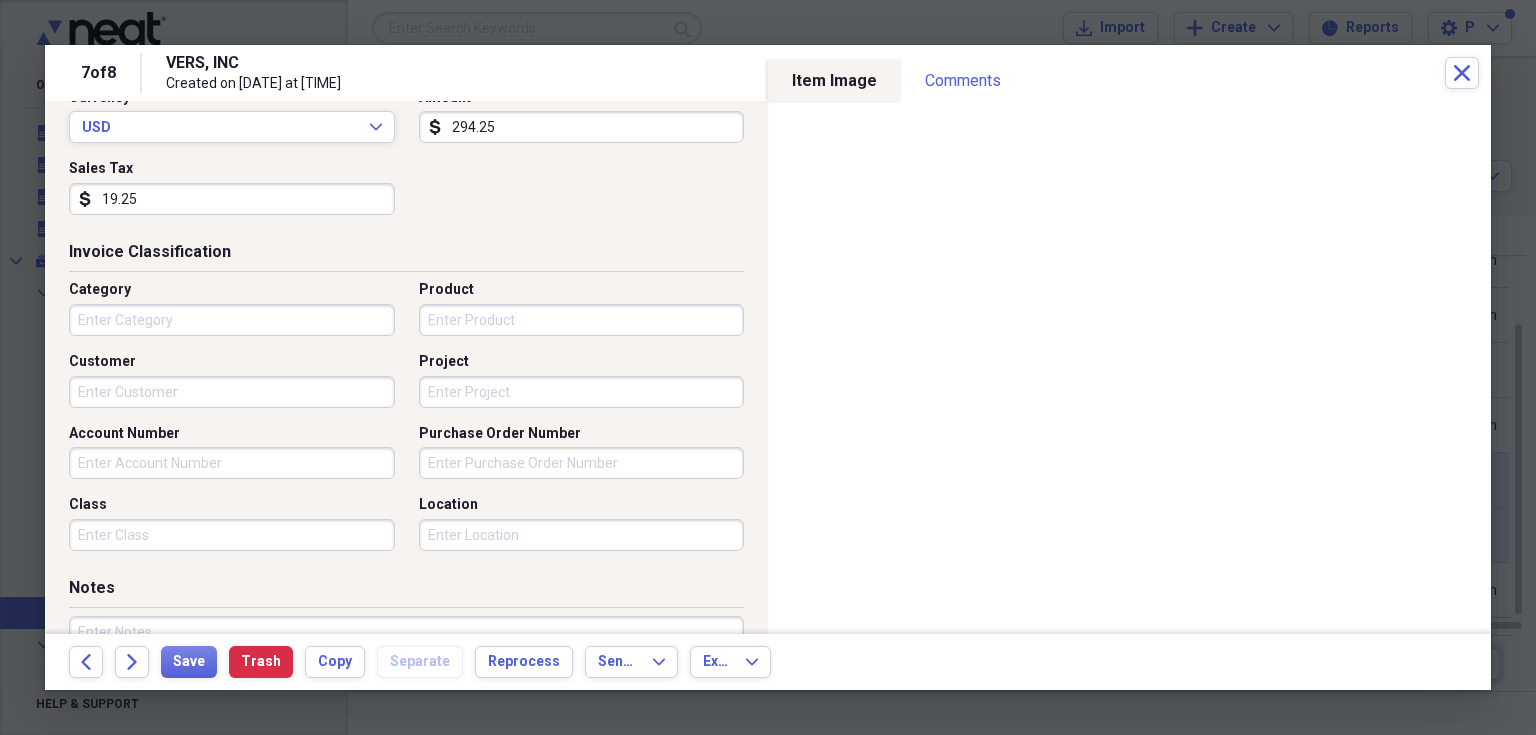 scroll, scrollTop: 413, scrollLeft: 0, axis: vertical 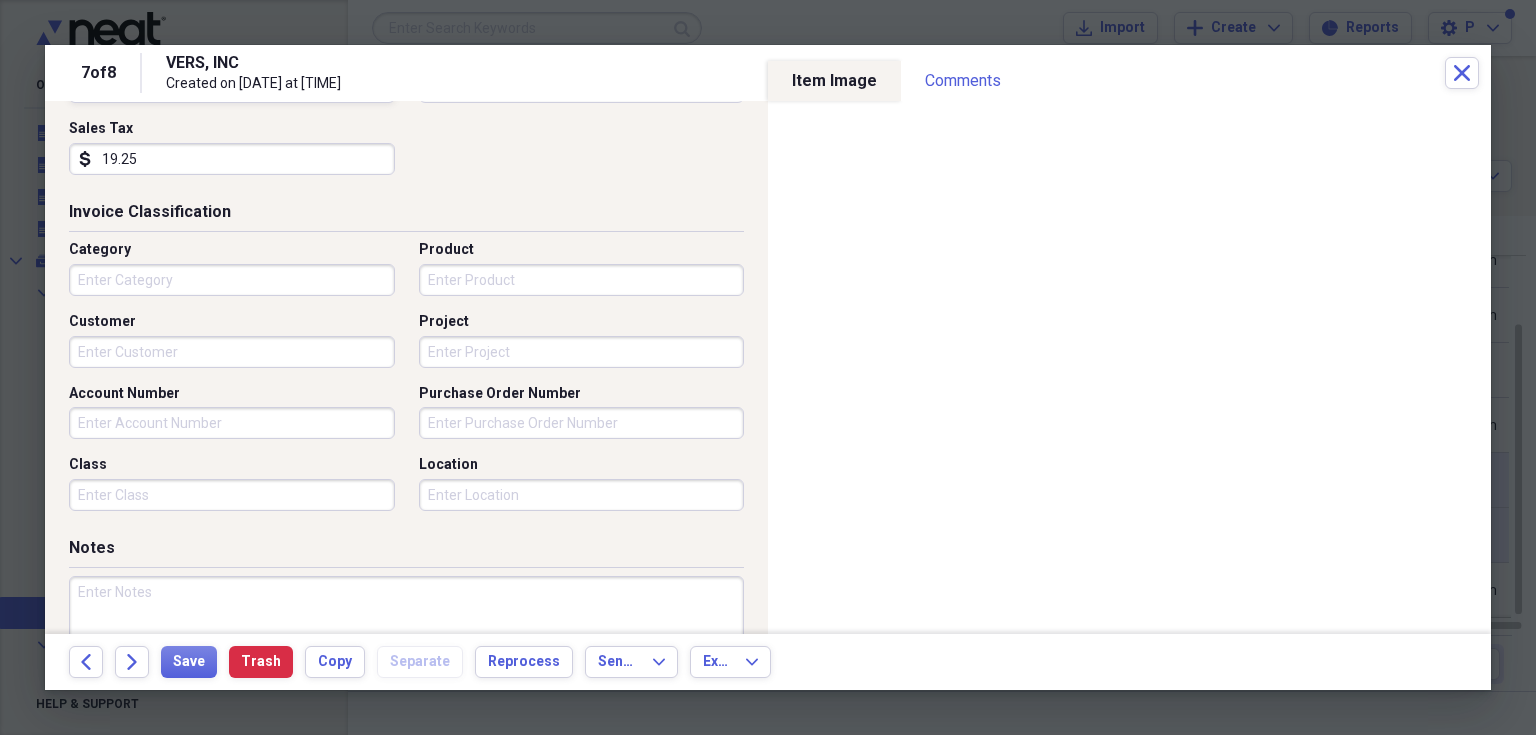 type on "19.25" 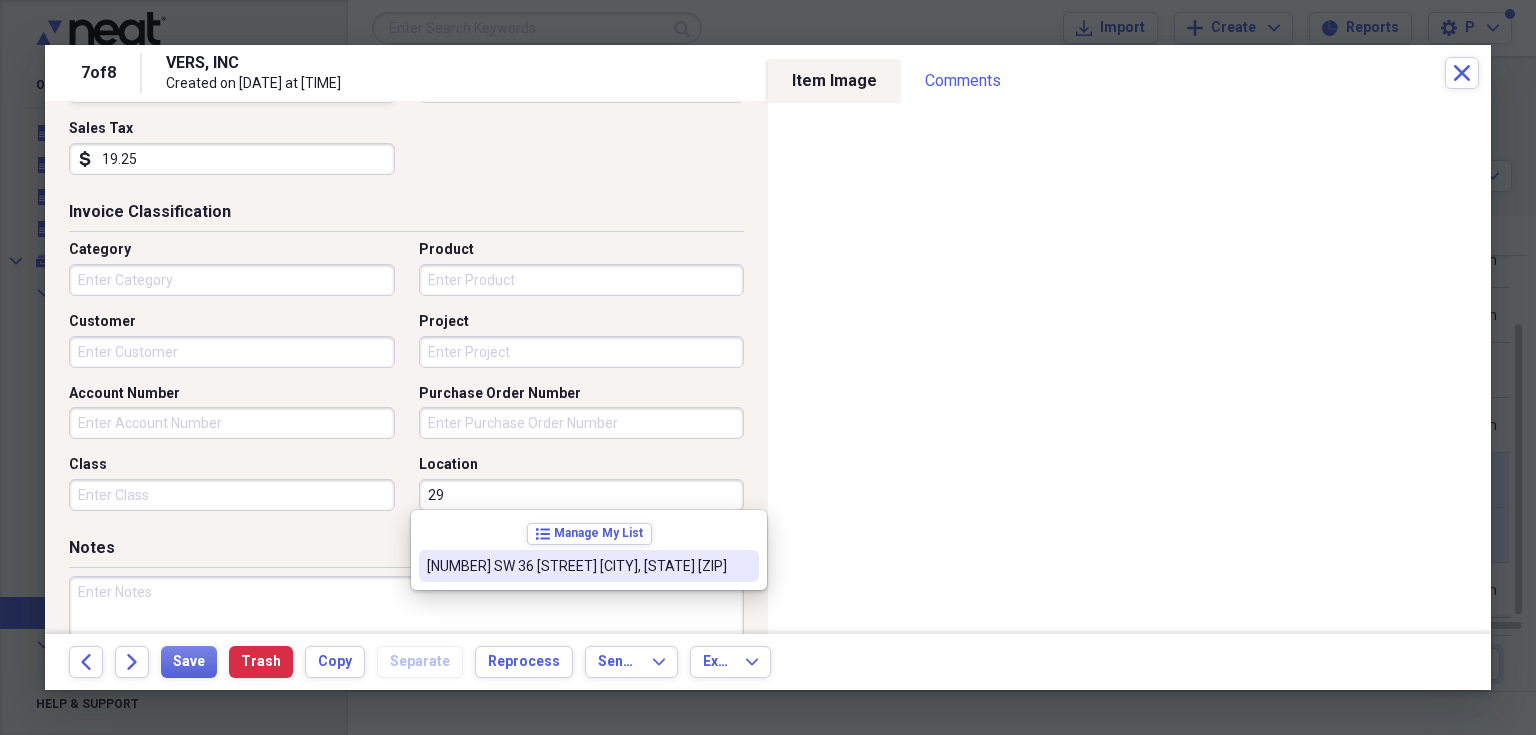 click on "[NUMBER] SW 36 [STREET] [CITY], [STATE] [ZIP]" at bounding box center (577, 566) 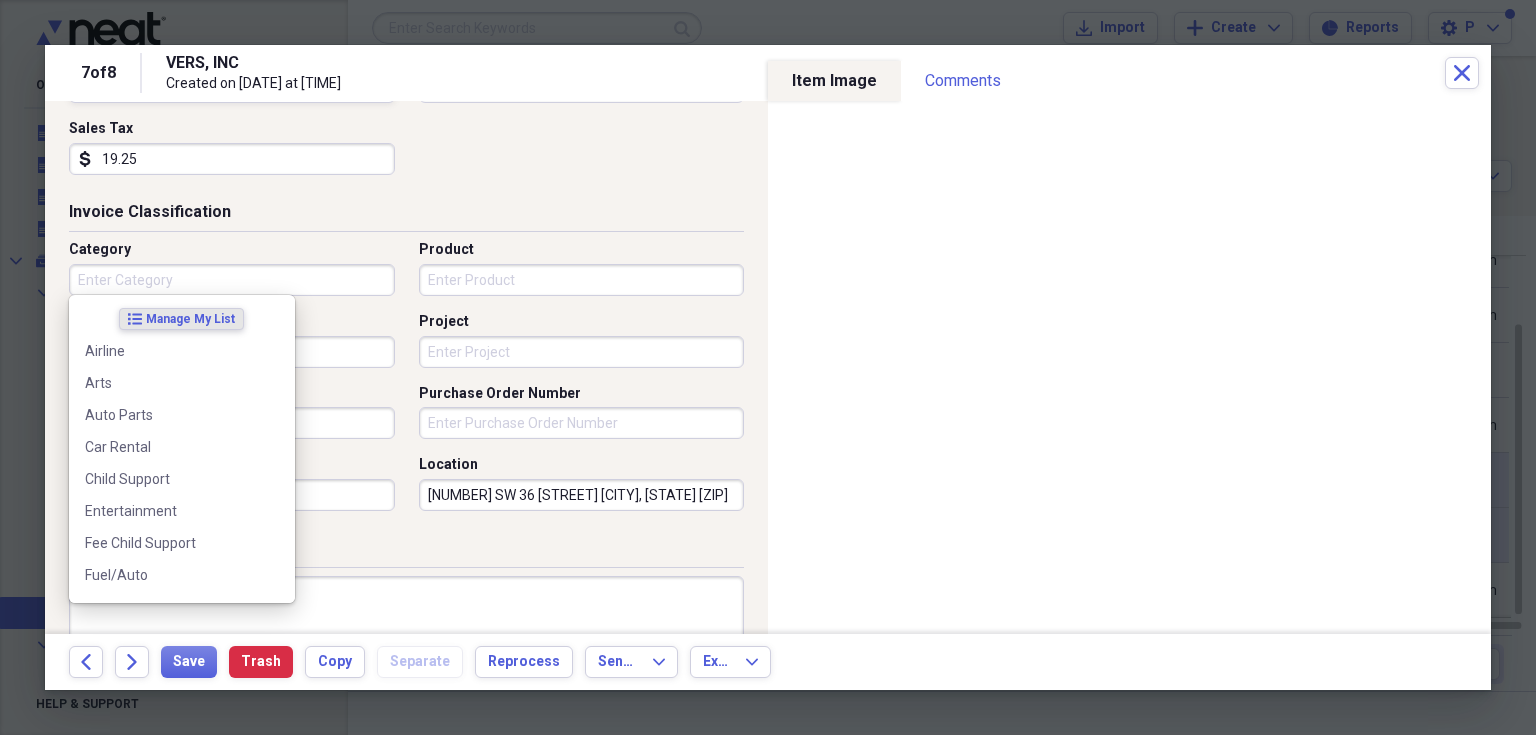 click on "Category" at bounding box center [232, 280] 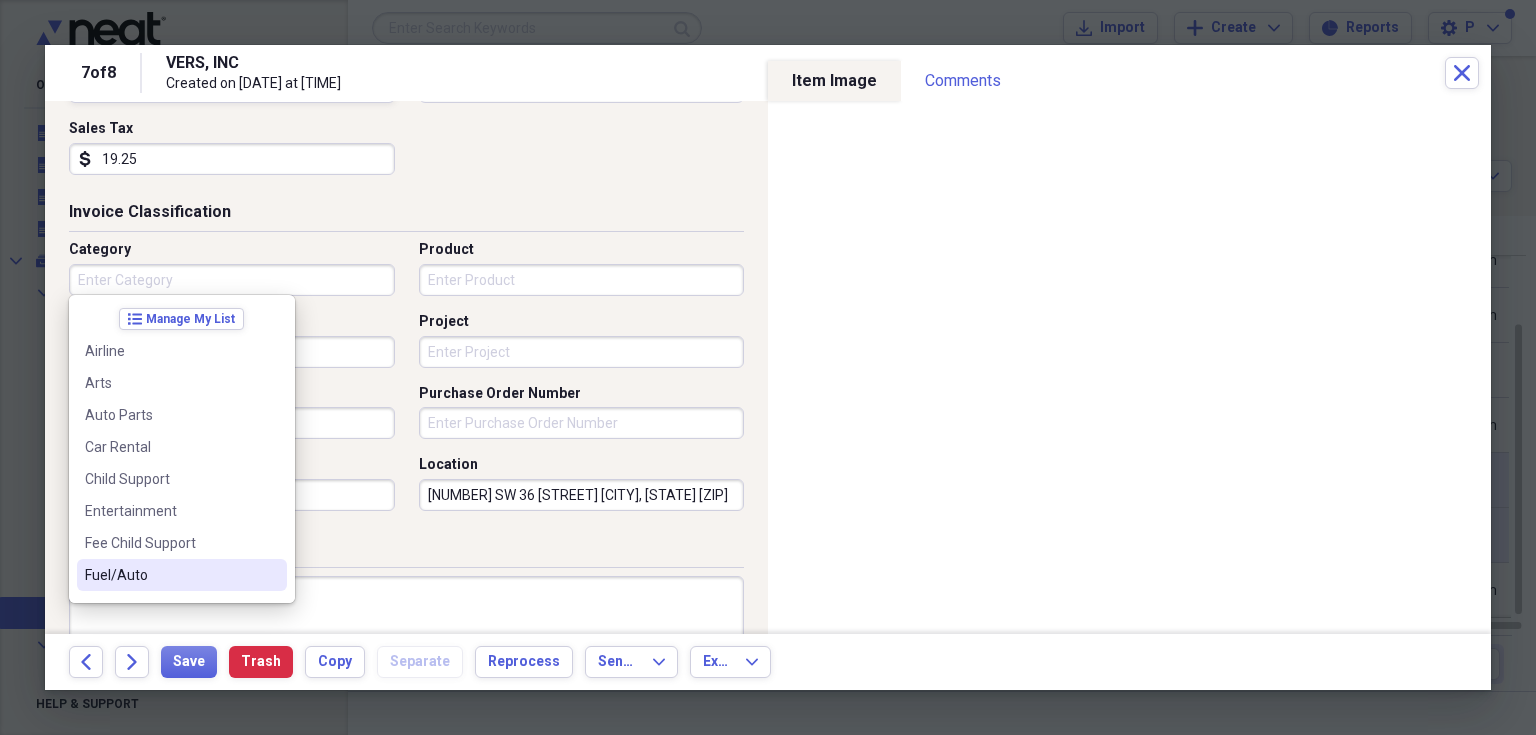 drag, startPoint x: 295, startPoint y: 595, endPoint x: 266, endPoint y: 580, distance: 32.649654 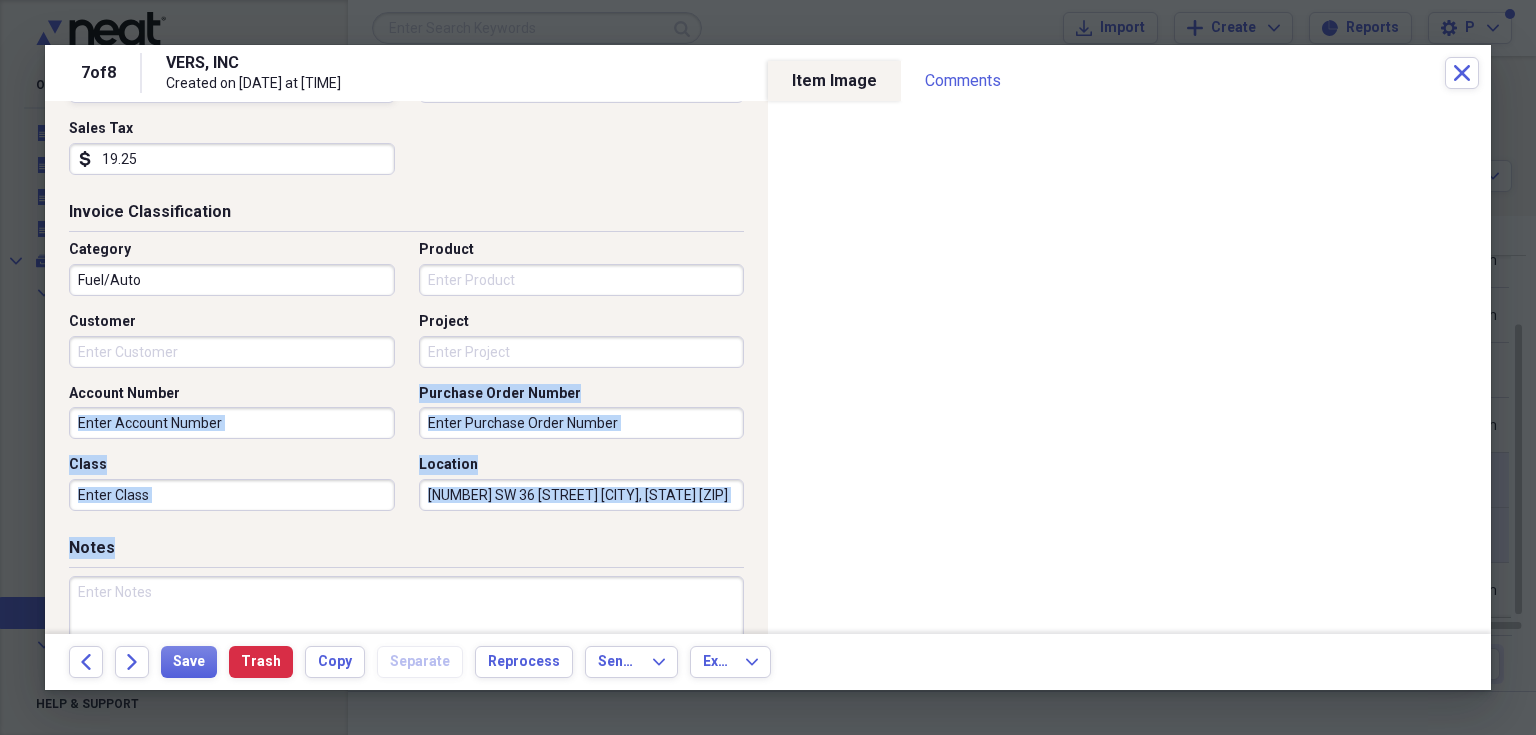 drag, startPoint x: 284, startPoint y: 567, endPoint x: 145, endPoint y: 421, distance: 201.58621 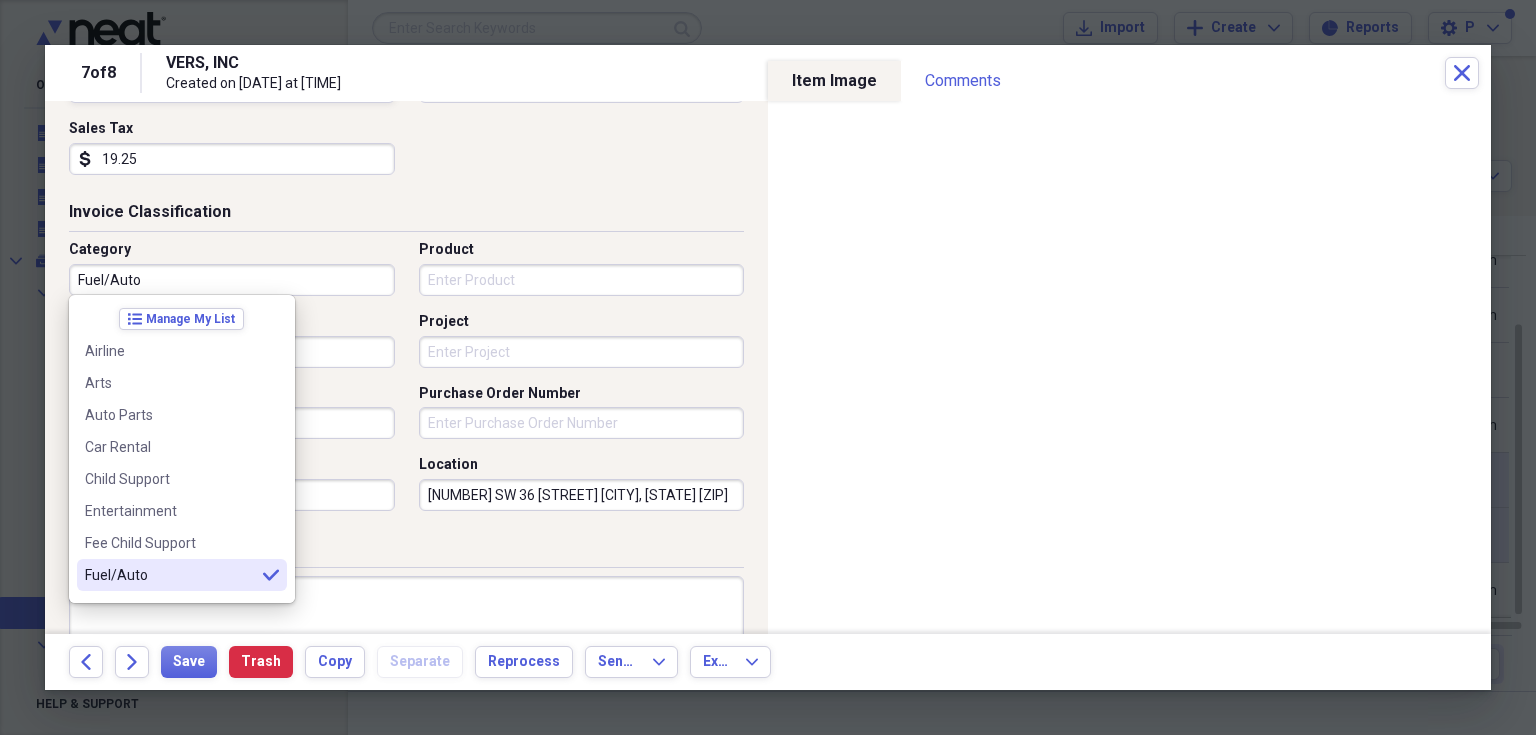 click on "Fuel/Auto" at bounding box center [232, 280] 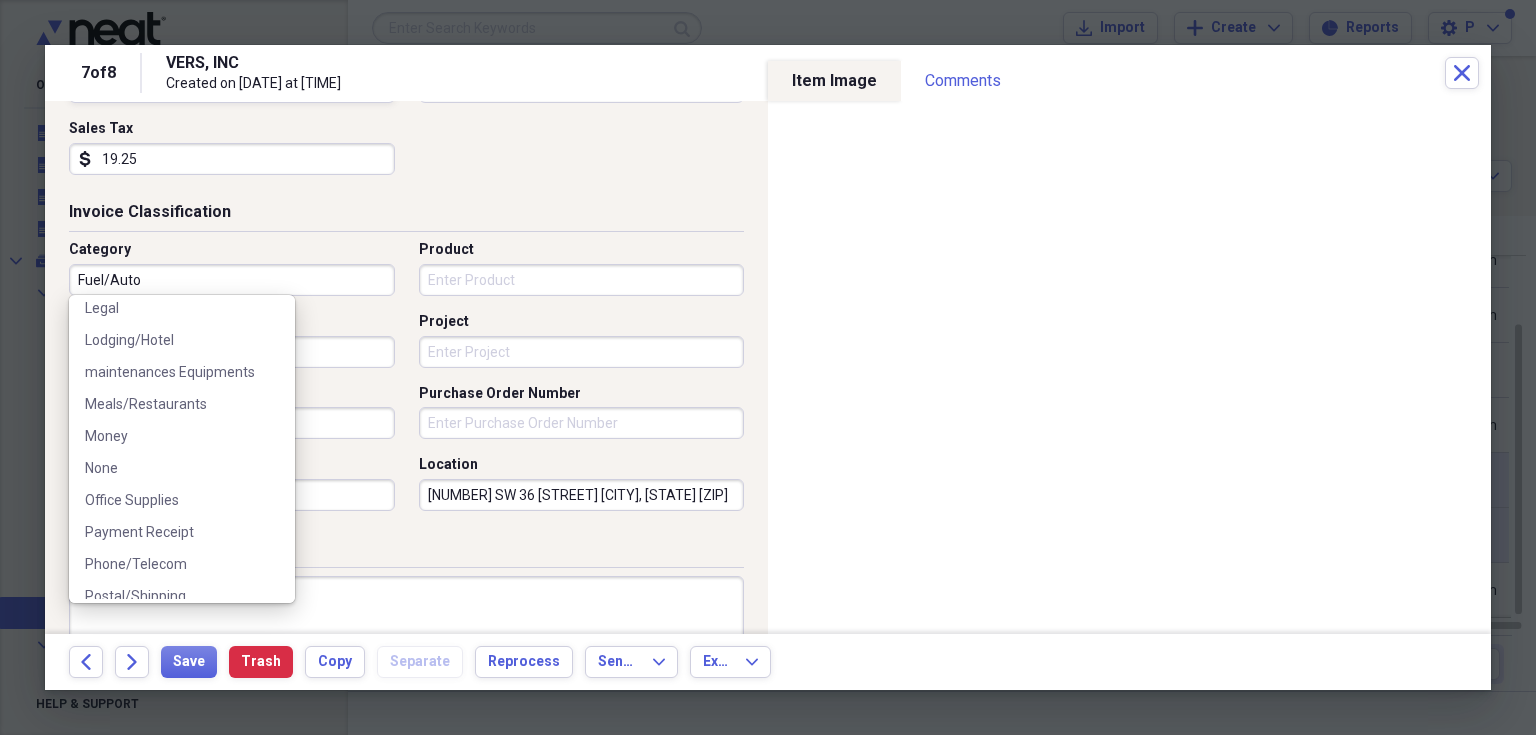 scroll, scrollTop: 453, scrollLeft: 0, axis: vertical 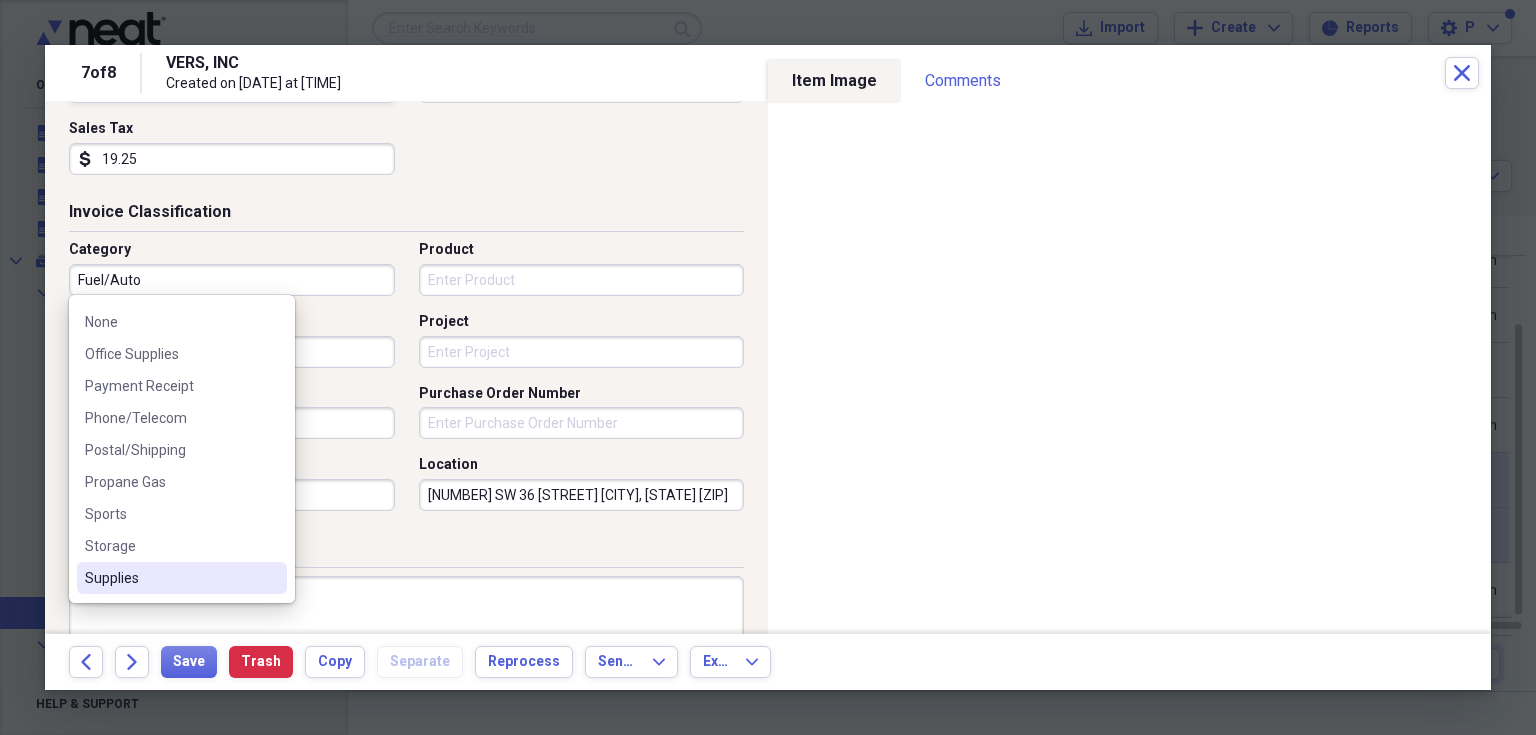 click on "Supplies" at bounding box center (170, 578) 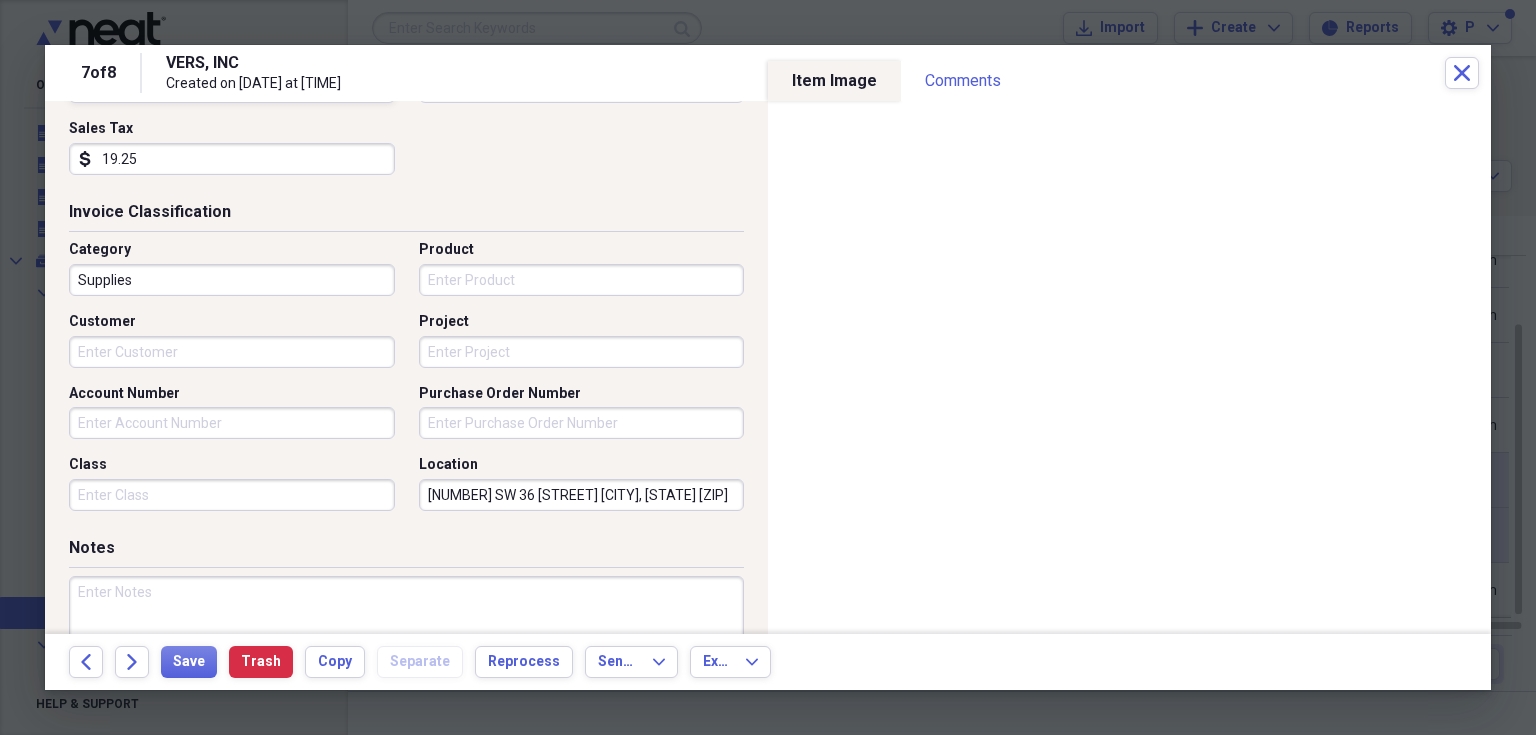 click at bounding box center [406, 641] 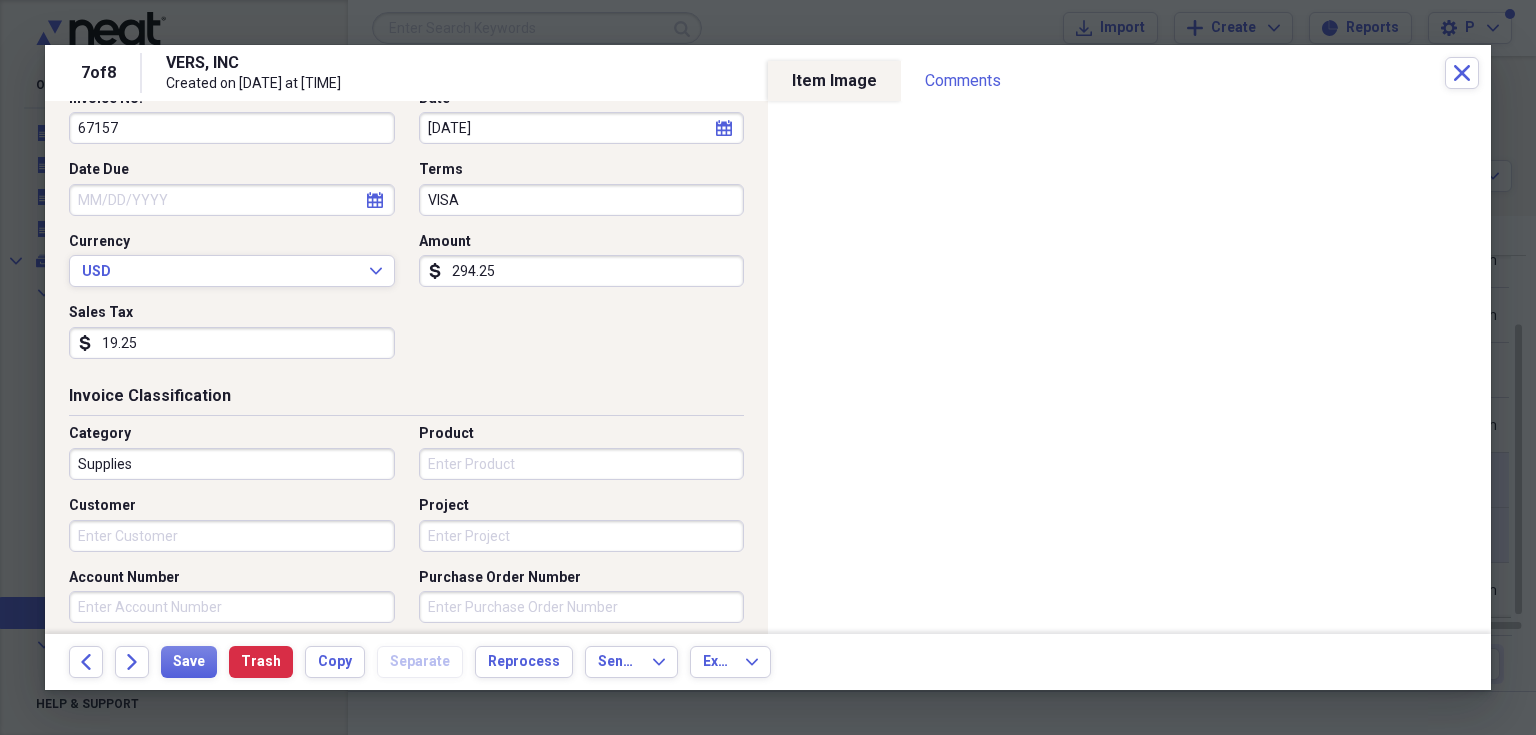 scroll, scrollTop: 0, scrollLeft: 0, axis: both 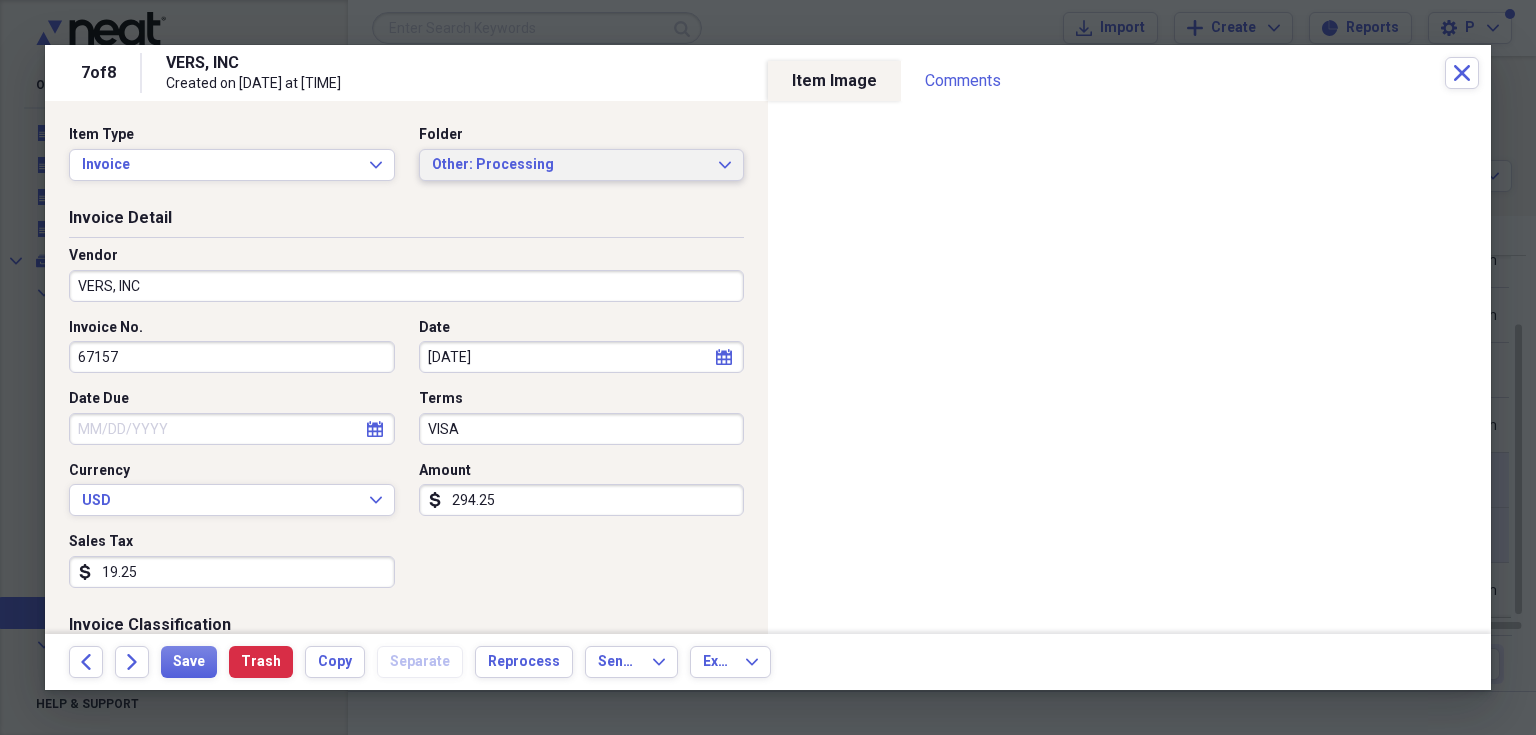 click on "Expand" 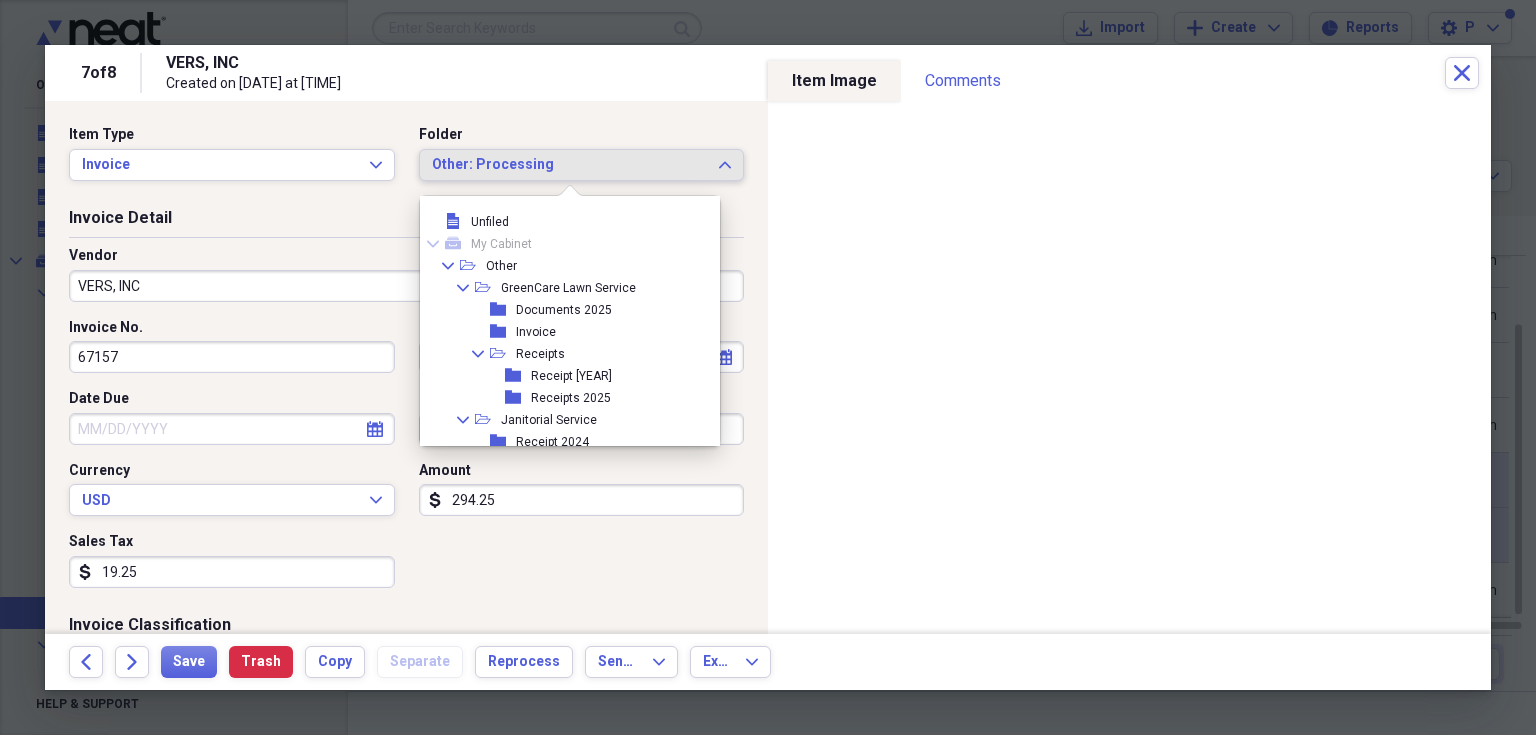 scroll, scrollTop: 94, scrollLeft: 0, axis: vertical 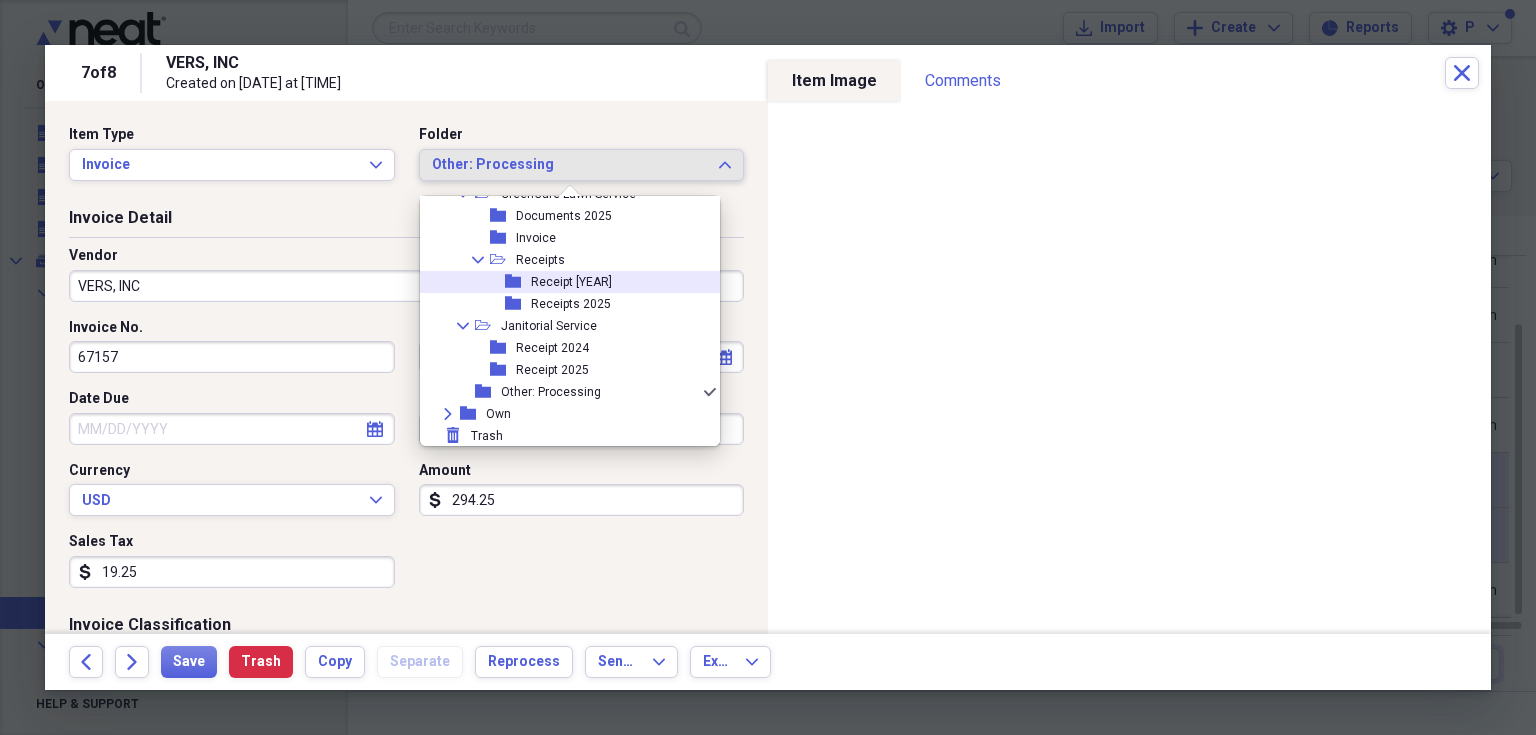 click on "folder Receipt  2024" at bounding box center (562, 282) 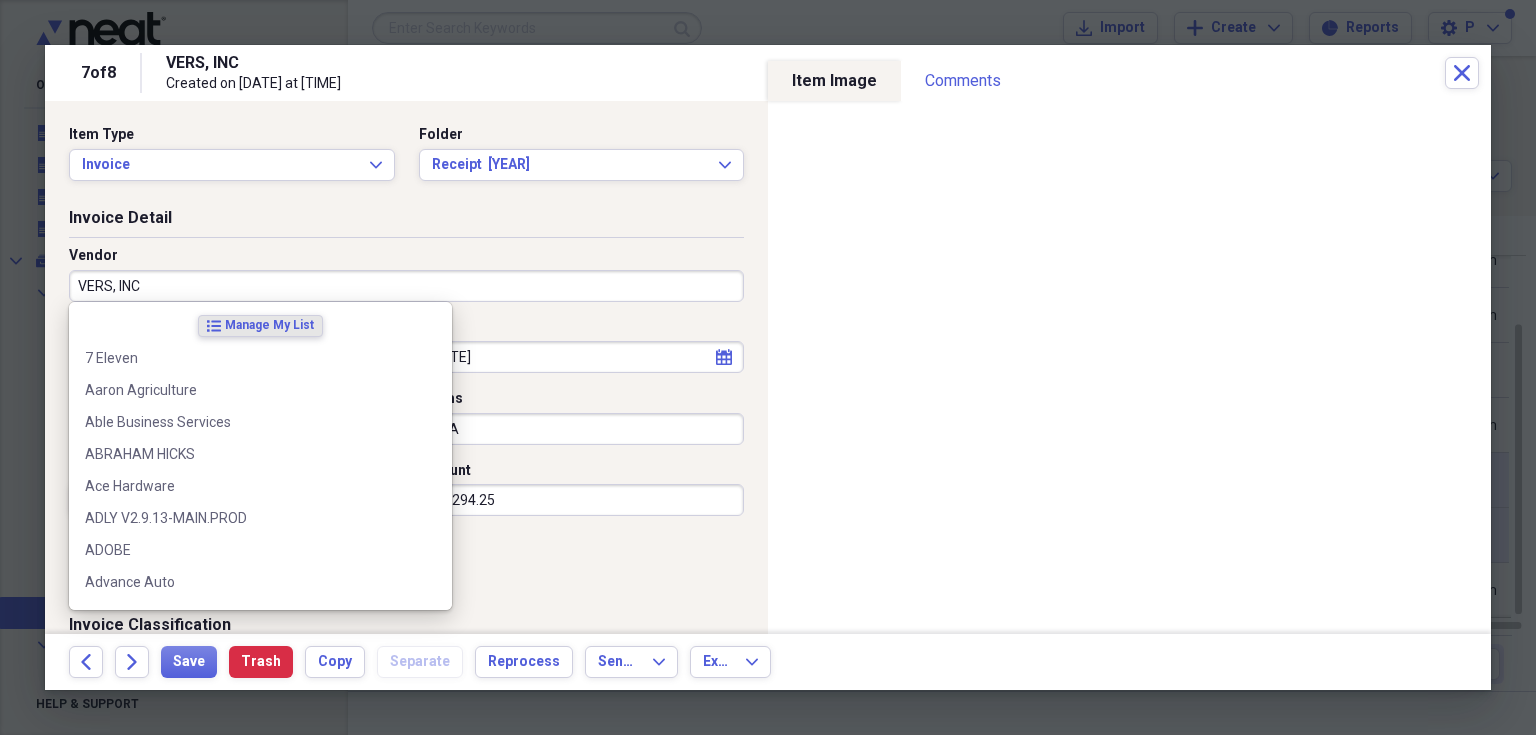 click on "VERS, INC" at bounding box center [406, 286] 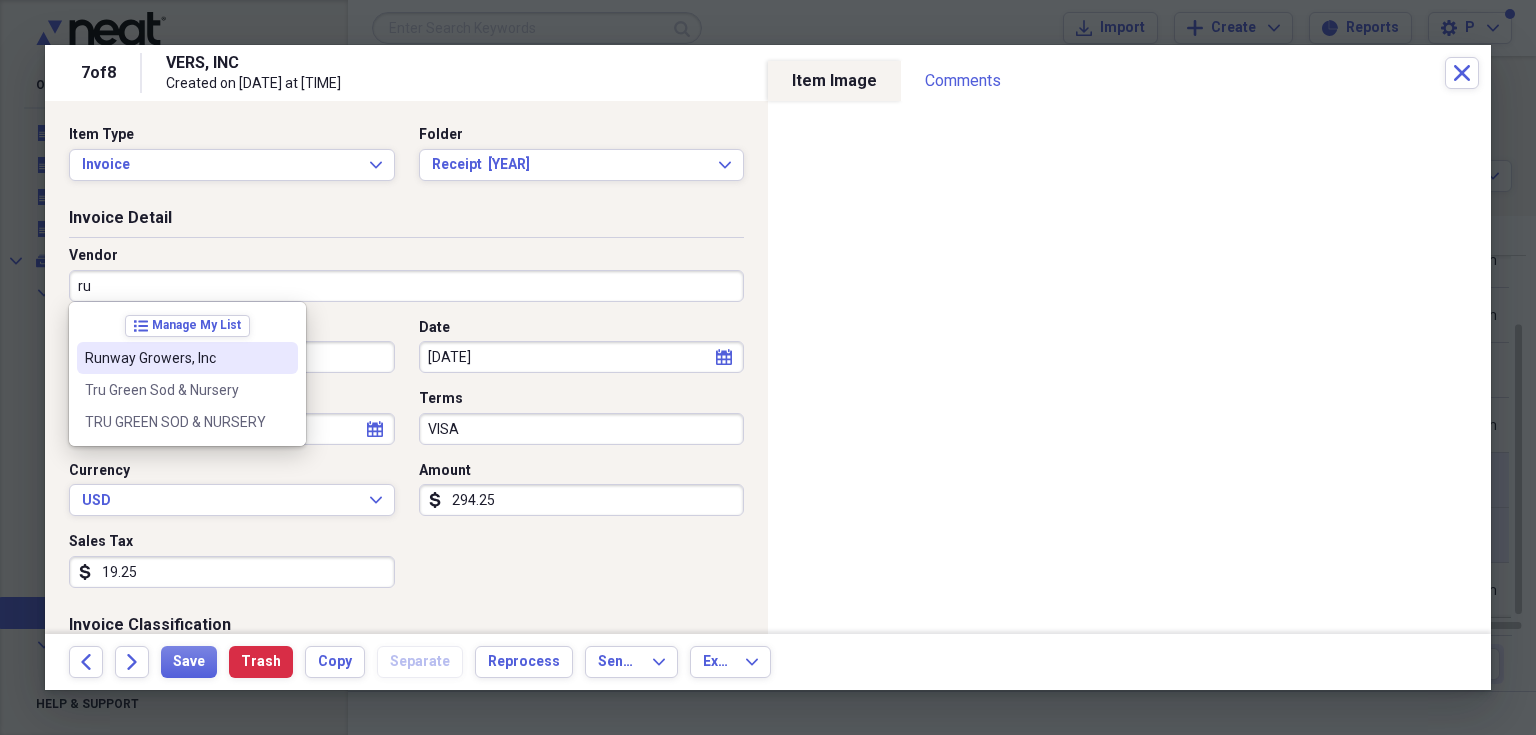 click on "Runway Growers, Inc" at bounding box center [175, 358] 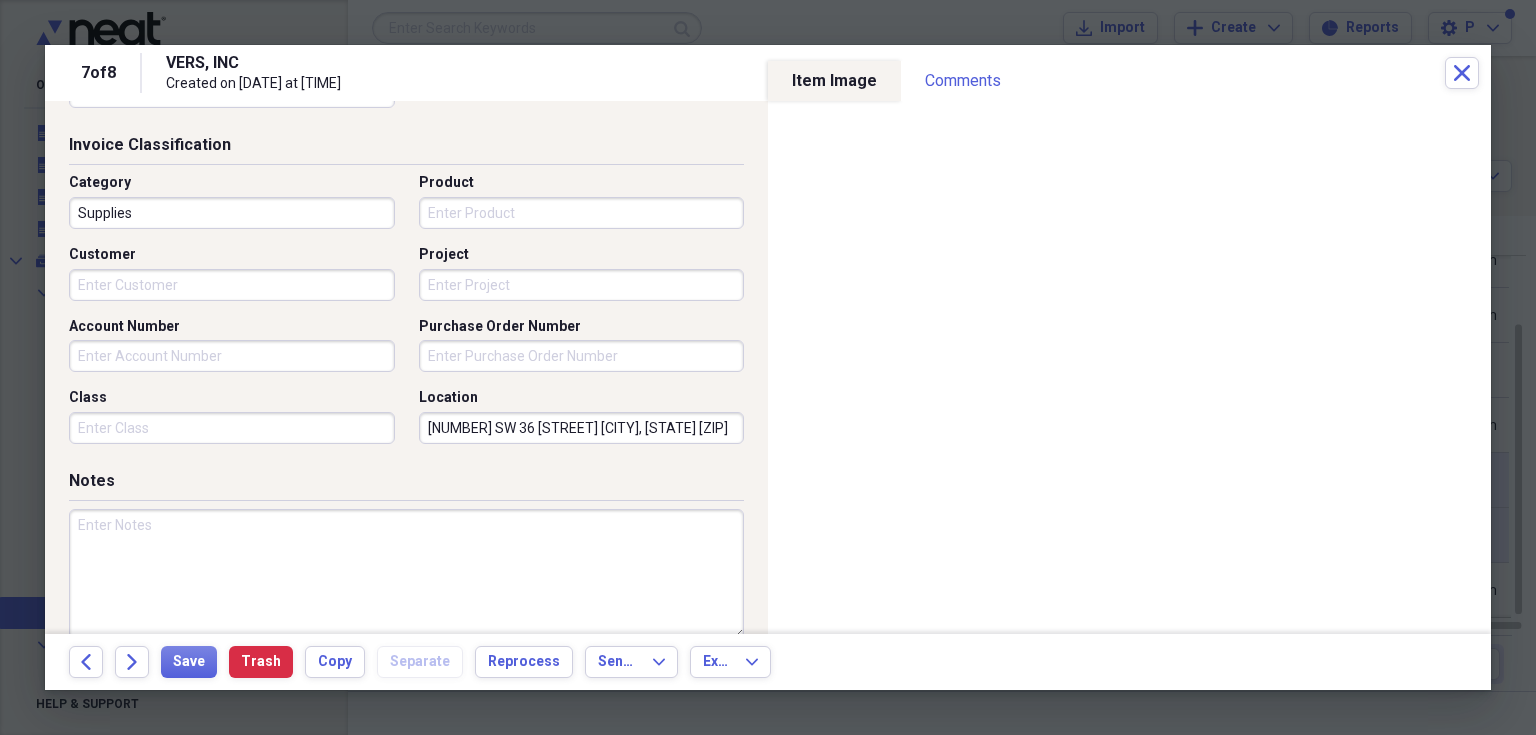 scroll, scrollTop: 532, scrollLeft: 0, axis: vertical 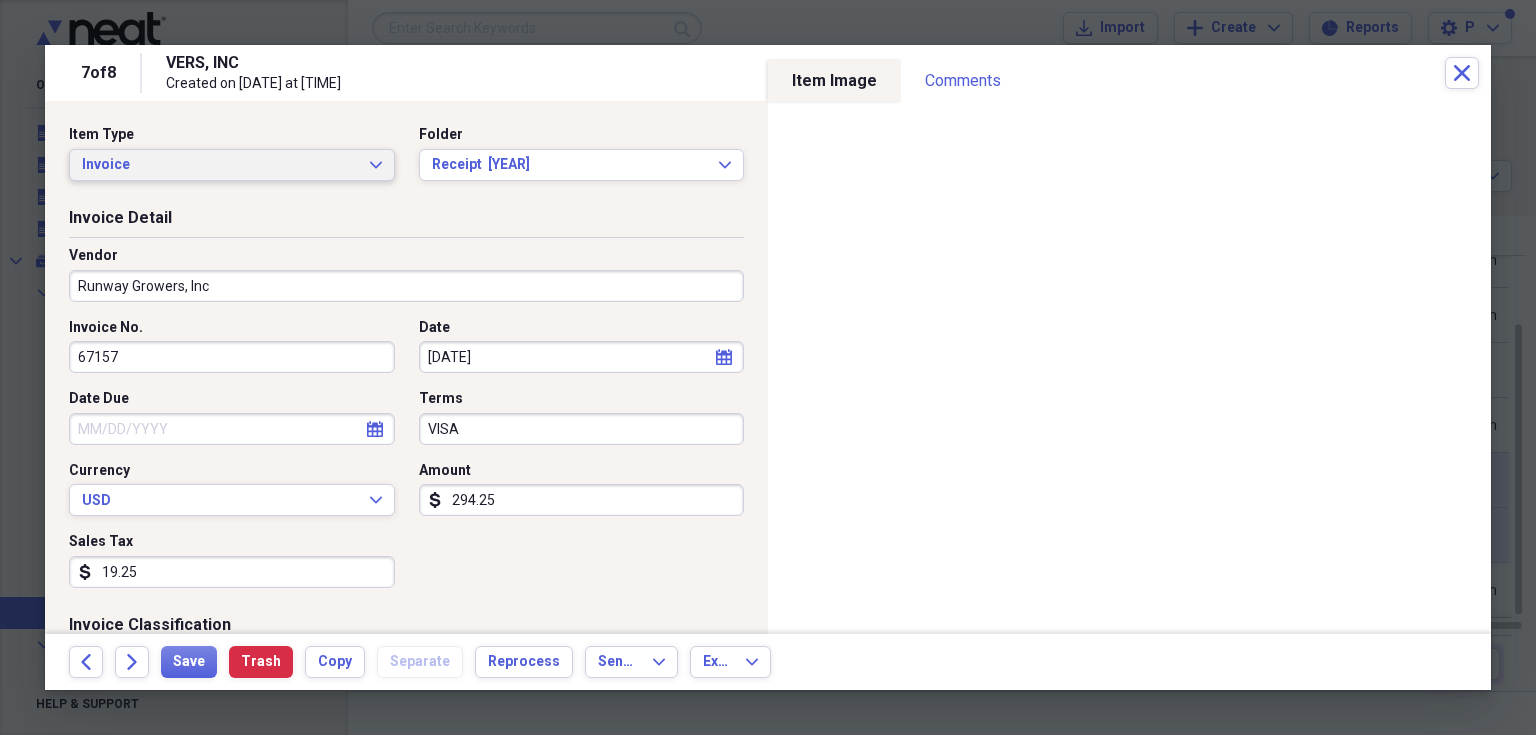 click on "Expand" 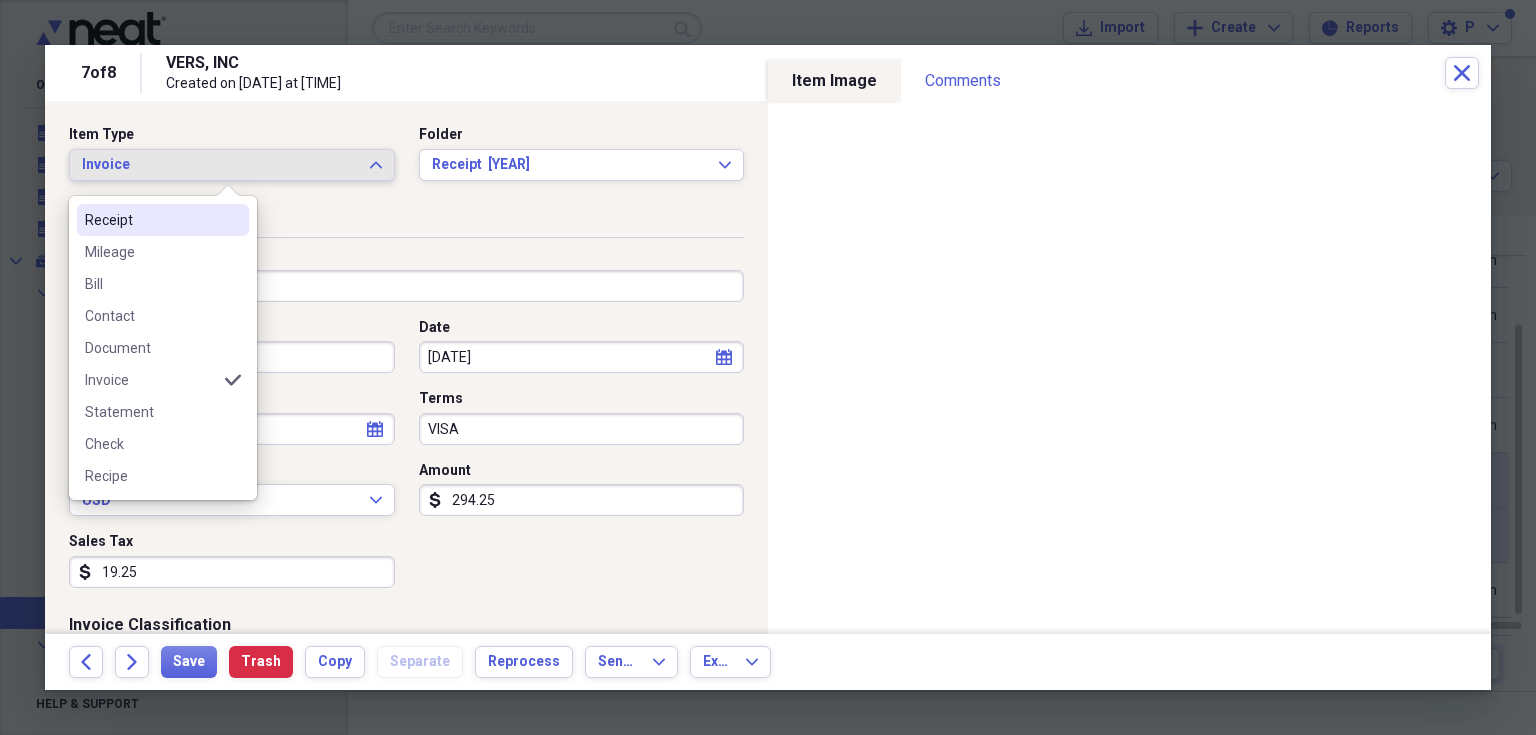 click 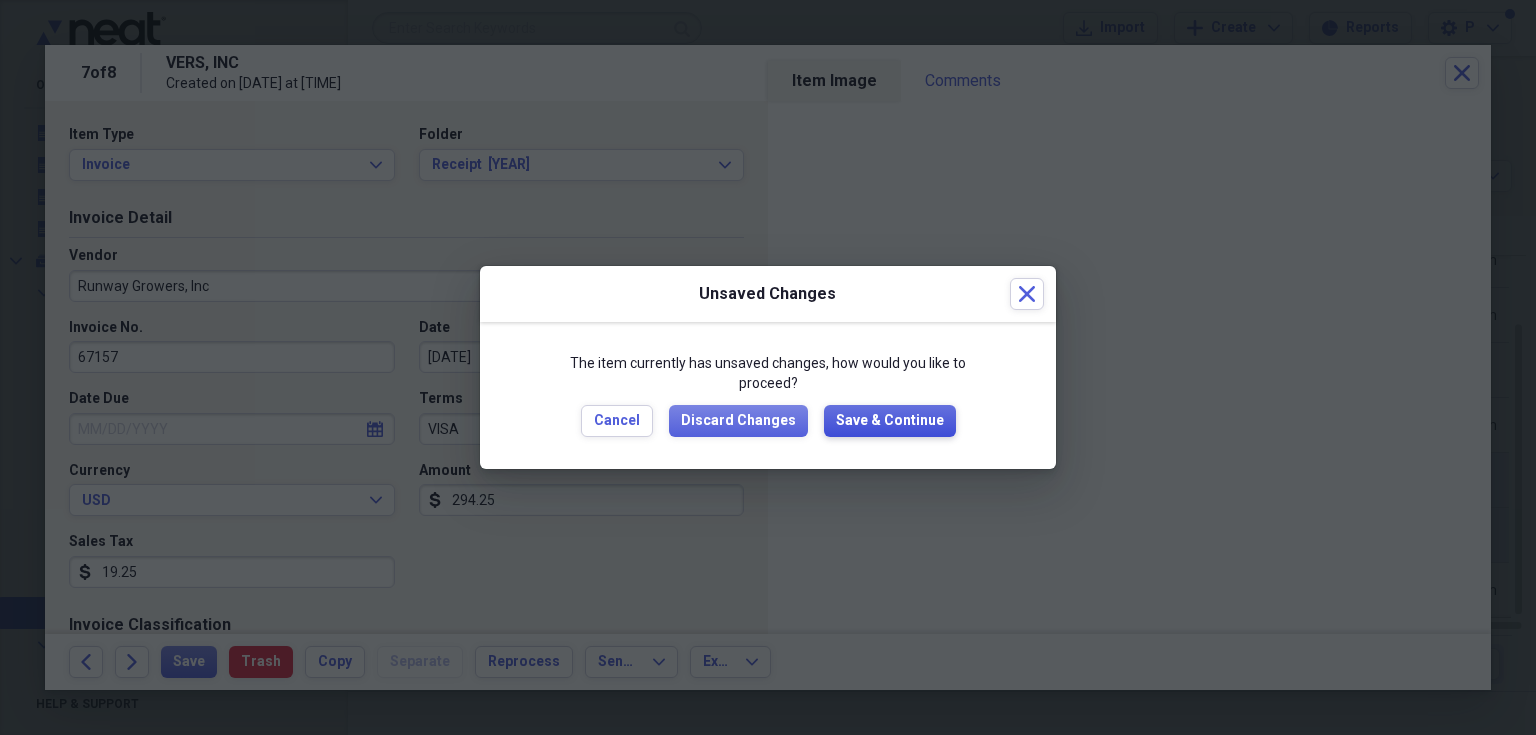 click on "Save & Continue" at bounding box center [890, 421] 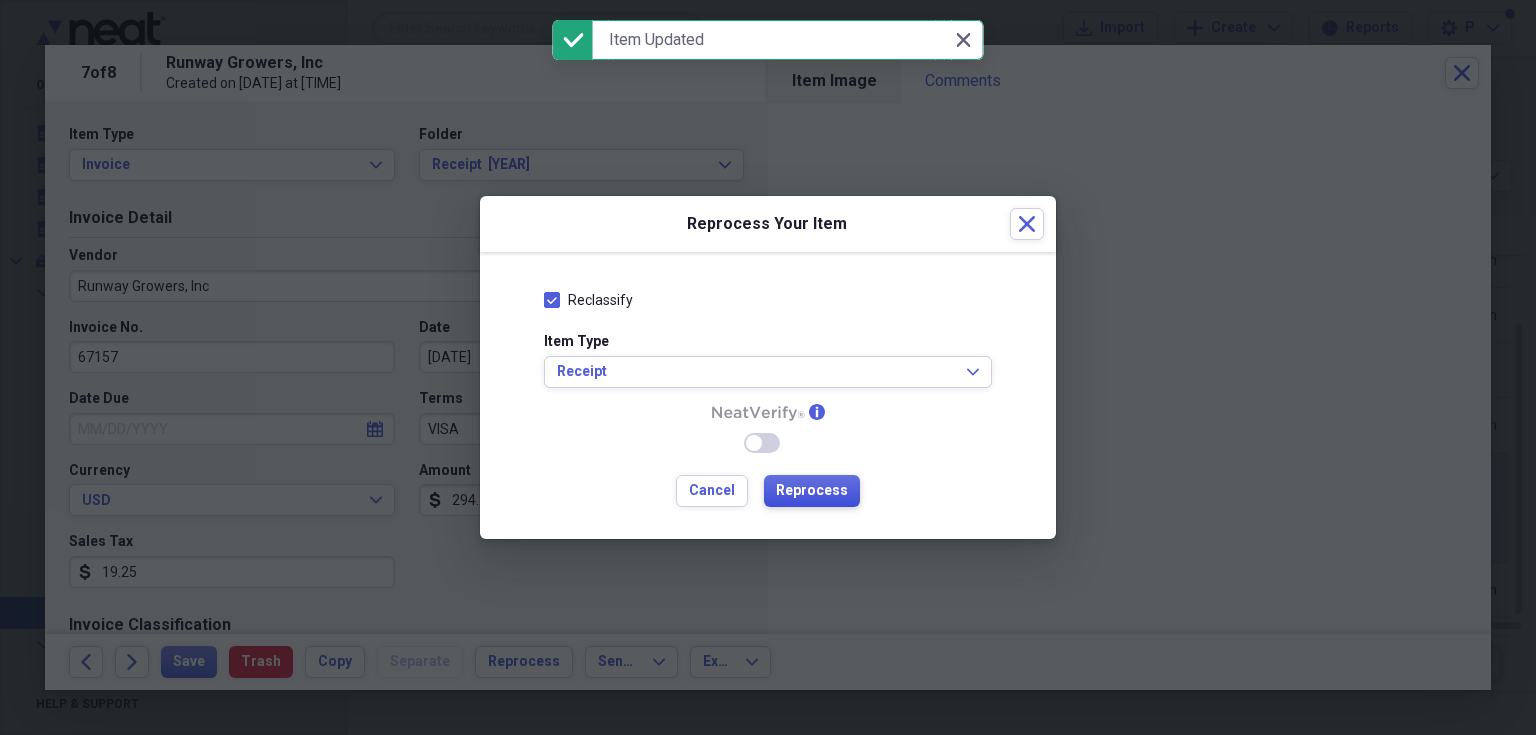 click on "Reprocess" at bounding box center [812, 491] 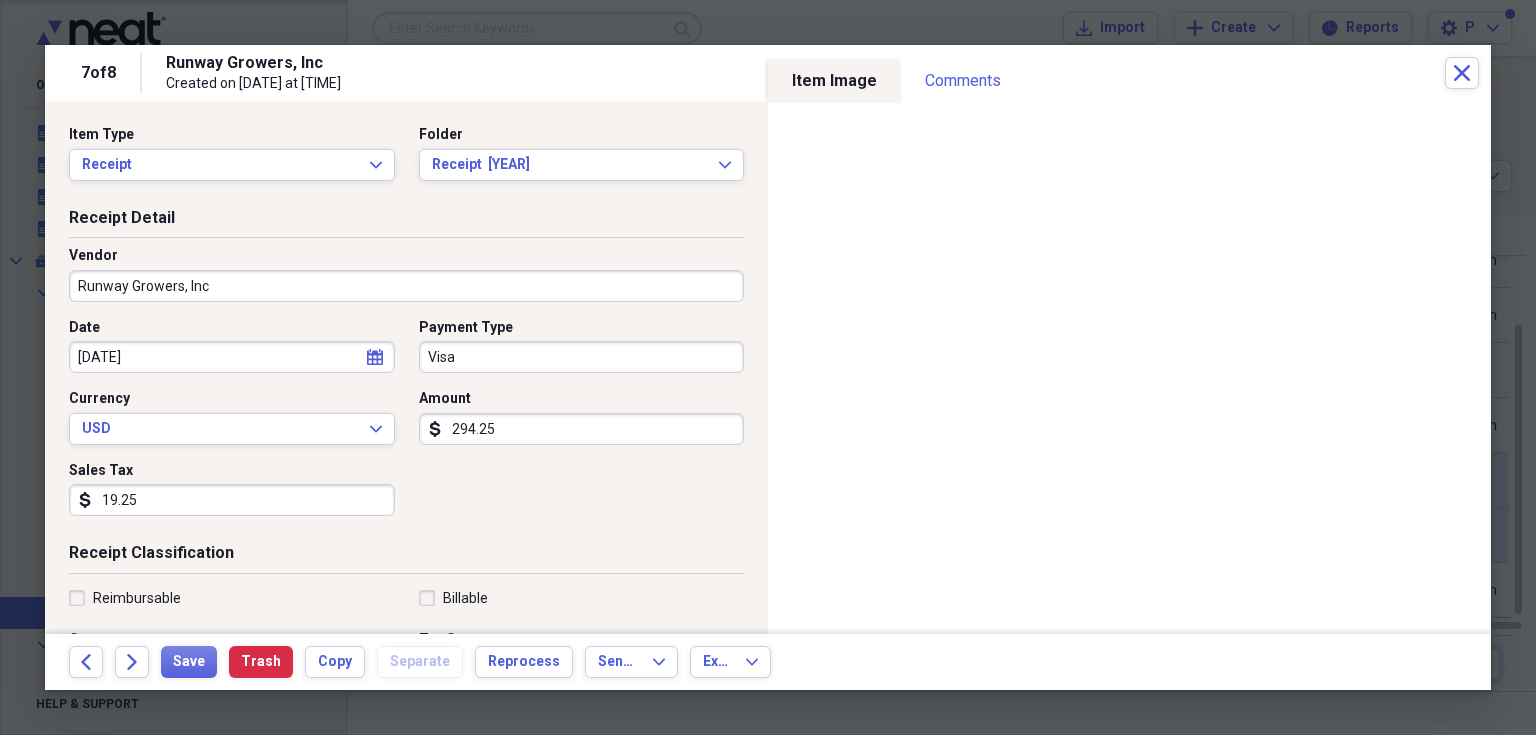 type on "Visa" 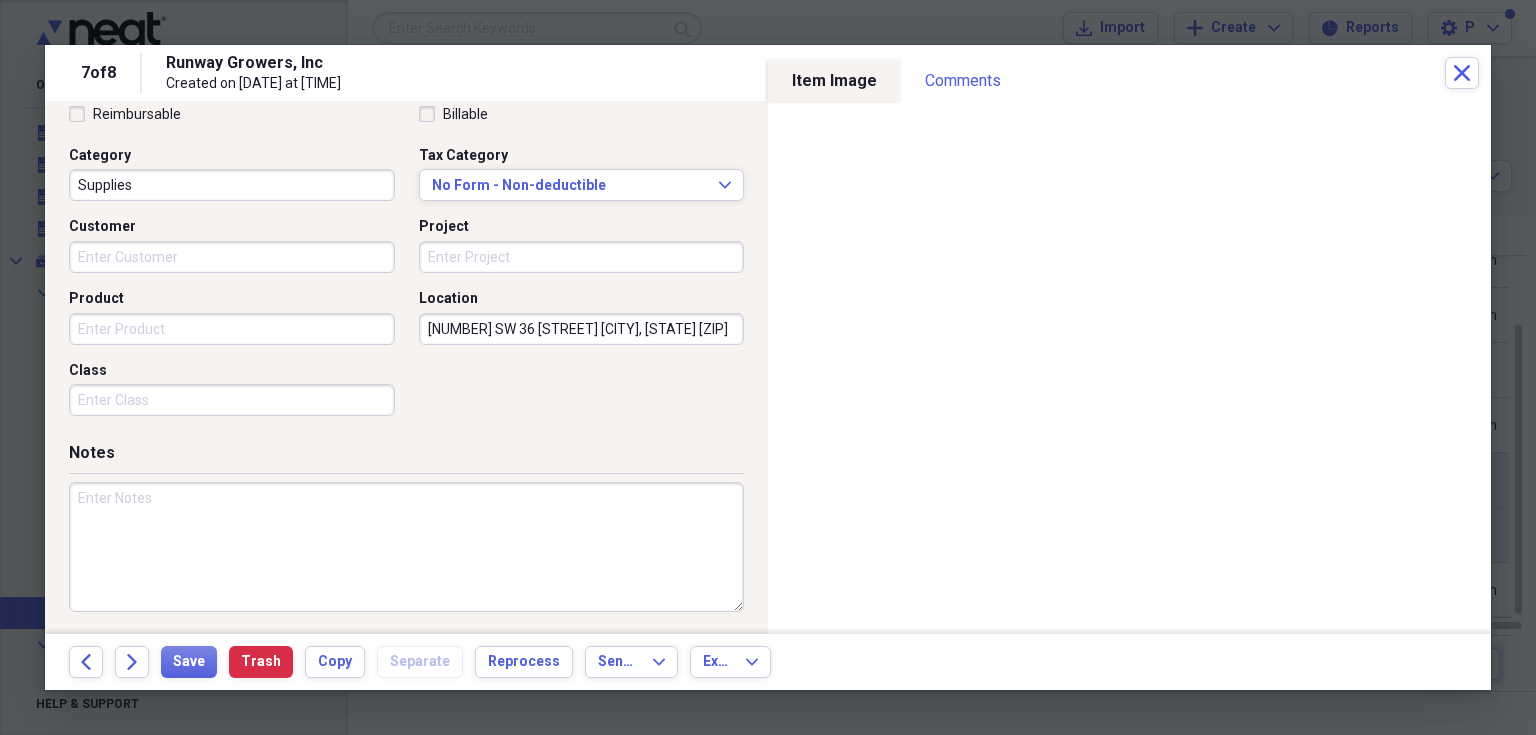 scroll, scrollTop: 486, scrollLeft: 0, axis: vertical 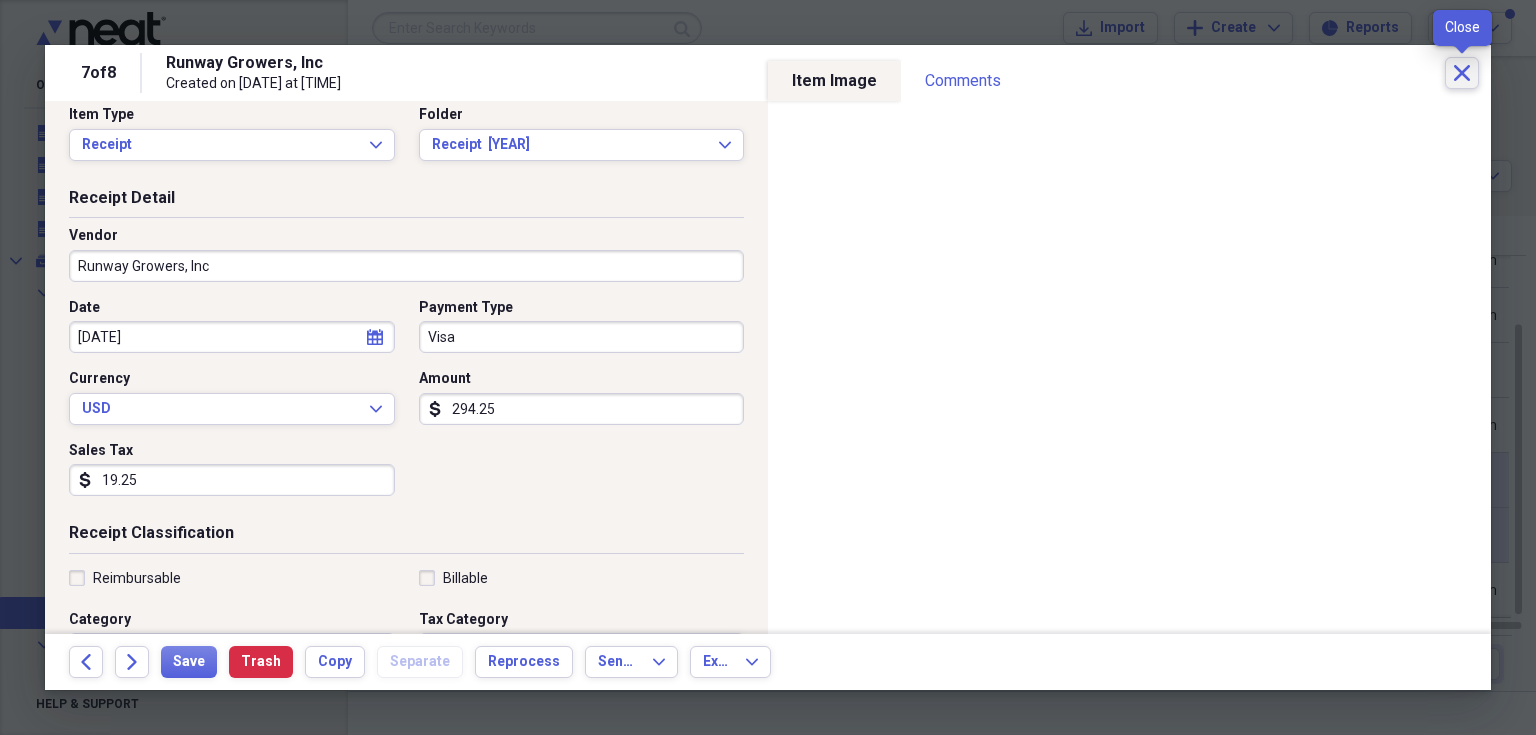click 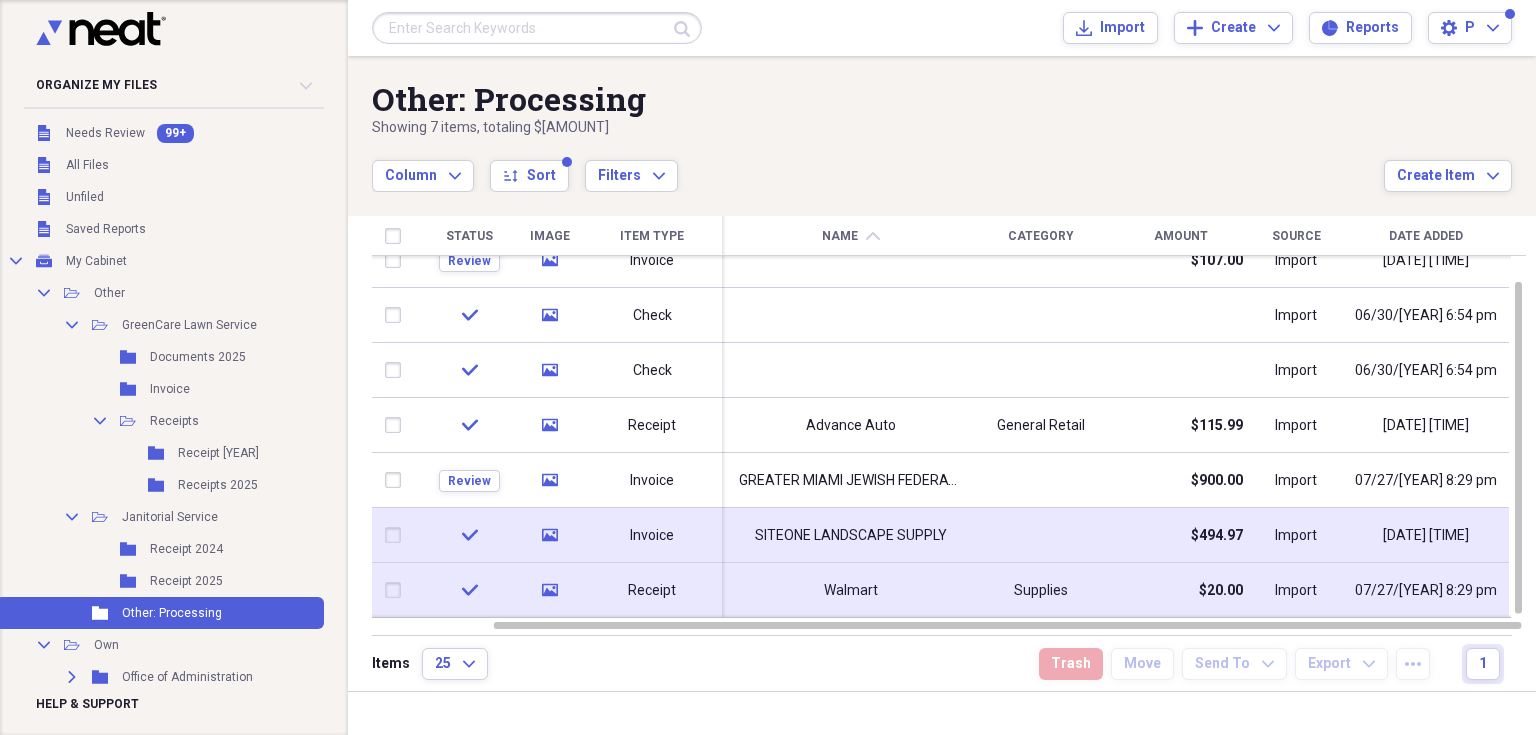 click on "Other: Processing Showing 7 items , totaling $[AMOUNT] Column Expand sort Sort Filters  Expand Create Item Expand" at bounding box center [942, 124] 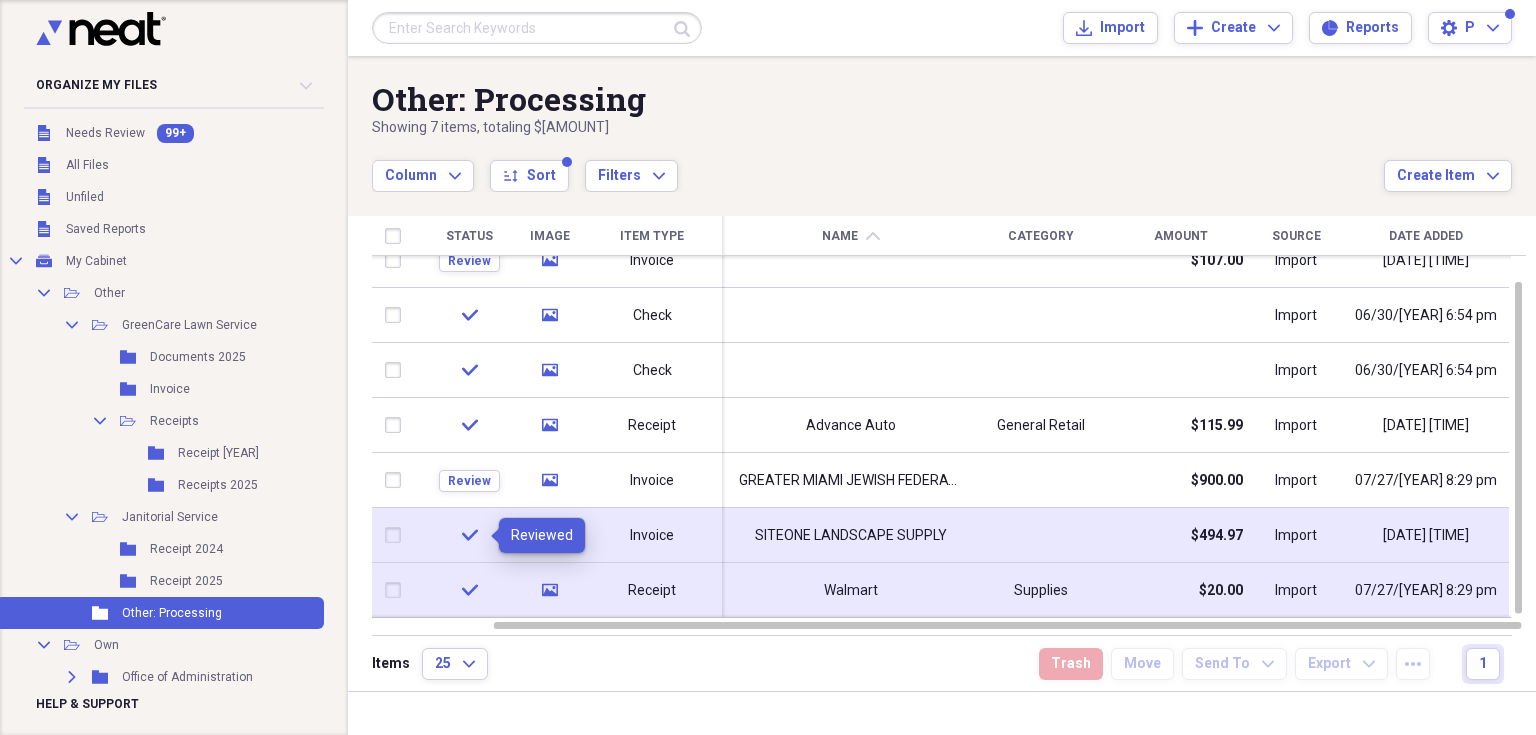 click on "check" 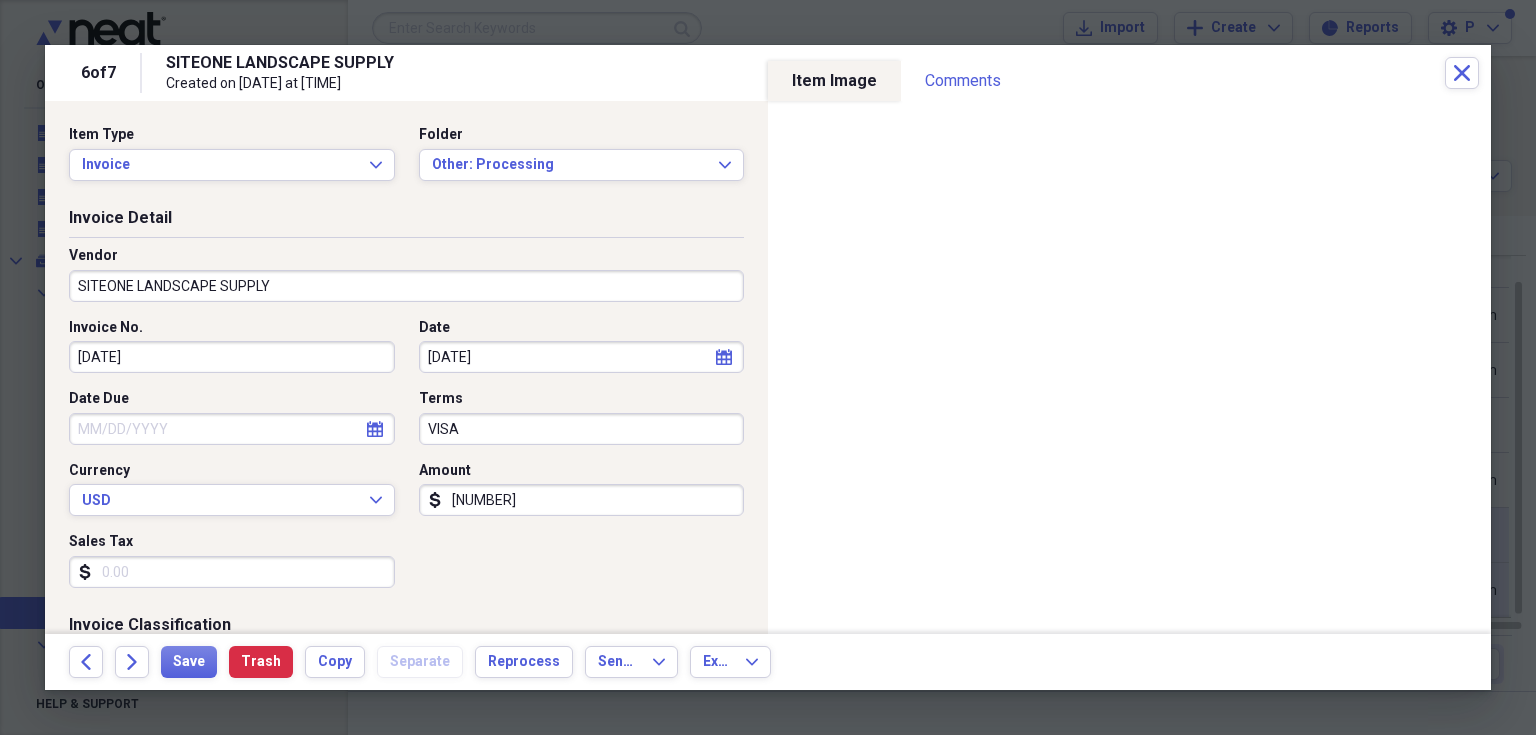 click on "Invoice No. [DATE] Date [DATE] calendar Calendar Date Due calendar Calendar Terms VISA Currency USD Expand Amount dollar-sign 494.97 Sales Tax dollar-sign" at bounding box center [406, 461] 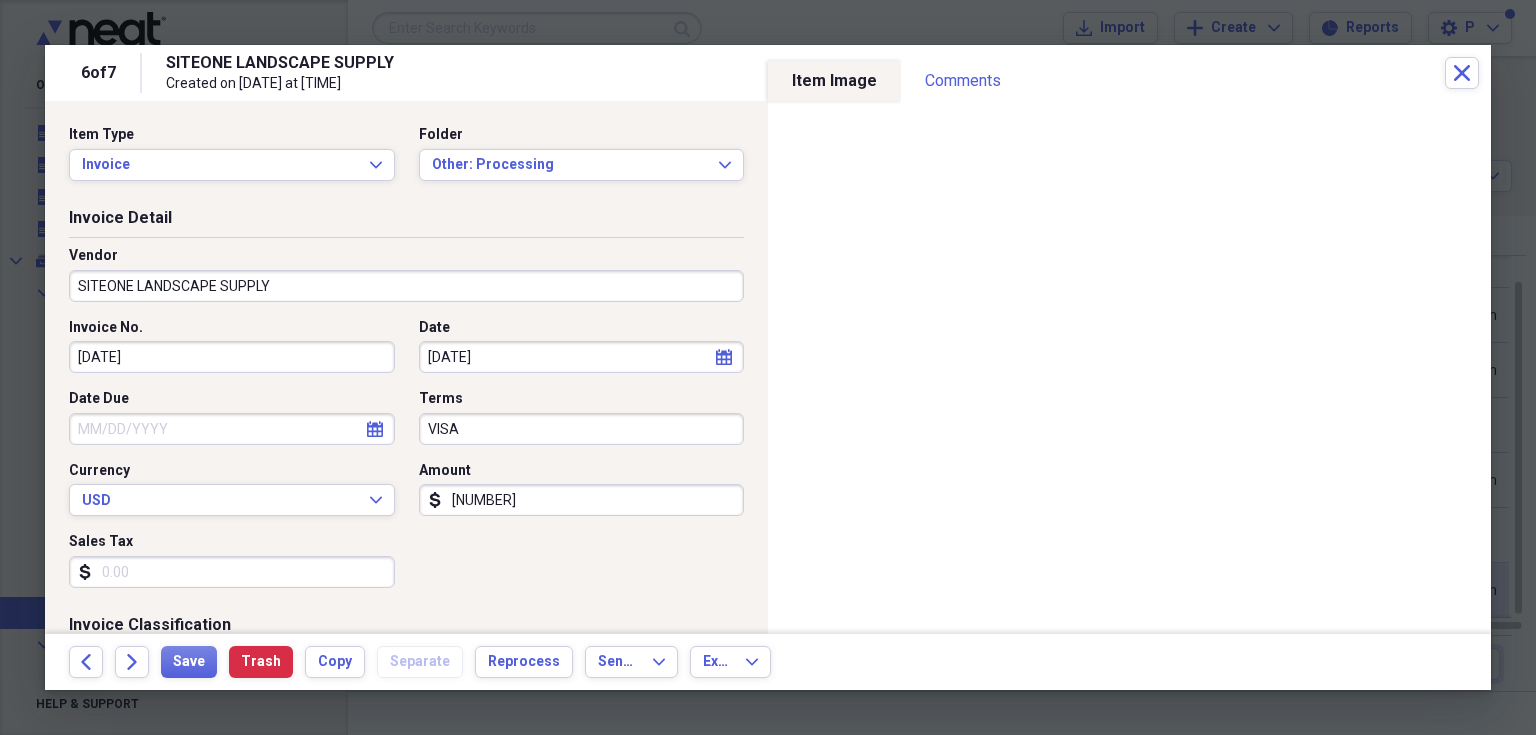 click on "Invoice No. [DATE] Date [DATE] calendar Calendar Date Due calendar Calendar Terms VISA Currency USD Expand Amount dollar-sign 494.97 Sales Tax dollar-sign" at bounding box center [406, 461] 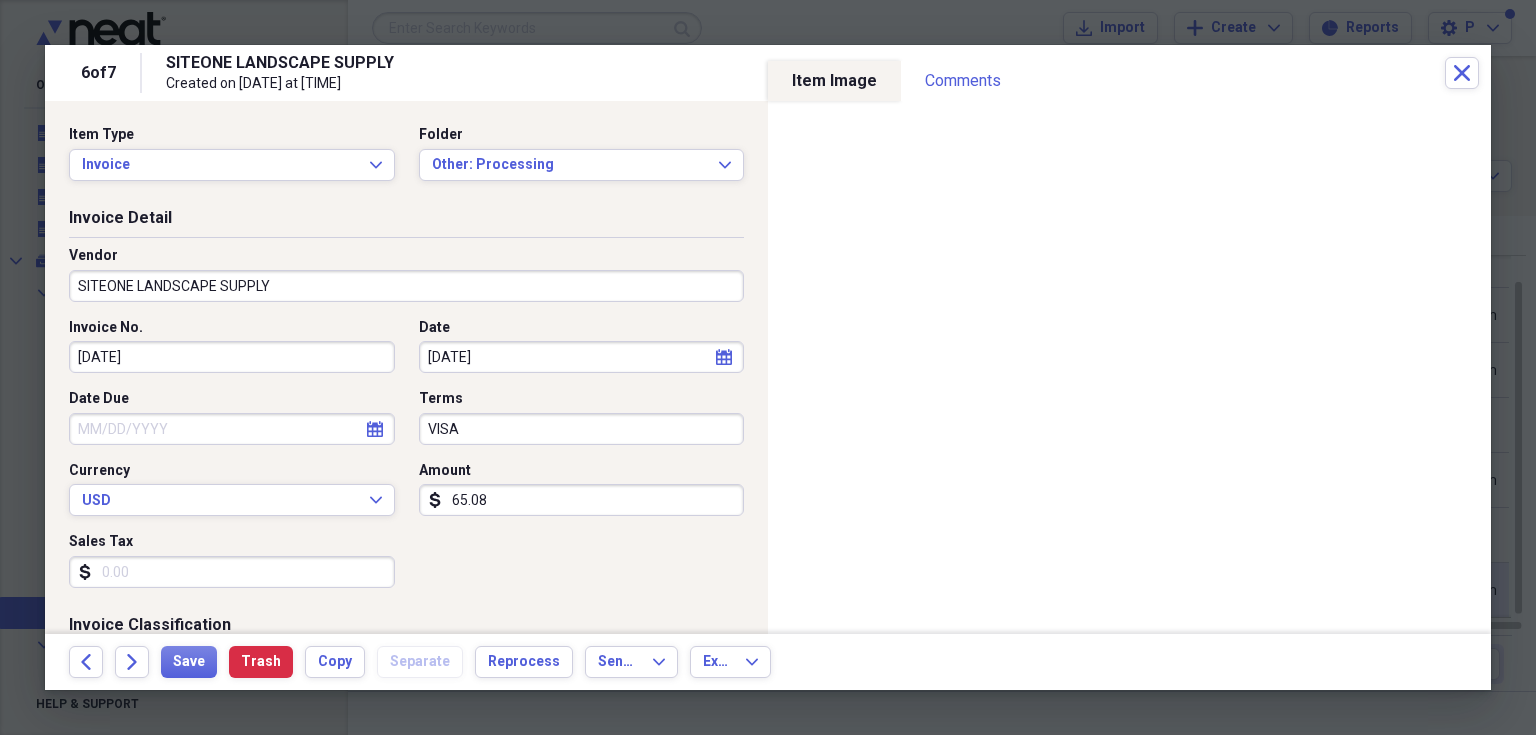 type on "65.08" 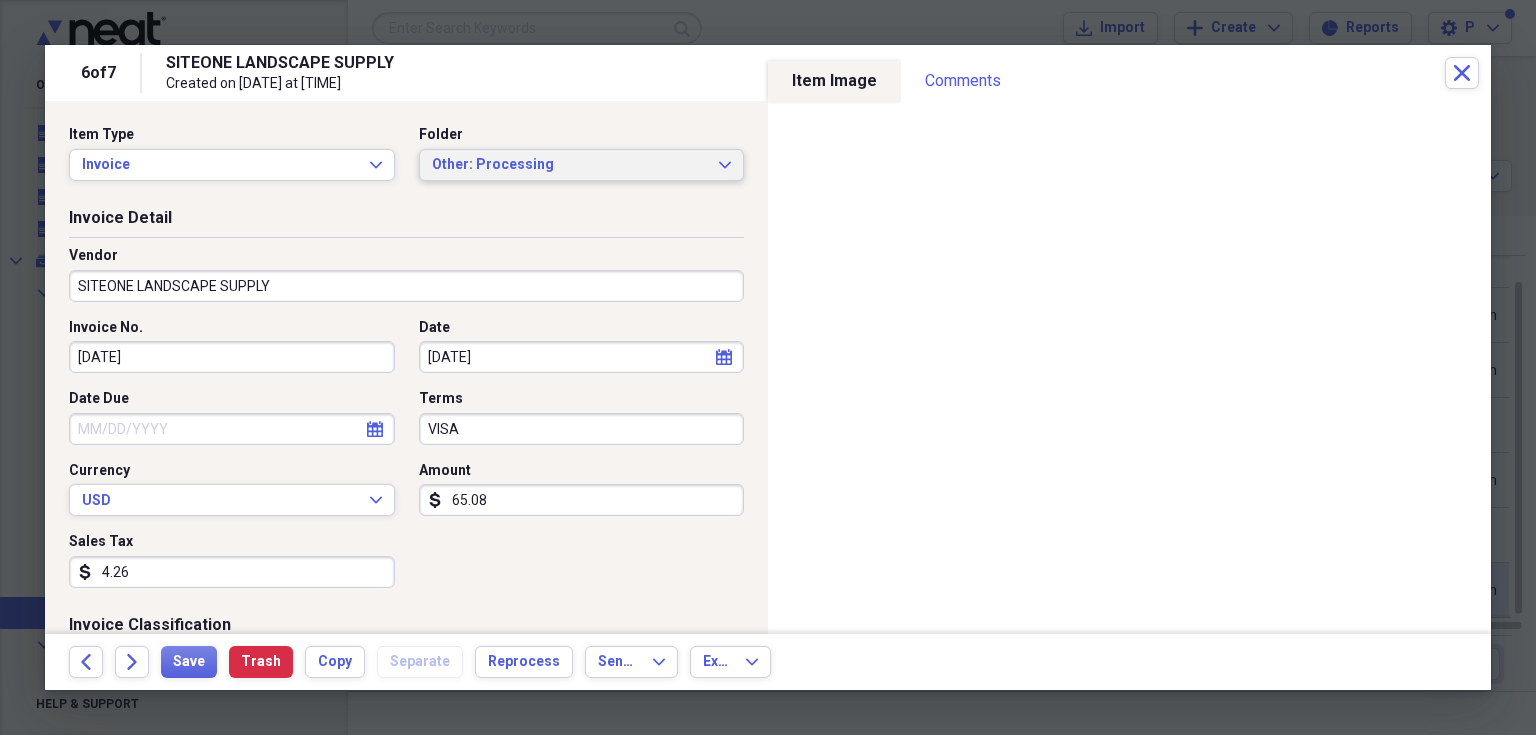 type on "4.26" 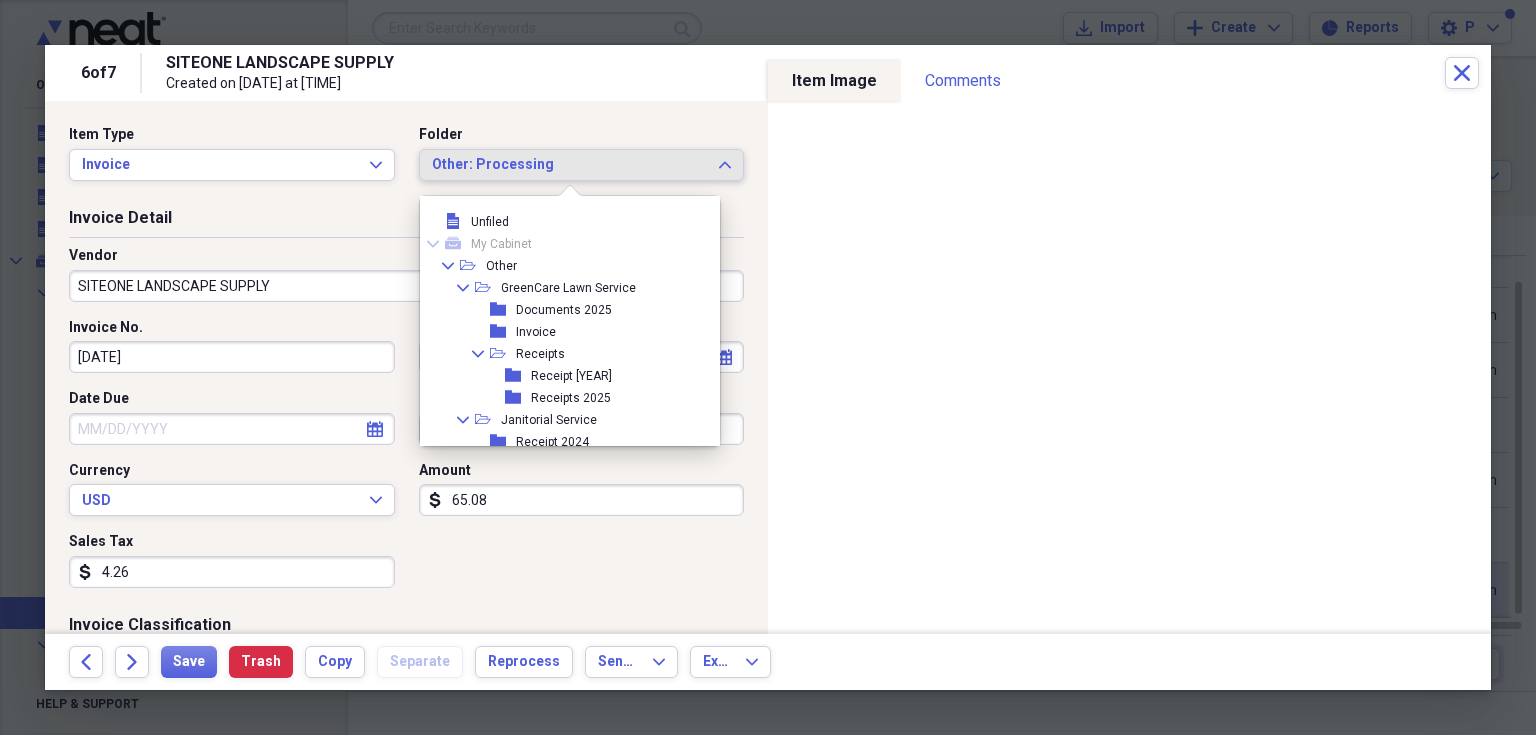 scroll, scrollTop: 94, scrollLeft: 0, axis: vertical 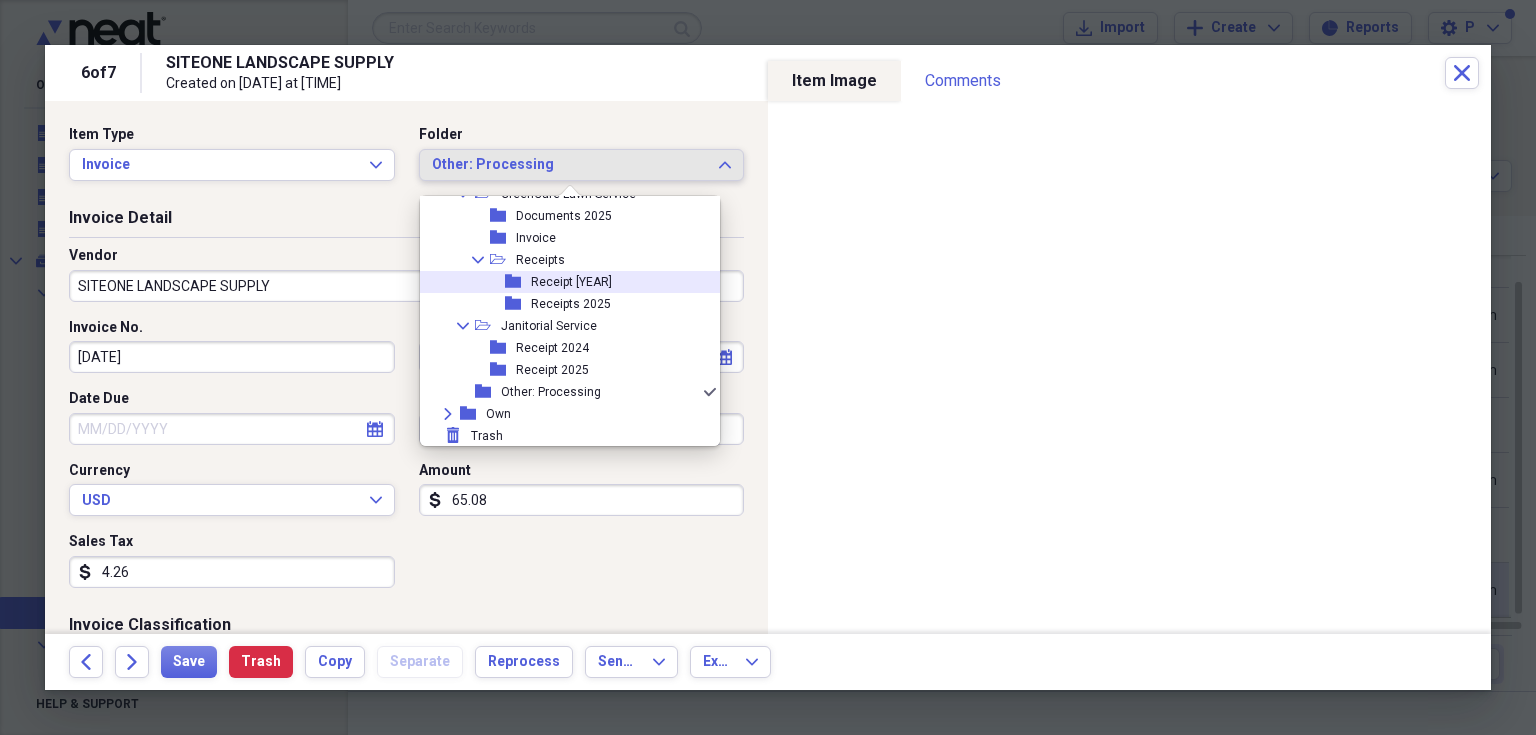 click on "folder Receipt  2024" at bounding box center [562, 282] 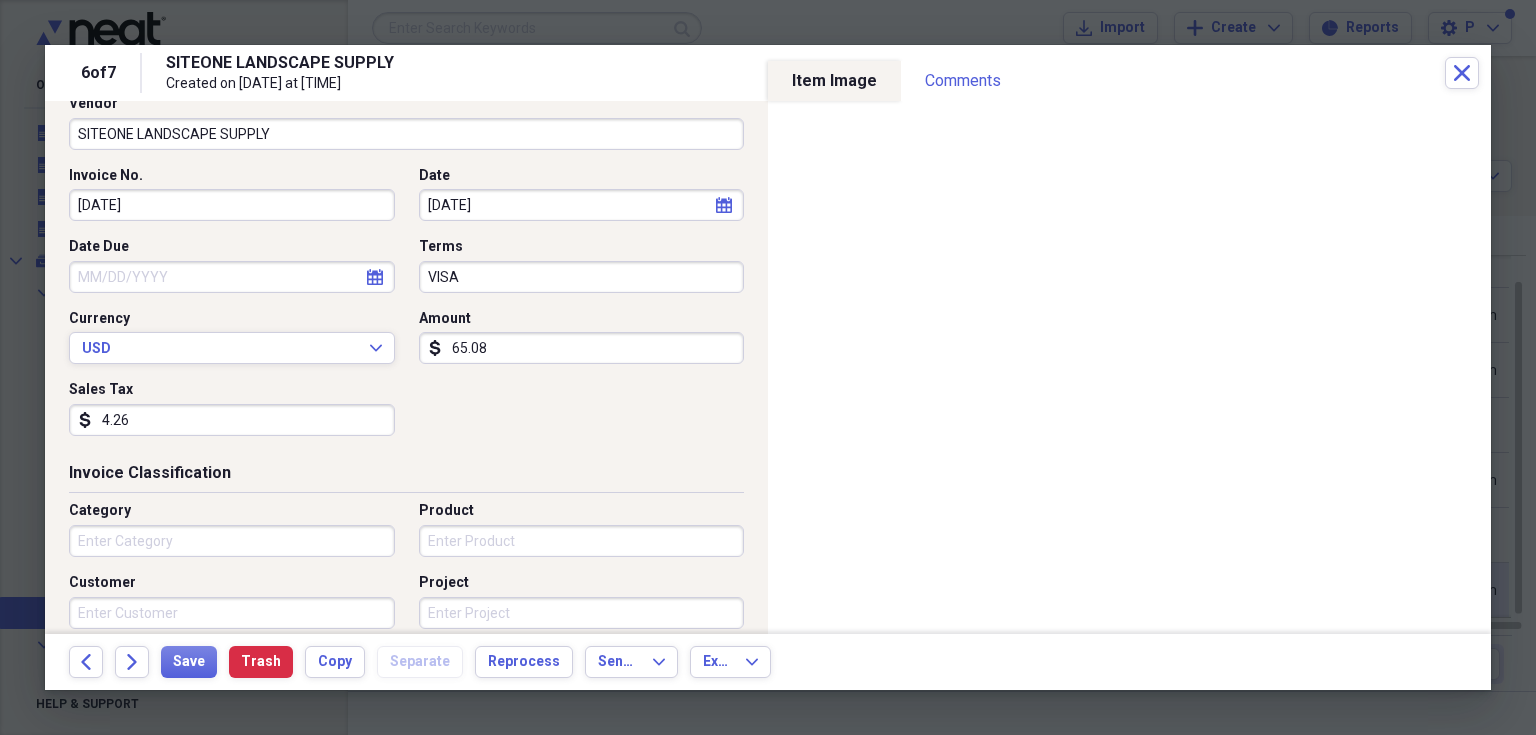 scroll, scrollTop: 200, scrollLeft: 0, axis: vertical 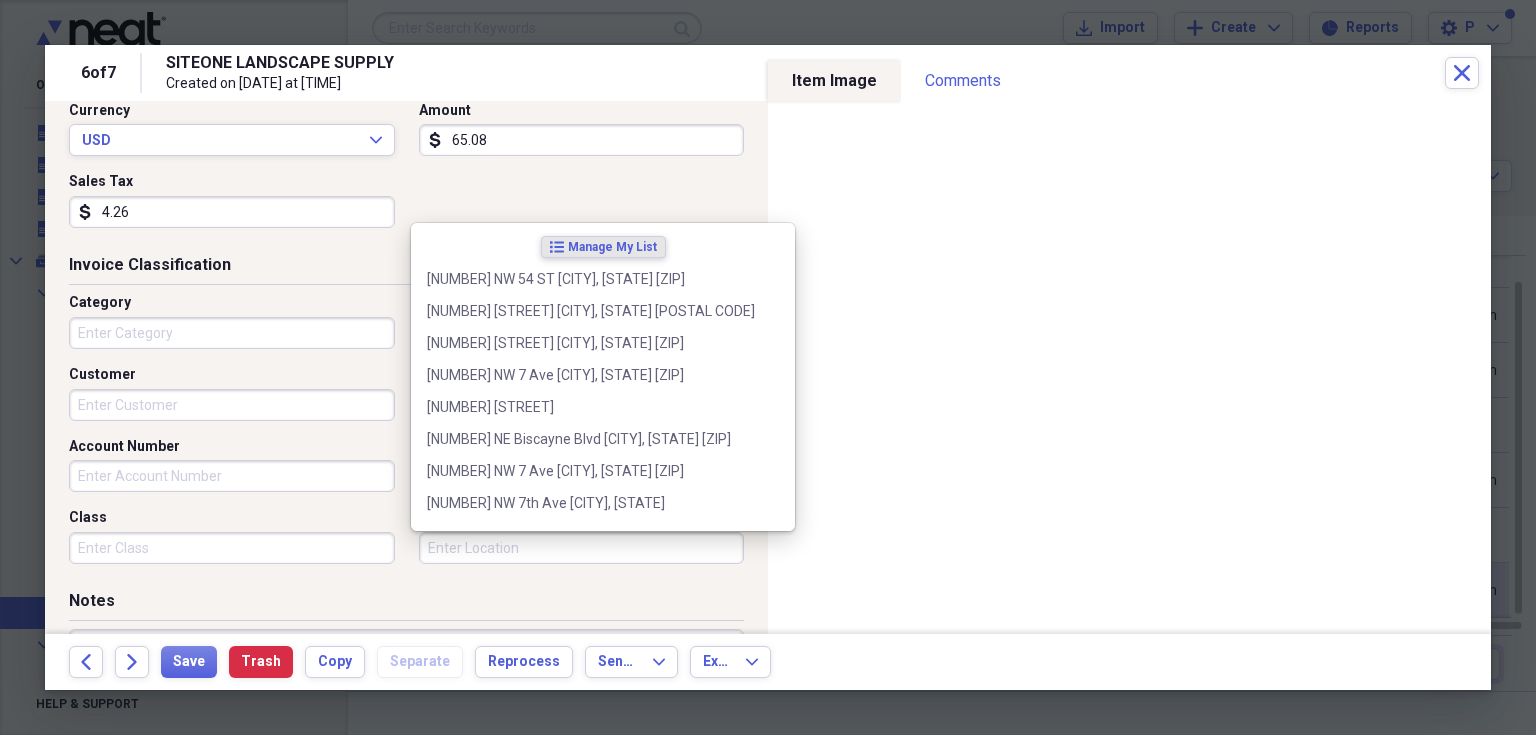 click on "Location" at bounding box center (582, 548) 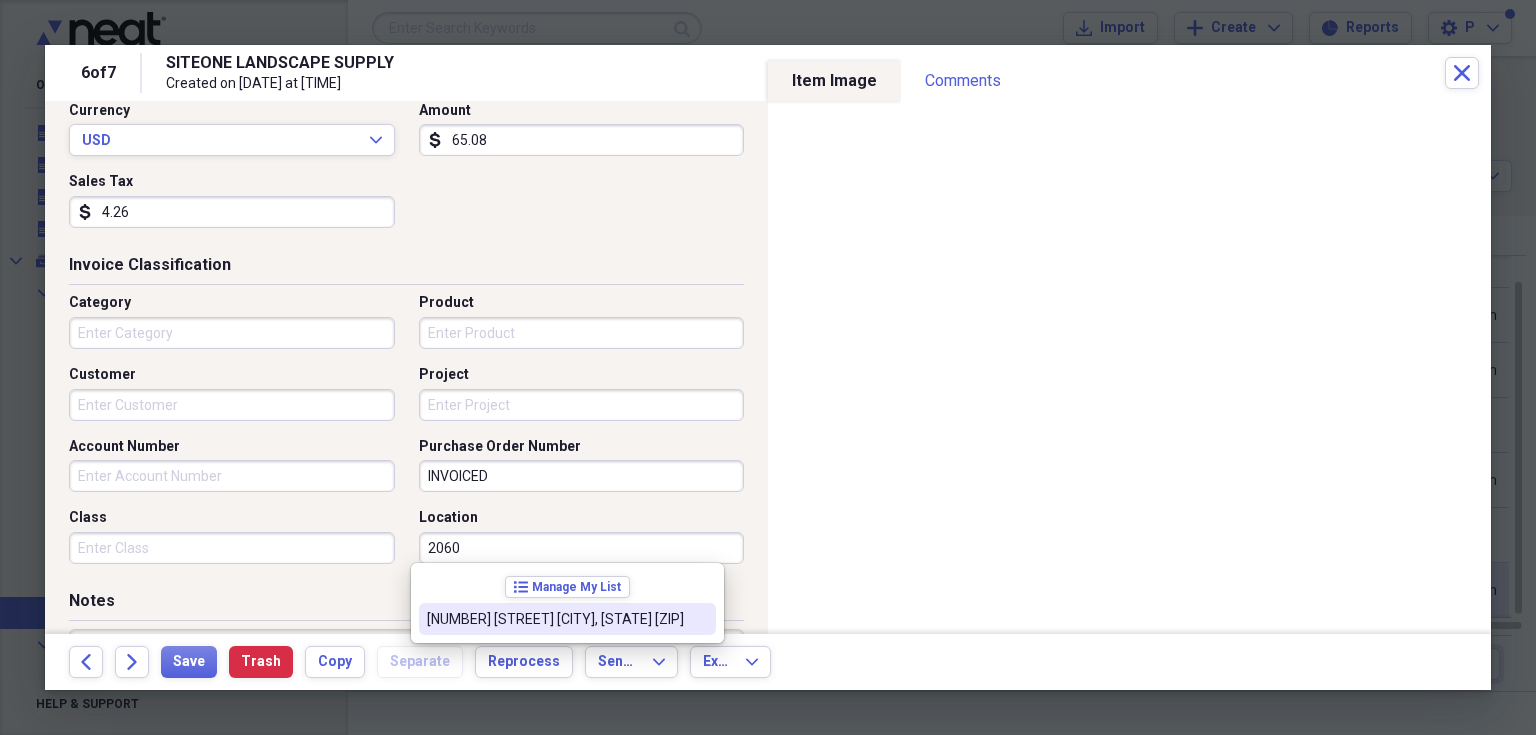 click on "[NUMBER] [STREET] [CITY], [STATE] [ZIP]" at bounding box center (555, 619) 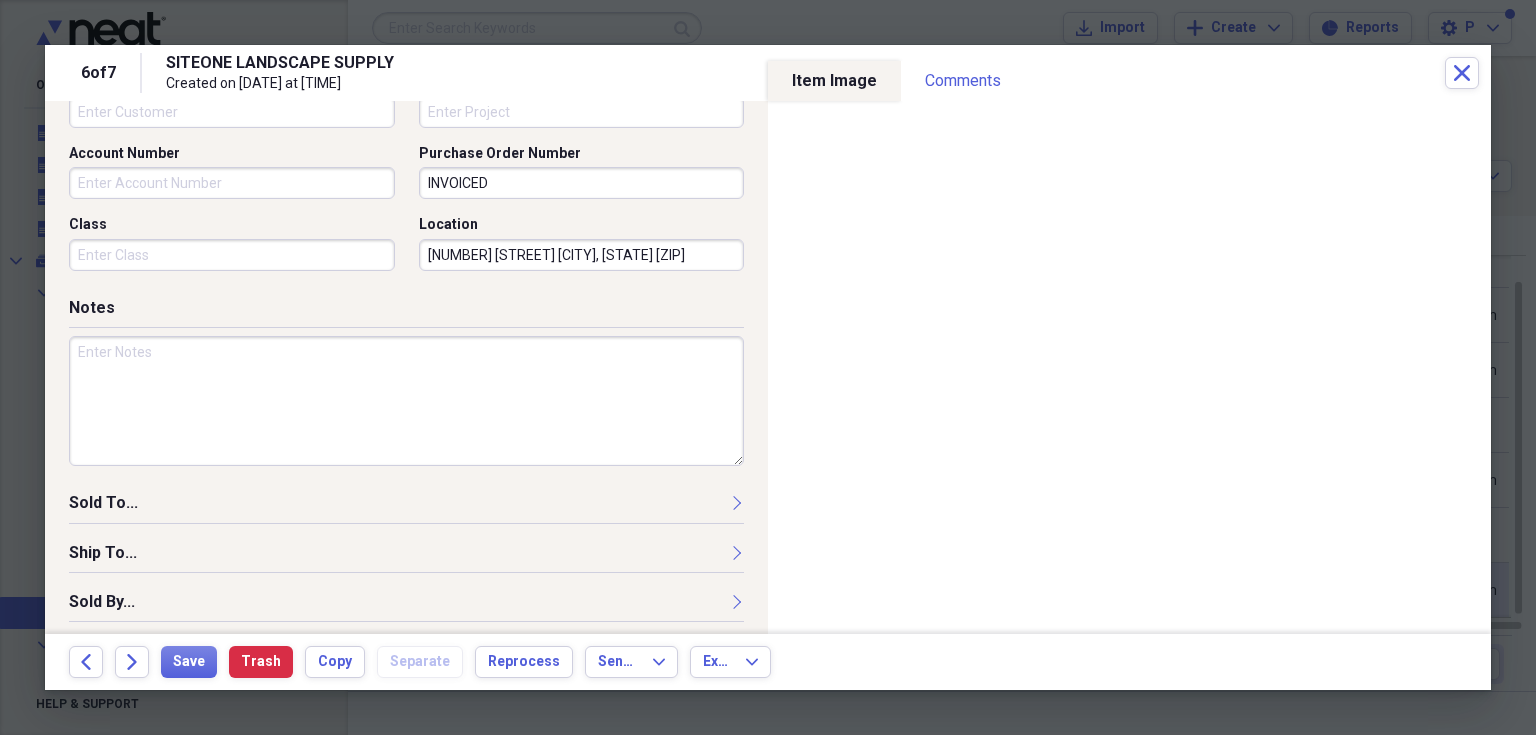 scroll, scrollTop: 657, scrollLeft: 0, axis: vertical 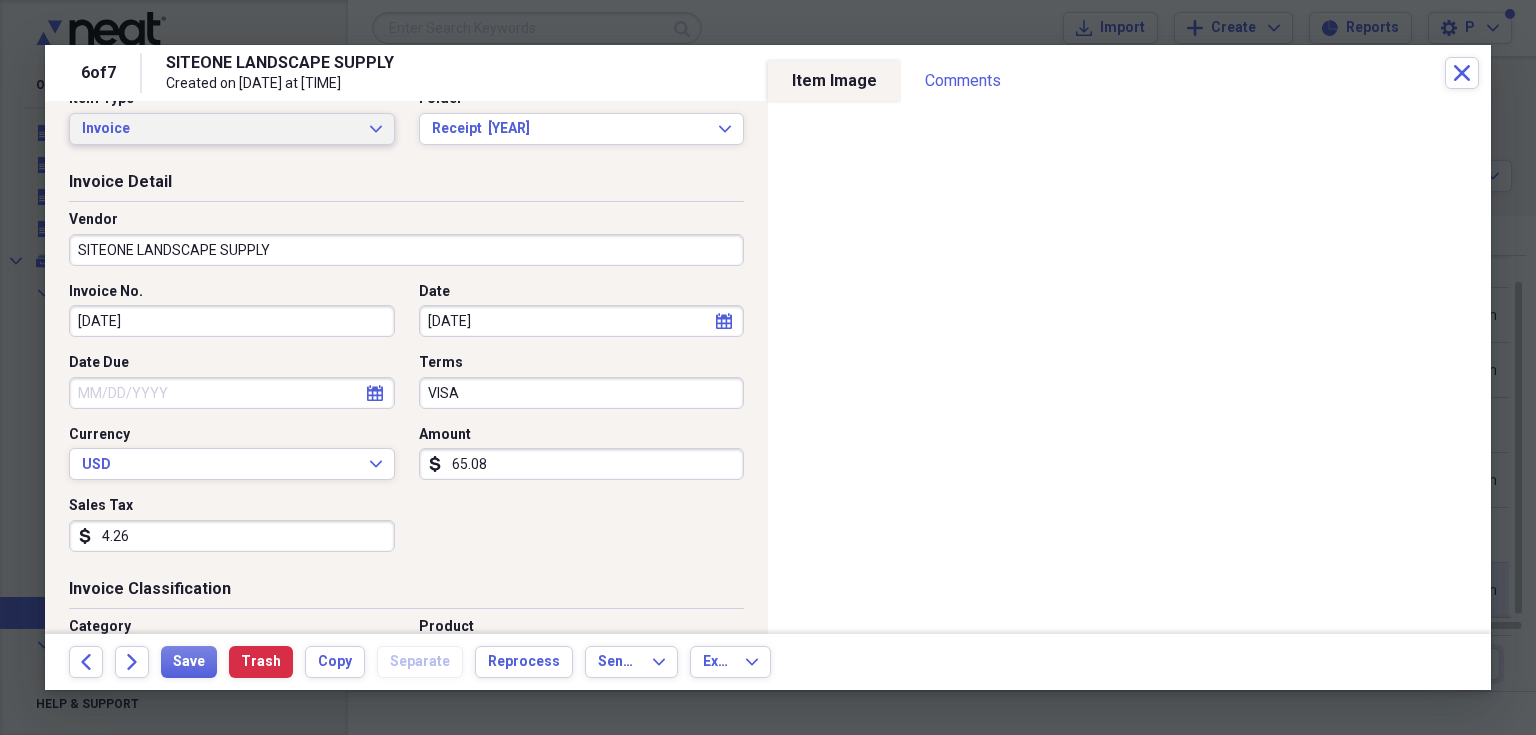 click on "Expand" 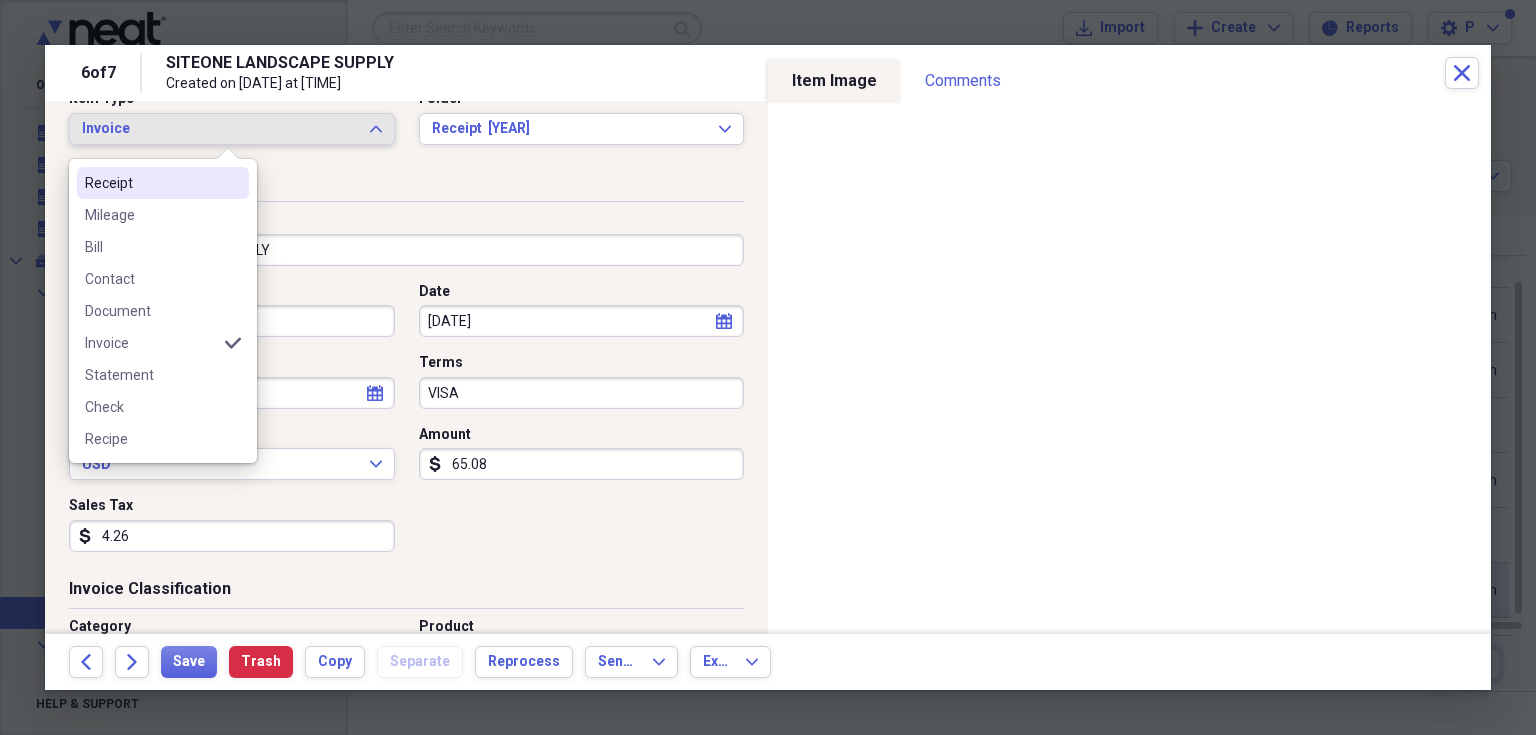 click on "Receipt" at bounding box center (151, 183) 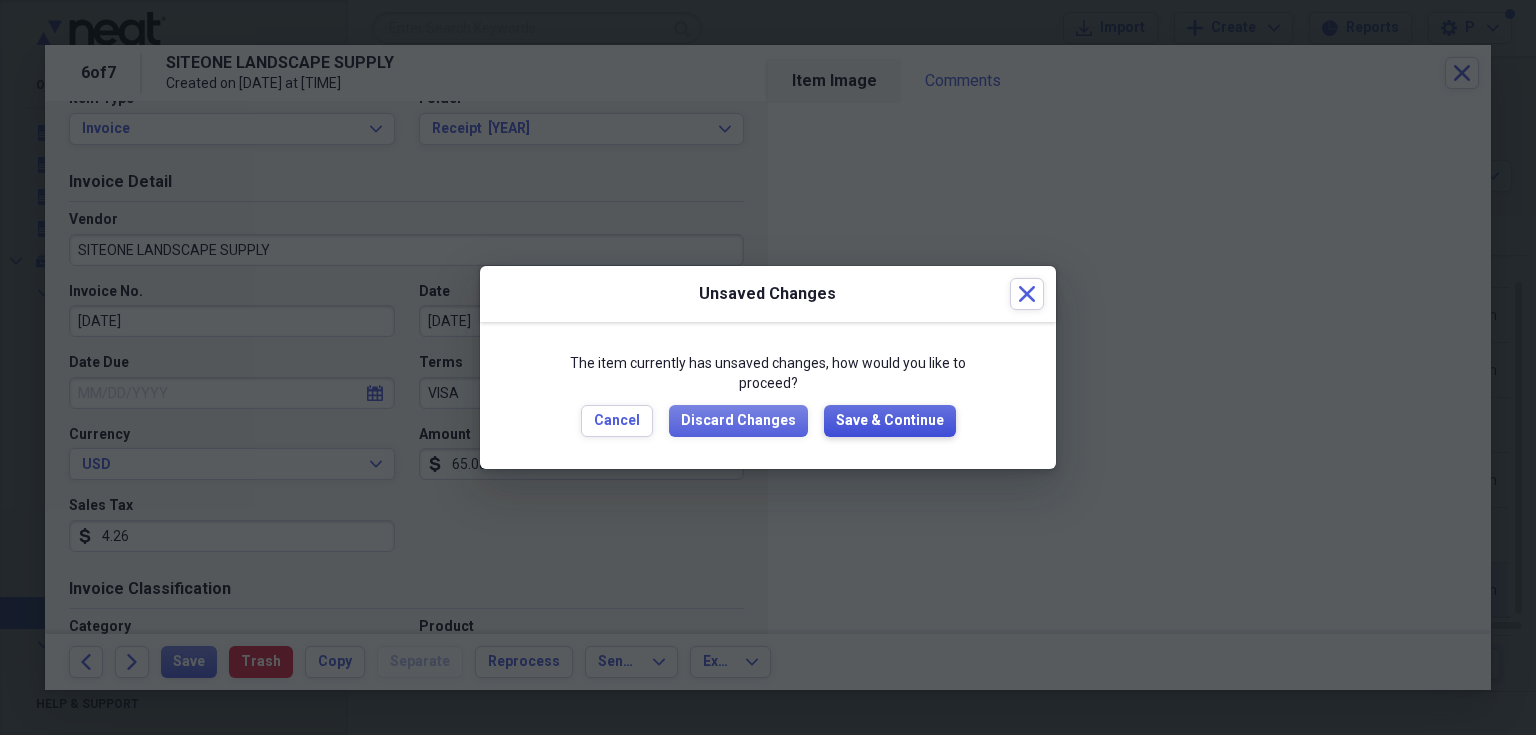 click on "Save & Continue" at bounding box center [890, 421] 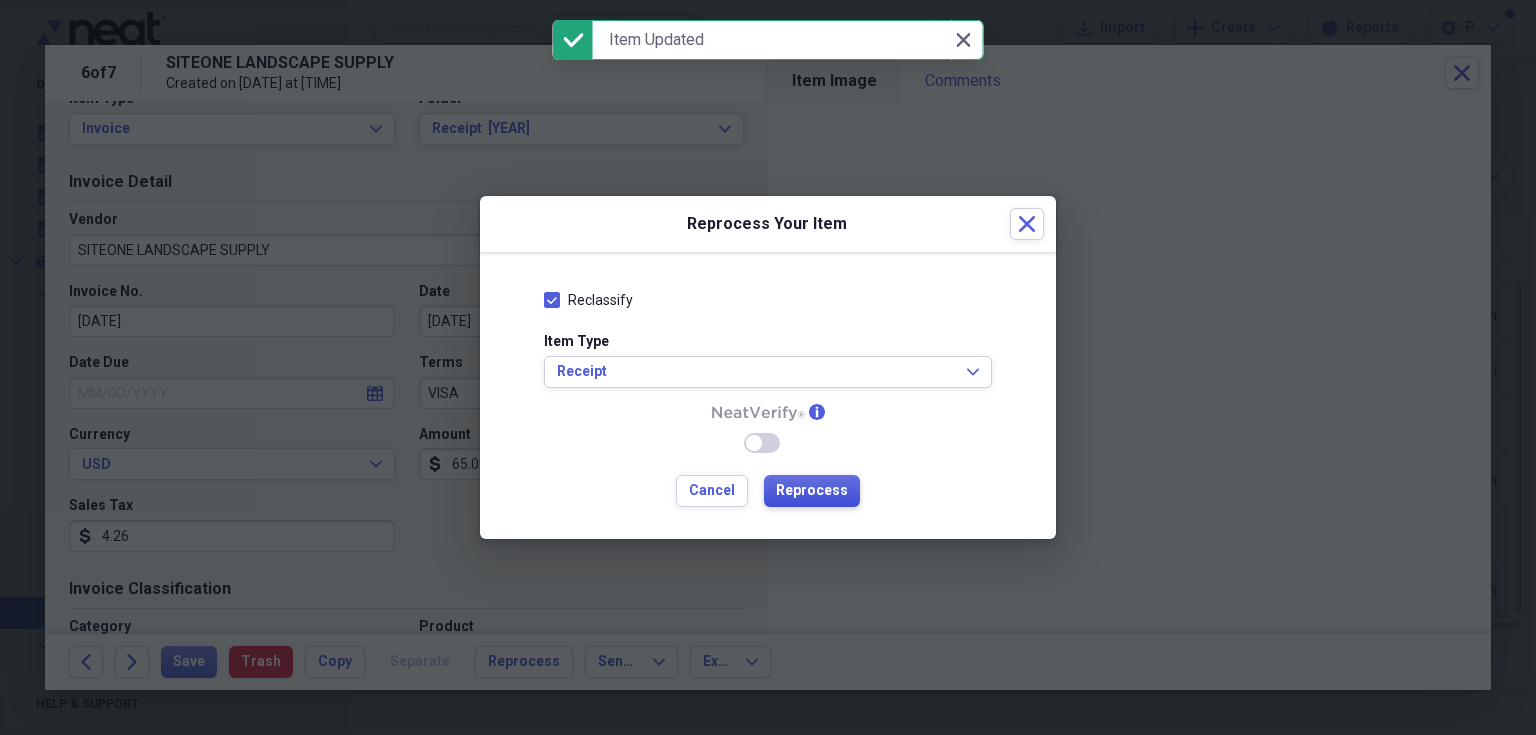 click on "Reprocess" at bounding box center (812, 491) 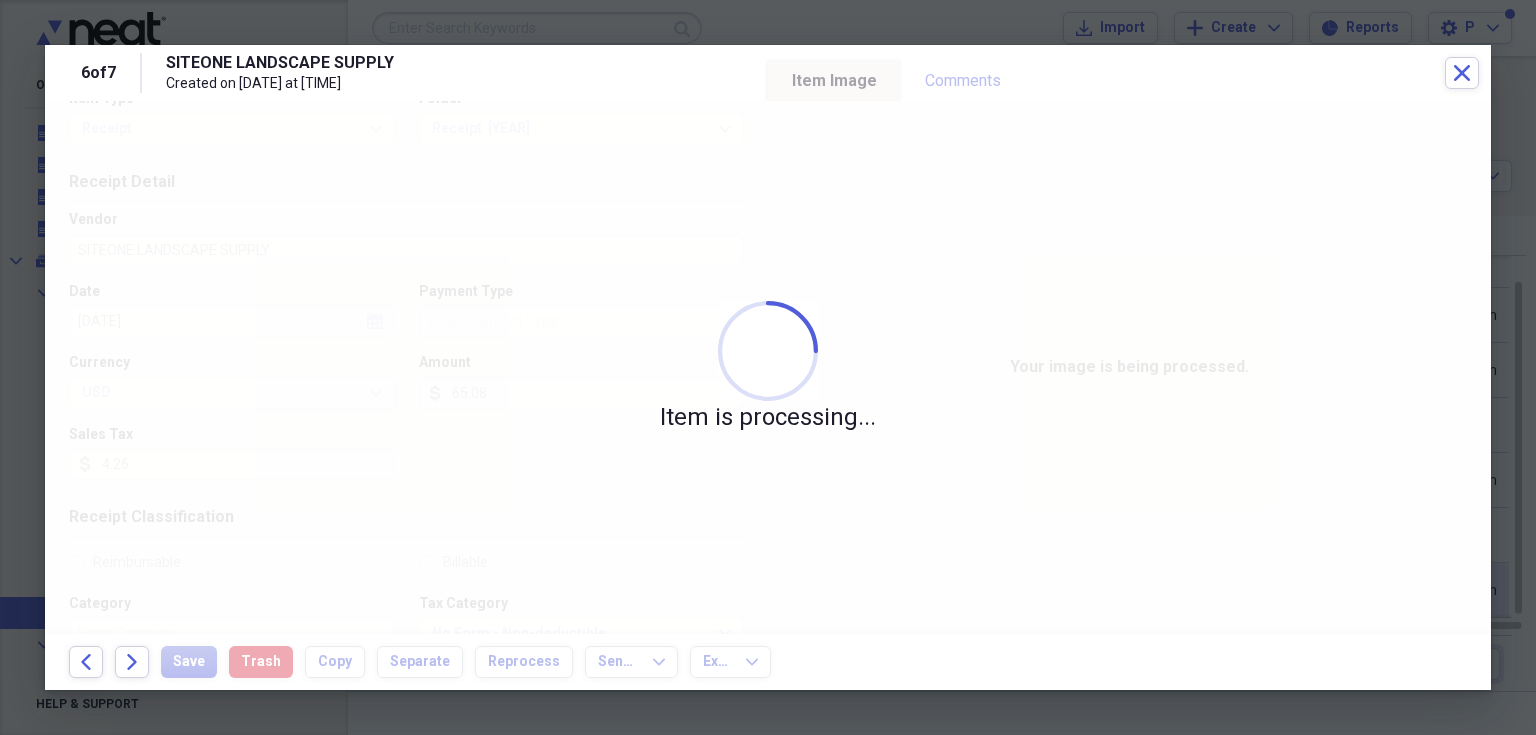type on "Visa" 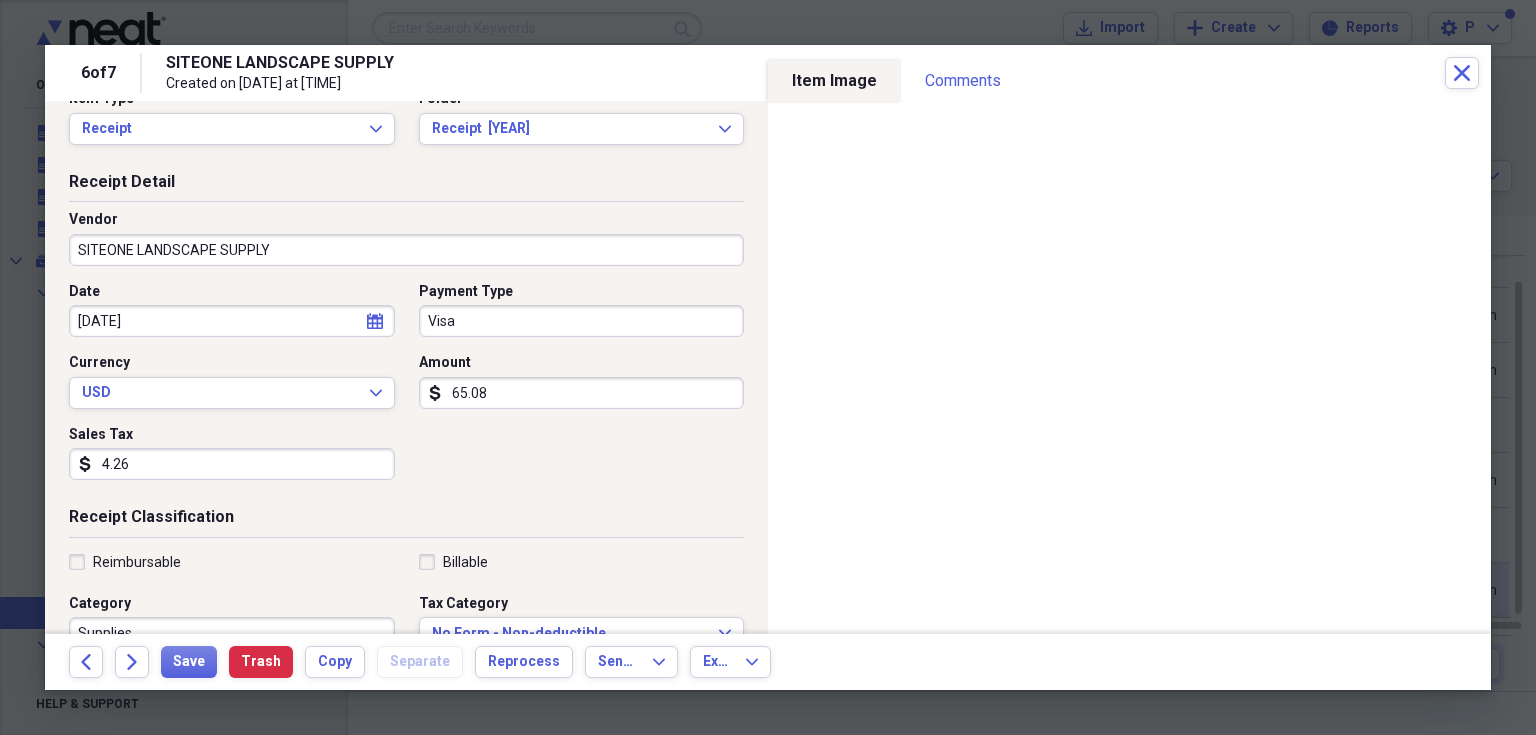 scroll, scrollTop: 76, scrollLeft: 0, axis: vertical 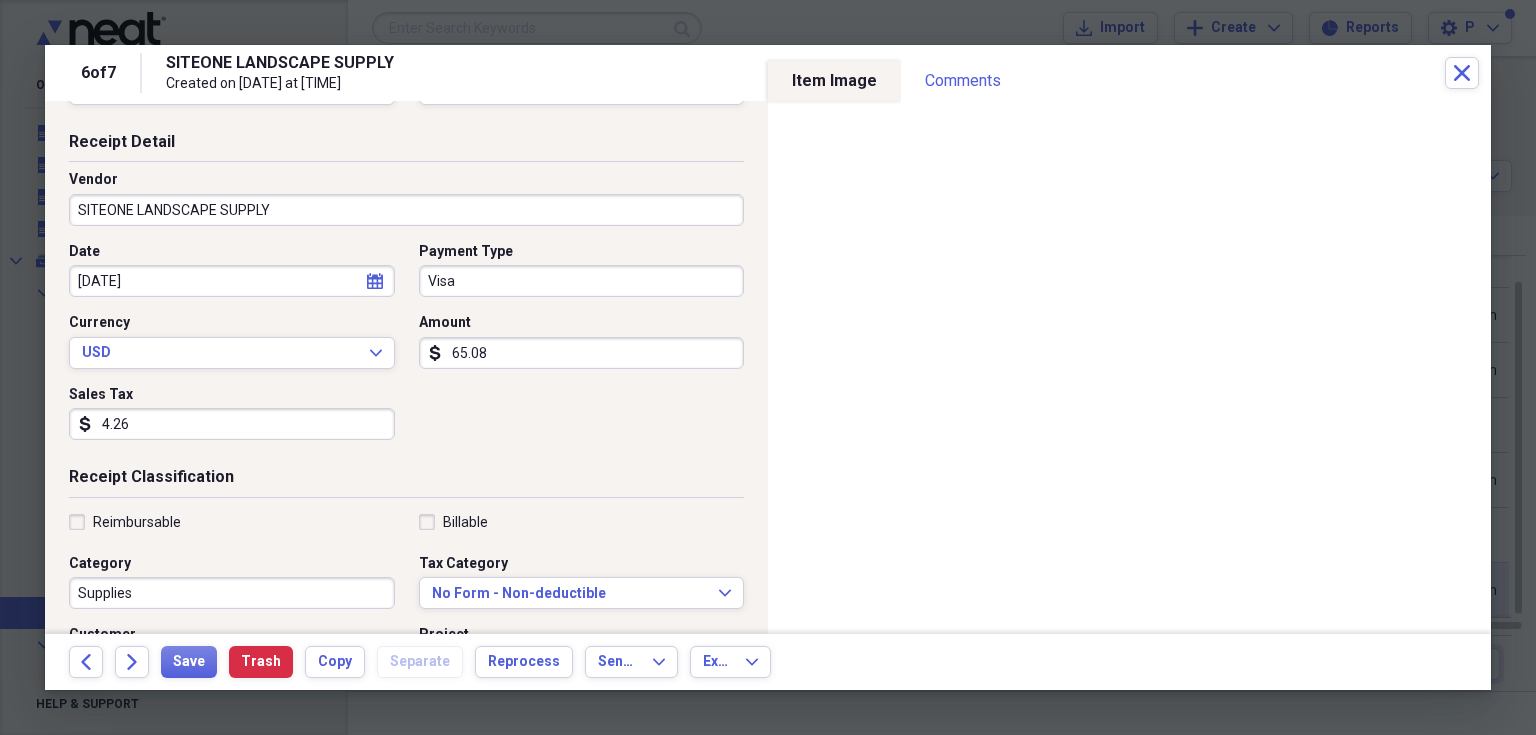 click on "calendar" 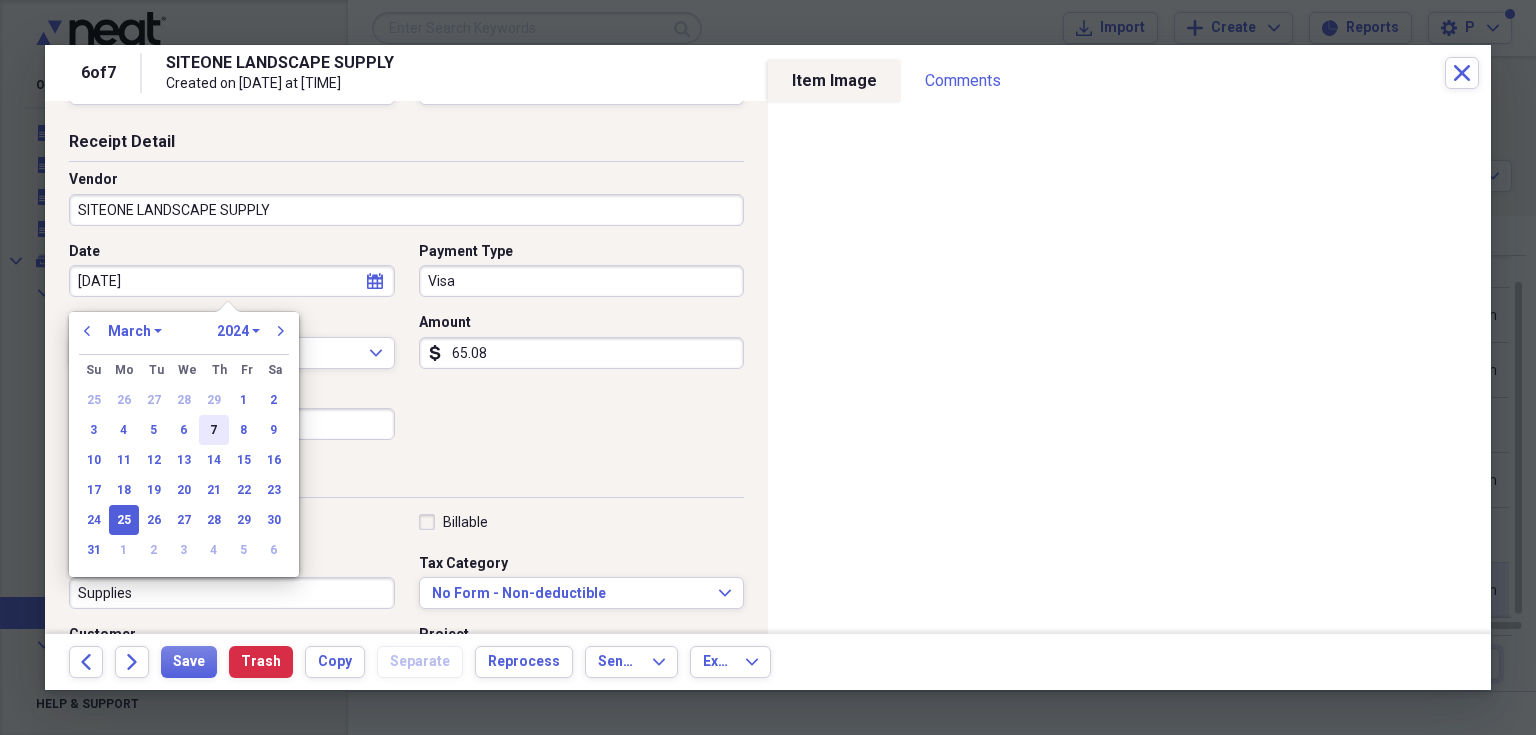 click on "7" at bounding box center (214, 430) 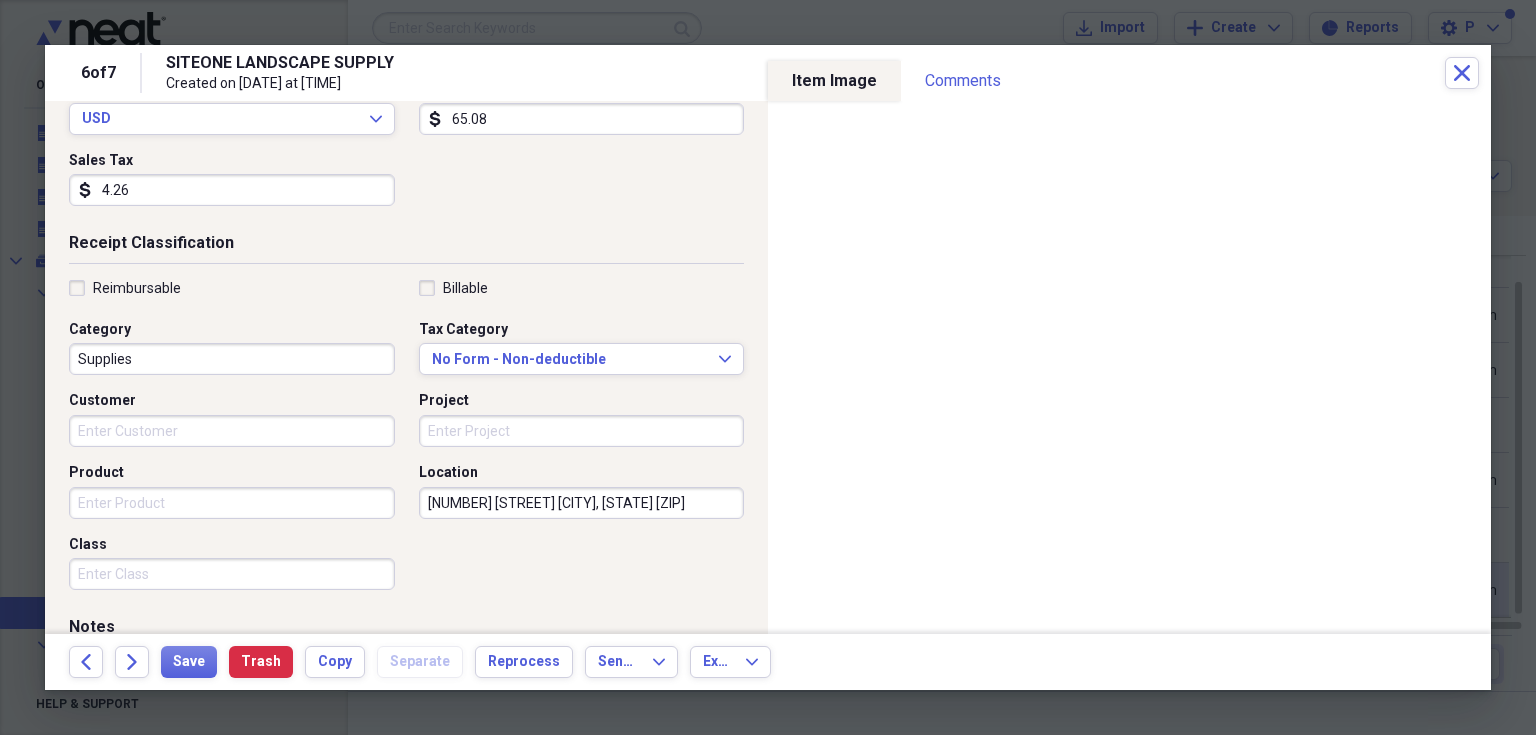 scroll, scrollTop: 316, scrollLeft: 0, axis: vertical 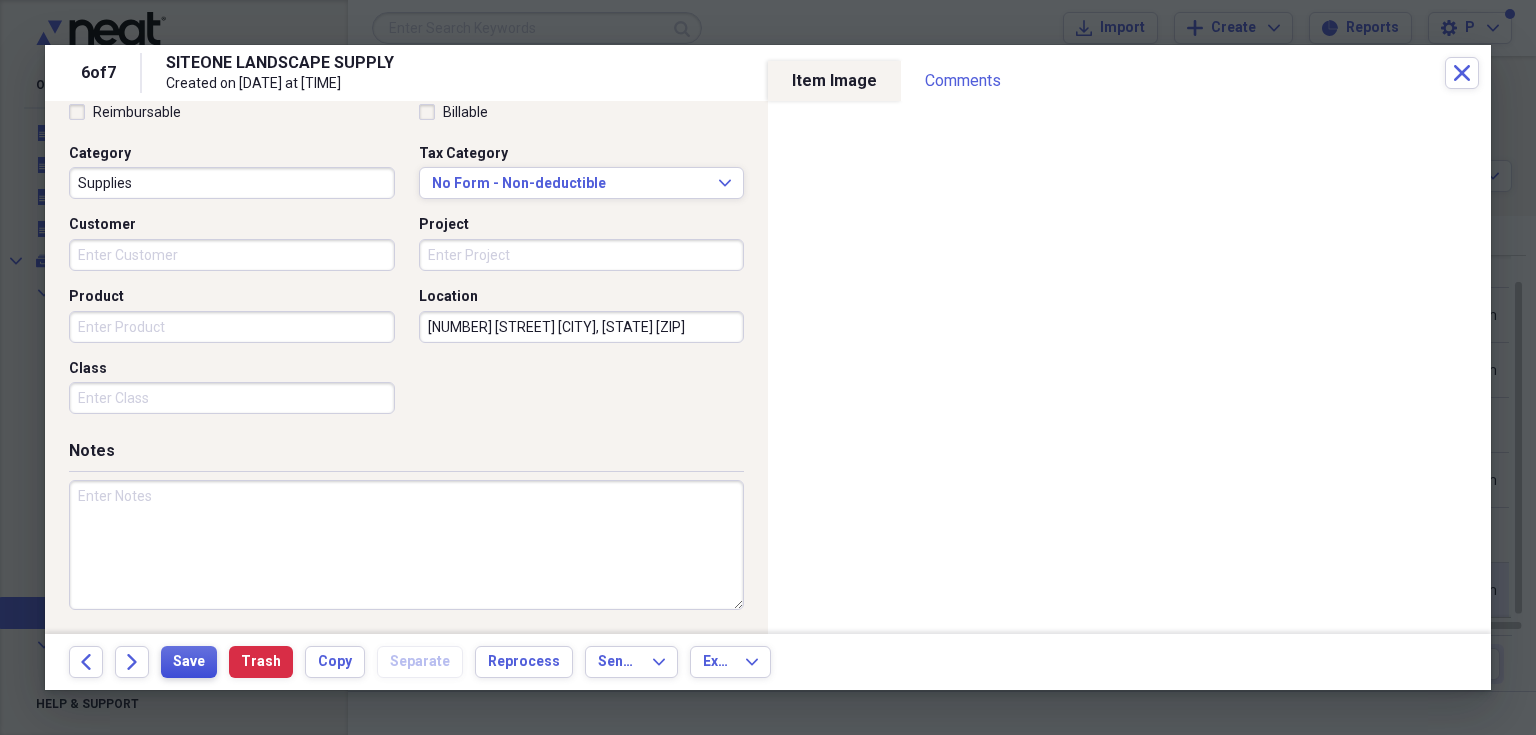 click on "Save" at bounding box center (189, 662) 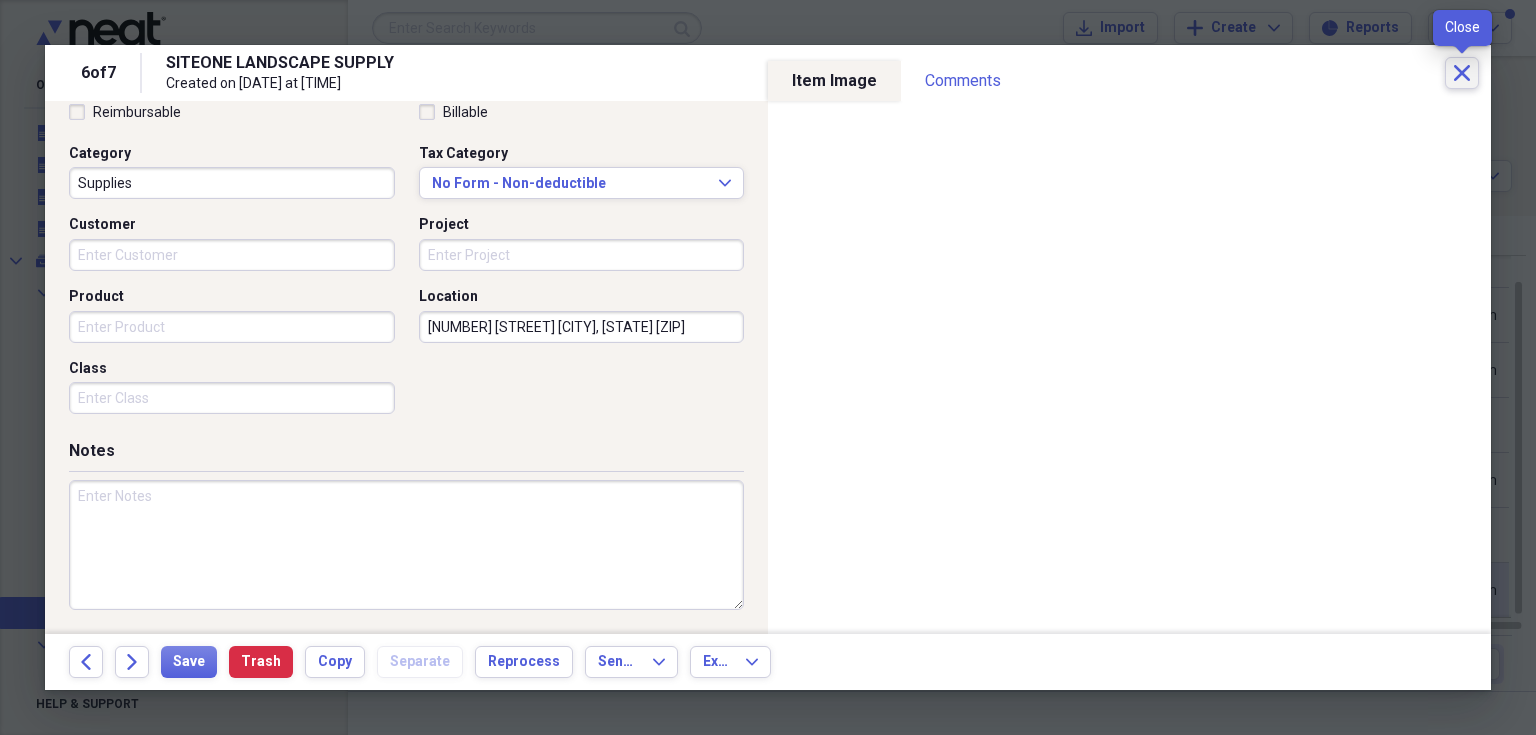 click 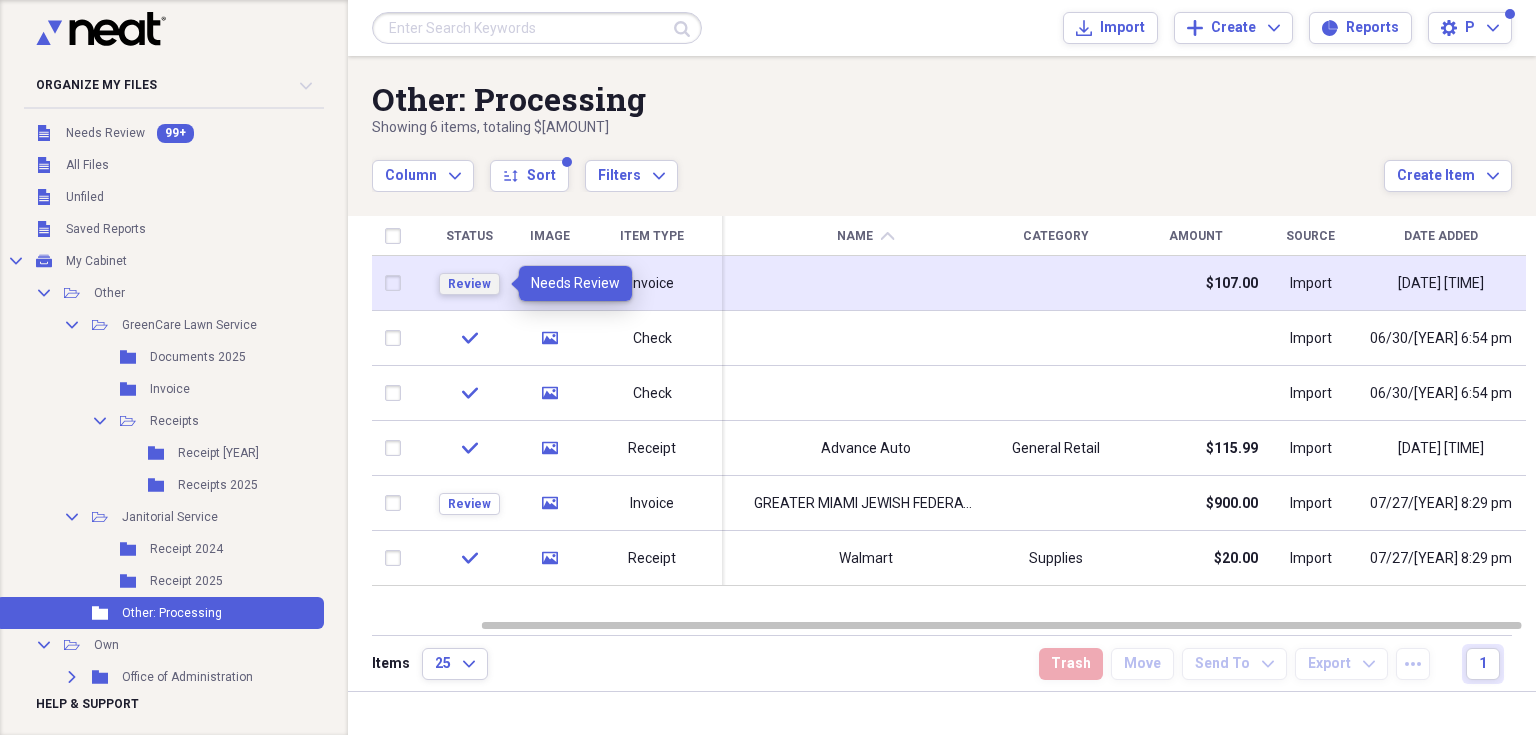 click on "Review" at bounding box center (469, 284) 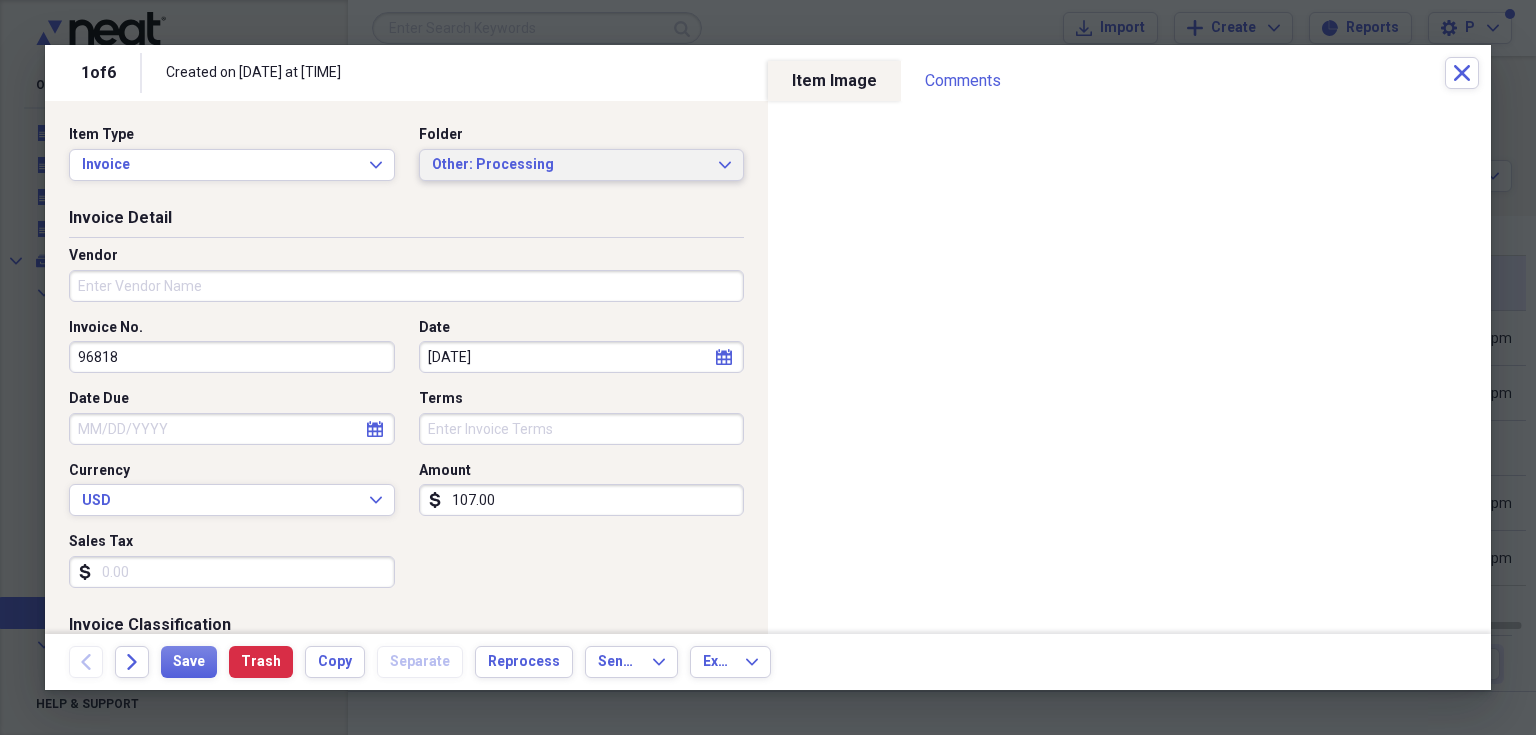 click on "Expand" 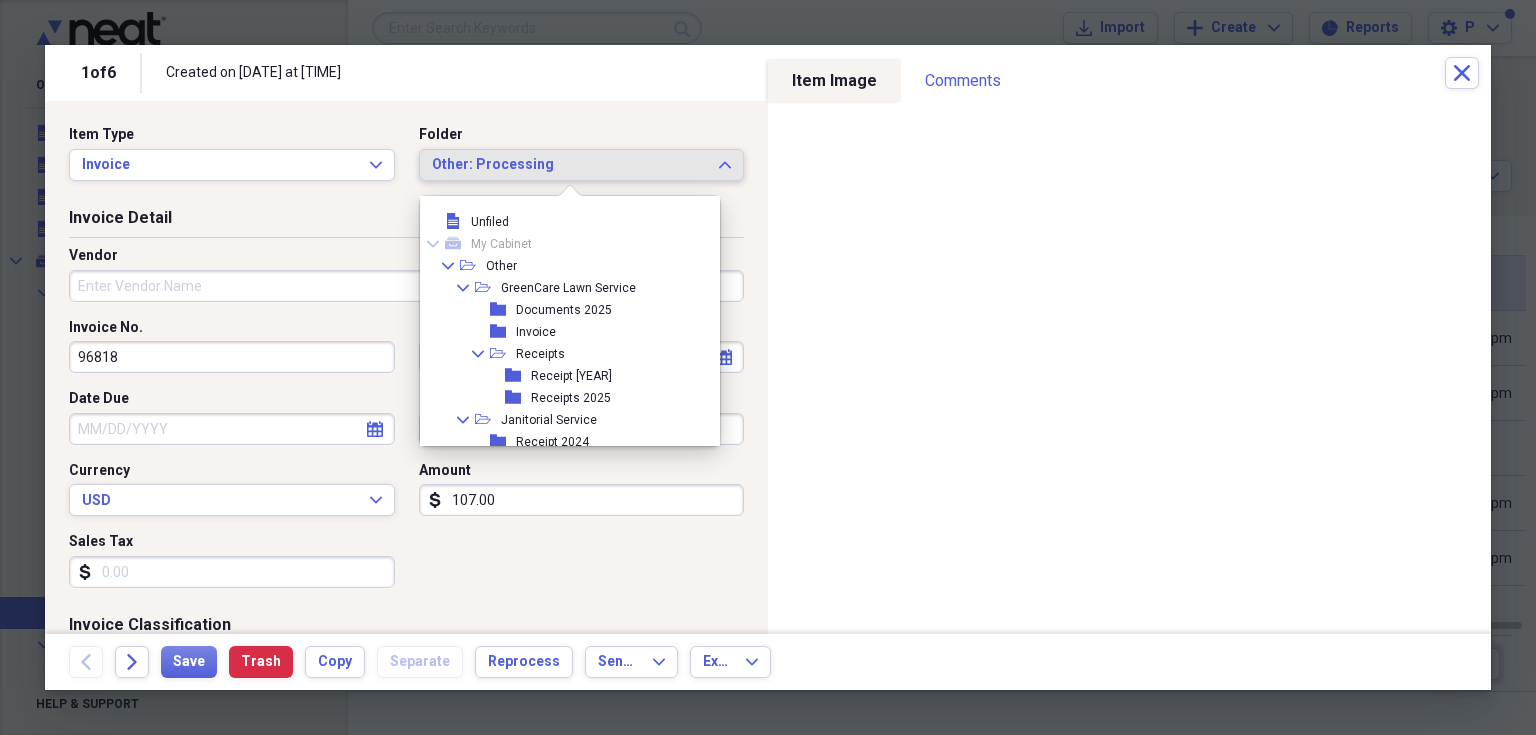 scroll, scrollTop: 94, scrollLeft: 0, axis: vertical 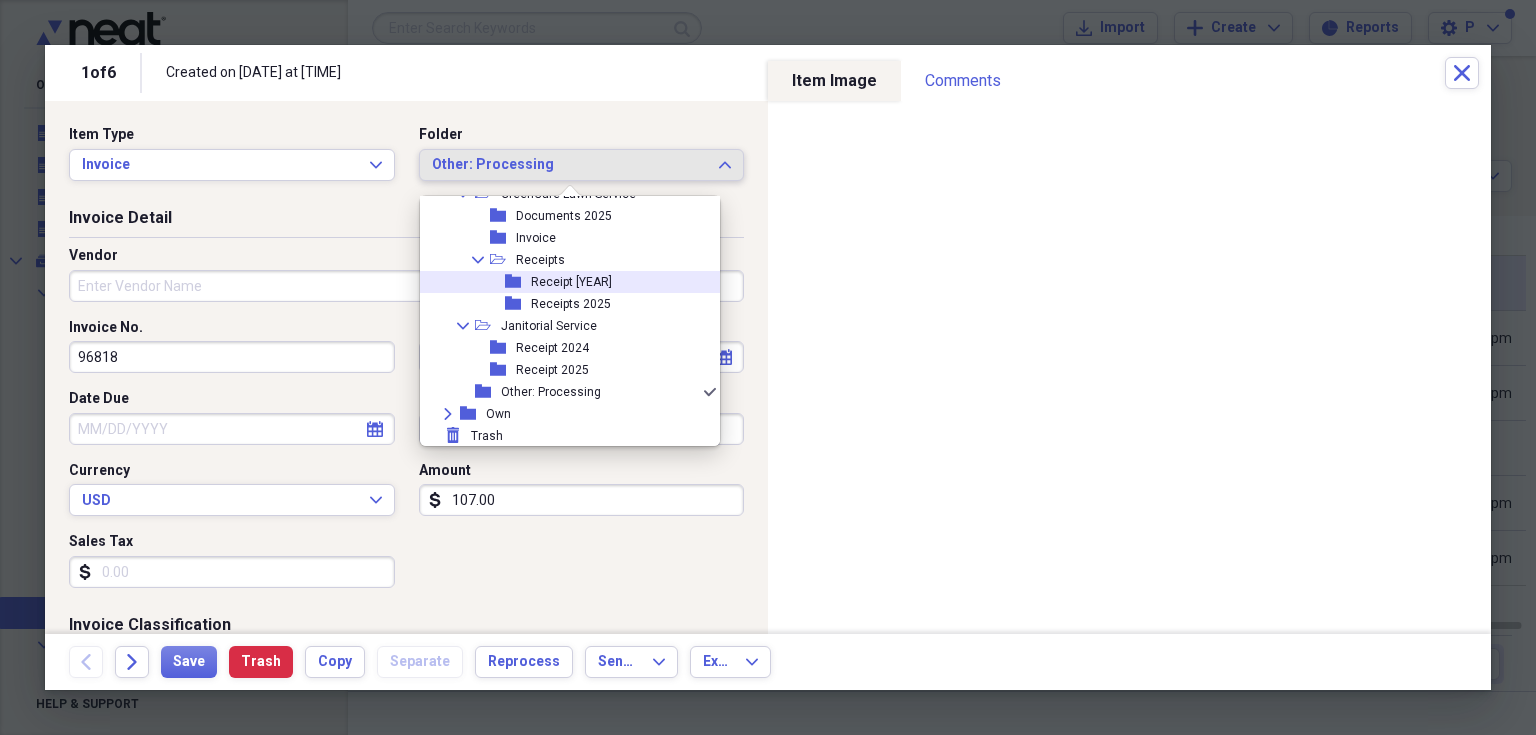 click on "folder Receipt  2024" at bounding box center [562, 282] 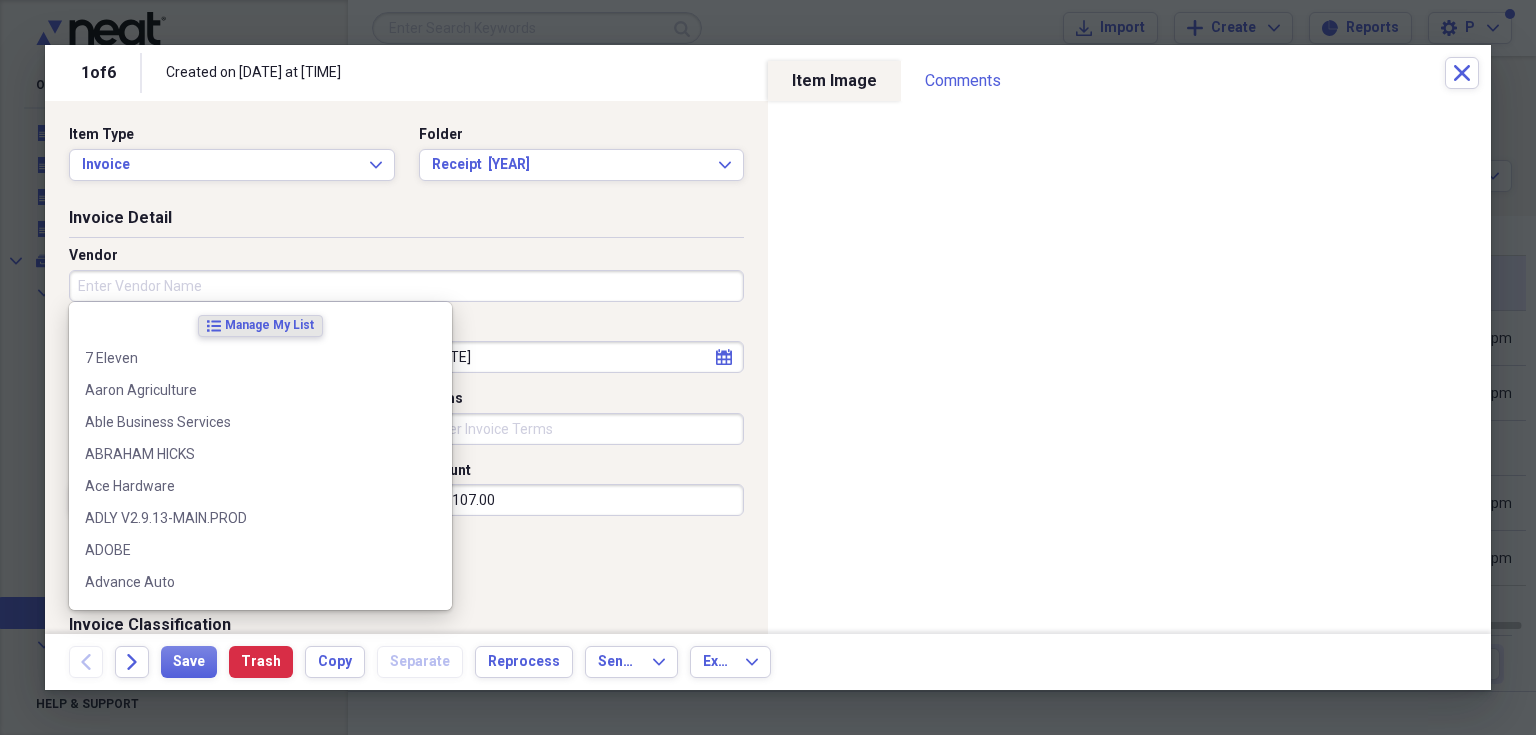 click on "Vendor" at bounding box center (406, 286) 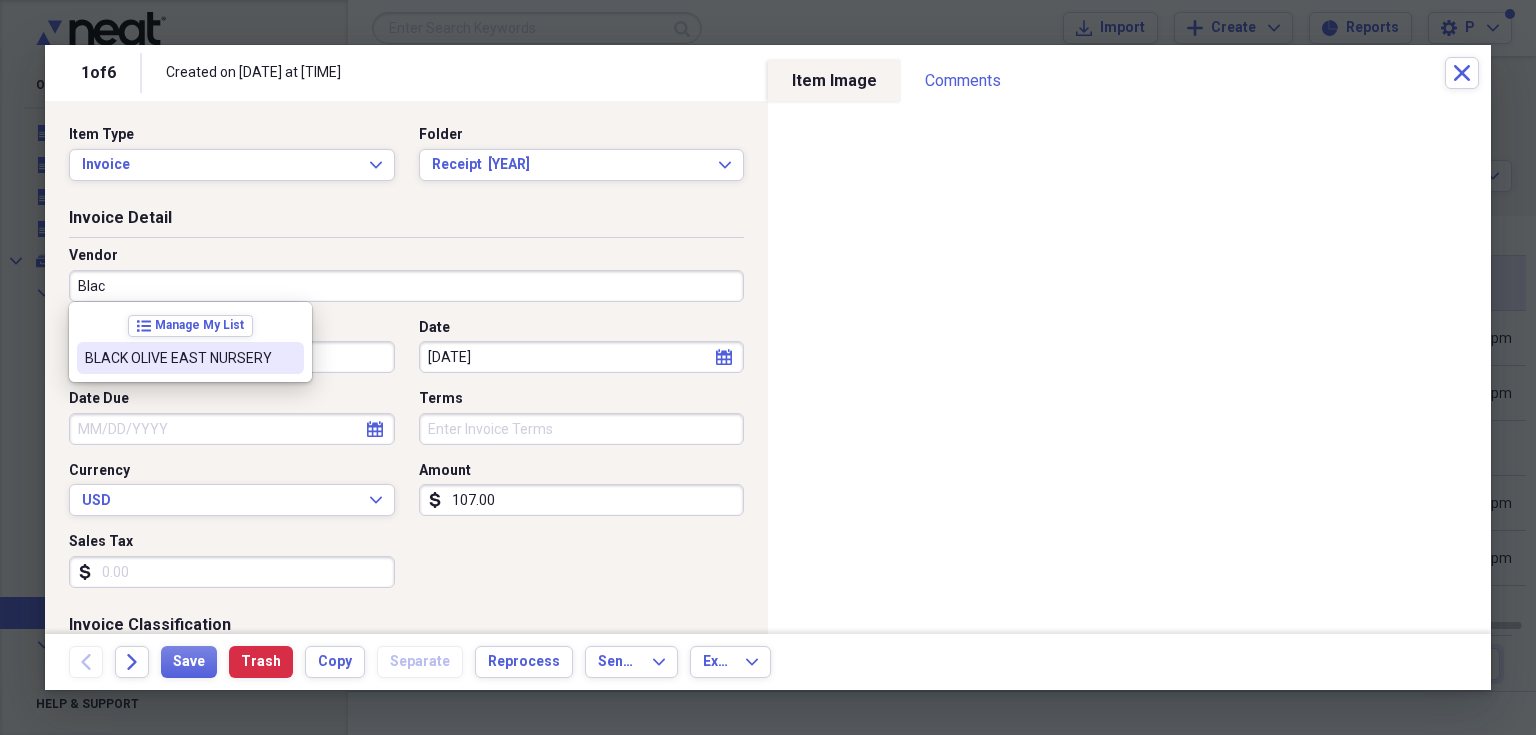 click on "BLACK OLIVE EAST NURSERY" at bounding box center [178, 358] 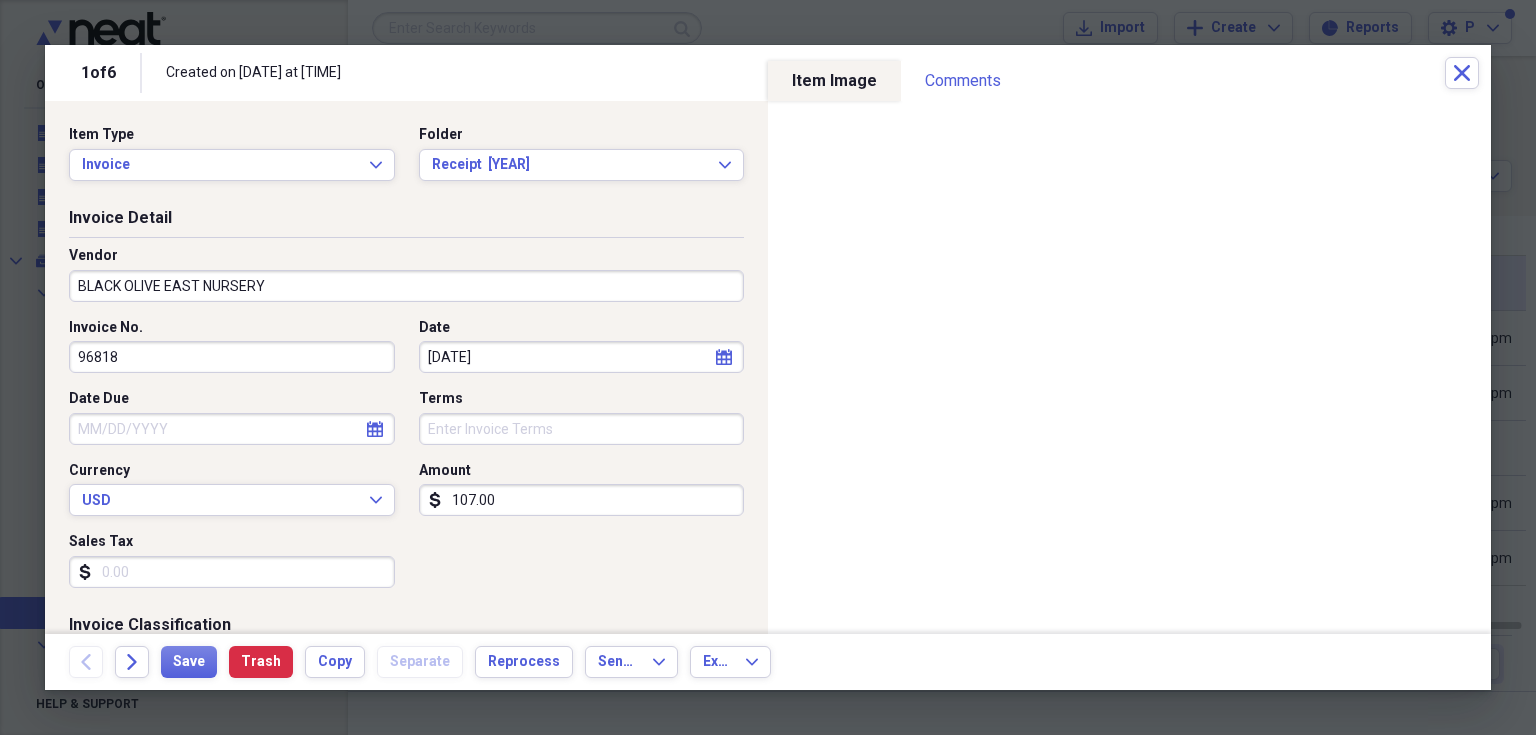 type on "Supplies" 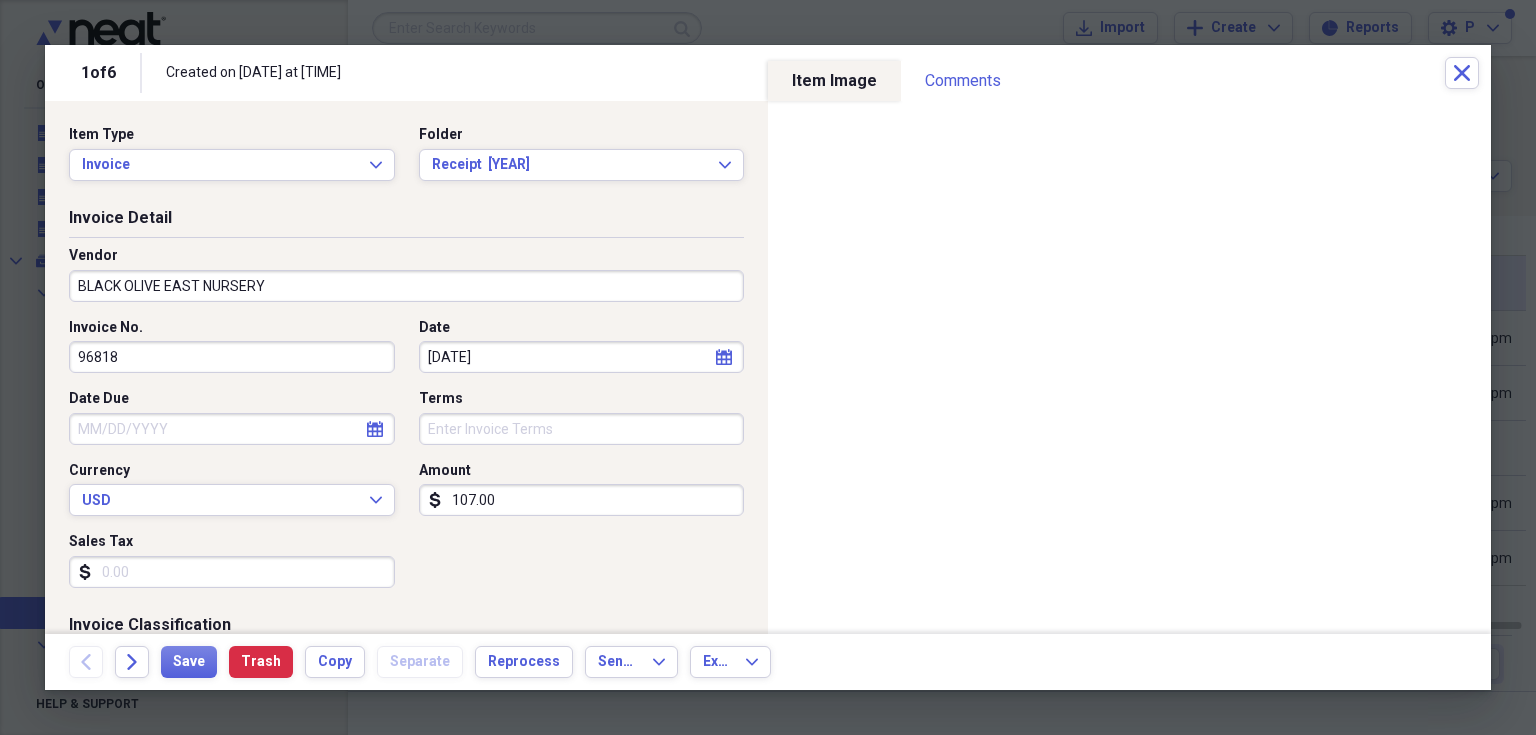 click on "Sales Tax" at bounding box center (232, 572) 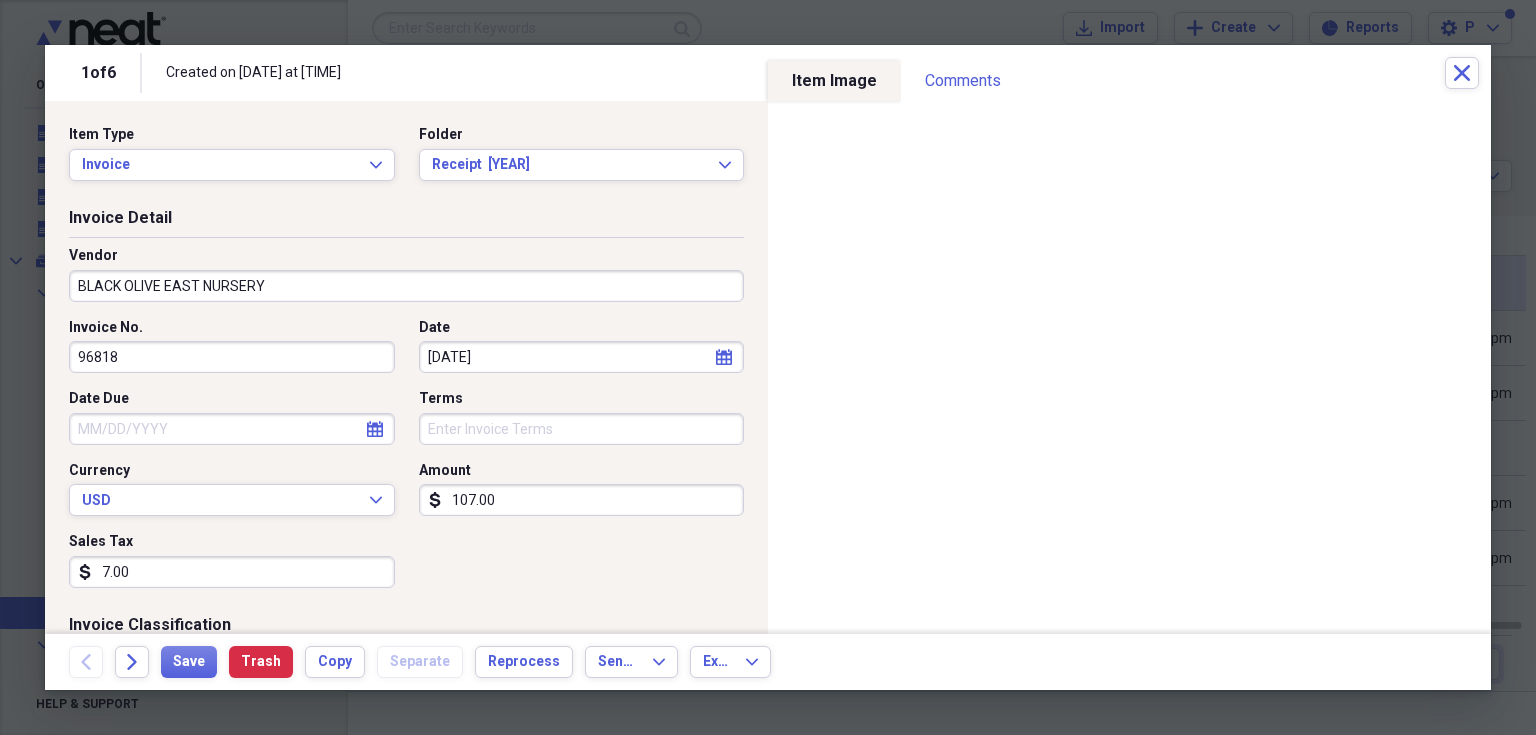 click on "7.00" at bounding box center (232, 572) 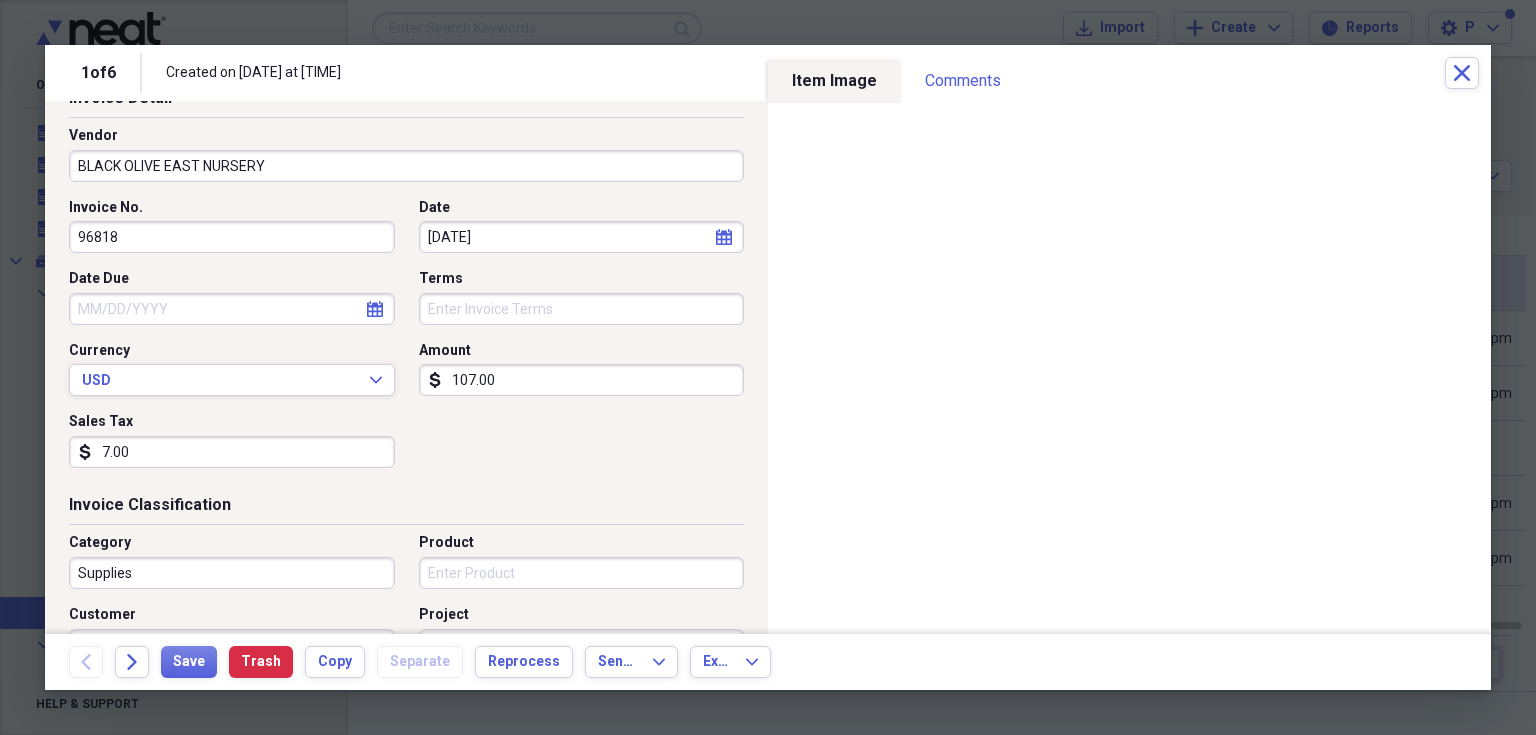 scroll, scrollTop: 226, scrollLeft: 0, axis: vertical 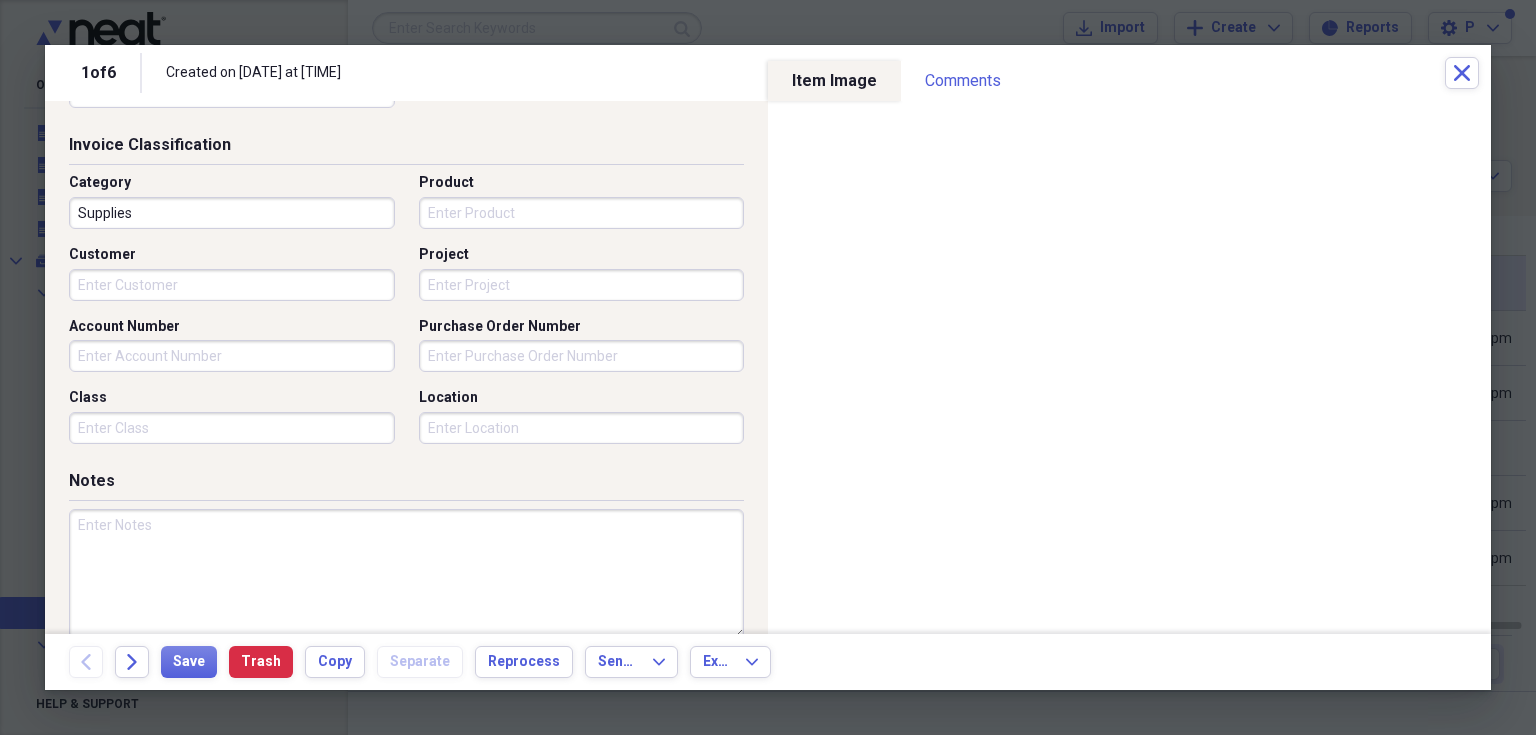type on "7.00" 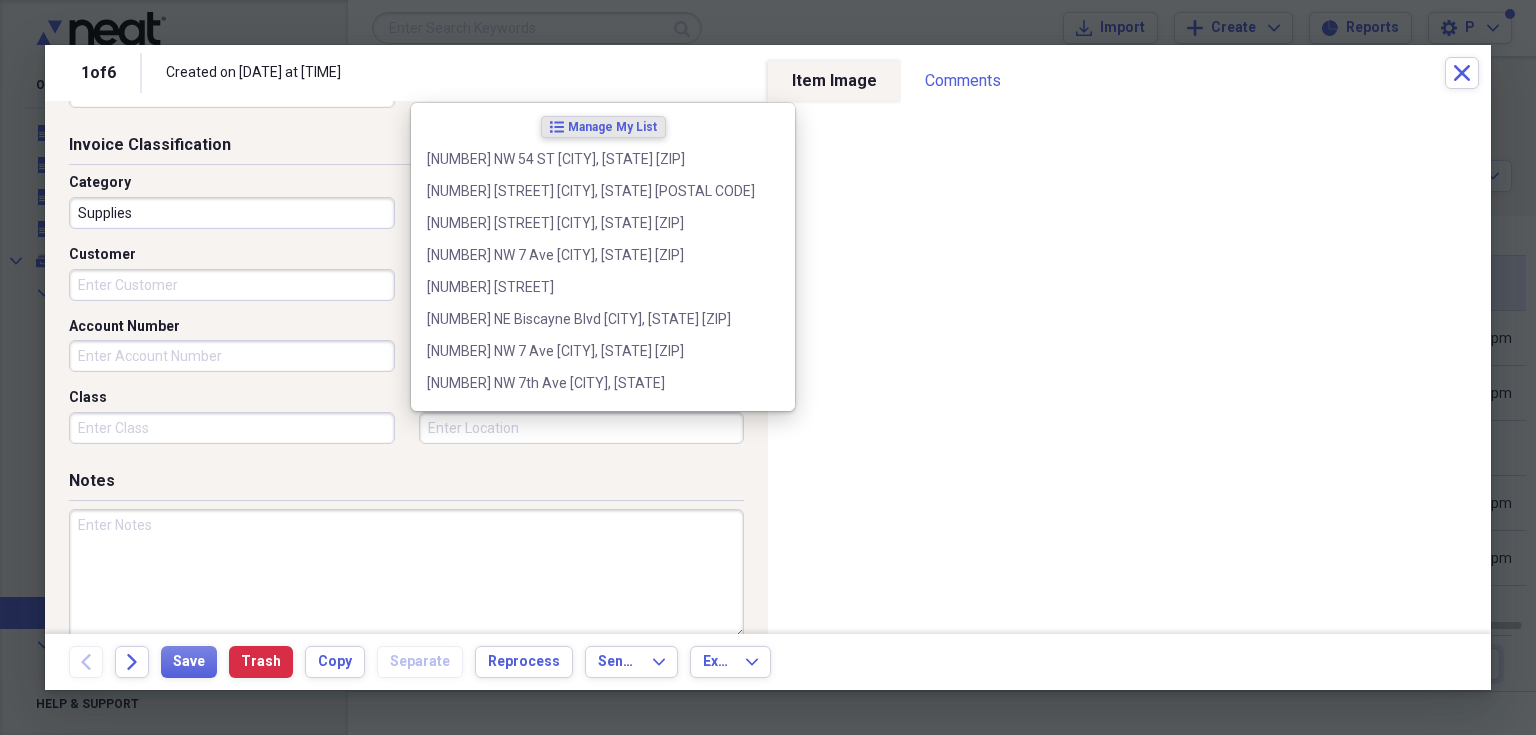 click on "Location" at bounding box center (582, 428) 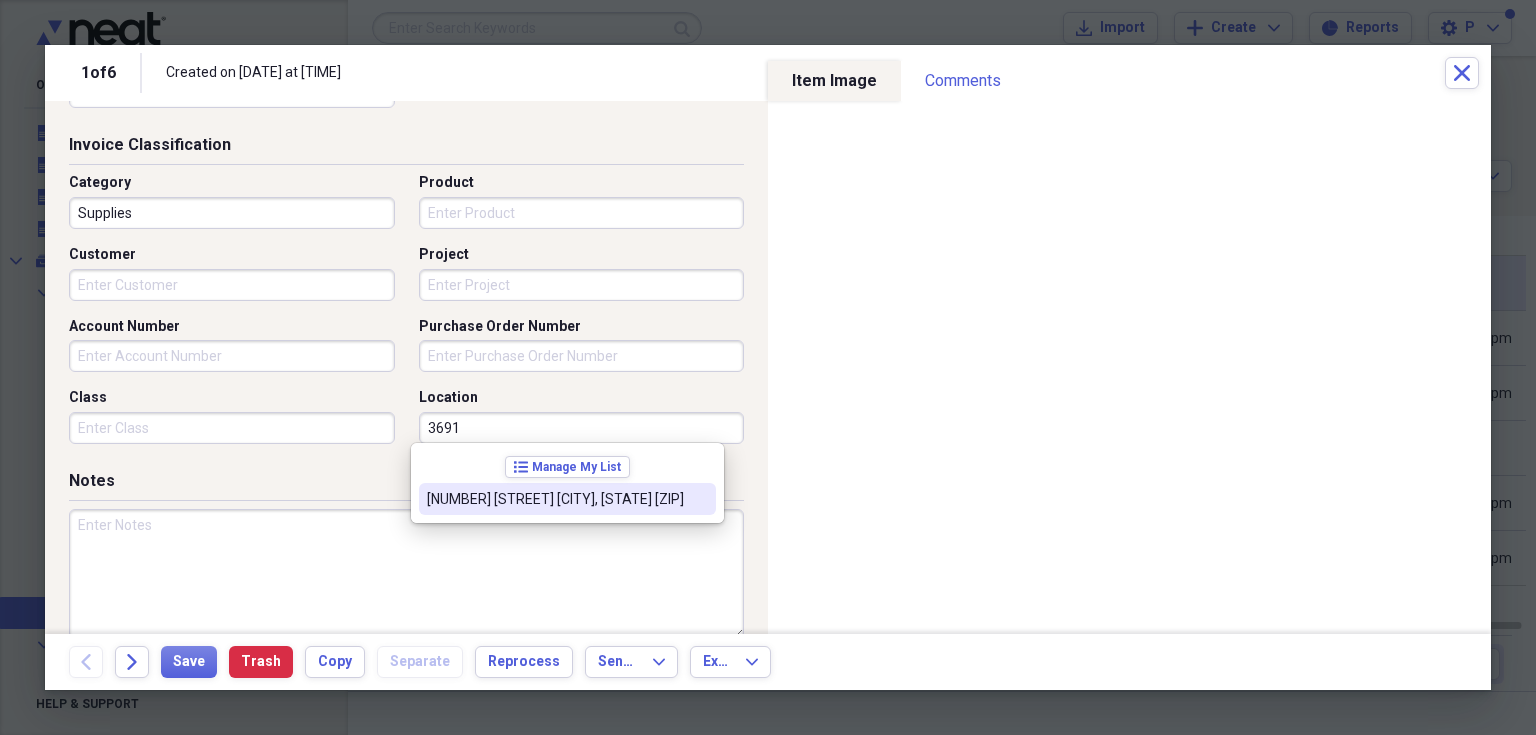 click on "[NUMBER] [STREET] [CITY], [STATE] [ZIP]" at bounding box center [555, 499] 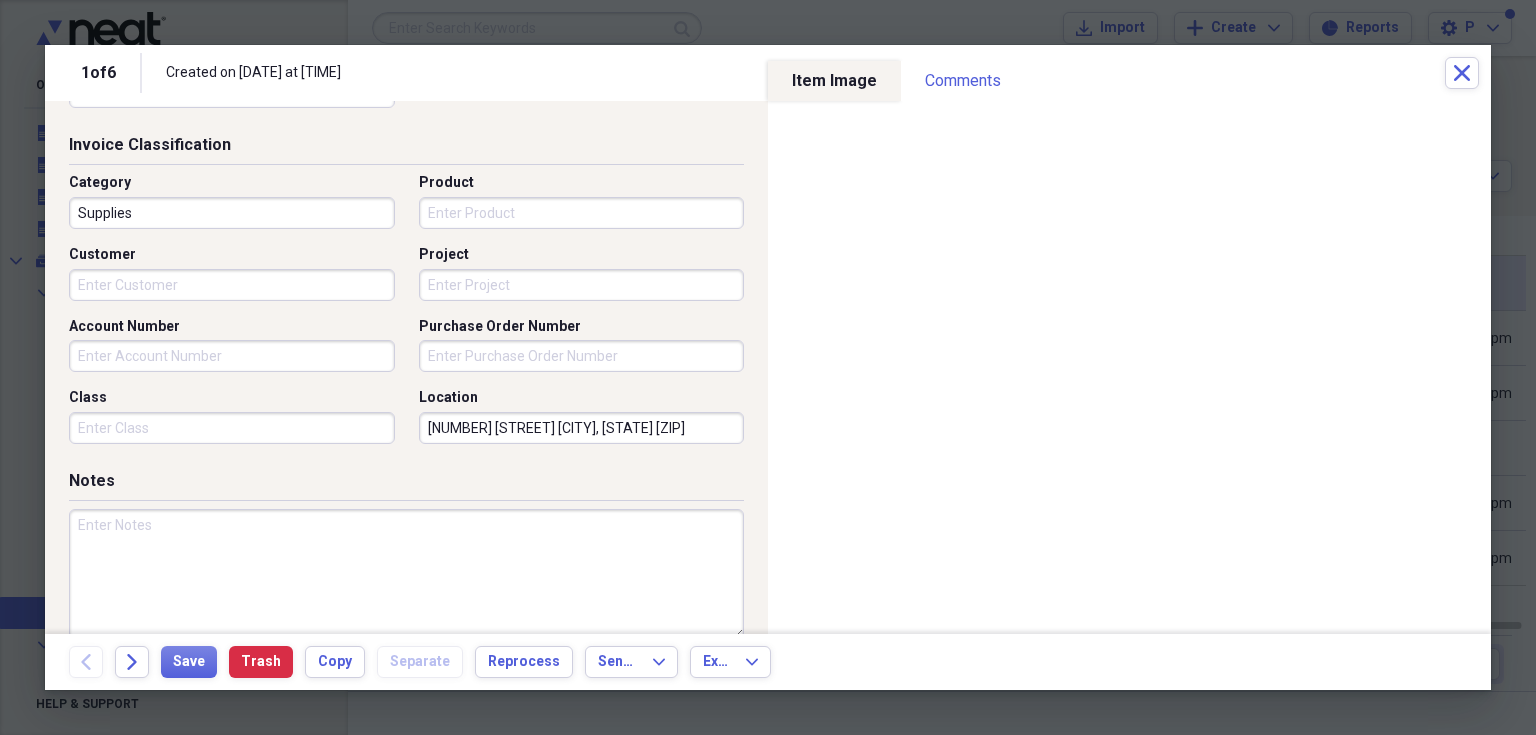 scroll, scrollTop: 0, scrollLeft: 0, axis: both 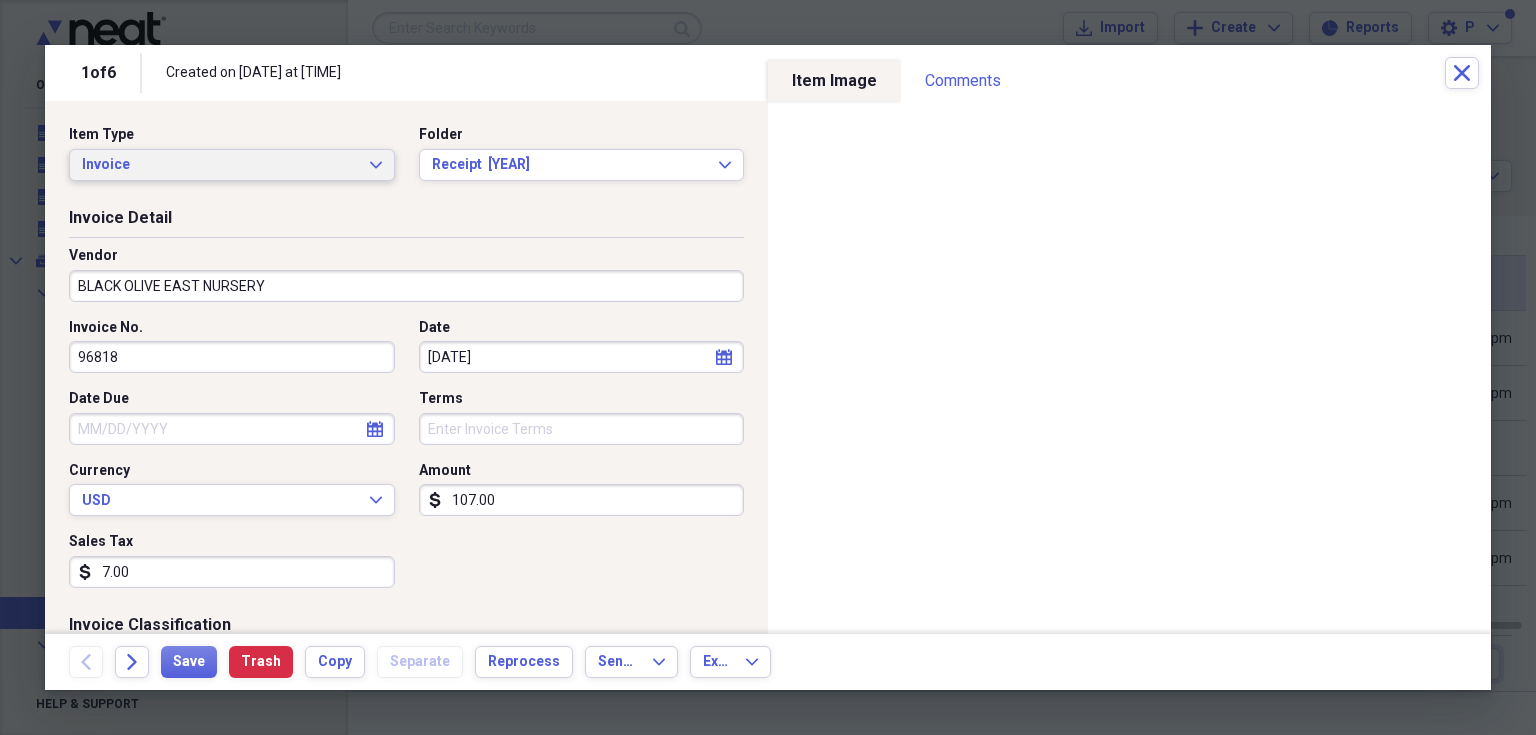 click on "Expand" 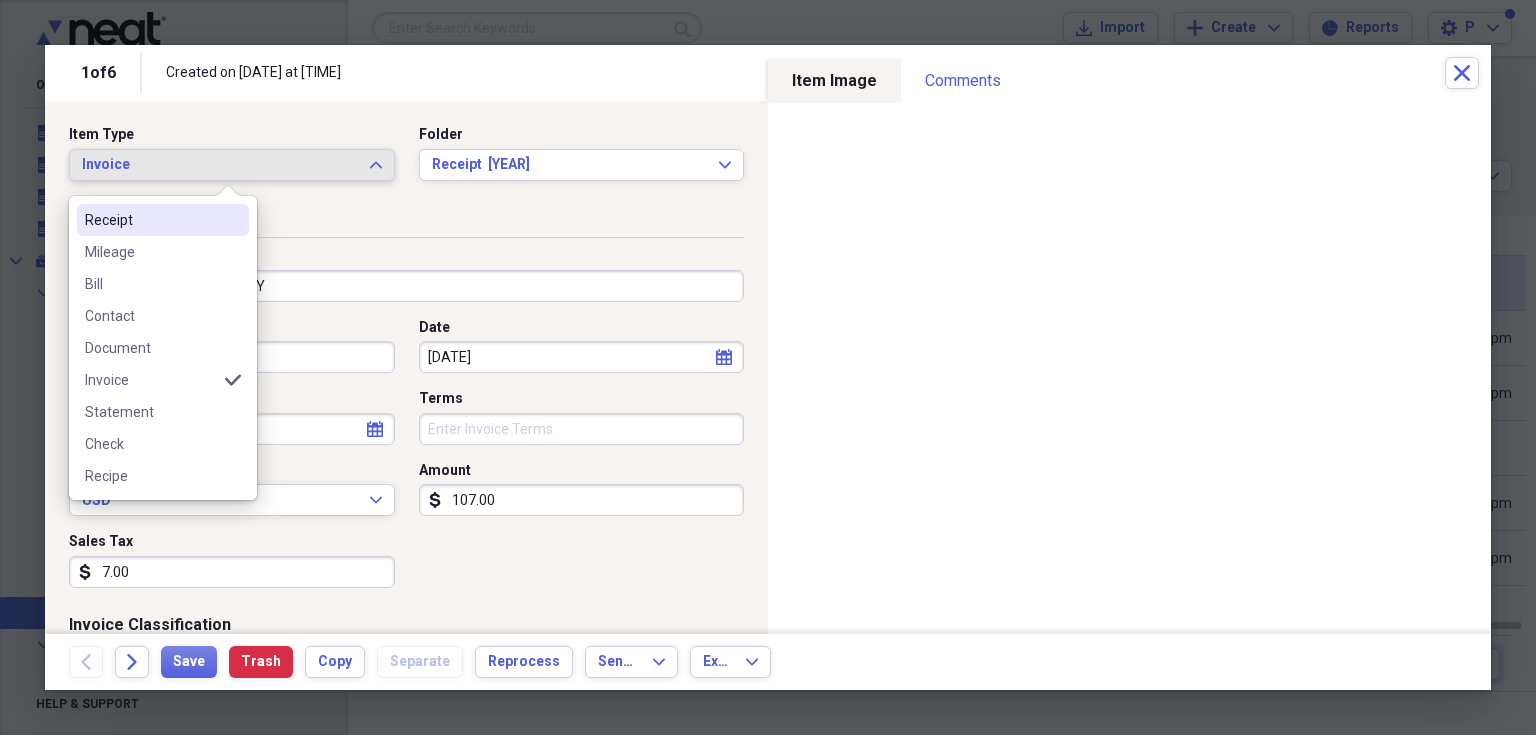 click on "Receipt" at bounding box center [151, 220] 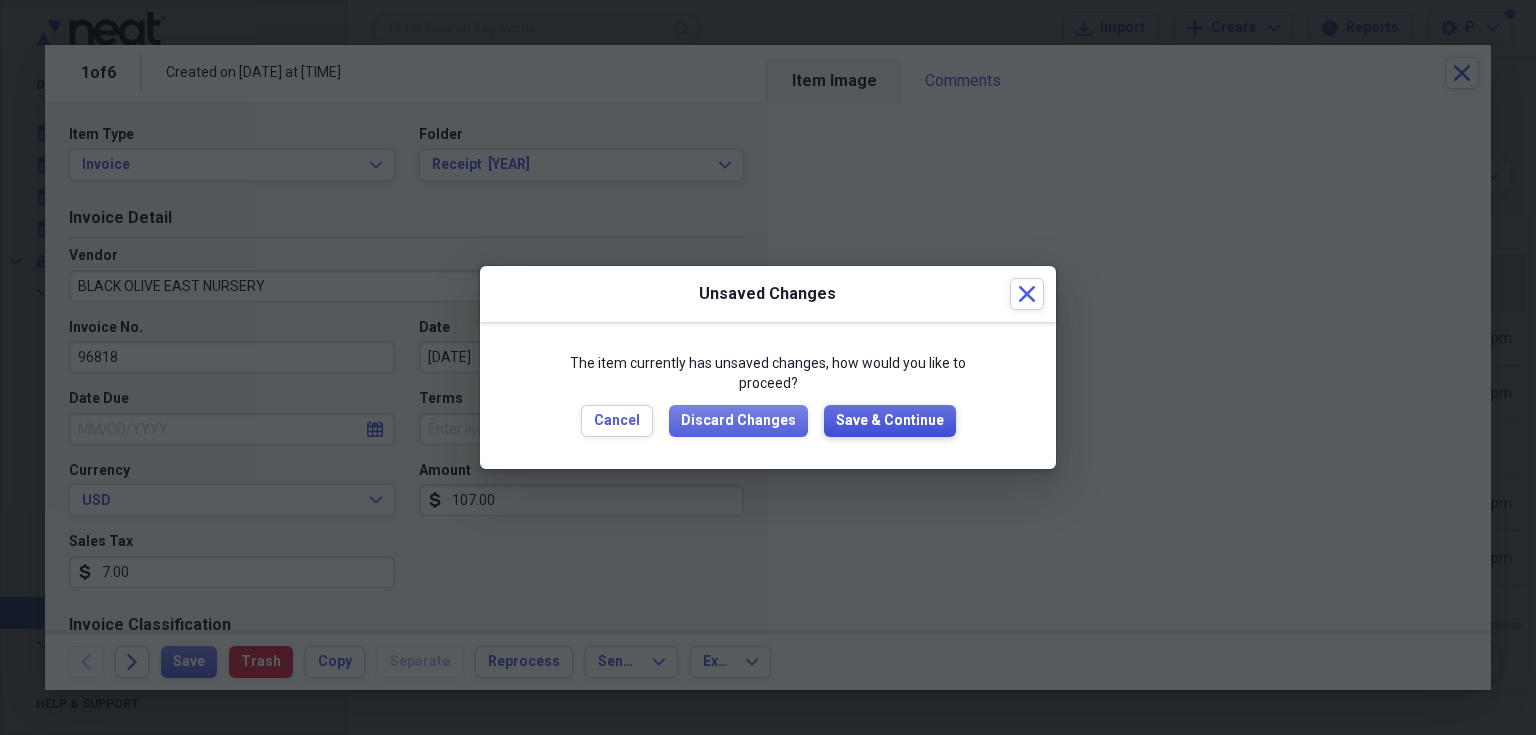 click on "Save & Continue" at bounding box center (890, 421) 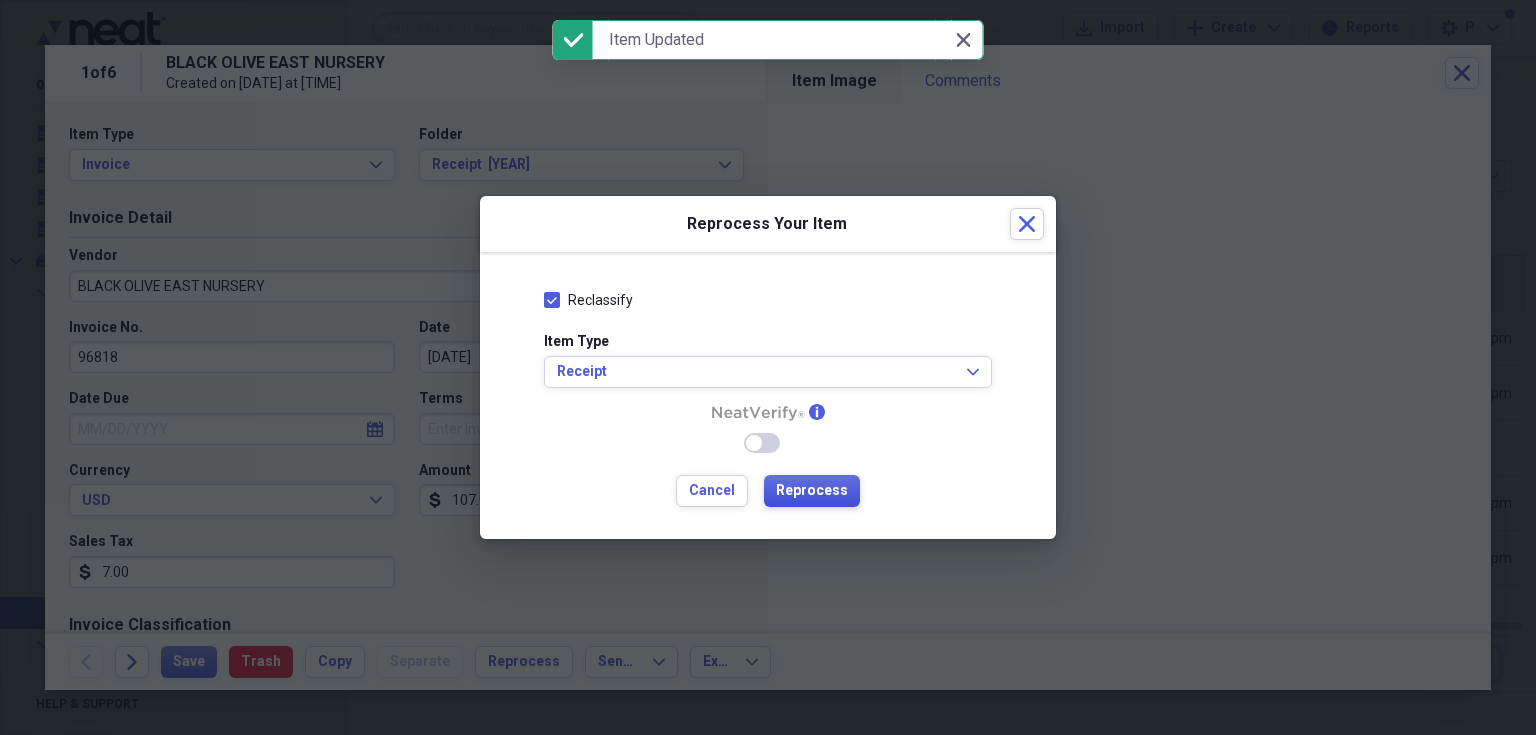 click on "Reprocess" at bounding box center (812, 491) 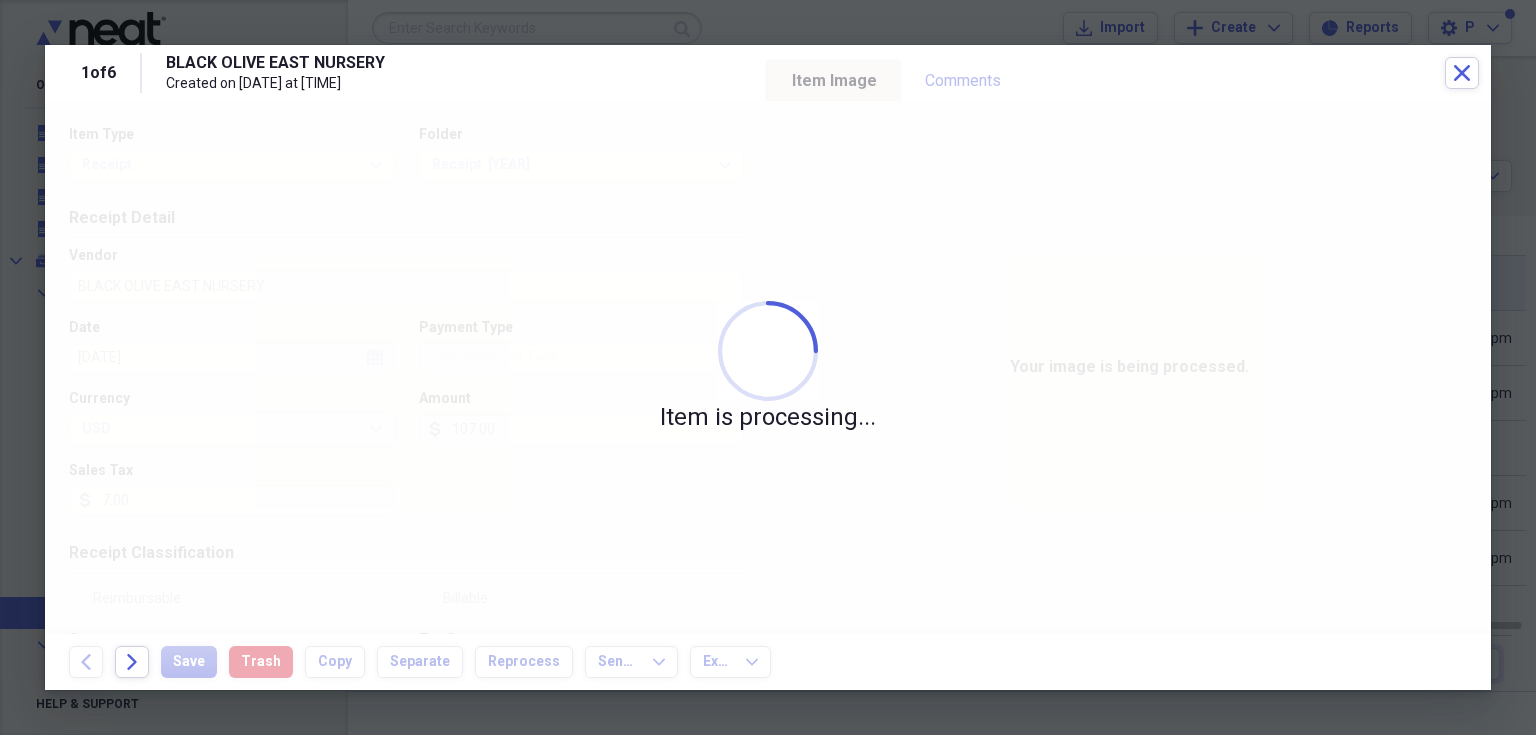 type on "Visa" 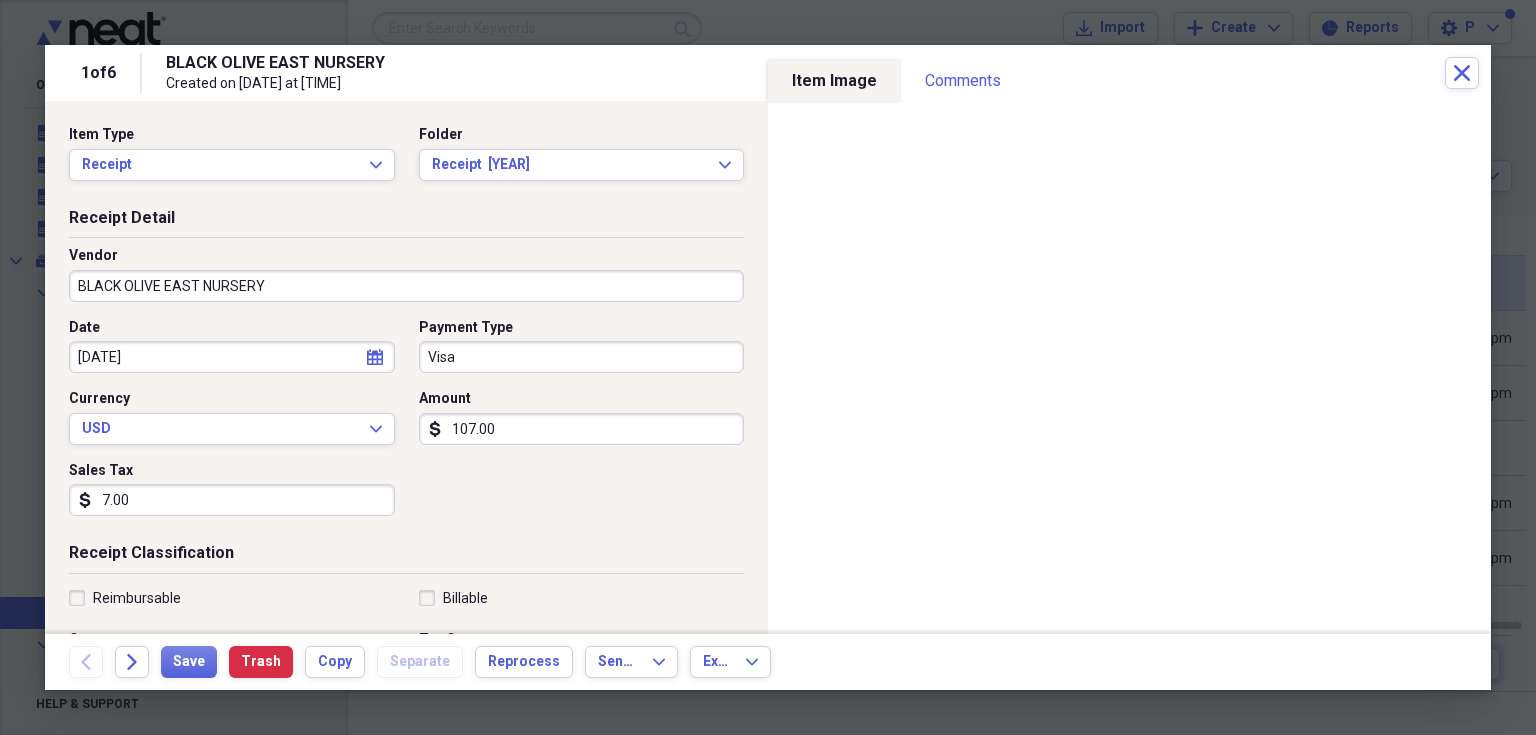 drag, startPoint x: 761, startPoint y: 623, endPoint x: 708, endPoint y: 567, distance: 77.10383 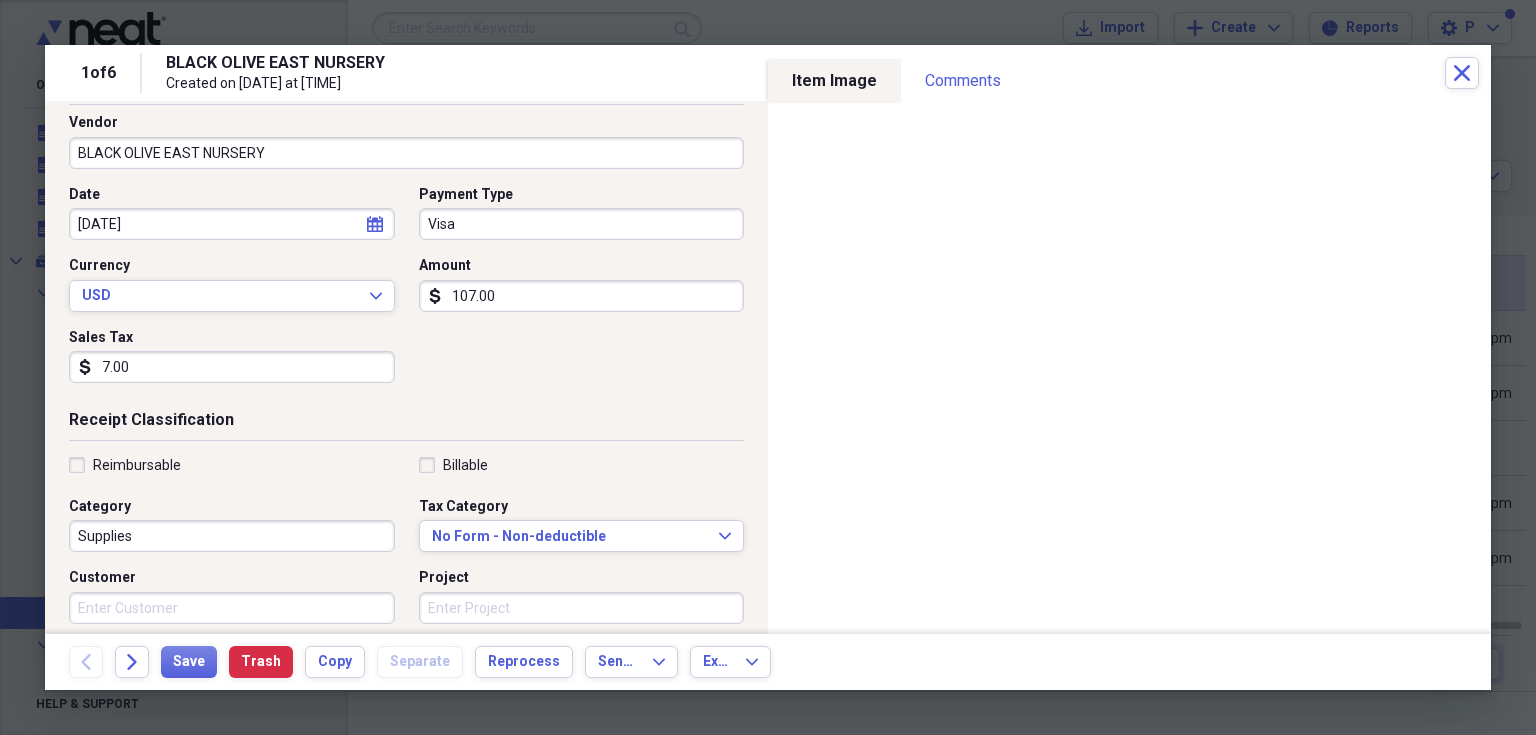 scroll, scrollTop: 173, scrollLeft: 0, axis: vertical 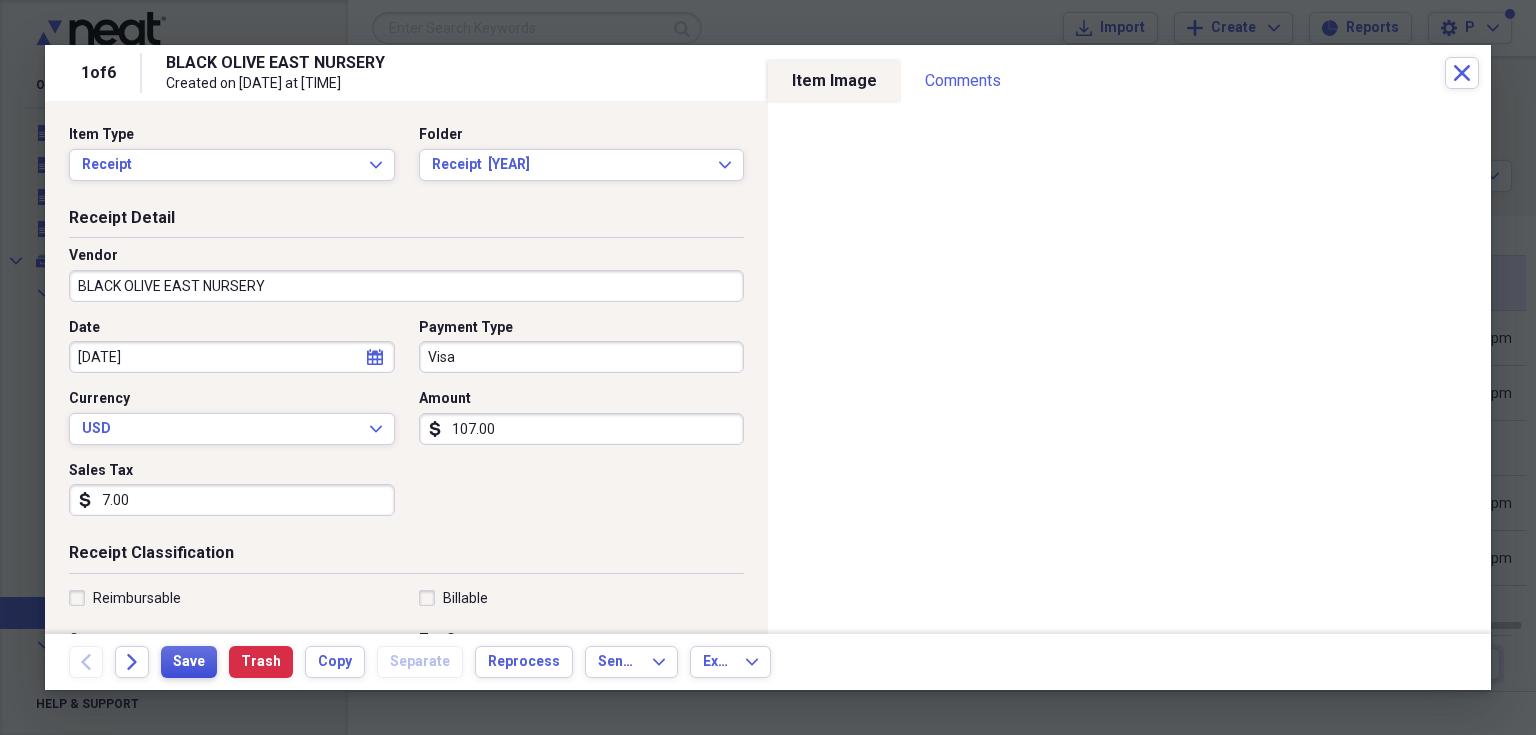 click on "Save" at bounding box center [189, 662] 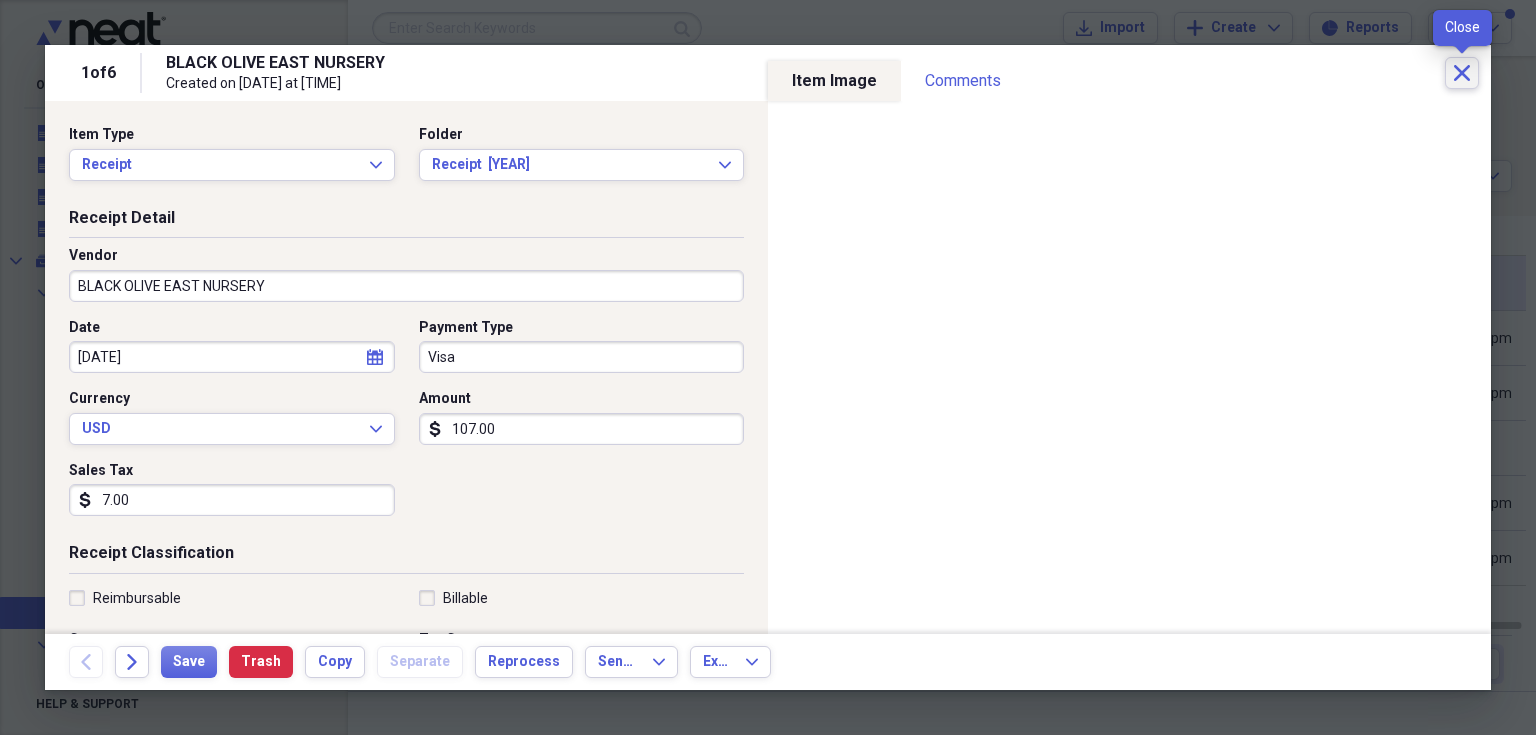 click 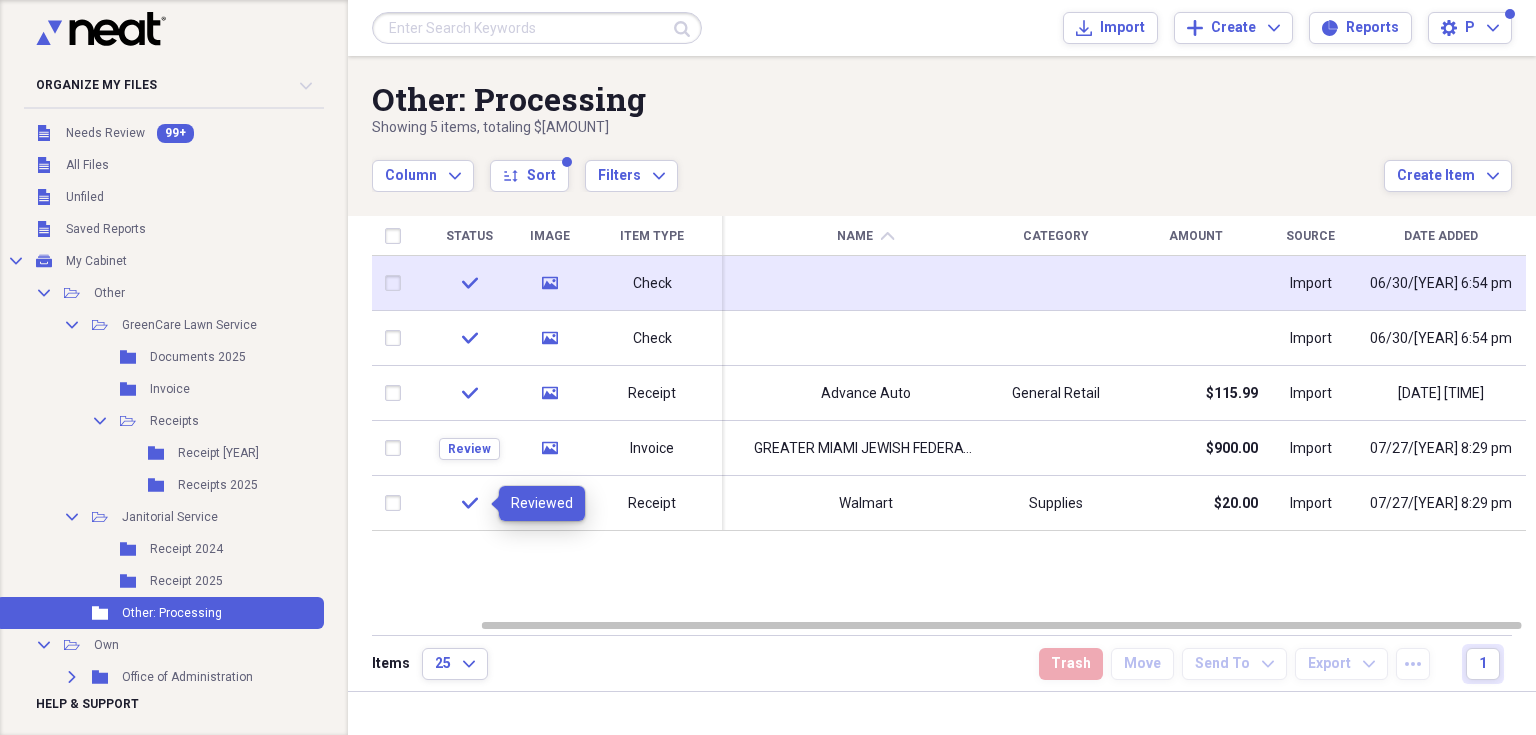 click on "check" 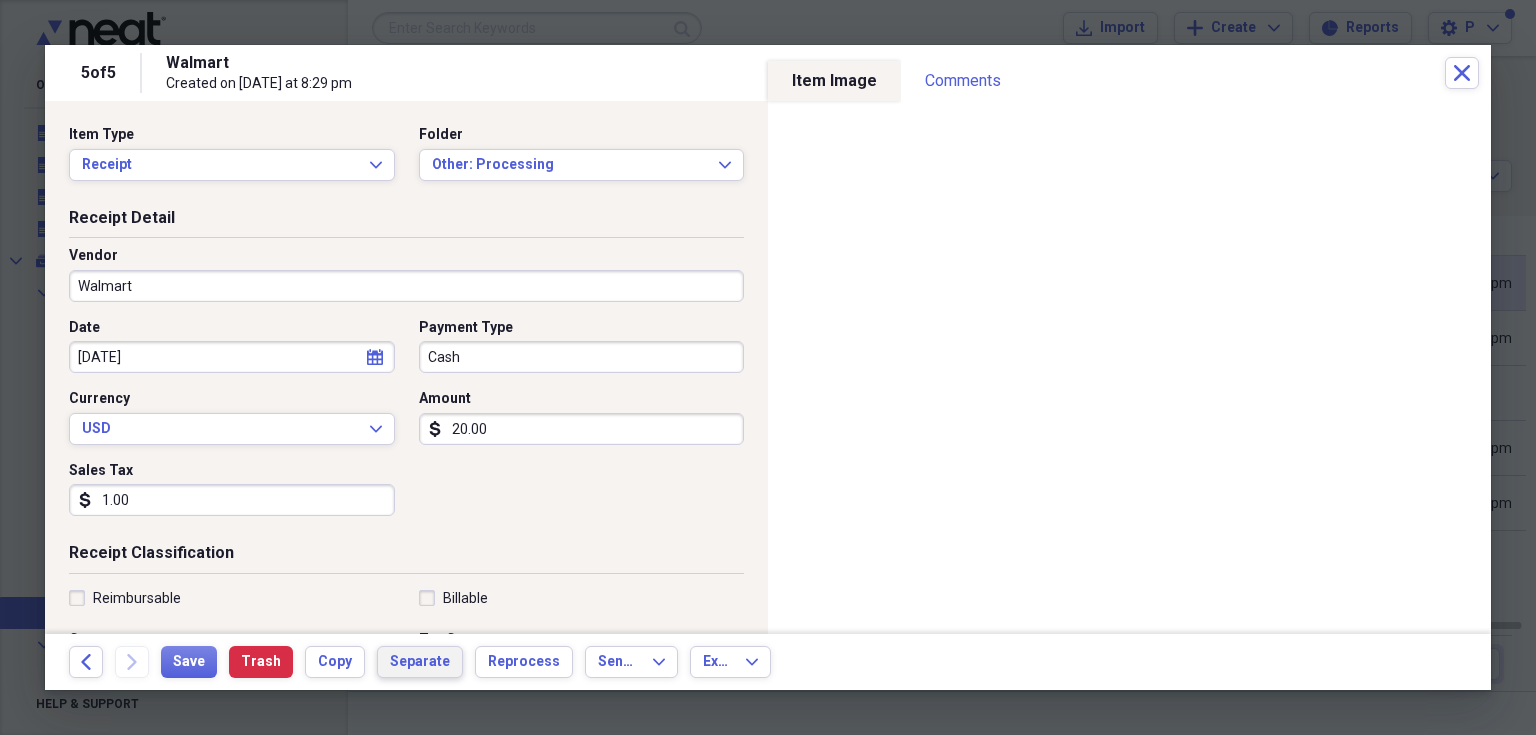 click on "Separate" at bounding box center (420, 662) 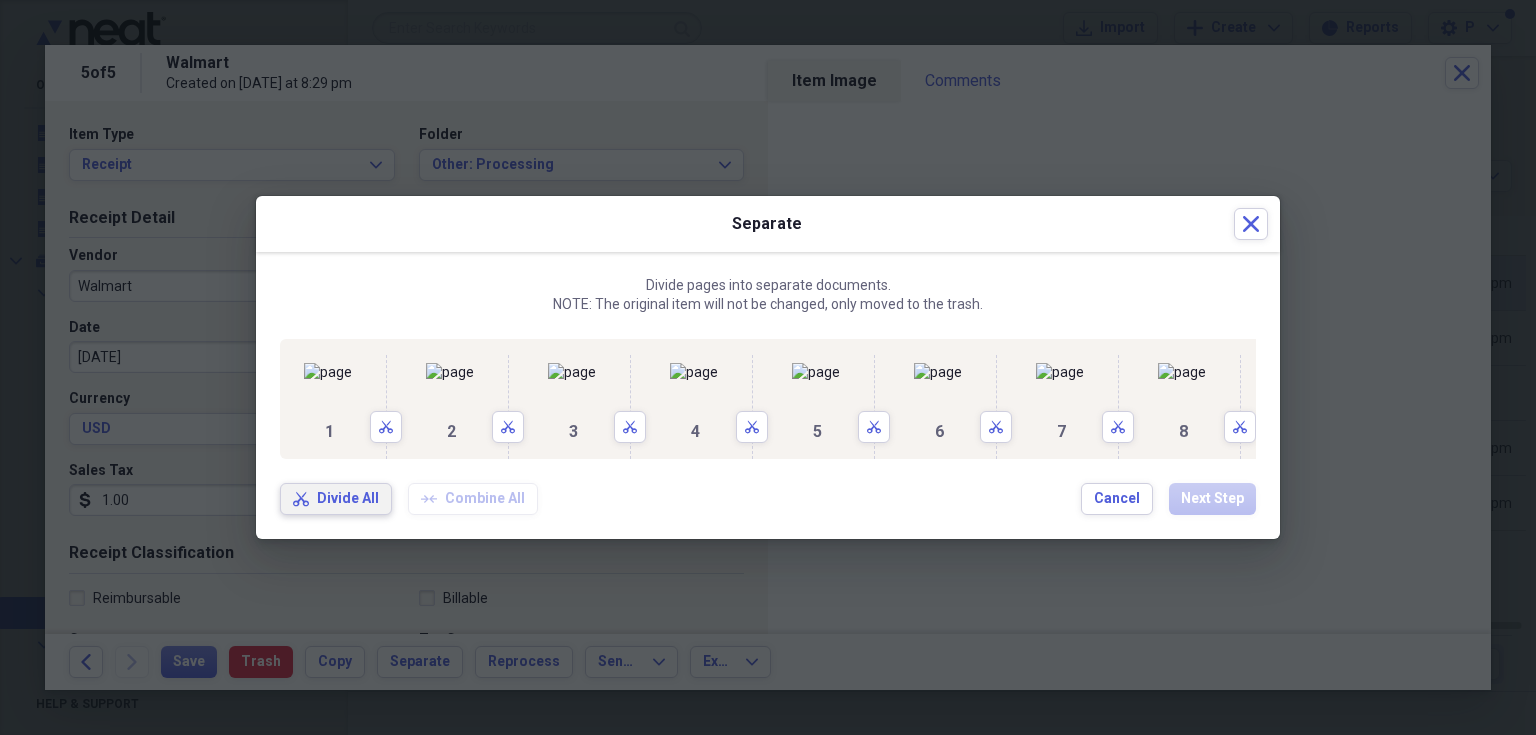 click on "Divide All" at bounding box center [348, 499] 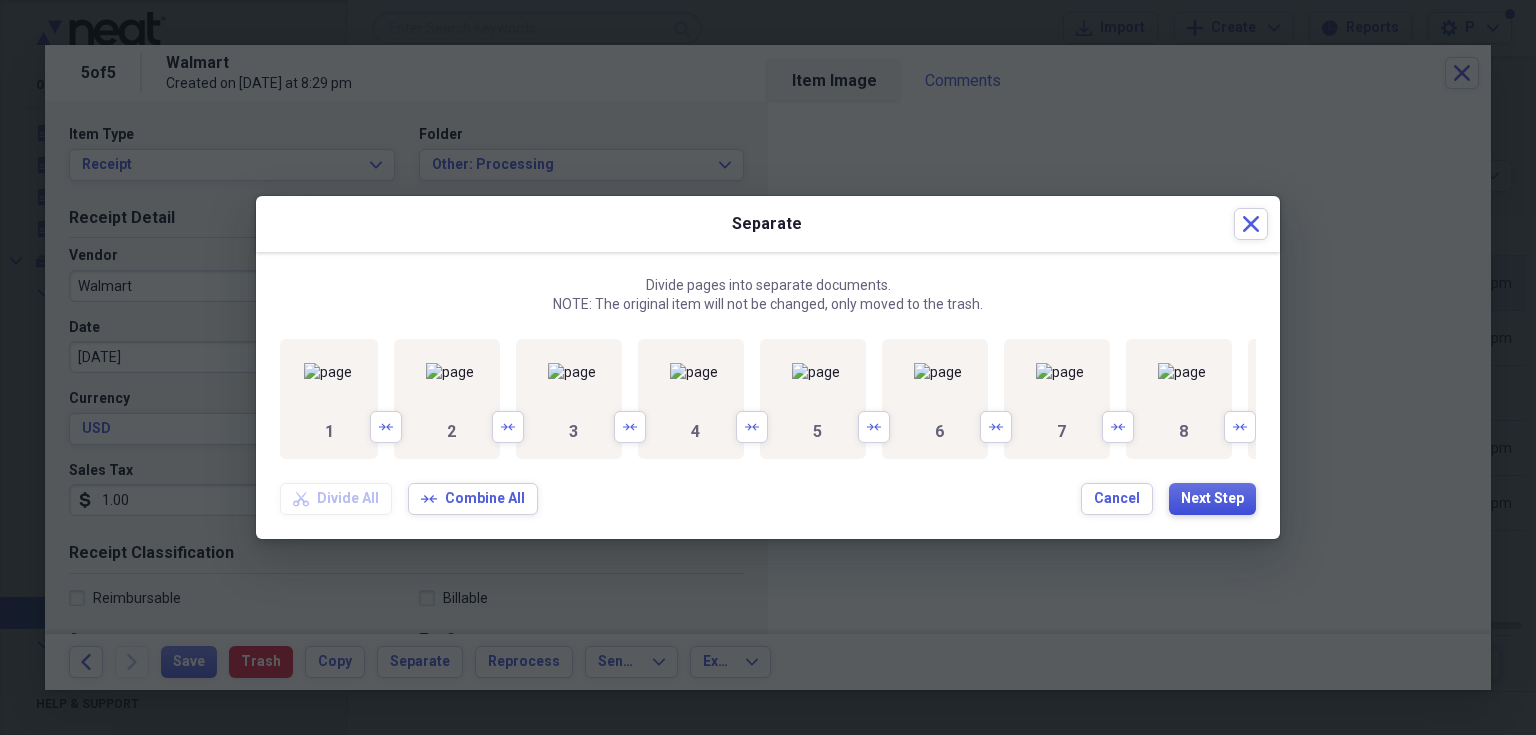 click on "Next Step" at bounding box center [1212, 499] 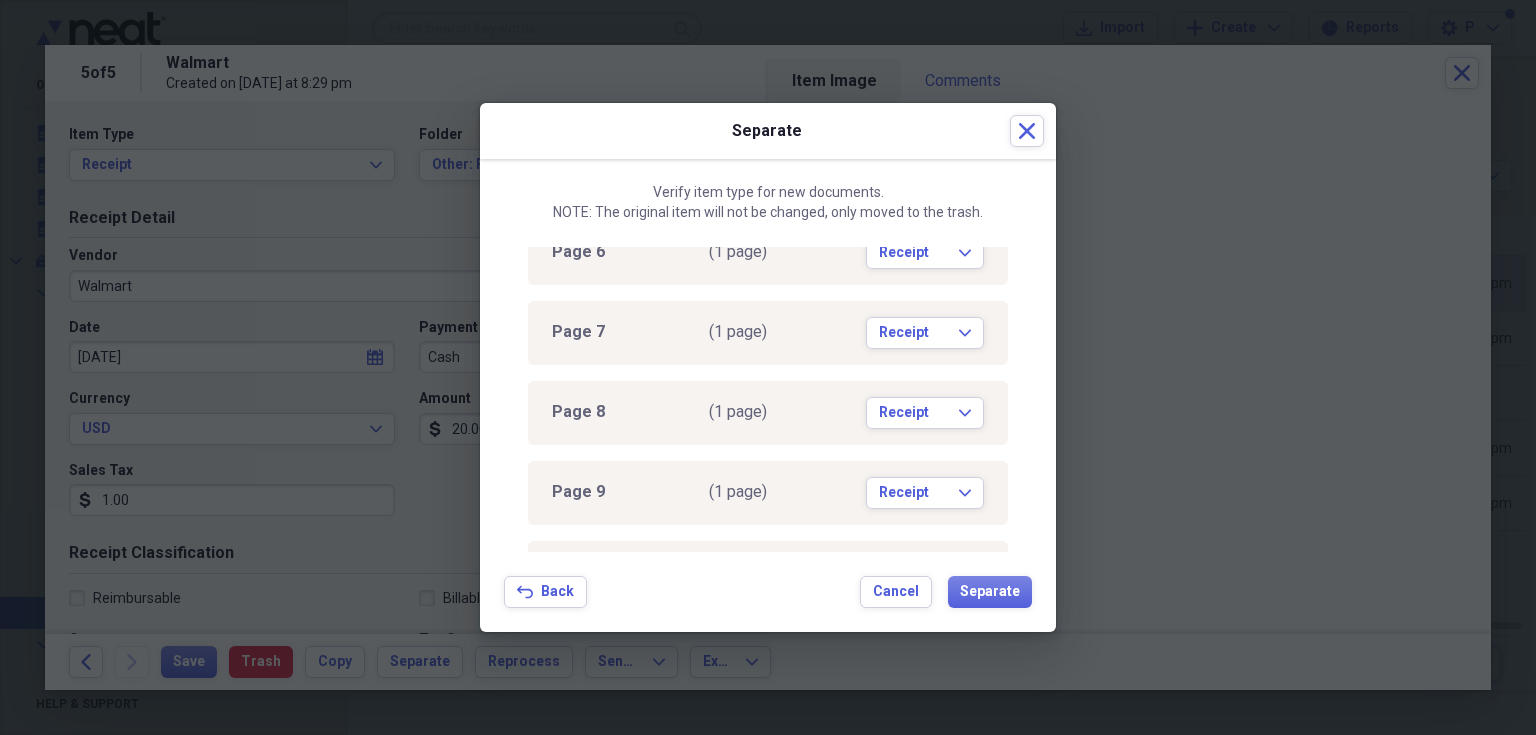 scroll, scrollTop: 494, scrollLeft: 0, axis: vertical 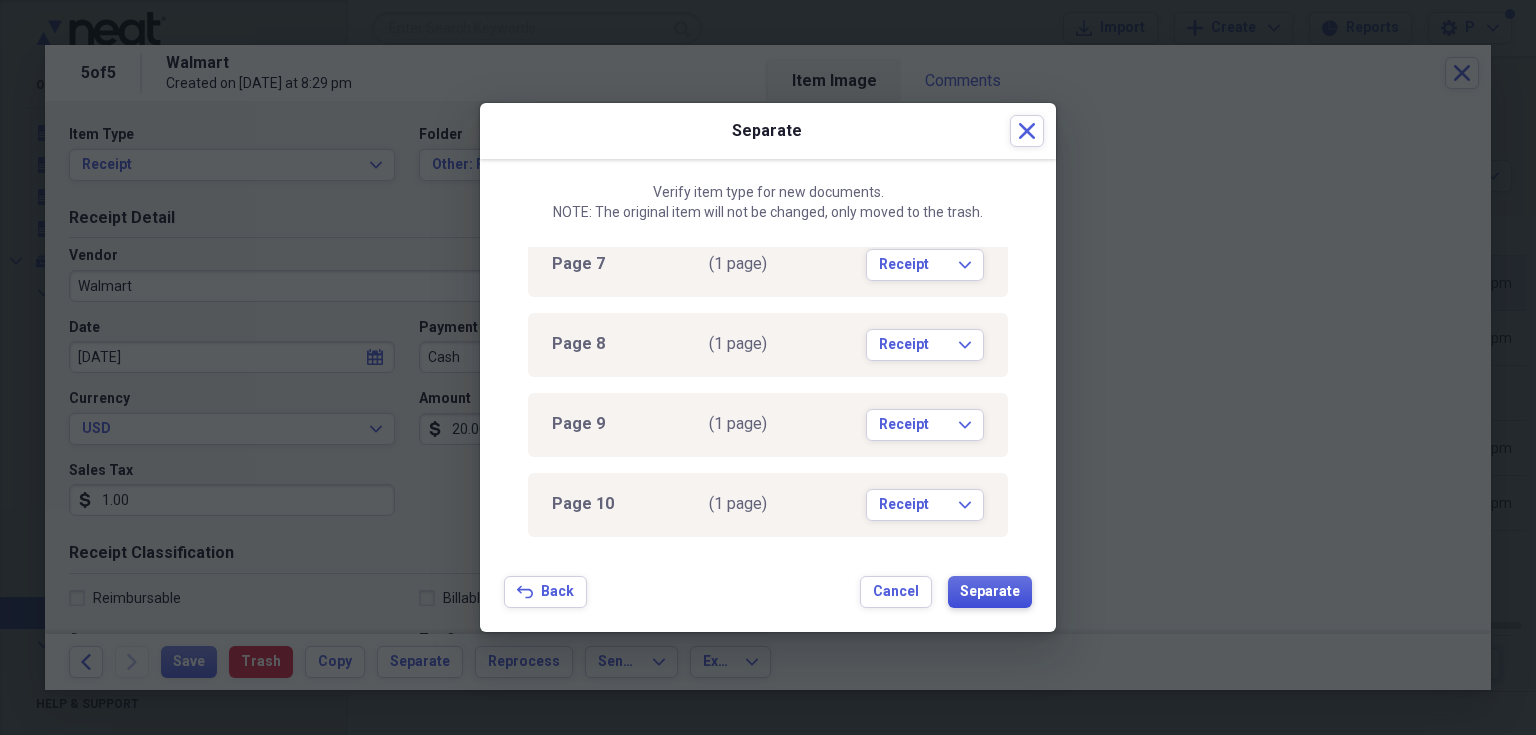 click on "Separate" at bounding box center [990, 592] 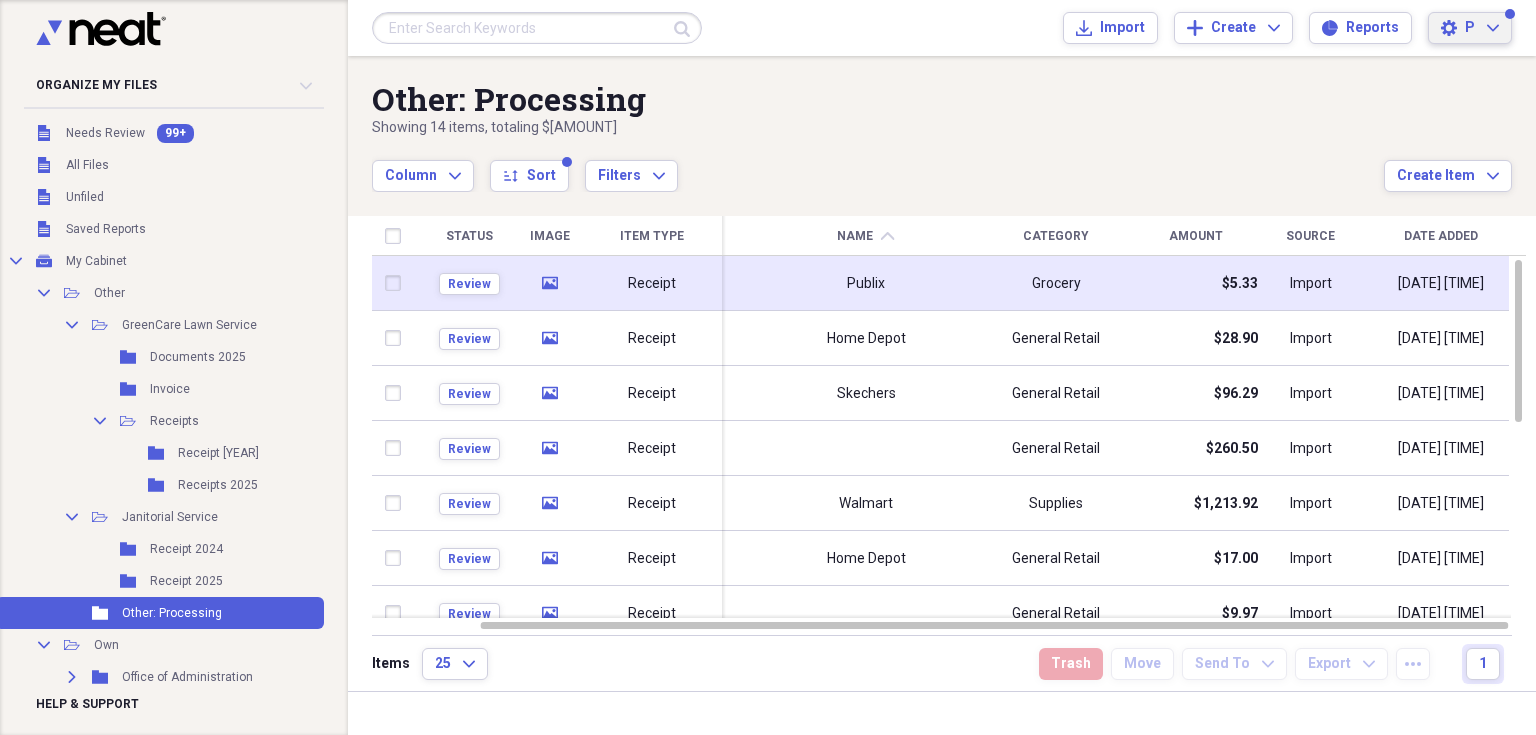 click on "Expand" 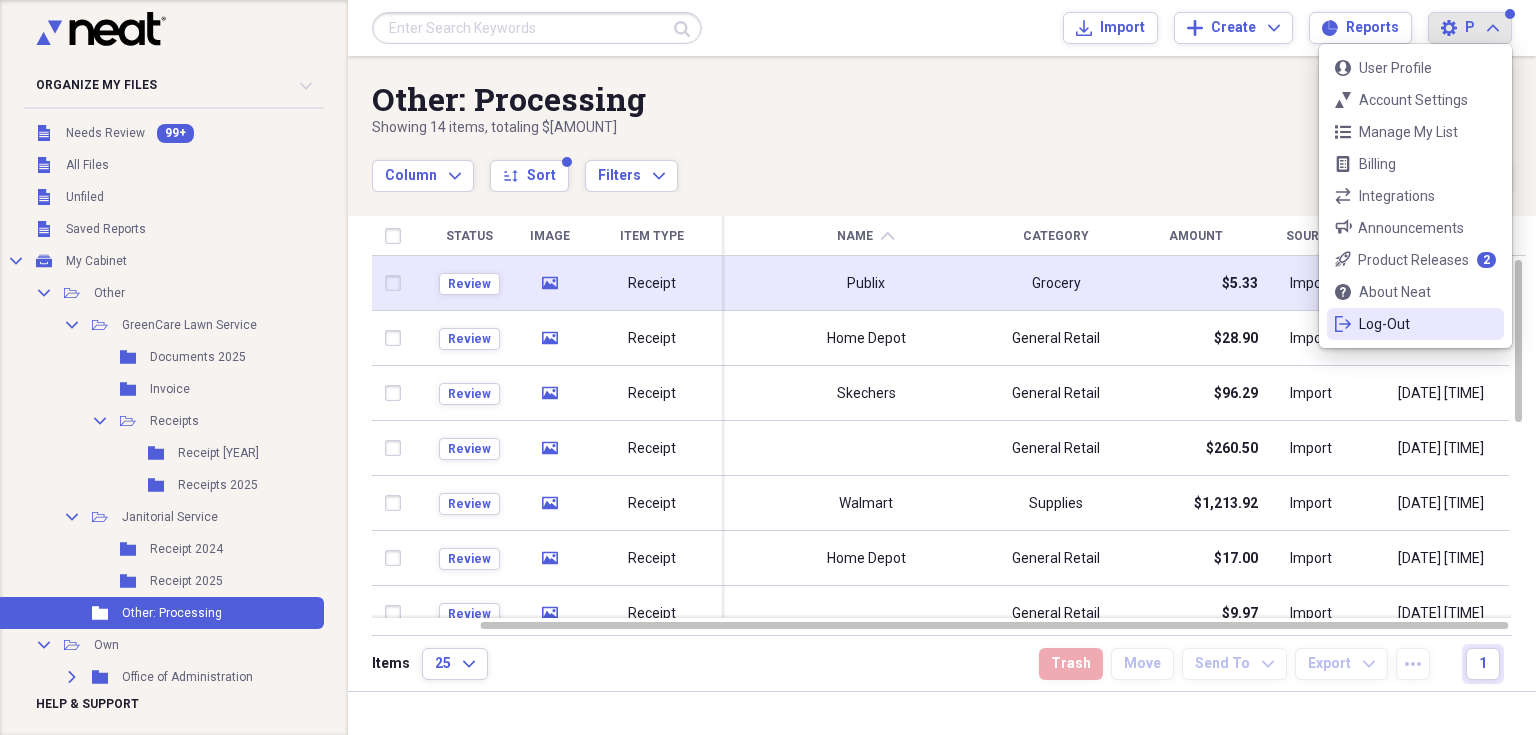 click on "Log-Out" at bounding box center [1415, 324] 